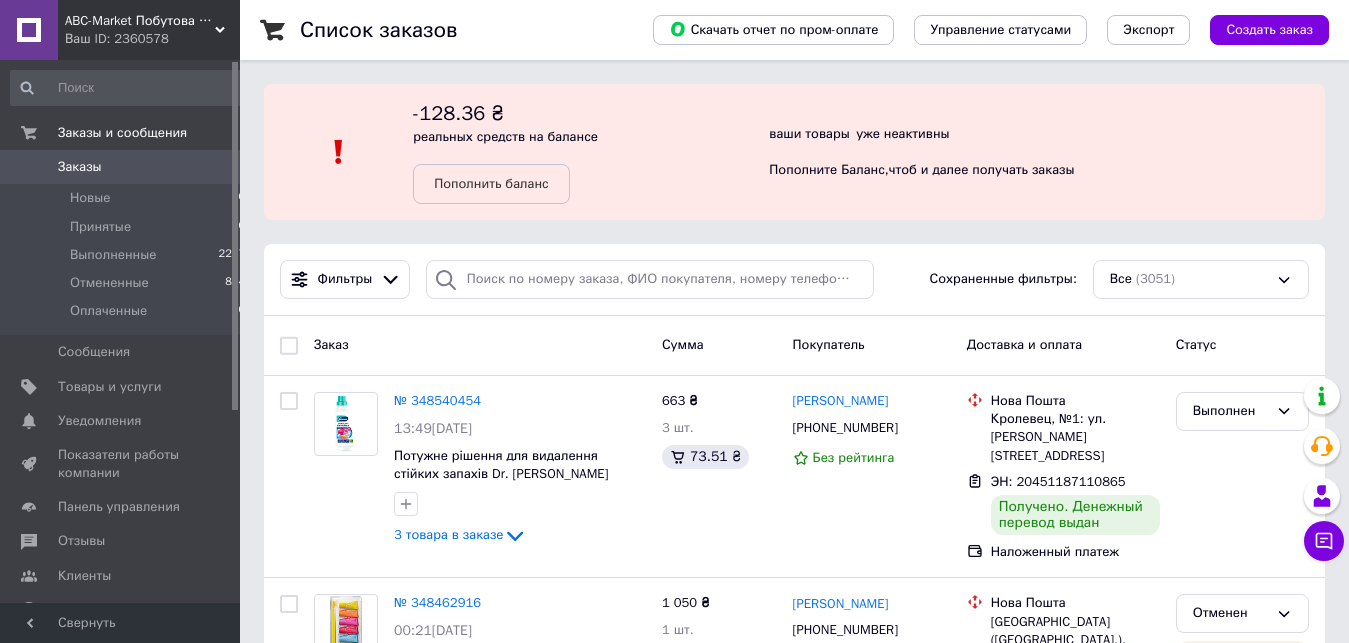 click on "Товары и услуги" at bounding box center (110, 387) 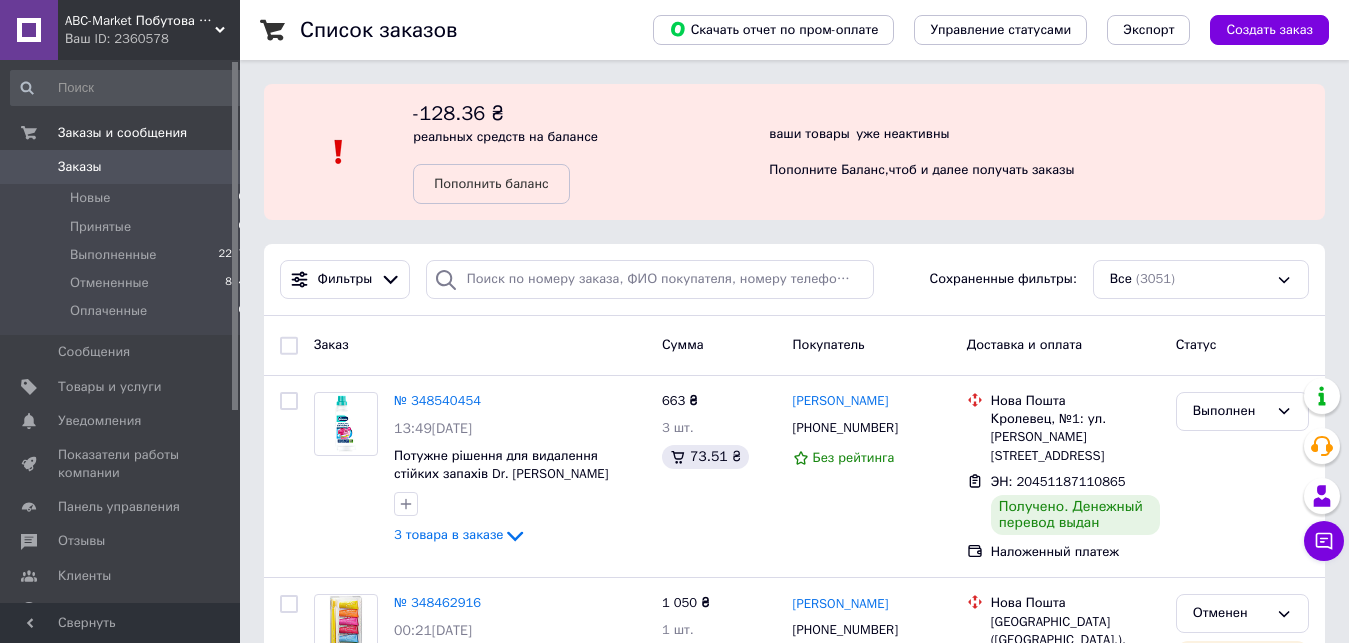 scroll, scrollTop: 0, scrollLeft: 0, axis: both 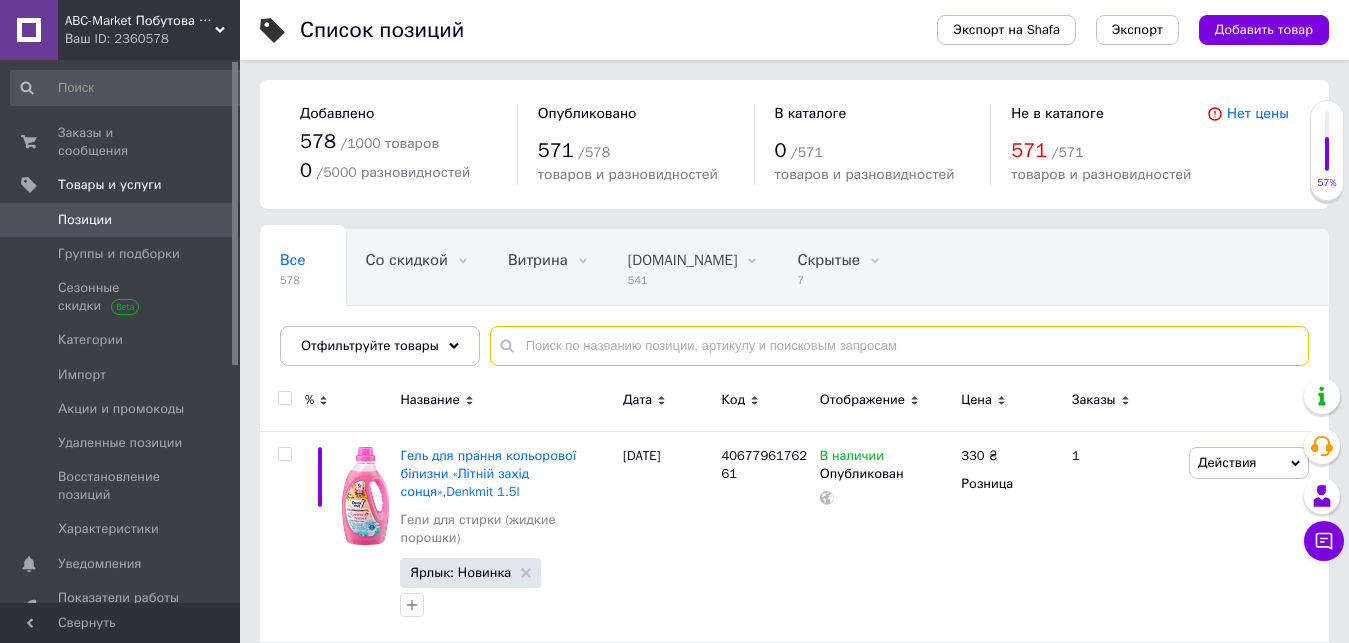 click at bounding box center [899, 346] 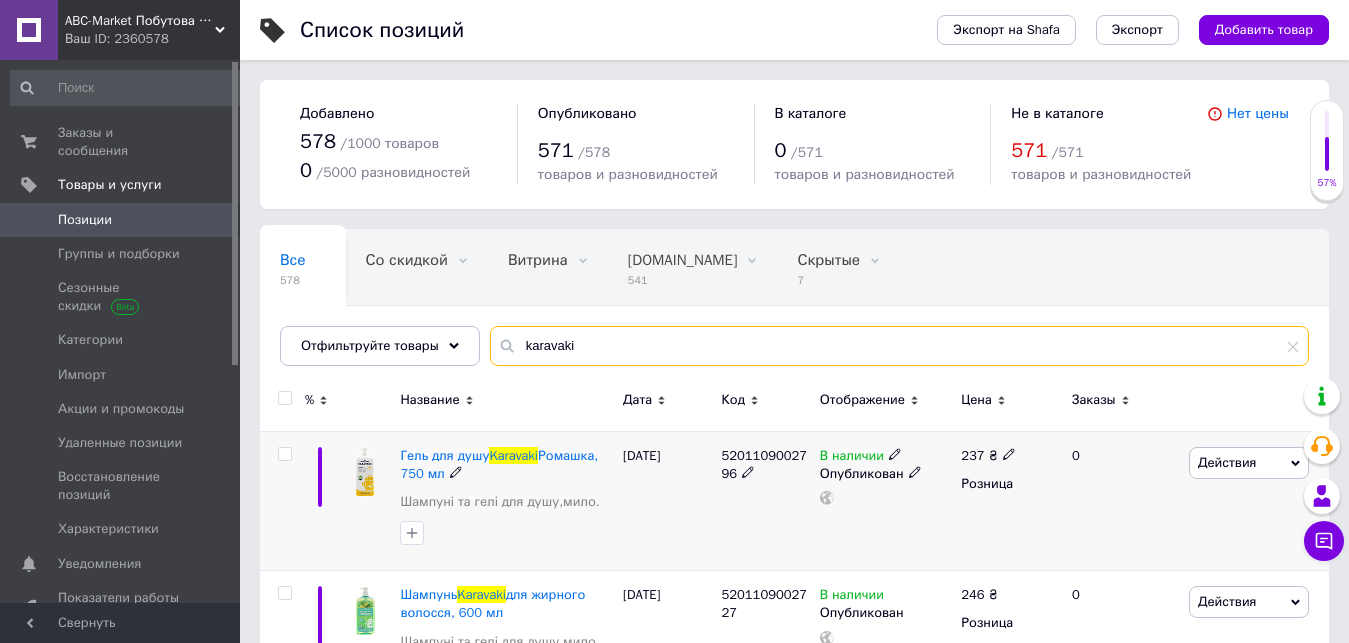 type on "karavaki" 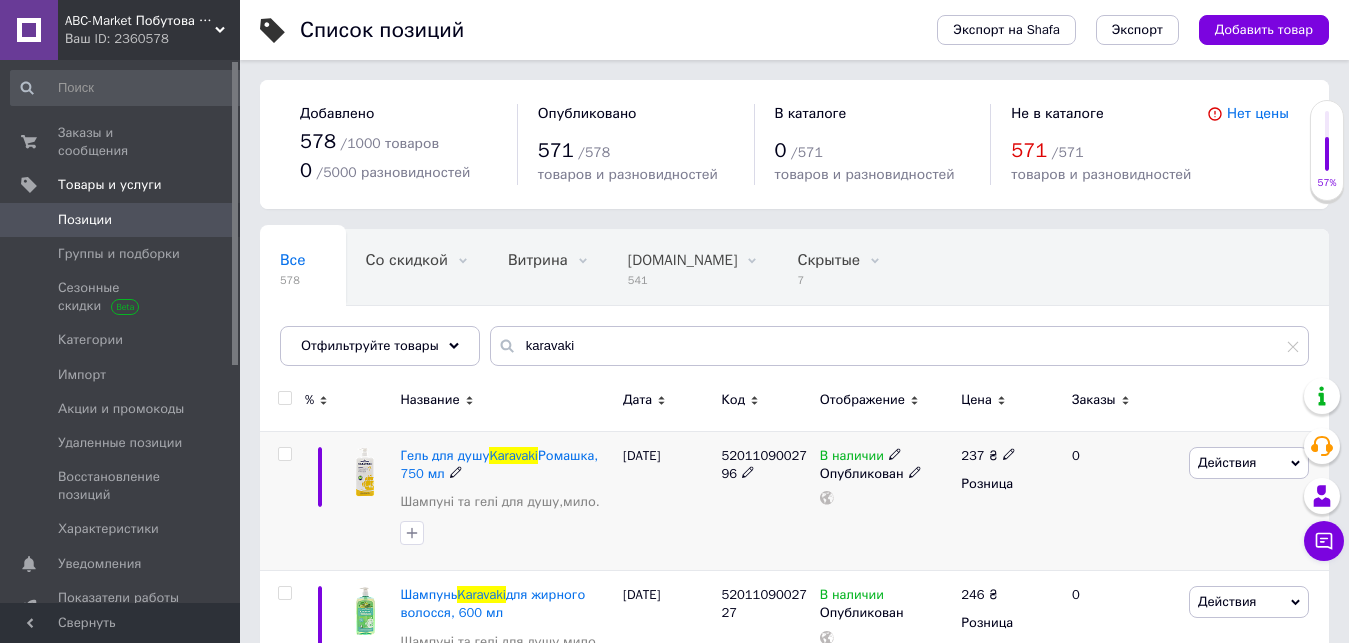 click 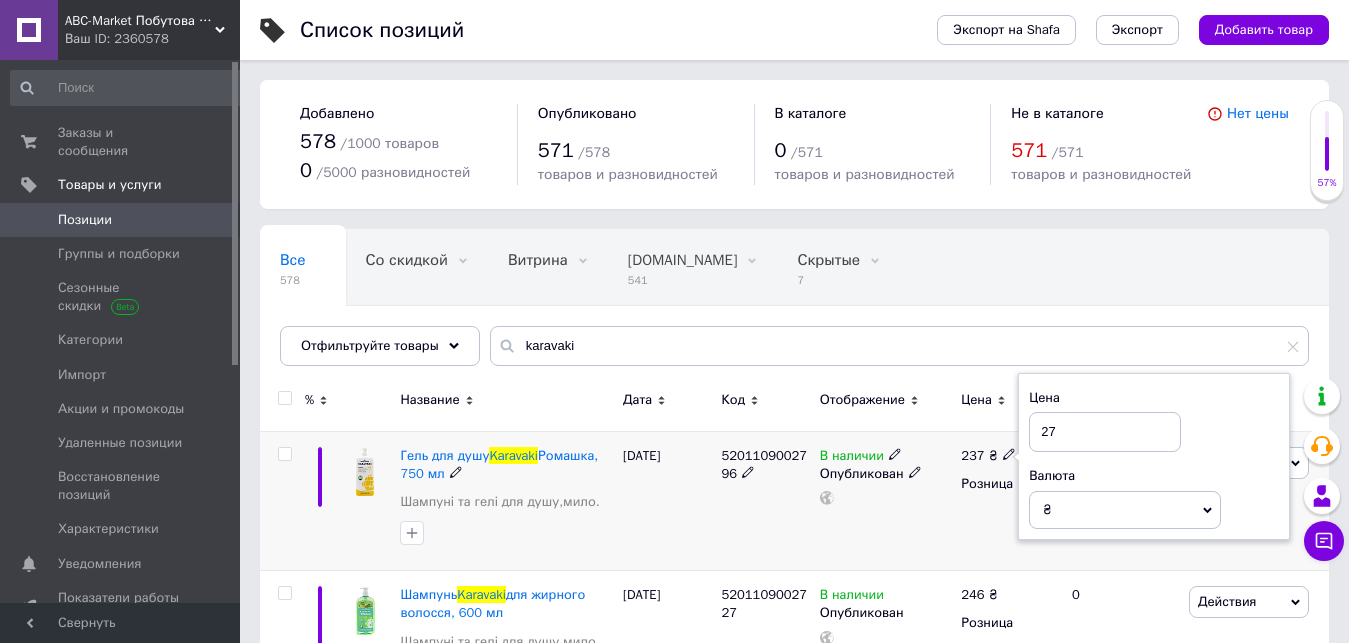 type on "276" 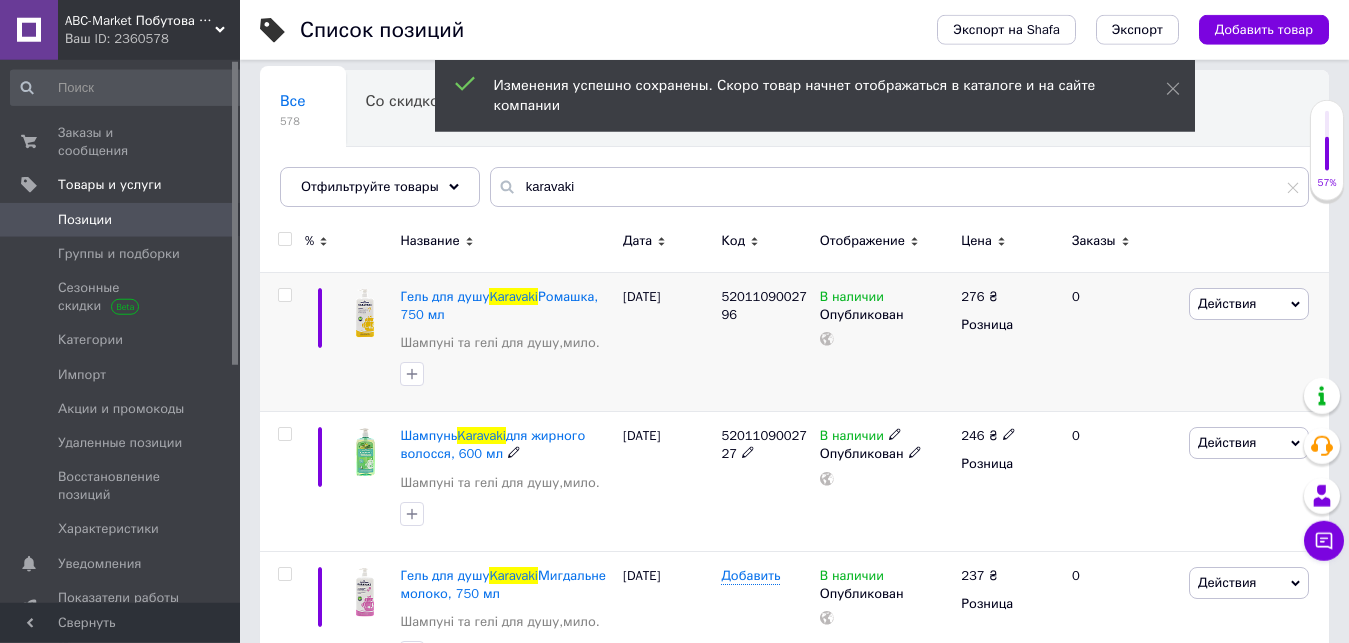 scroll, scrollTop: 204, scrollLeft: 0, axis: vertical 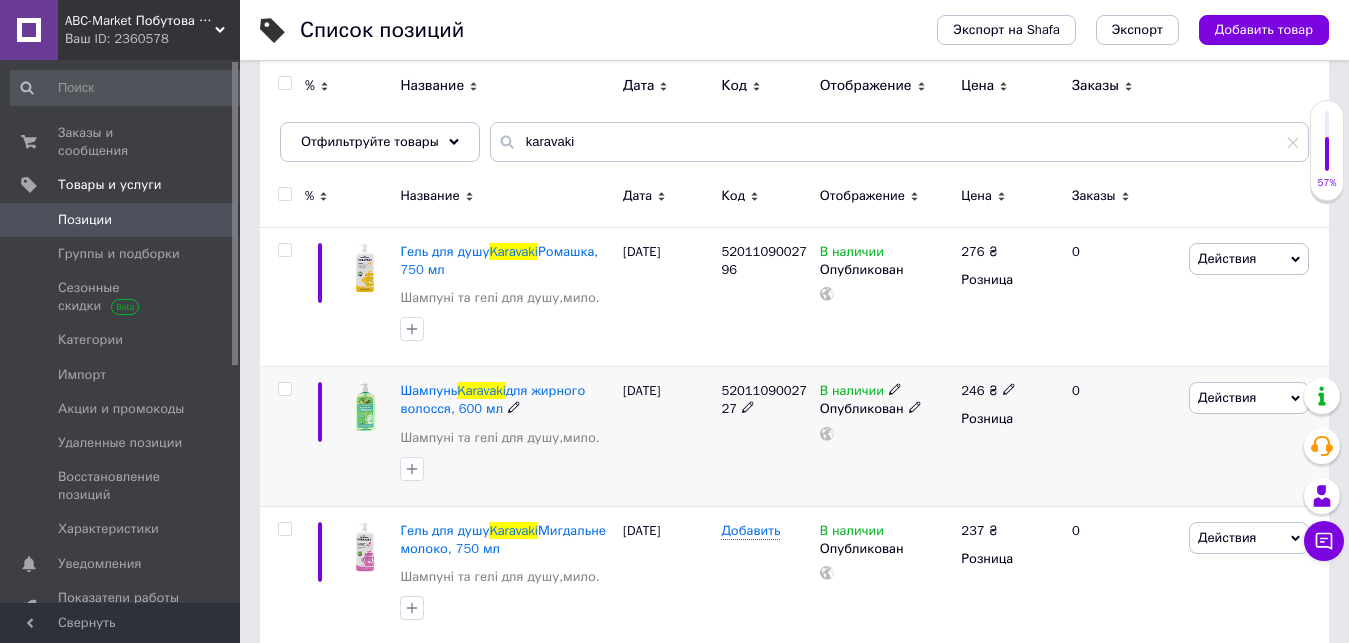 click at bounding box center (1009, 388) 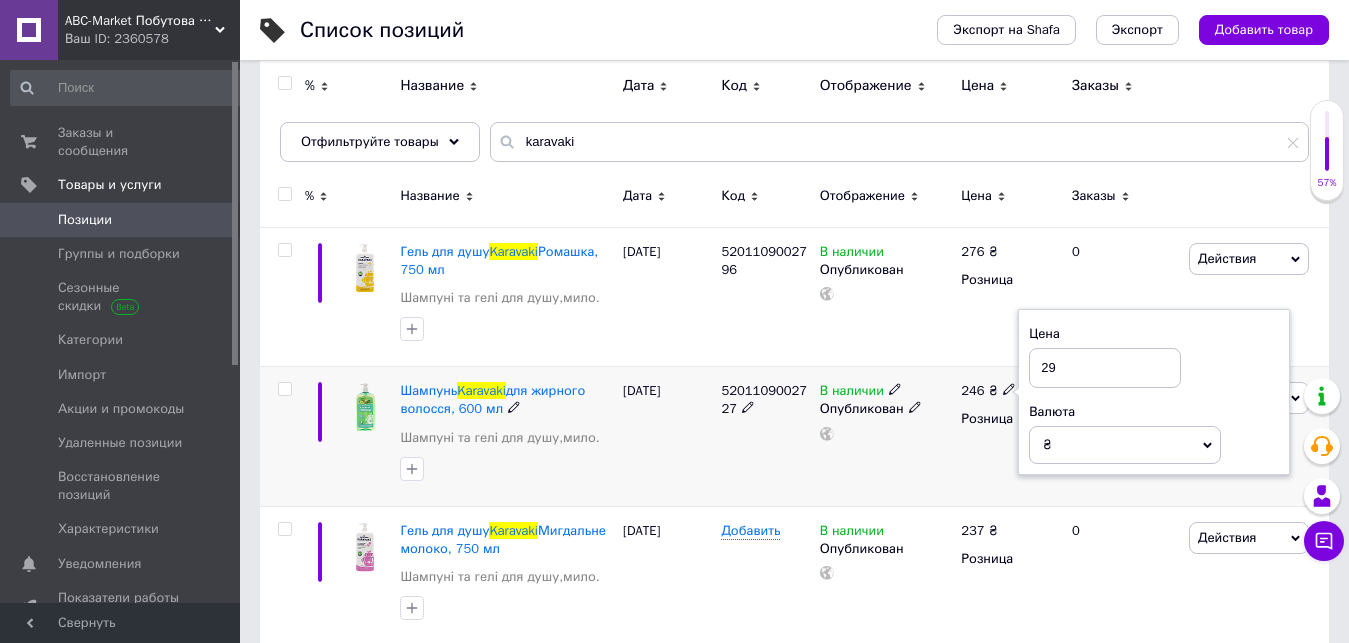 type on "296" 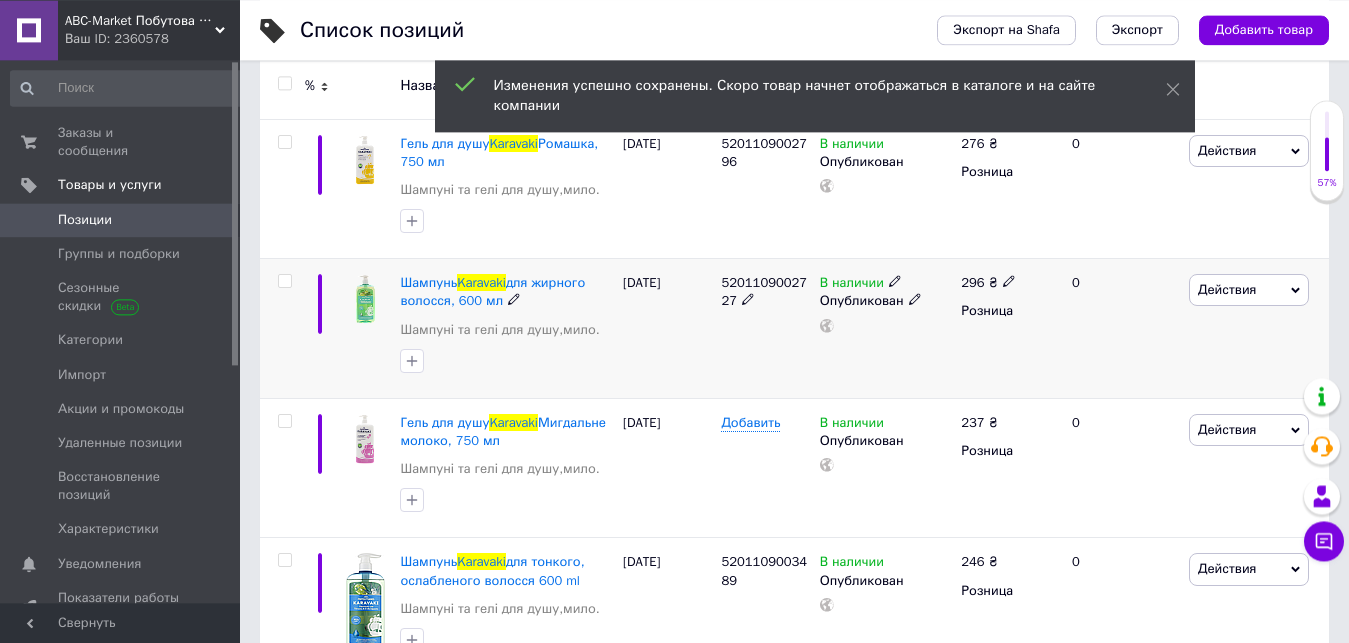 scroll, scrollTop: 408, scrollLeft: 0, axis: vertical 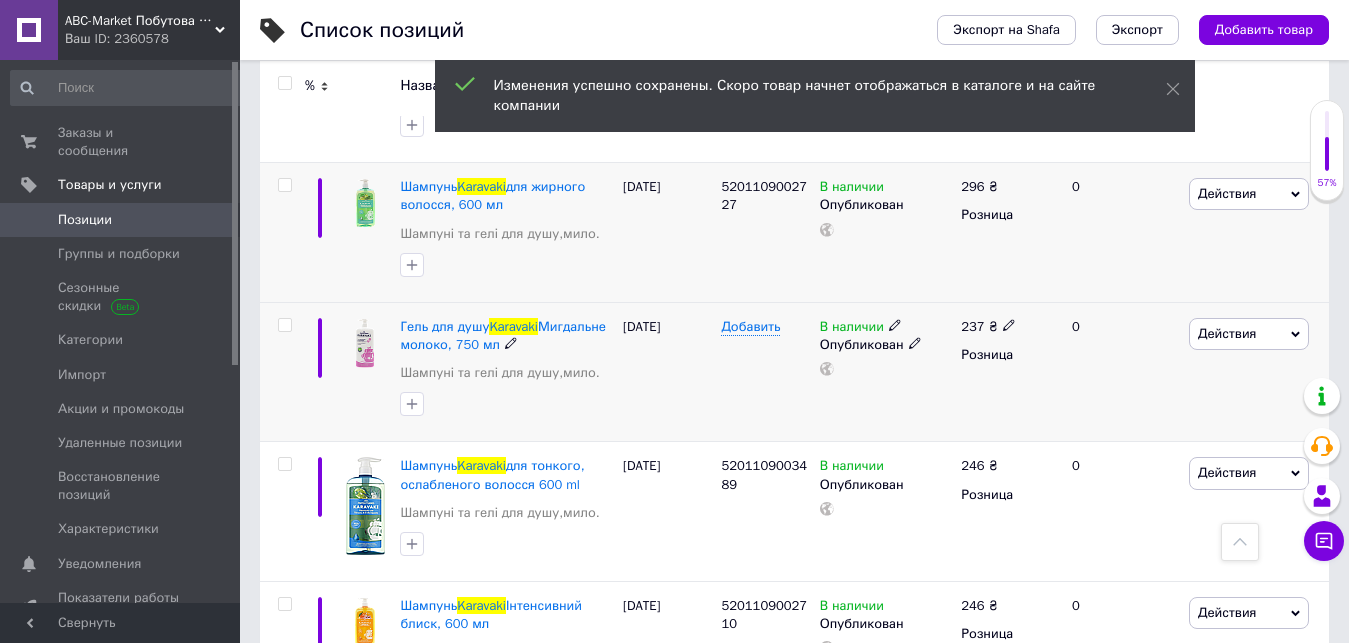 click 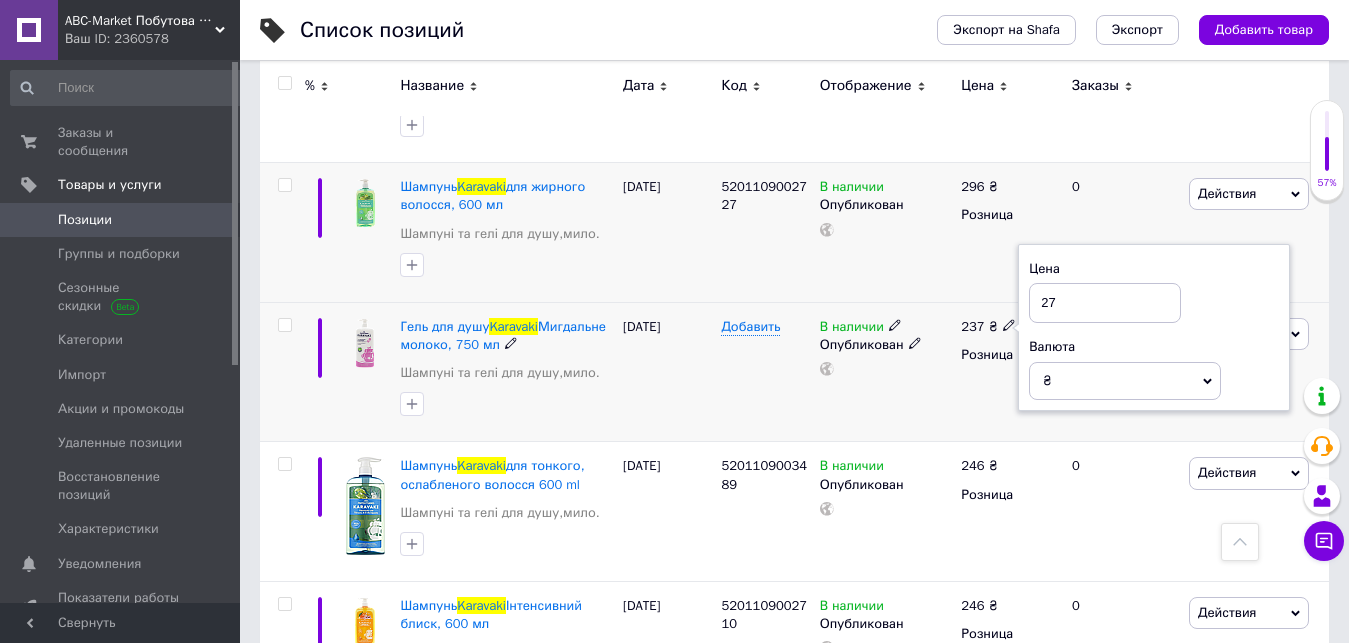 type on "276" 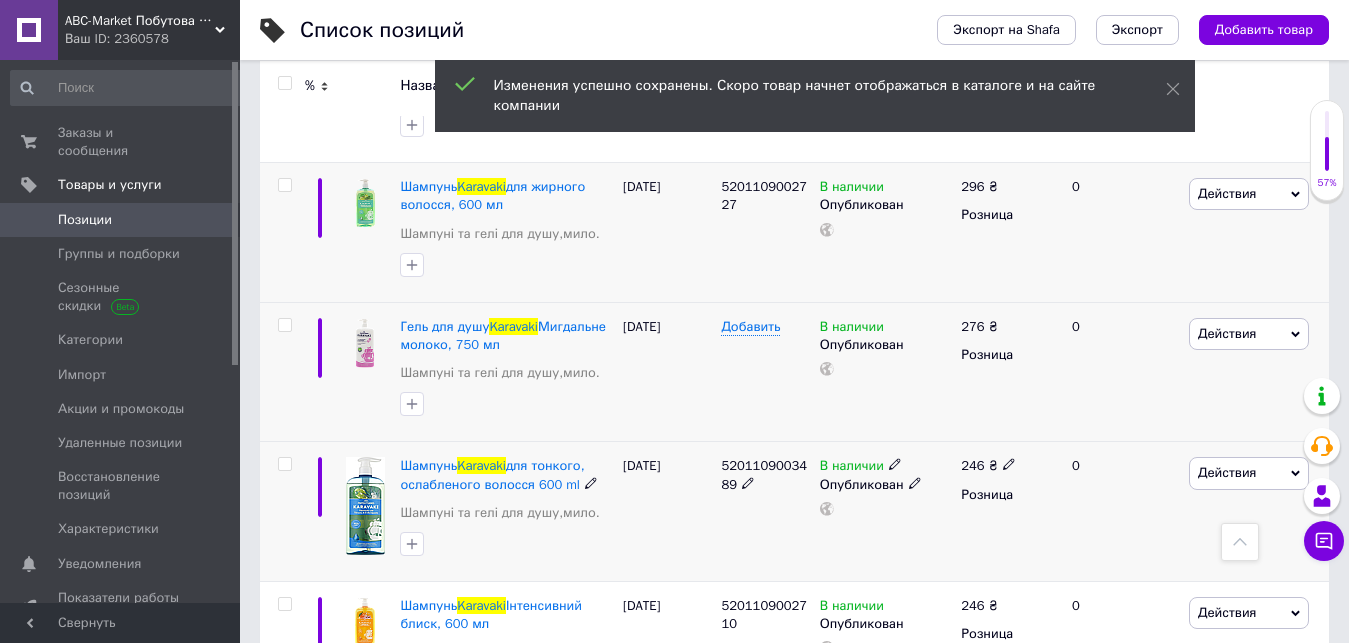 click 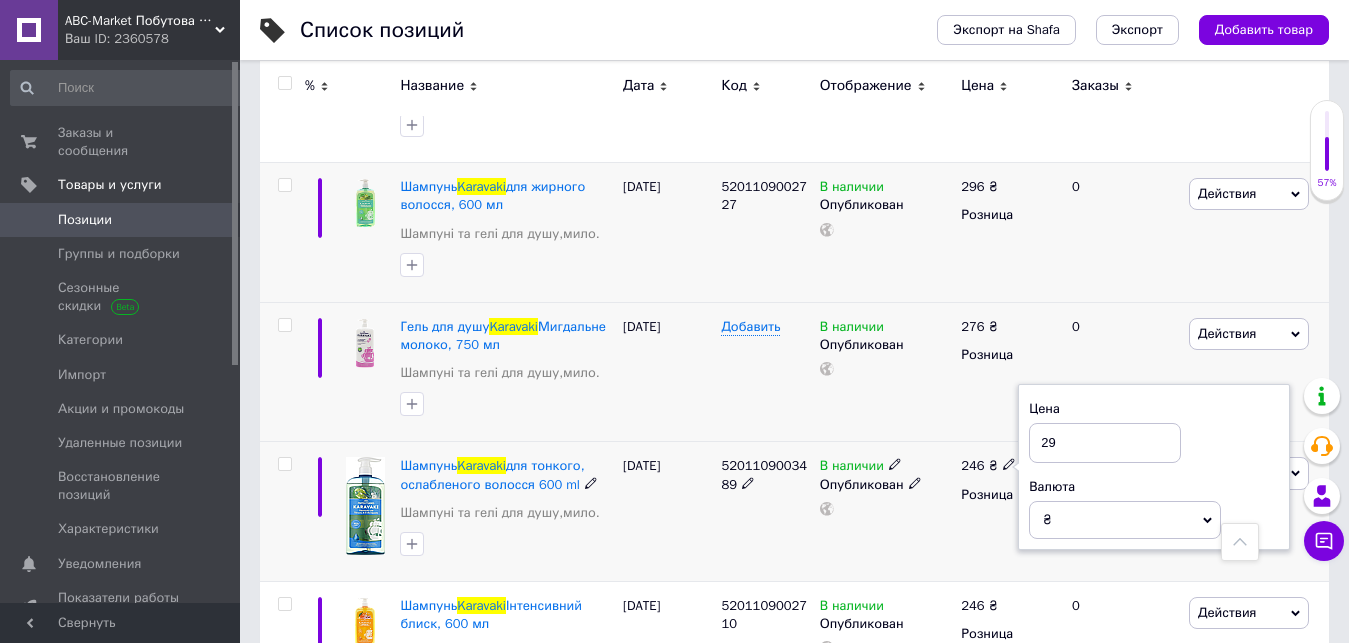 type on "296" 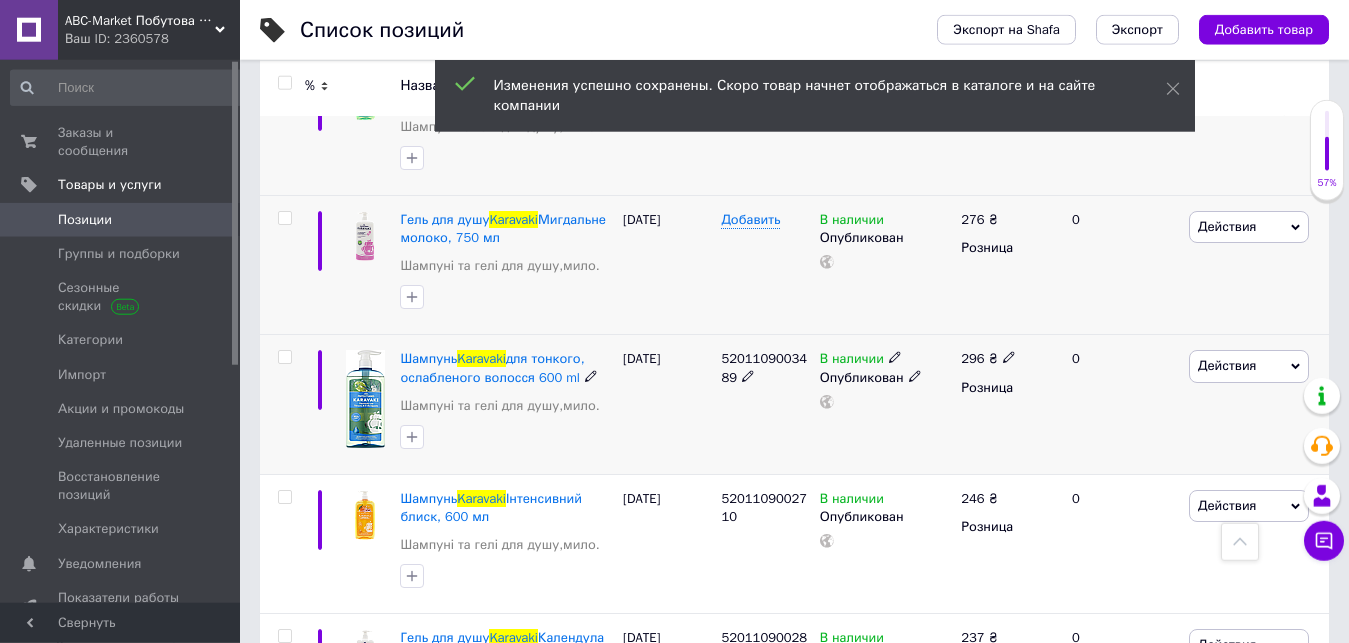 scroll, scrollTop: 612, scrollLeft: 0, axis: vertical 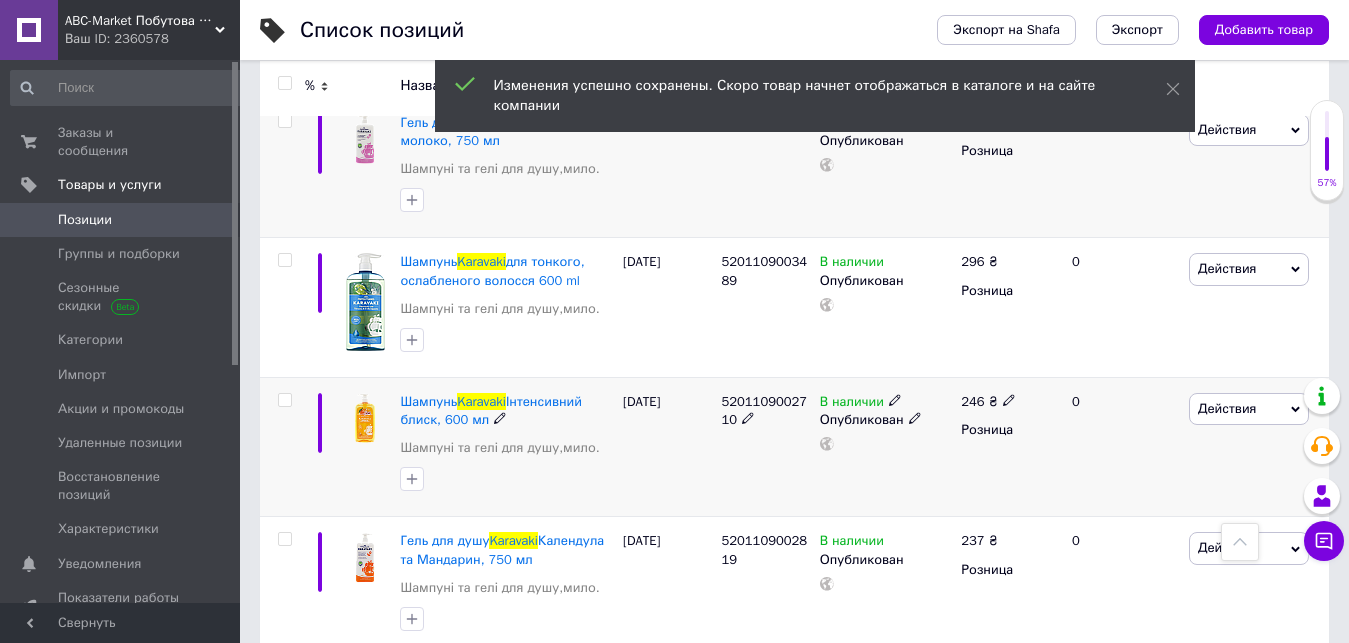 click 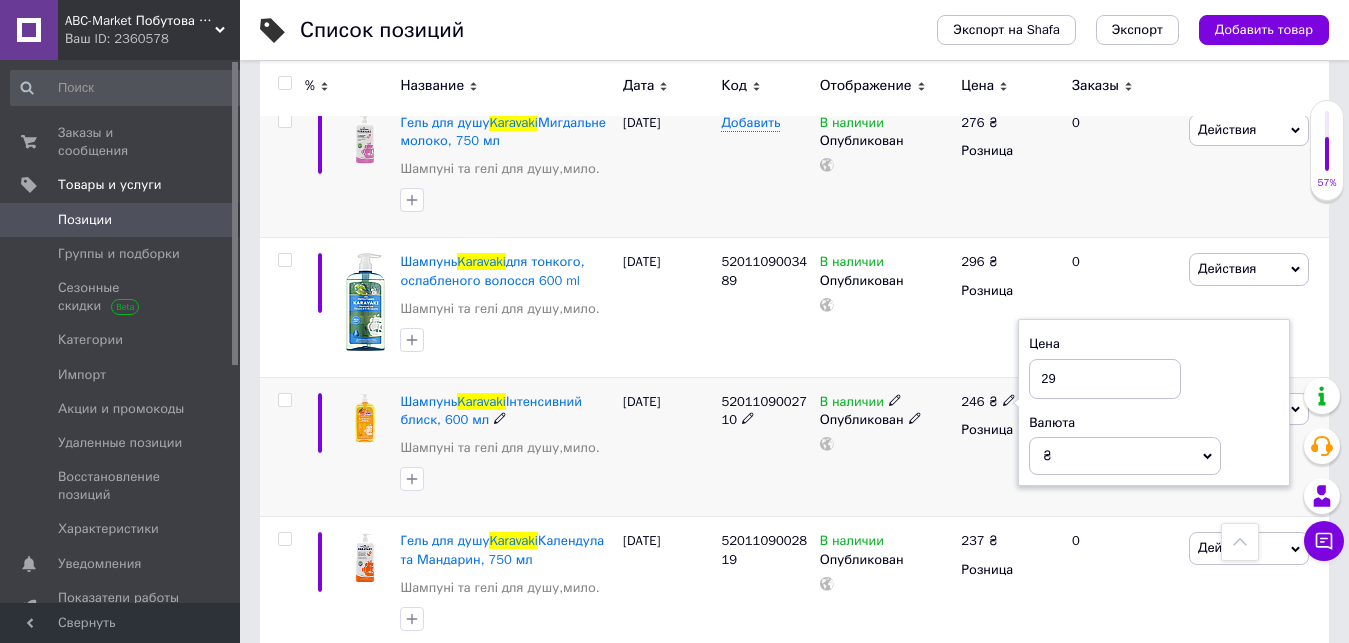 type on "296" 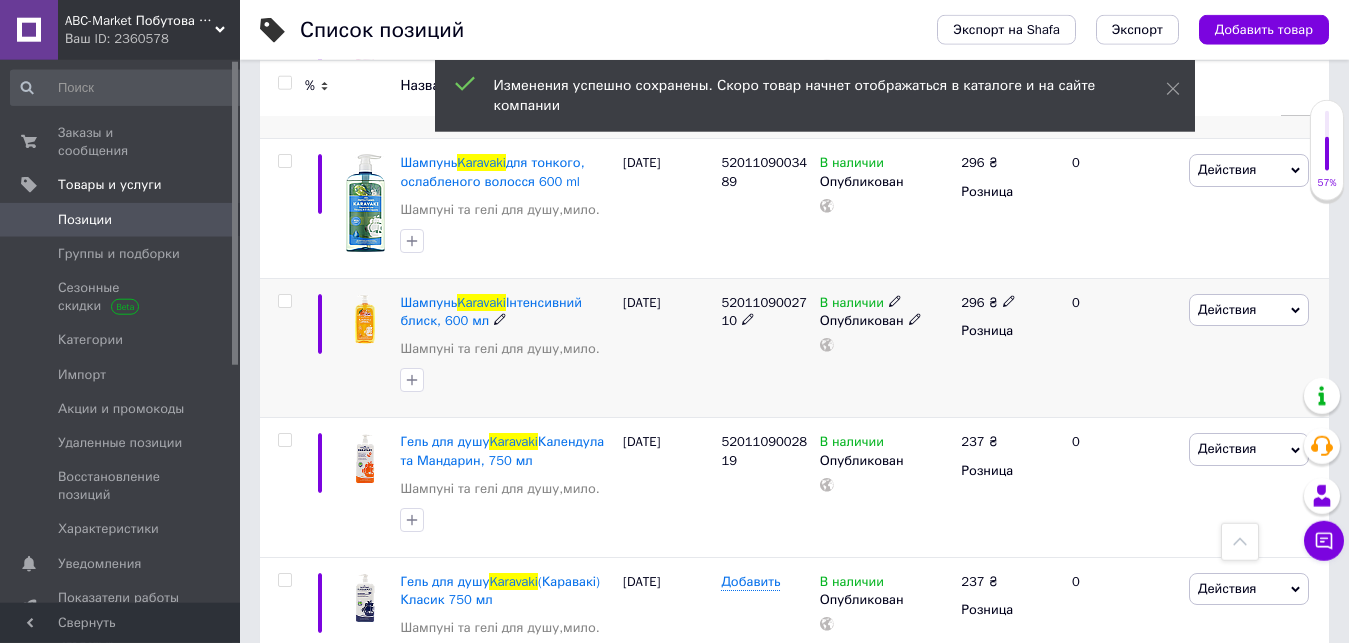scroll, scrollTop: 714, scrollLeft: 0, axis: vertical 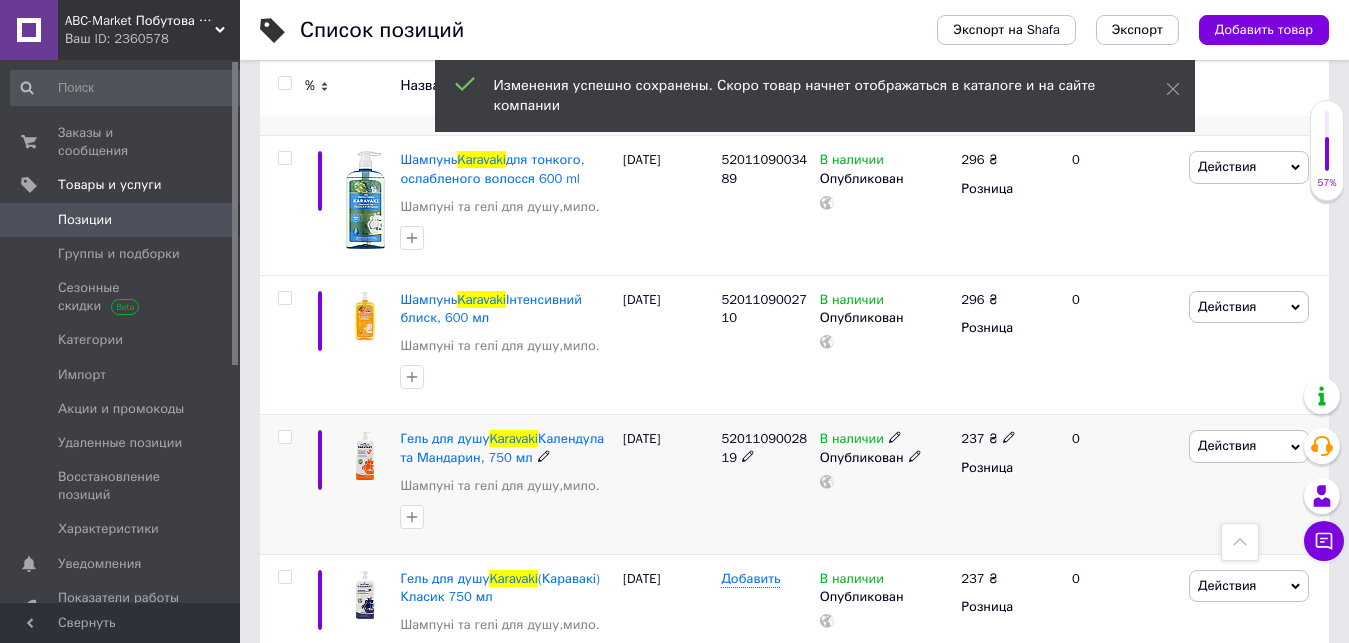 click 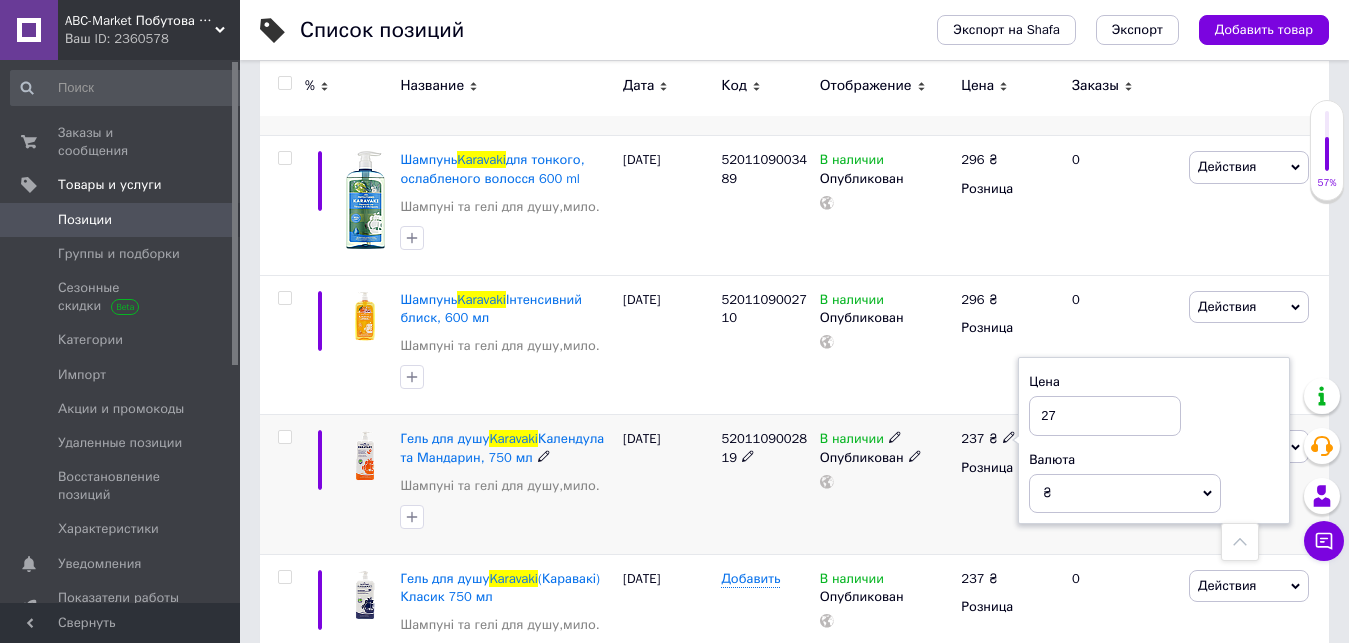 type on "276" 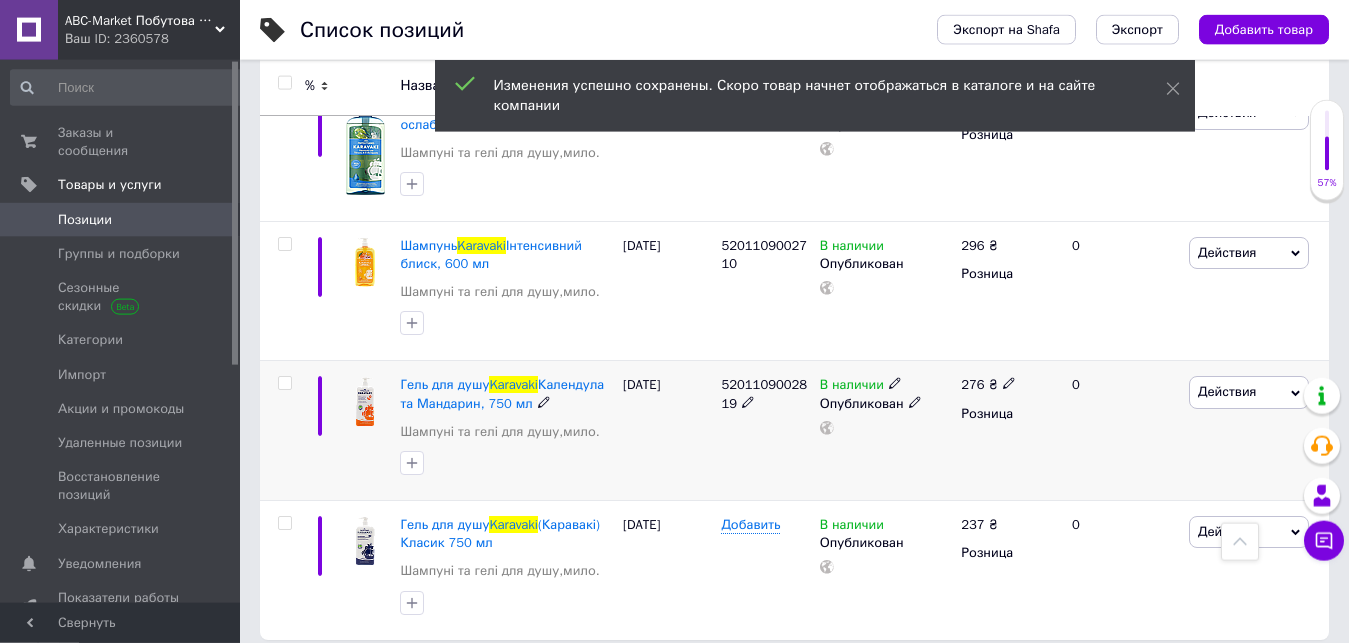 scroll, scrollTop: 784, scrollLeft: 0, axis: vertical 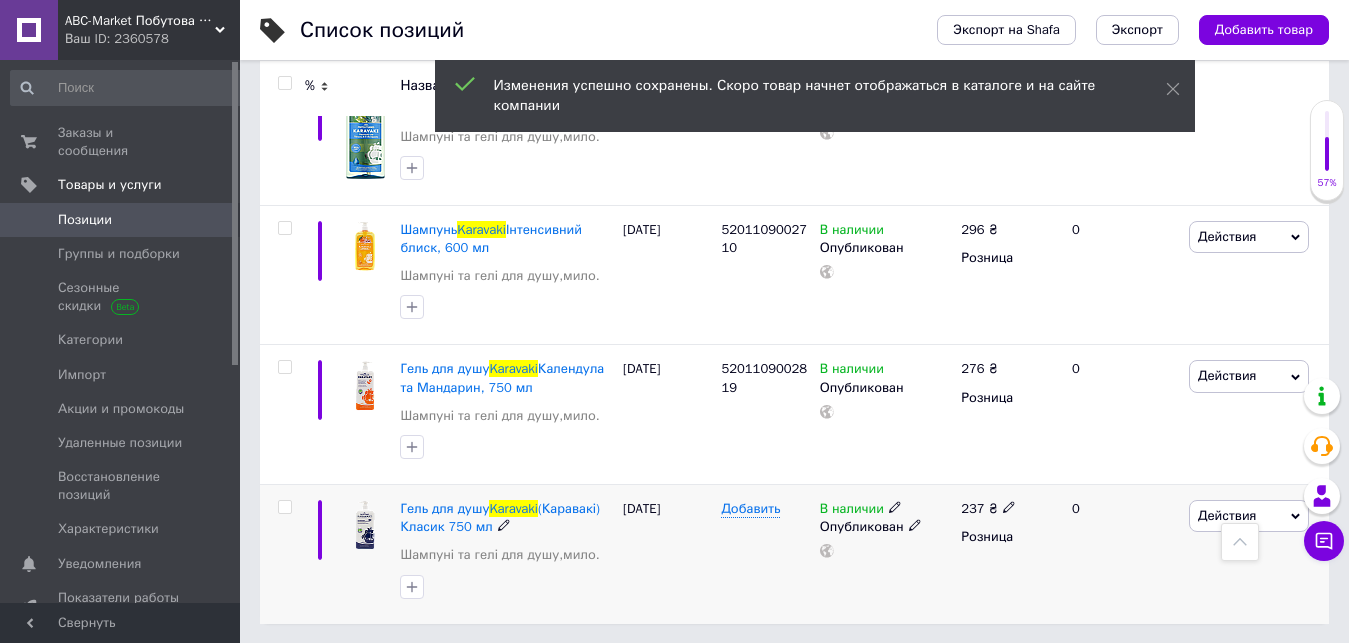 click 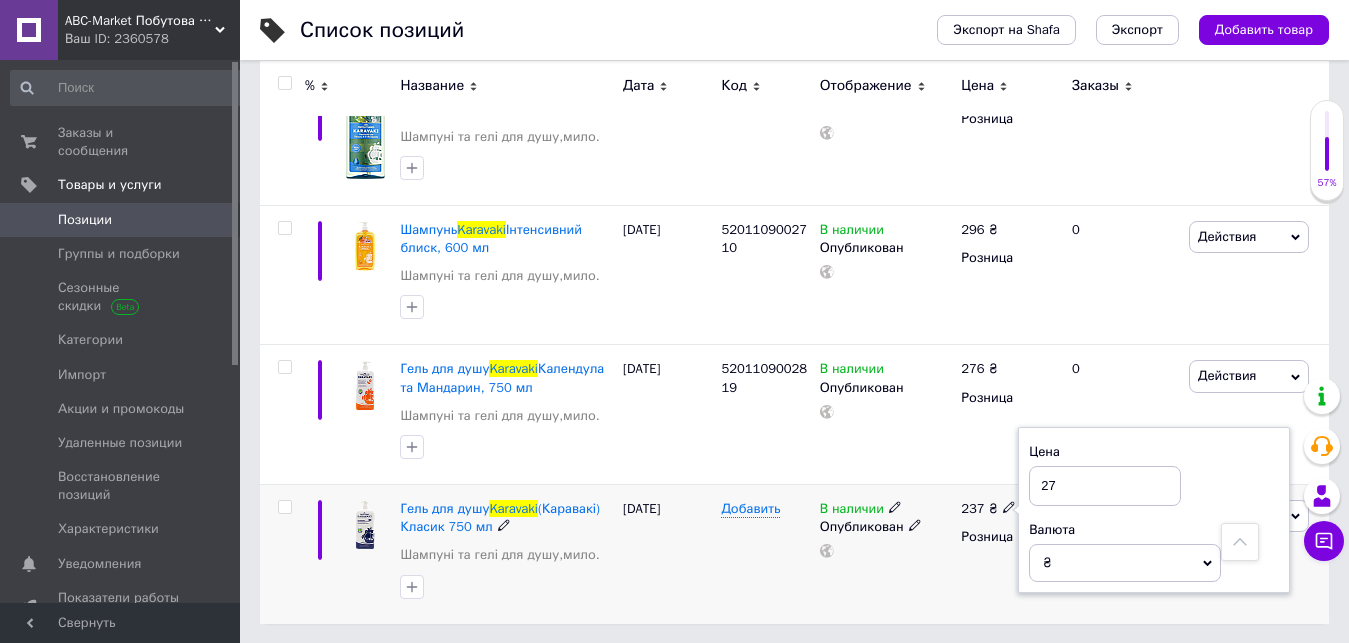 type on "276" 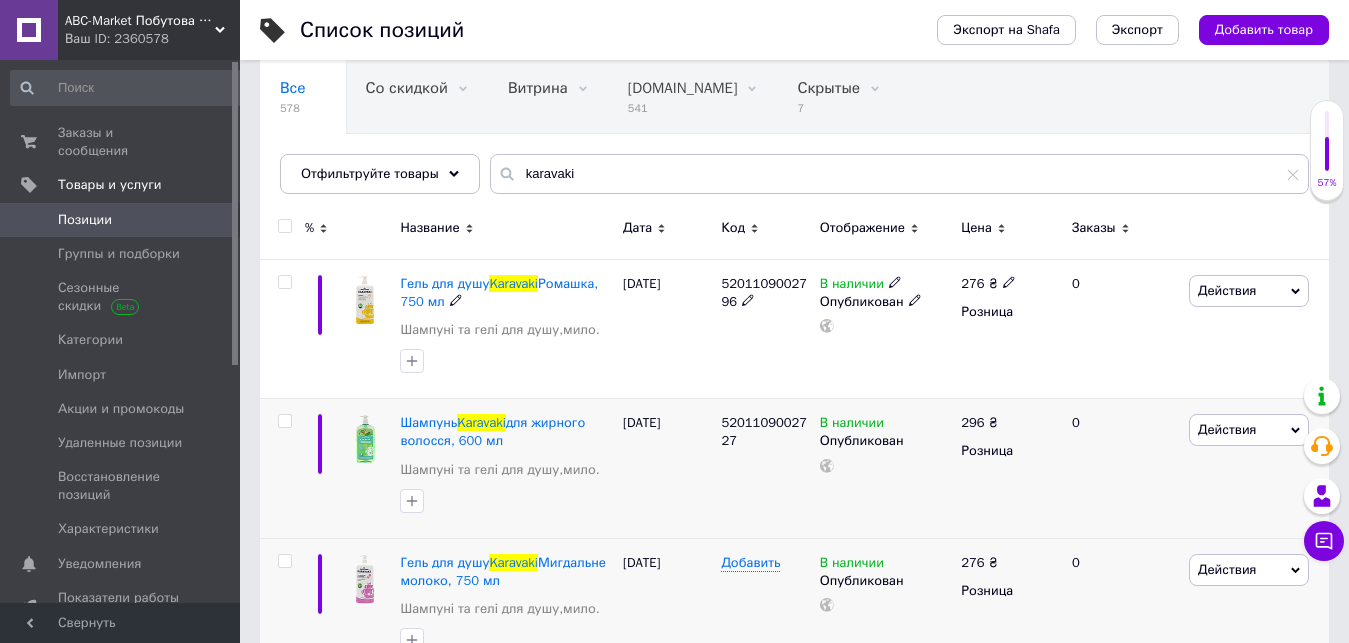 scroll, scrollTop: 0, scrollLeft: 0, axis: both 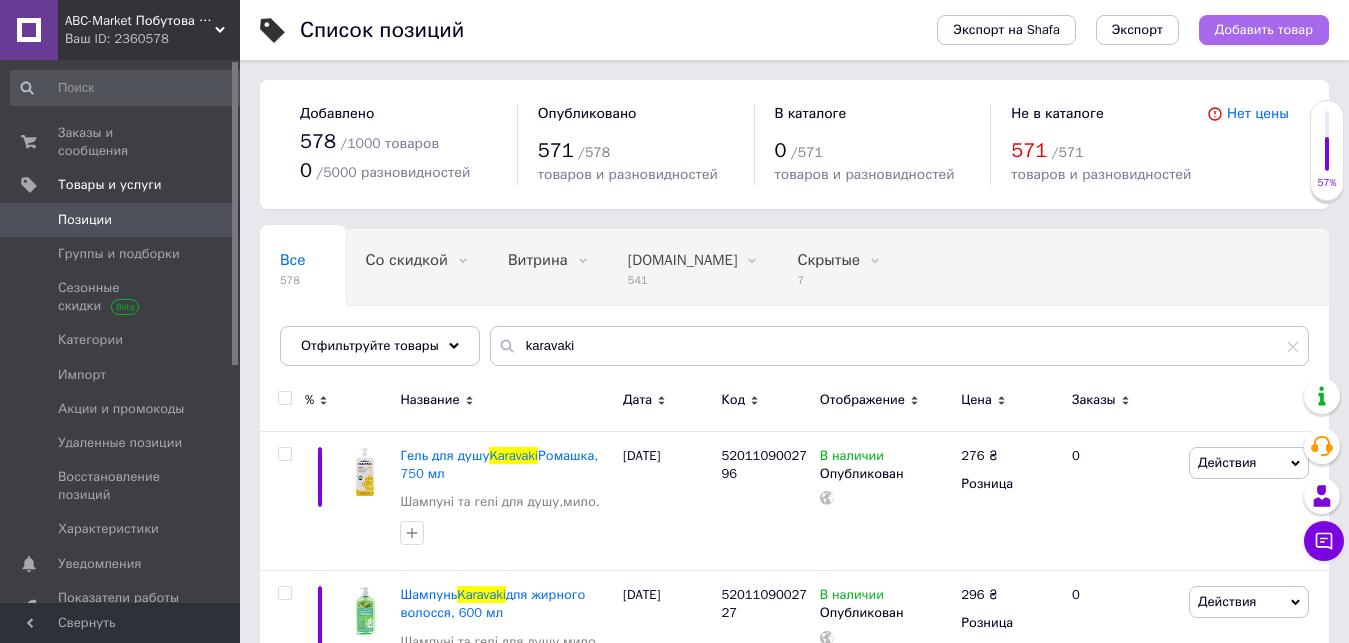 click on "Добавить товар" at bounding box center [1264, 30] 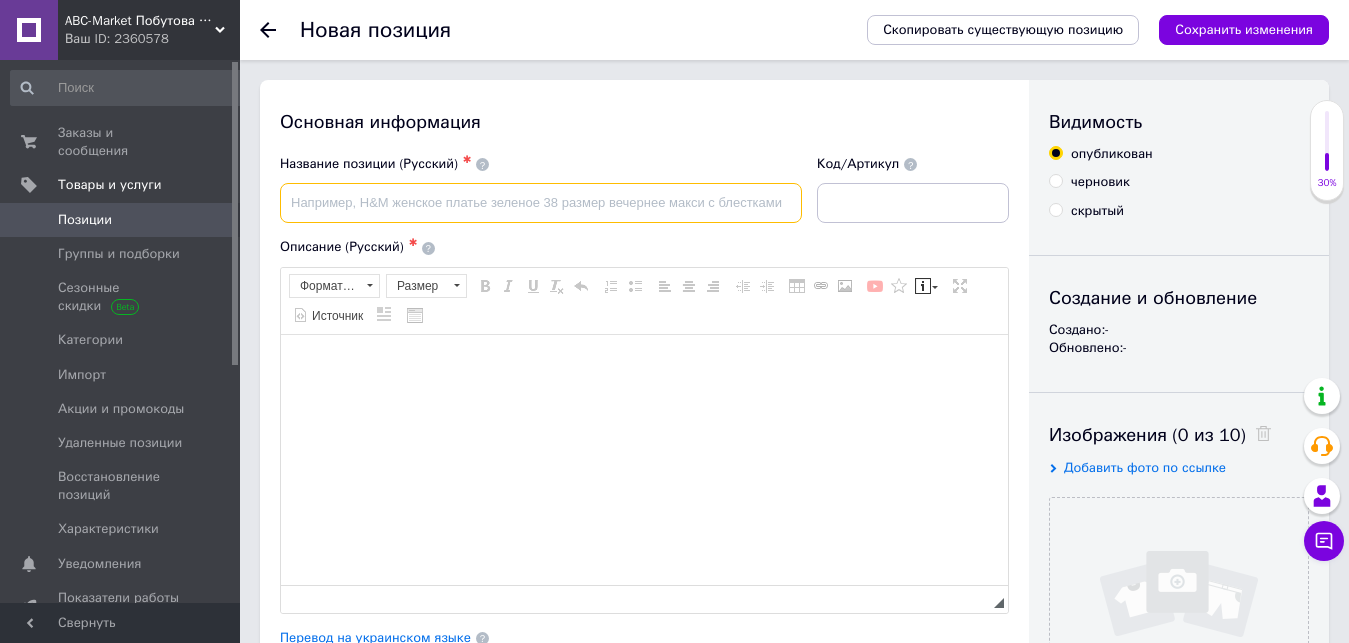 click at bounding box center (541, 203) 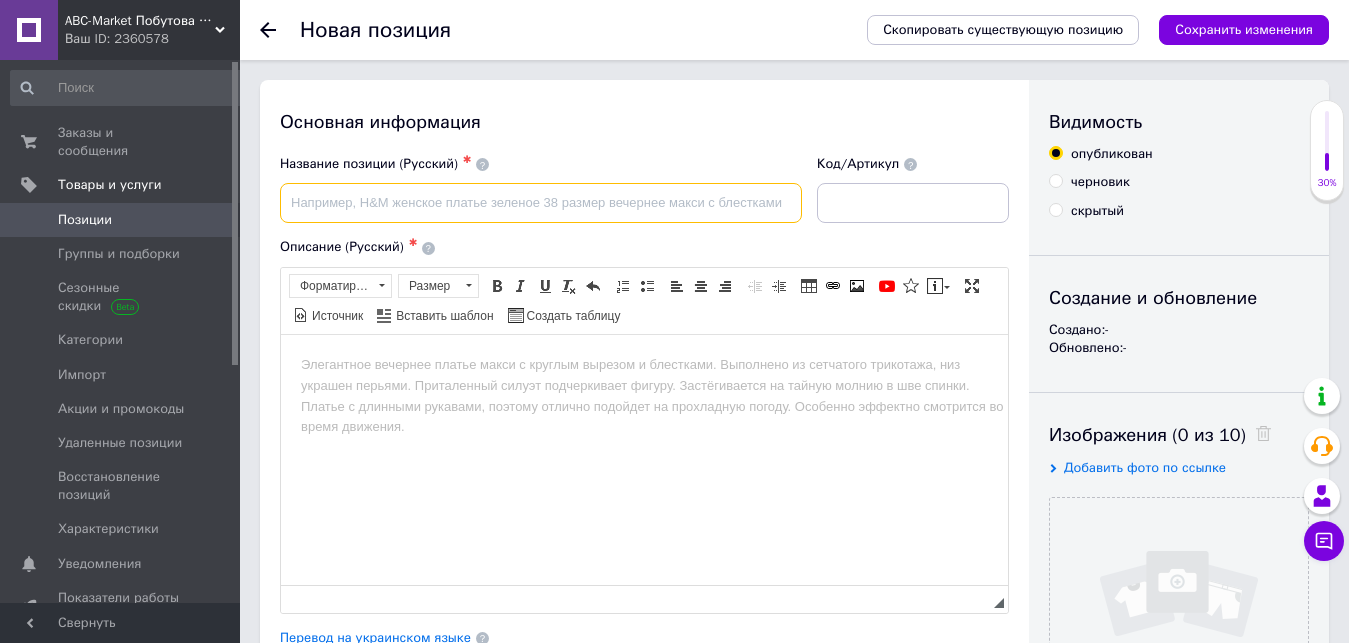 scroll, scrollTop: 0, scrollLeft: 0, axis: both 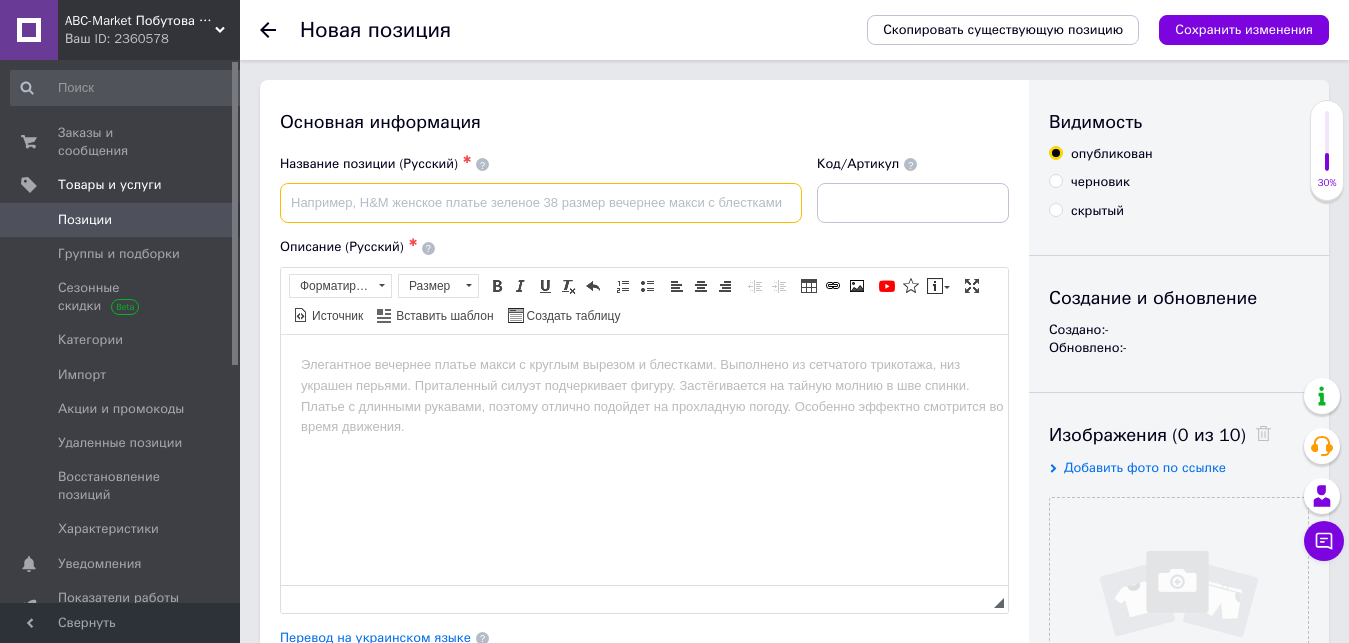 paste on "Шампунь Karavaki Зволоження та Живлення 600 мл" 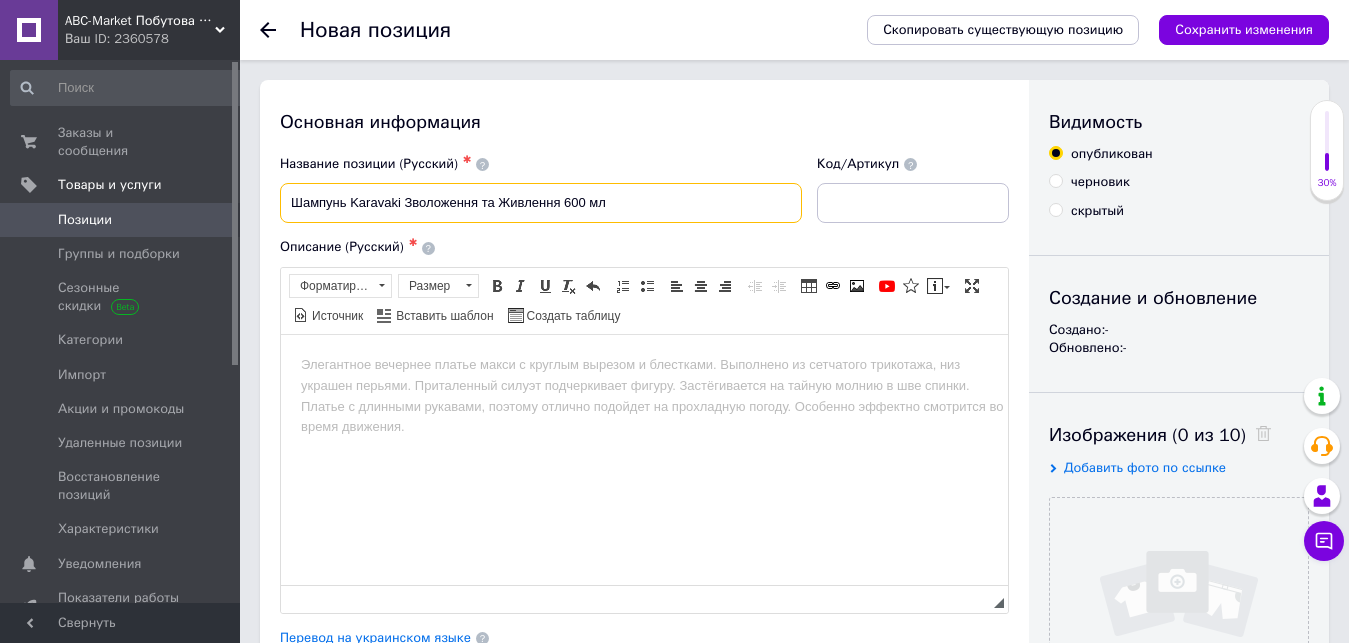 type on "Шампунь Karavaki Зволоження та Живлення 600 мл" 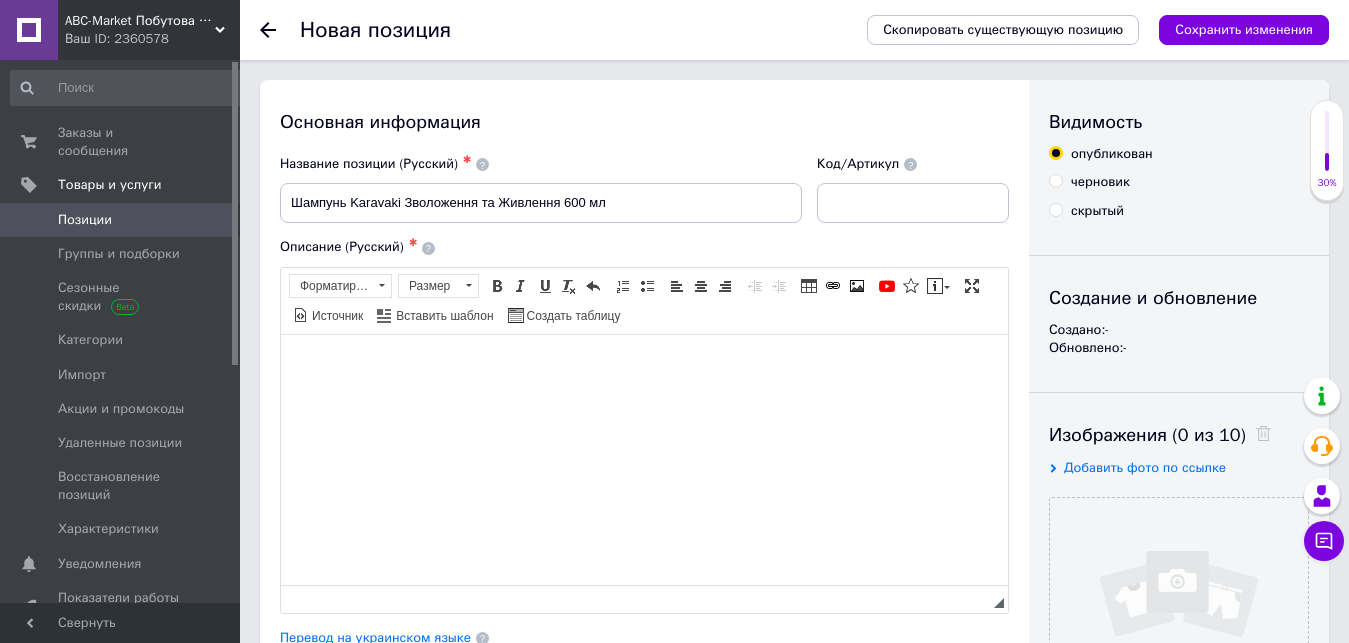 click at bounding box center (644, 459) 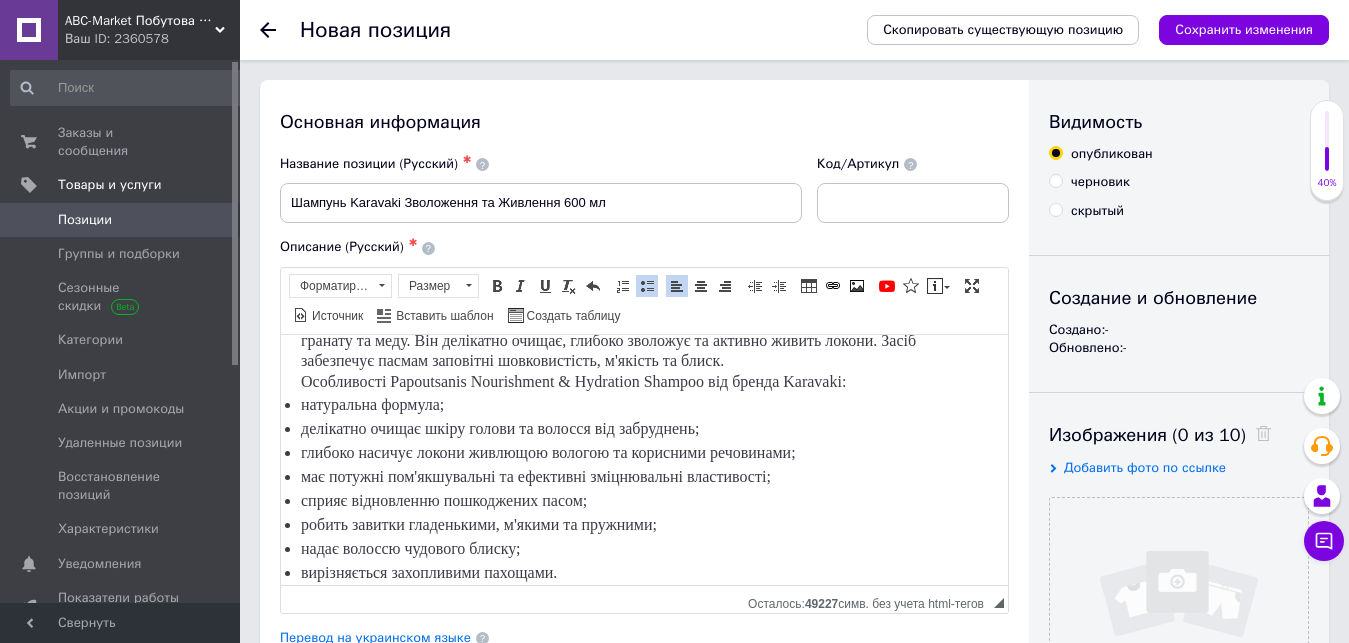 scroll, scrollTop: 0, scrollLeft: 0, axis: both 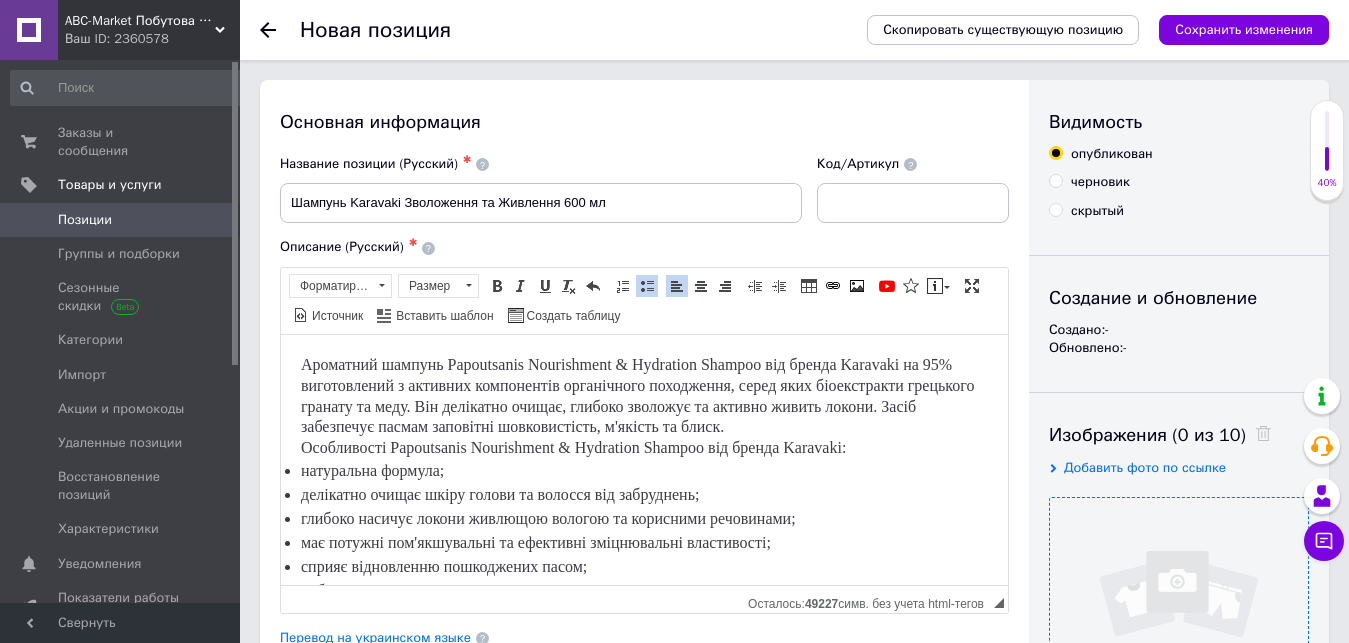 click at bounding box center (1179, 627) 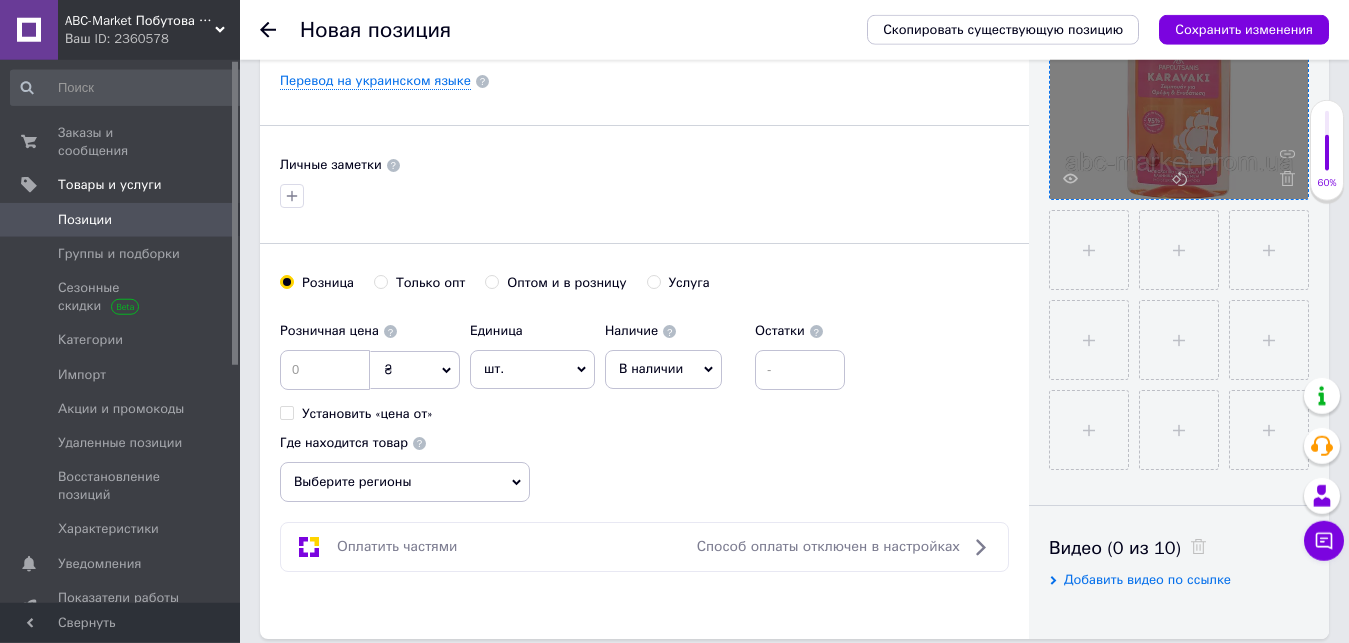 scroll, scrollTop: 612, scrollLeft: 0, axis: vertical 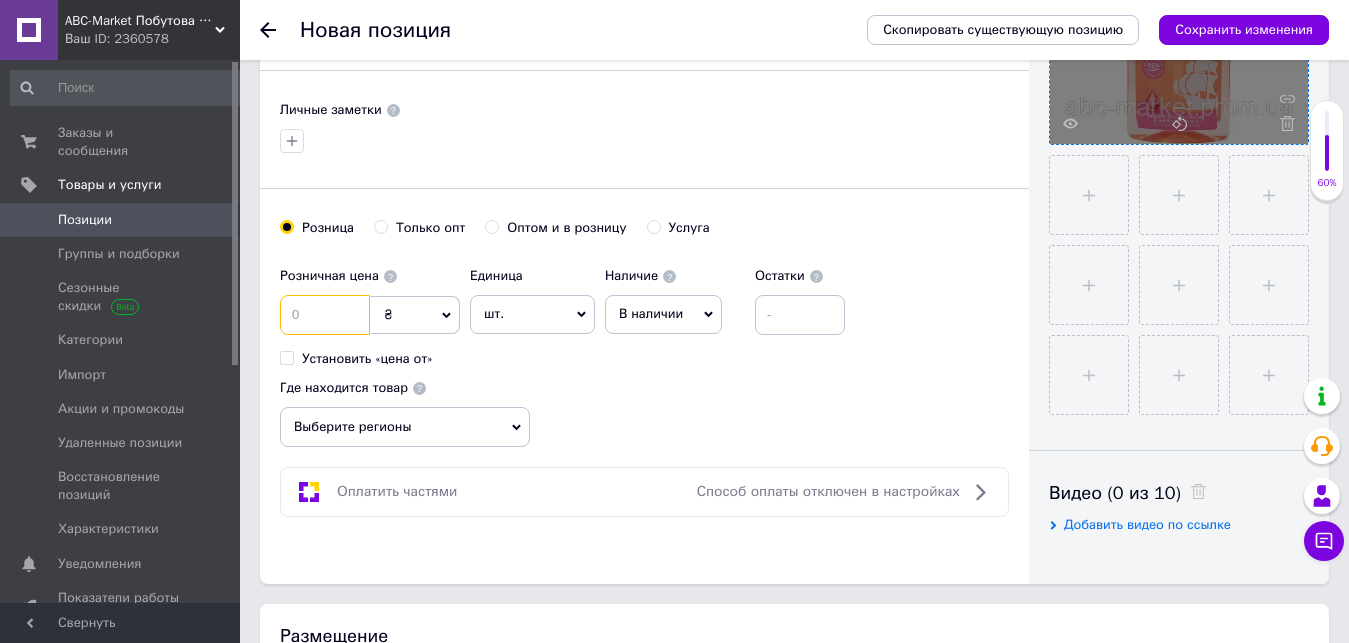 click at bounding box center (325, 315) 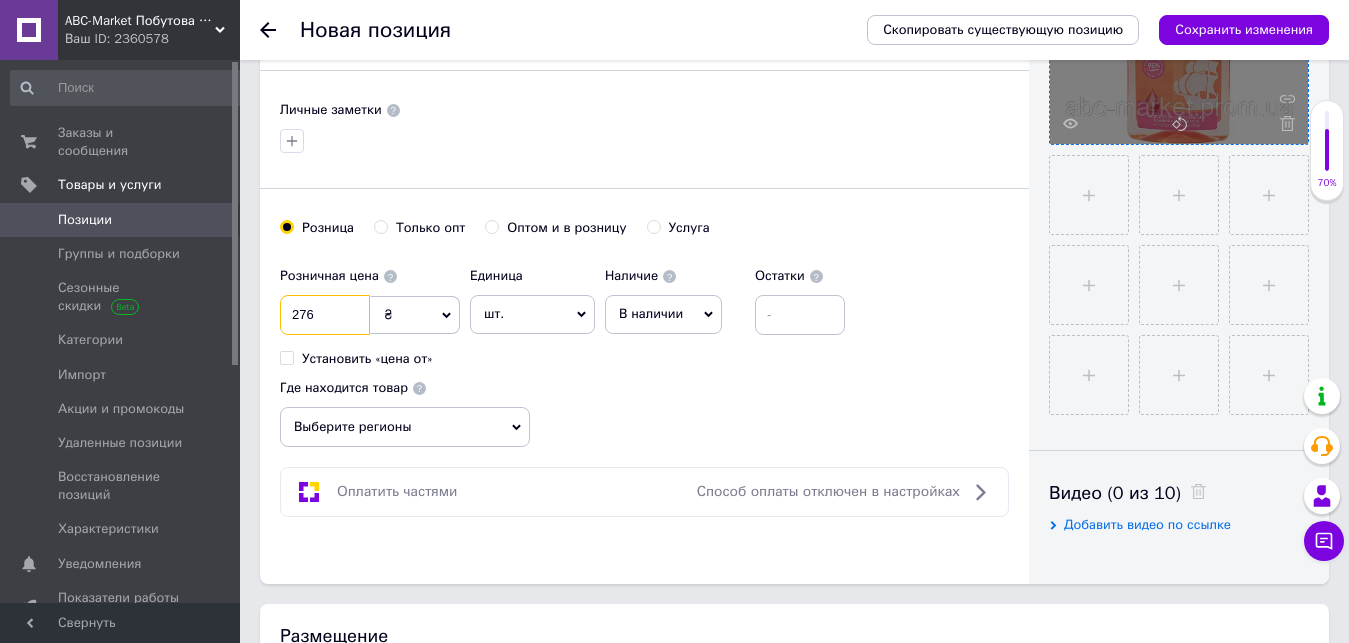 type on "276" 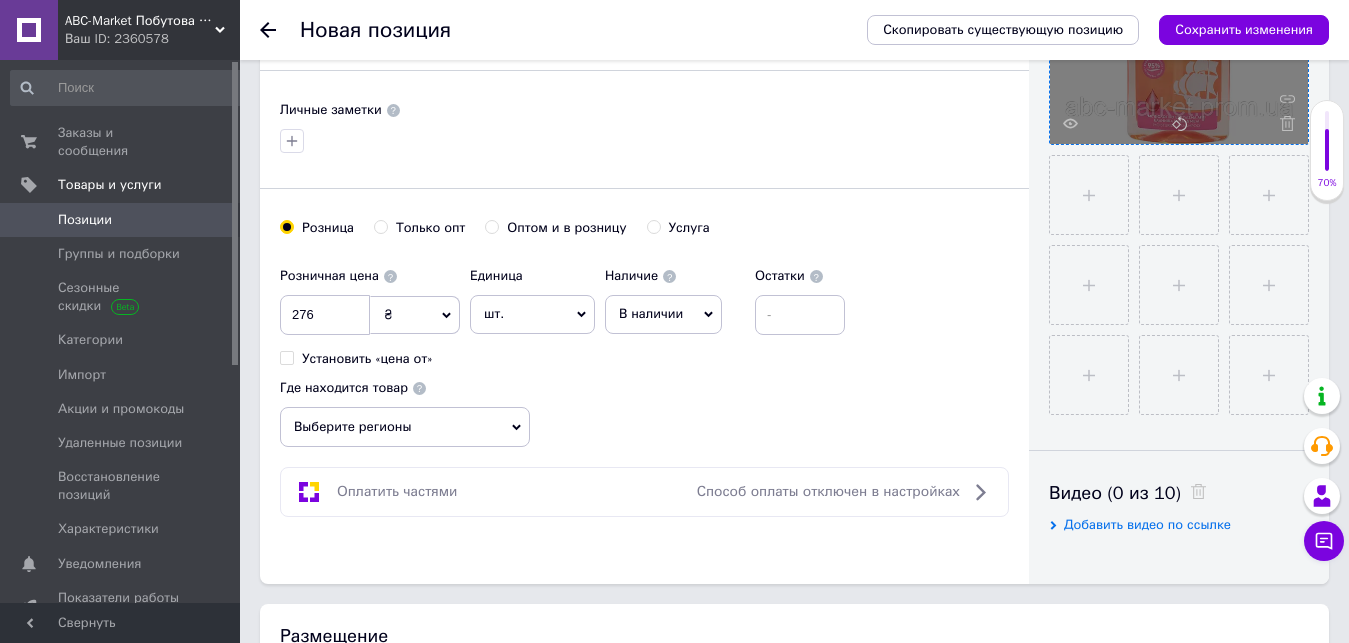 click on "Выберите регионы" at bounding box center (405, 427) 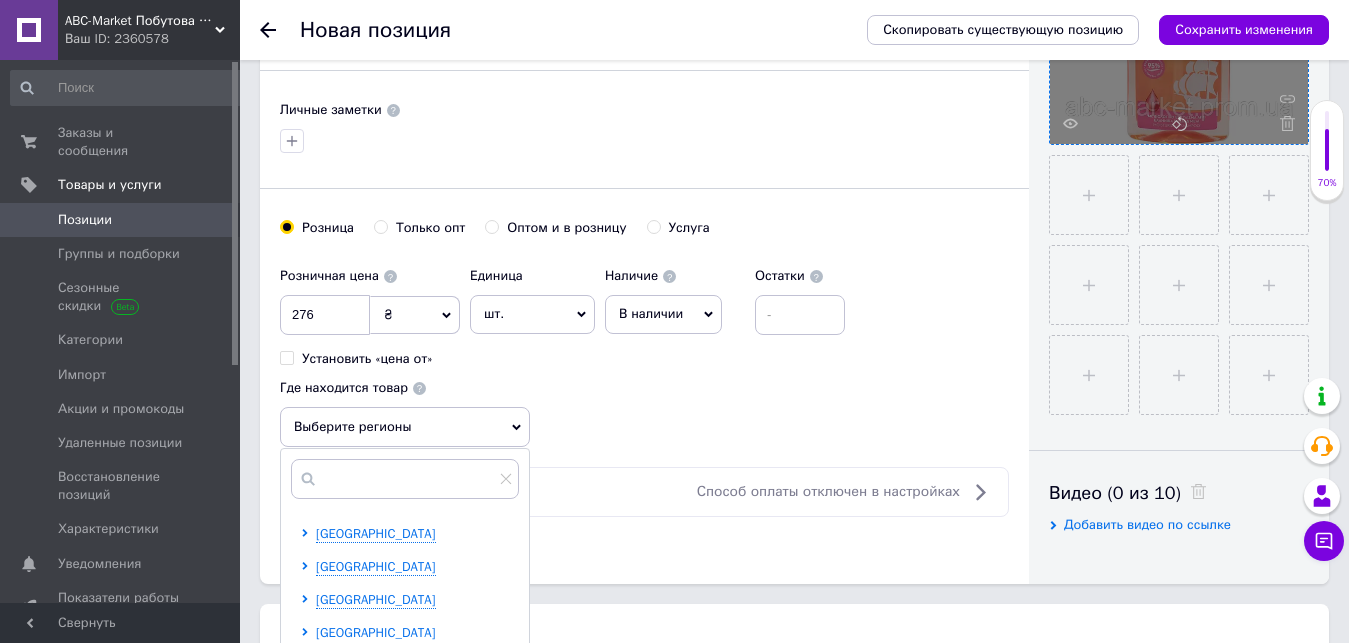 scroll, scrollTop: 204, scrollLeft: 0, axis: vertical 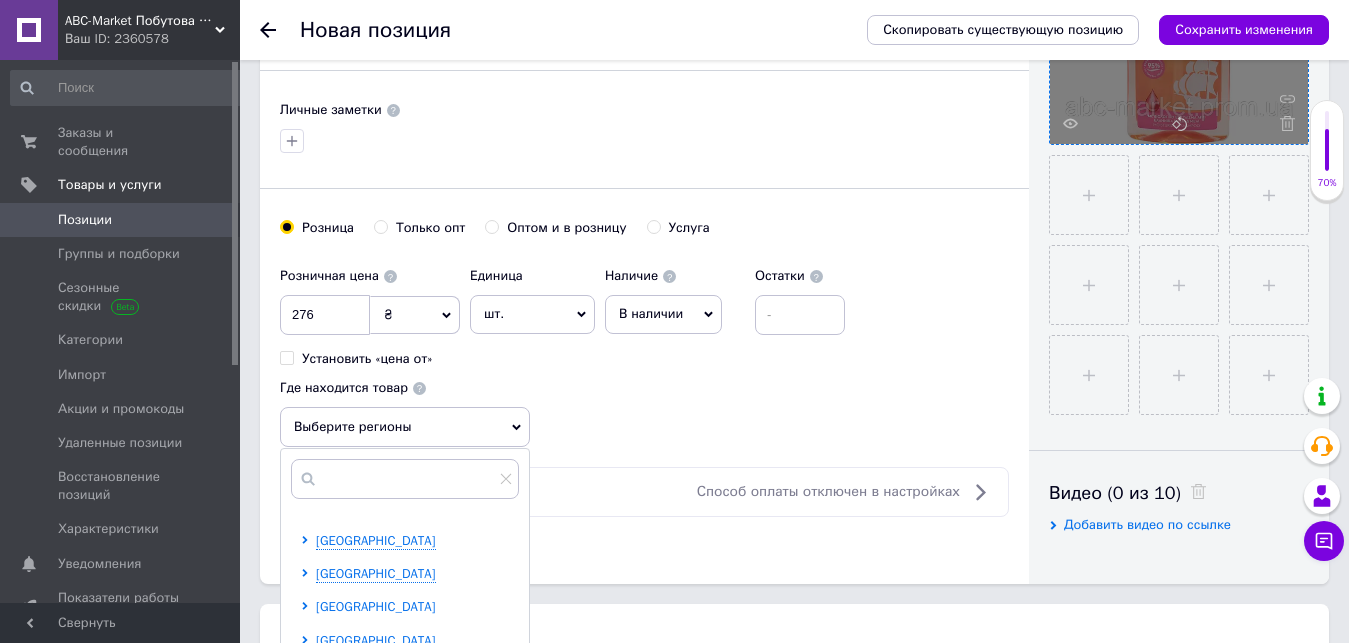 click on "[GEOGRAPHIC_DATA]" at bounding box center [376, 606] 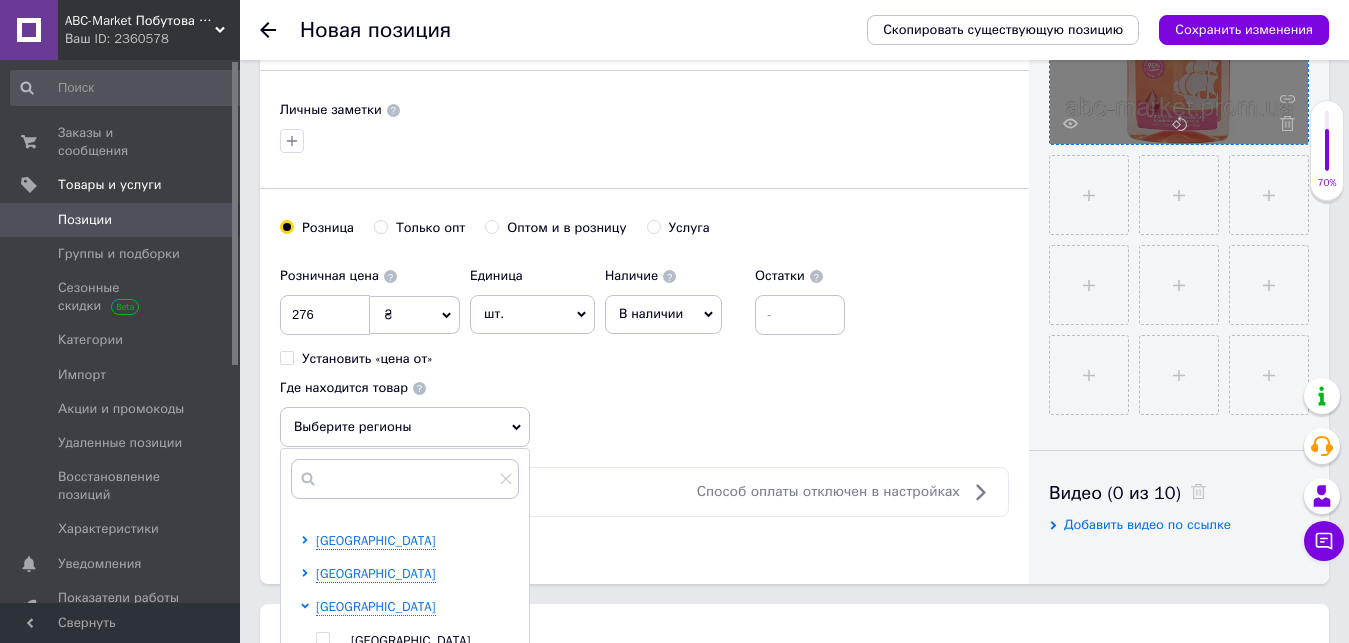 click at bounding box center (322, 639) 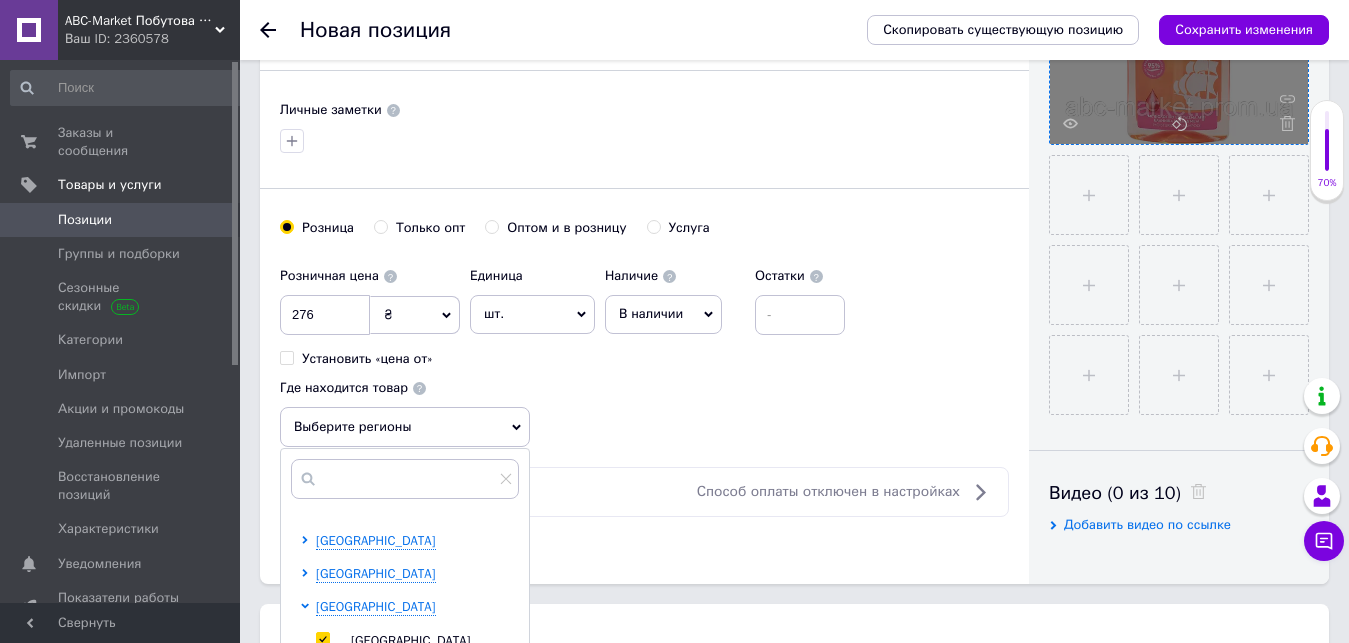 checkbox on "true" 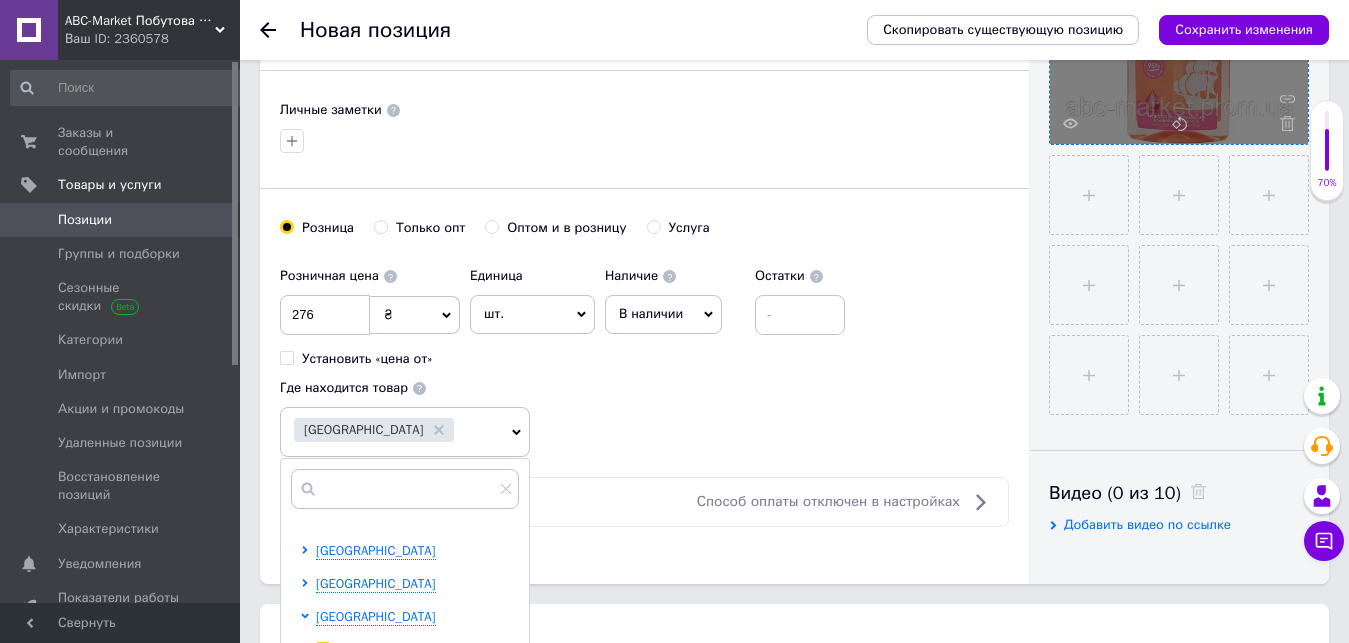 click on "Розничная цена 276 ₴ $ € CHF £ ¥ PLN ₸ MDL HUF KGS CN¥ TRY ₩ lei Установить «цена от» Единица шт. Популярное комплект упаковка кв.м пара м кг пог.м услуга т а автоцистерна ампула б баллон банка блистер бобина бочка [PERSON_NAME] бухта в ватт ведро выезд г г га гигакалория год гр/кв.м д дал два месяца день доза е еврокуб ед. к кВт канистра карат кв.дм кв.м кв.см кв.фут квартал кг кг/кв.м км колесо комплект коробка куб.дм куб.м л л лист м м мВт месяц мешок минута мл мм моток н набор неделя номер о объект п паллетоместо пара партия пач пог.м полгода посевная единица птицеместо р рейс рулон с т" at bounding box center [644, 357] 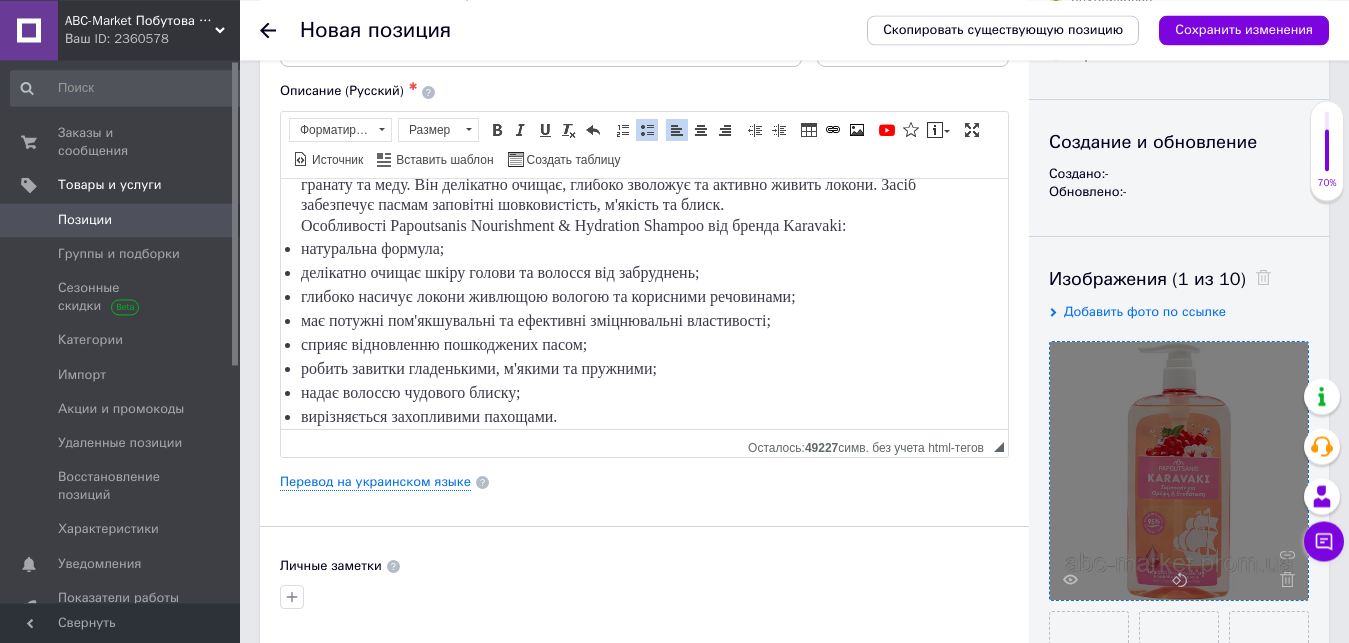 scroll, scrollTop: 102, scrollLeft: 0, axis: vertical 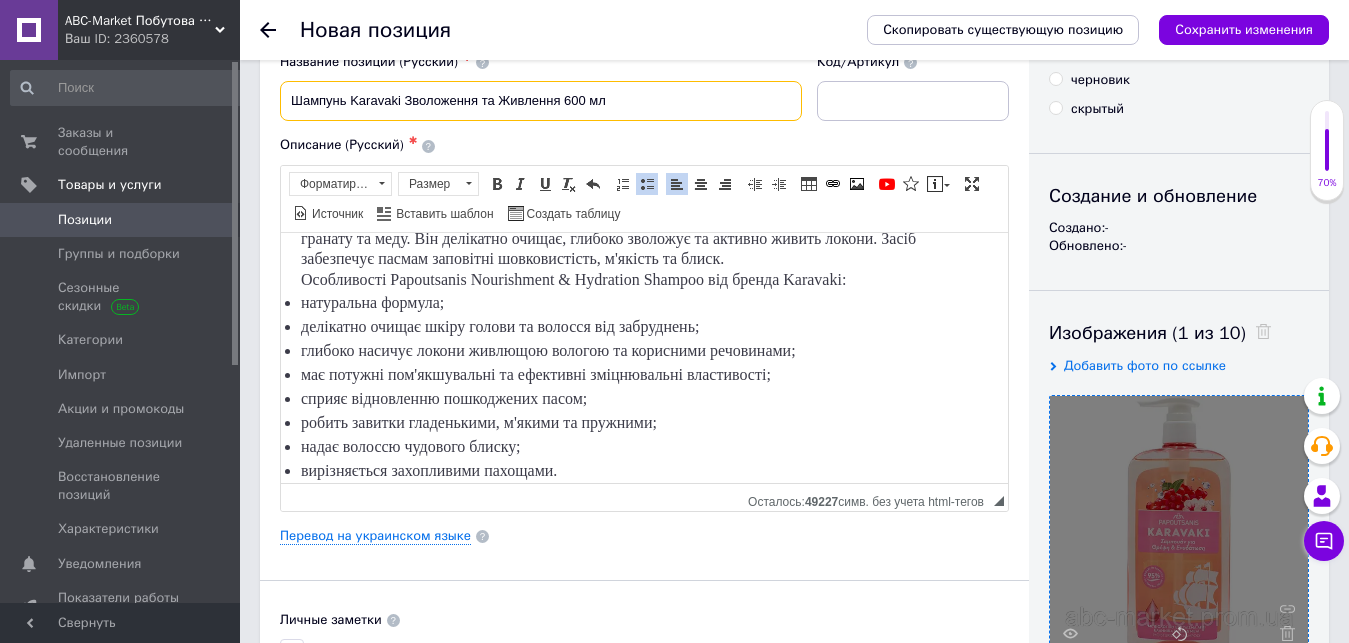 drag, startPoint x: 399, startPoint y: 100, endPoint x: 287, endPoint y: 99, distance: 112.00446 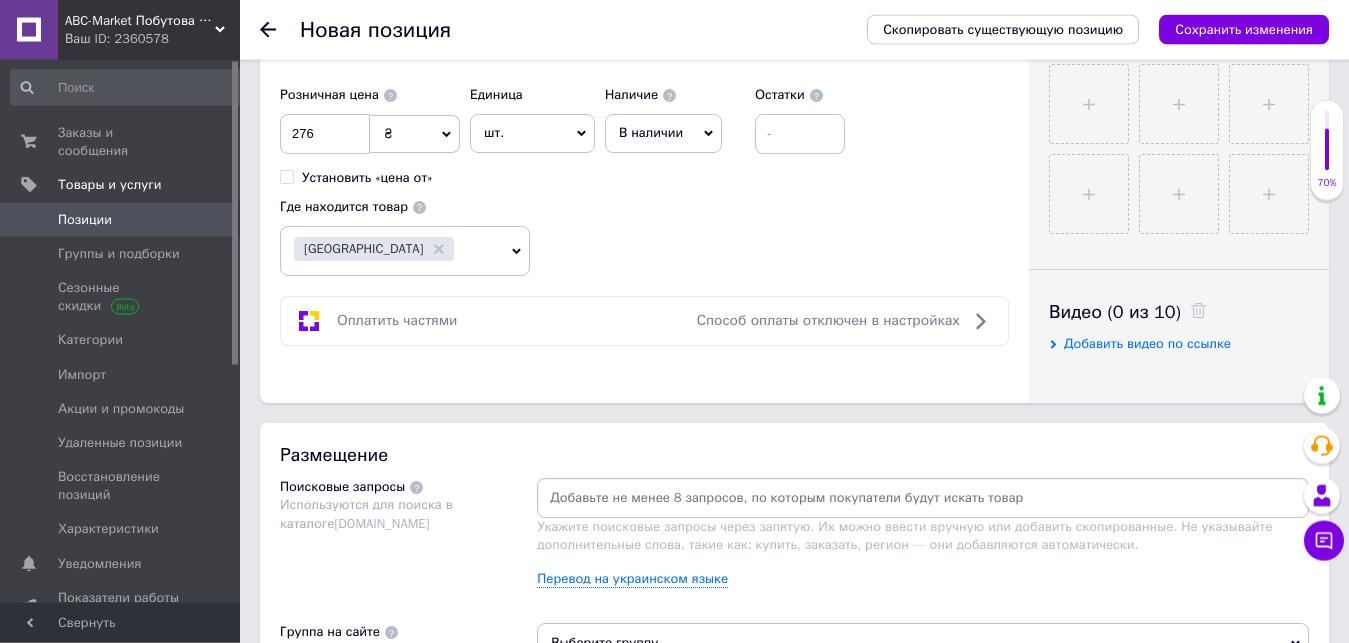 scroll, scrollTop: 816, scrollLeft: 0, axis: vertical 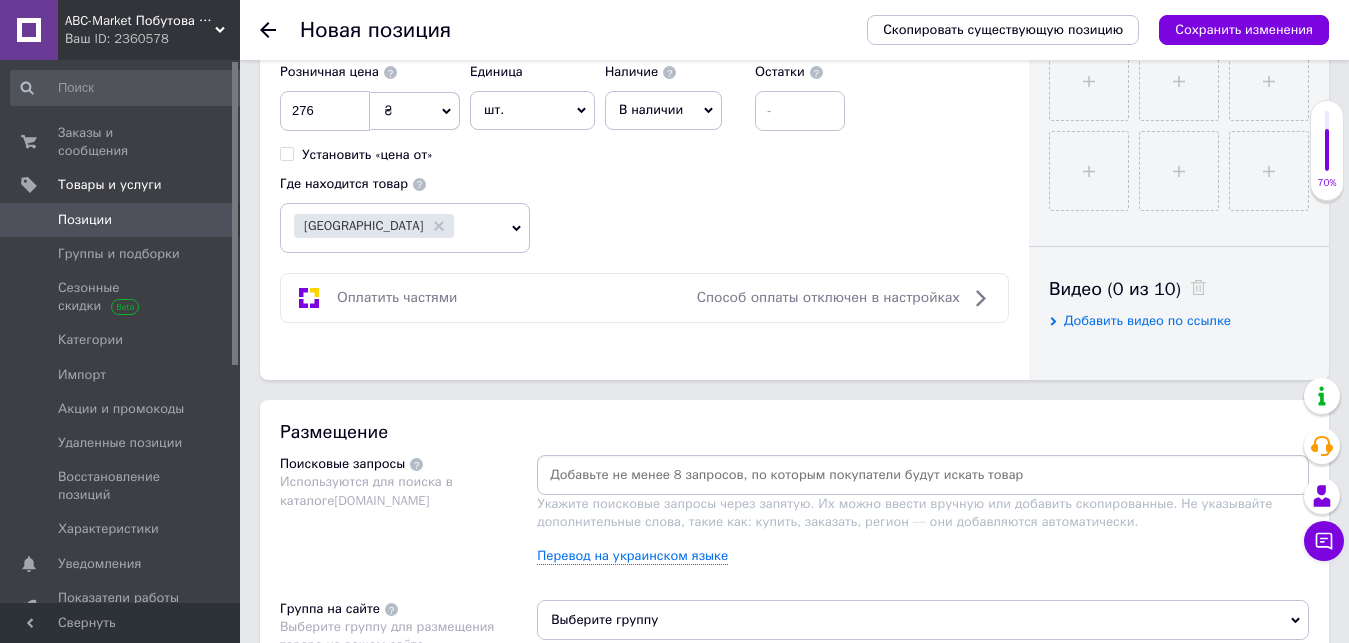 click at bounding box center [923, 475] 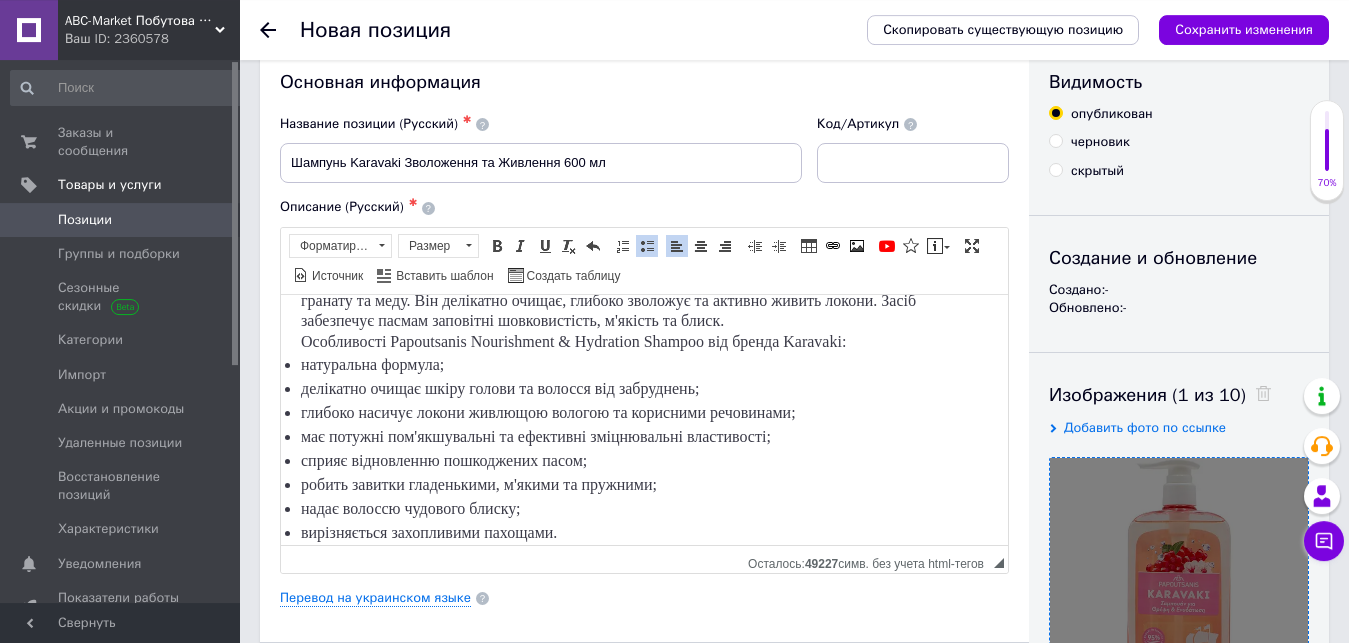 scroll, scrollTop: 0, scrollLeft: 0, axis: both 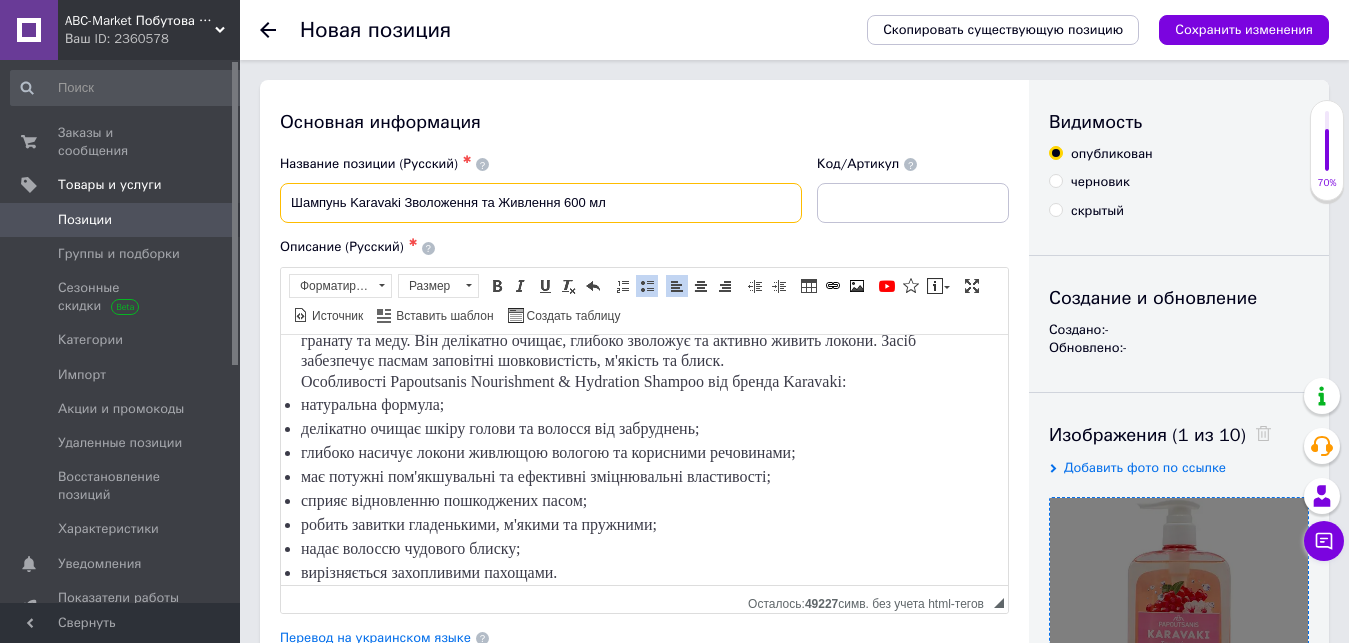 drag, startPoint x: 557, startPoint y: 203, endPoint x: 287, endPoint y: 200, distance: 270.01666 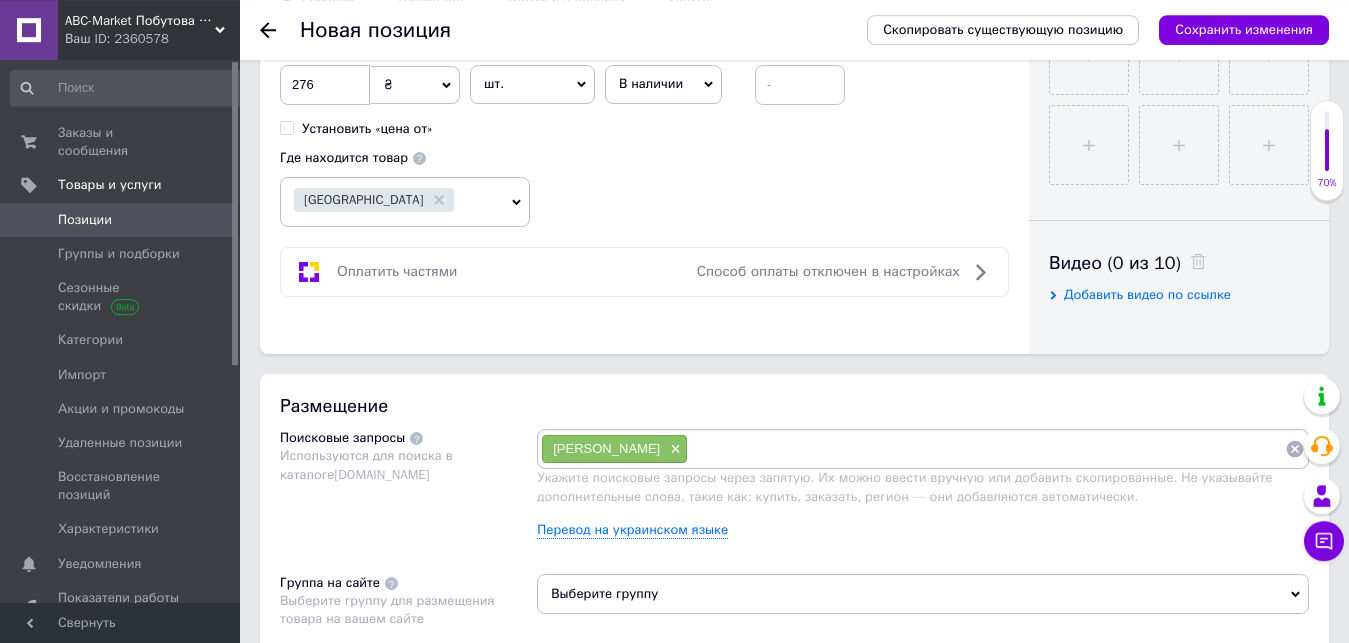 scroll, scrollTop: 918, scrollLeft: 0, axis: vertical 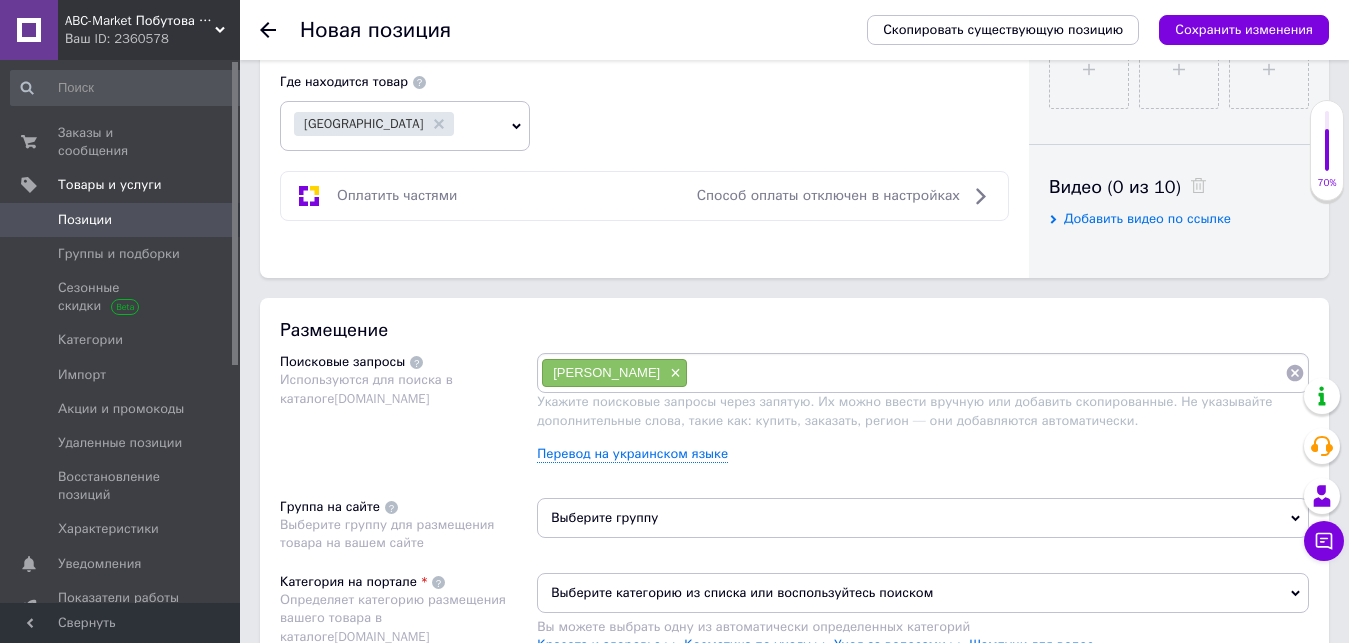 click at bounding box center [986, 373] 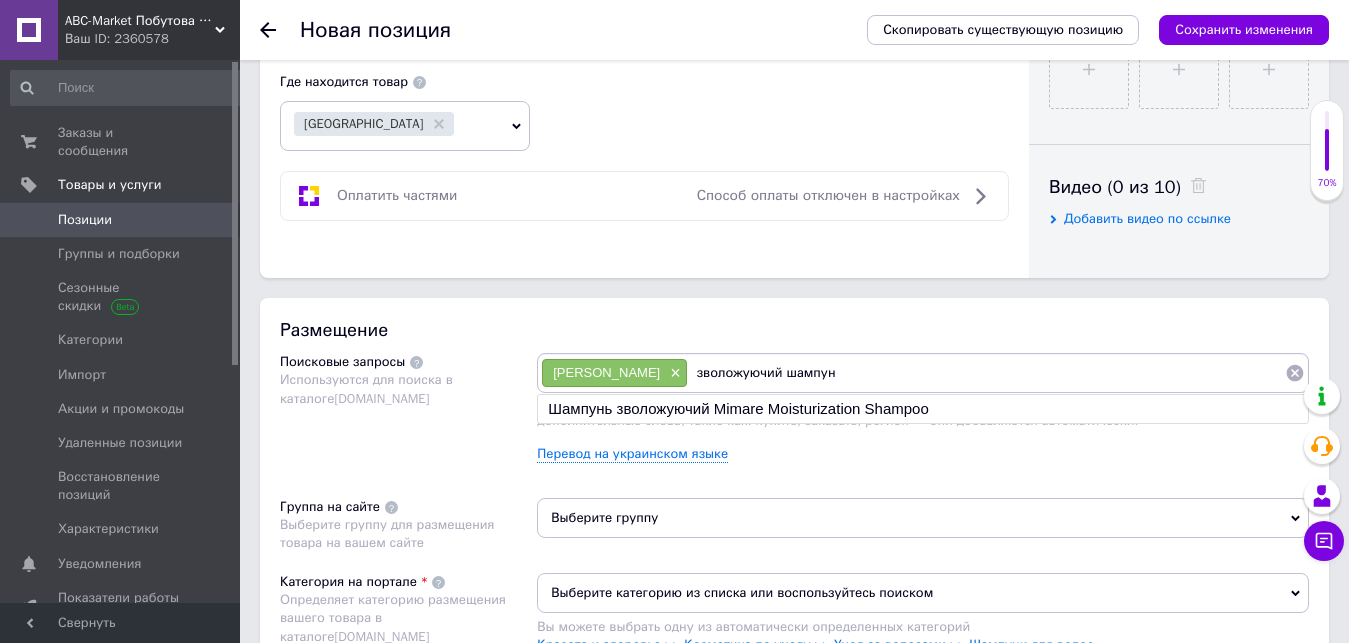 type on "зволожуючий шампунь" 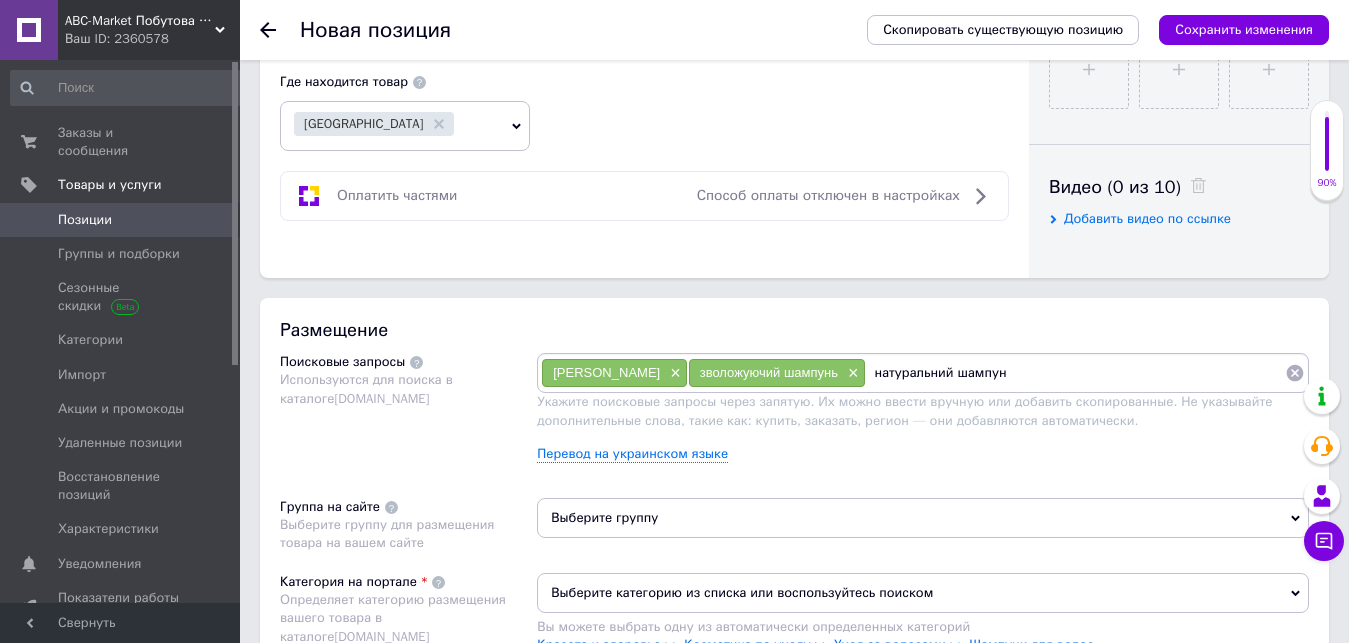 type on "натуральний шампунь" 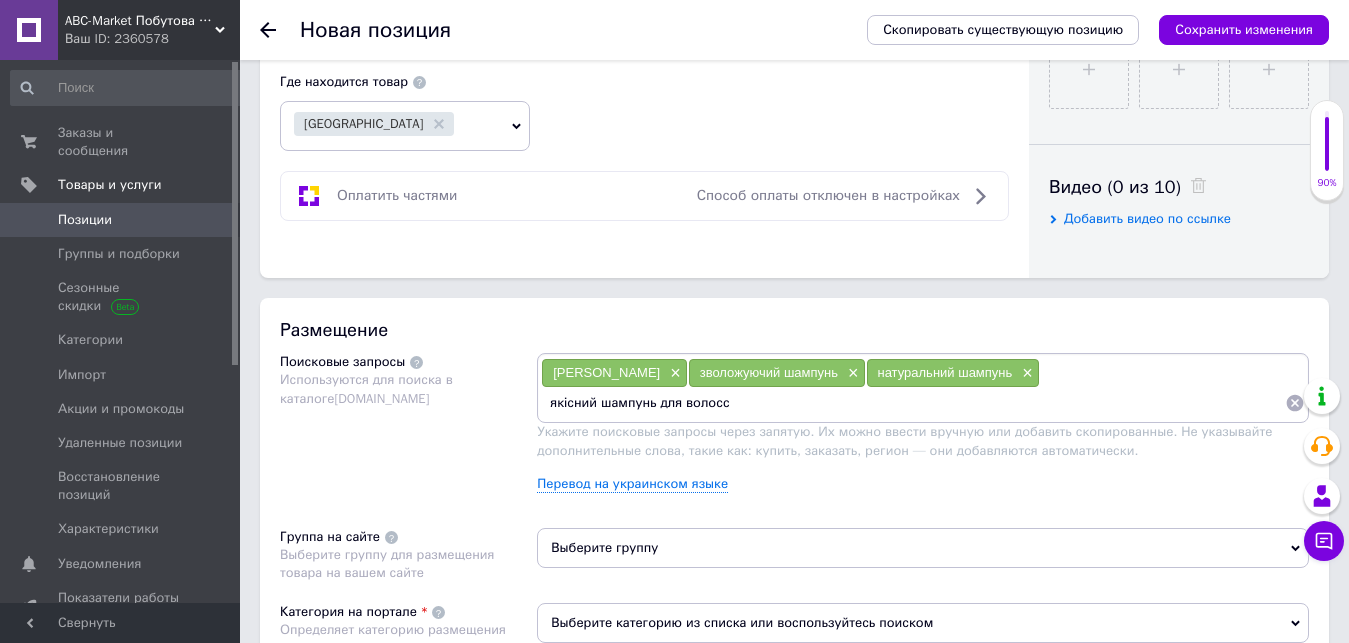 type on "якісний шампунь для волосся" 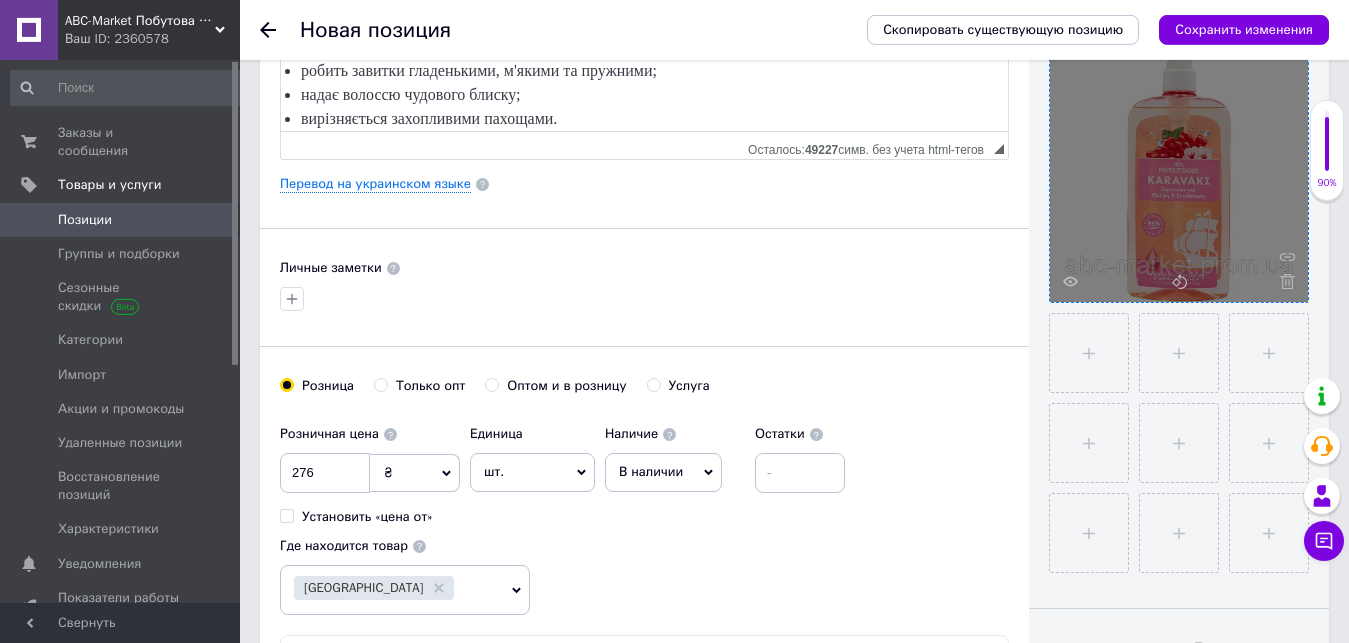 scroll, scrollTop: 714, scrollLeft: 0, axis: vertical 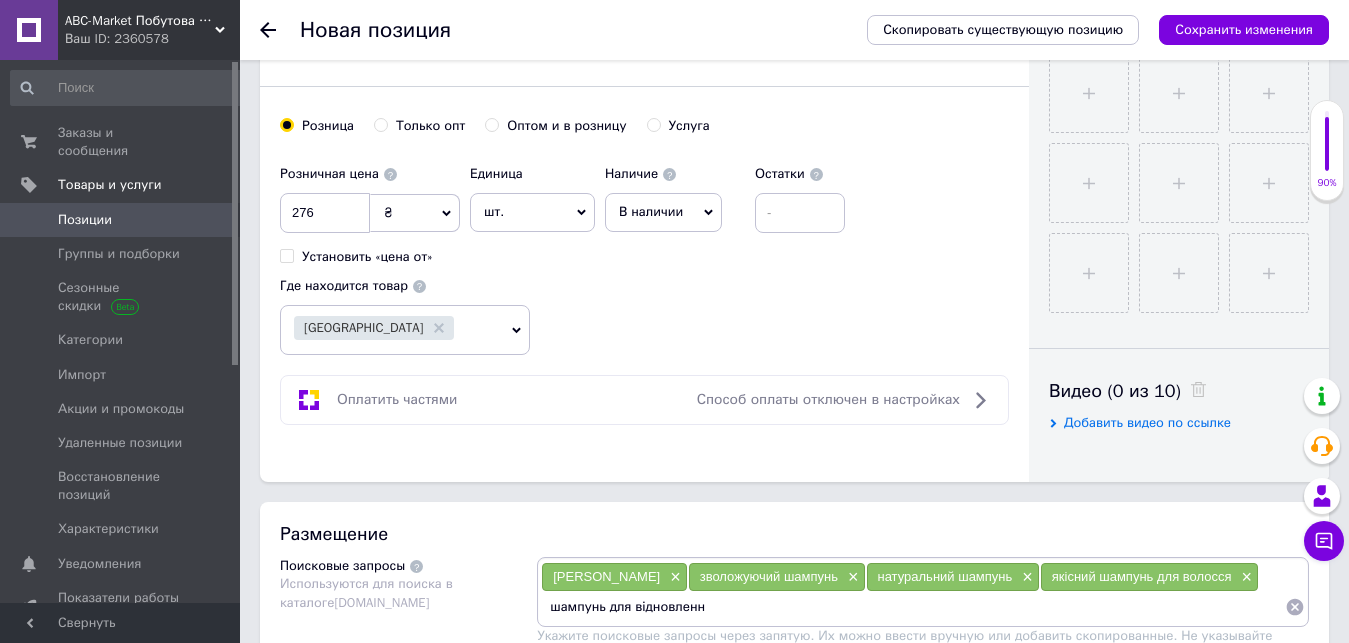 type on "шампунь для відновлення" 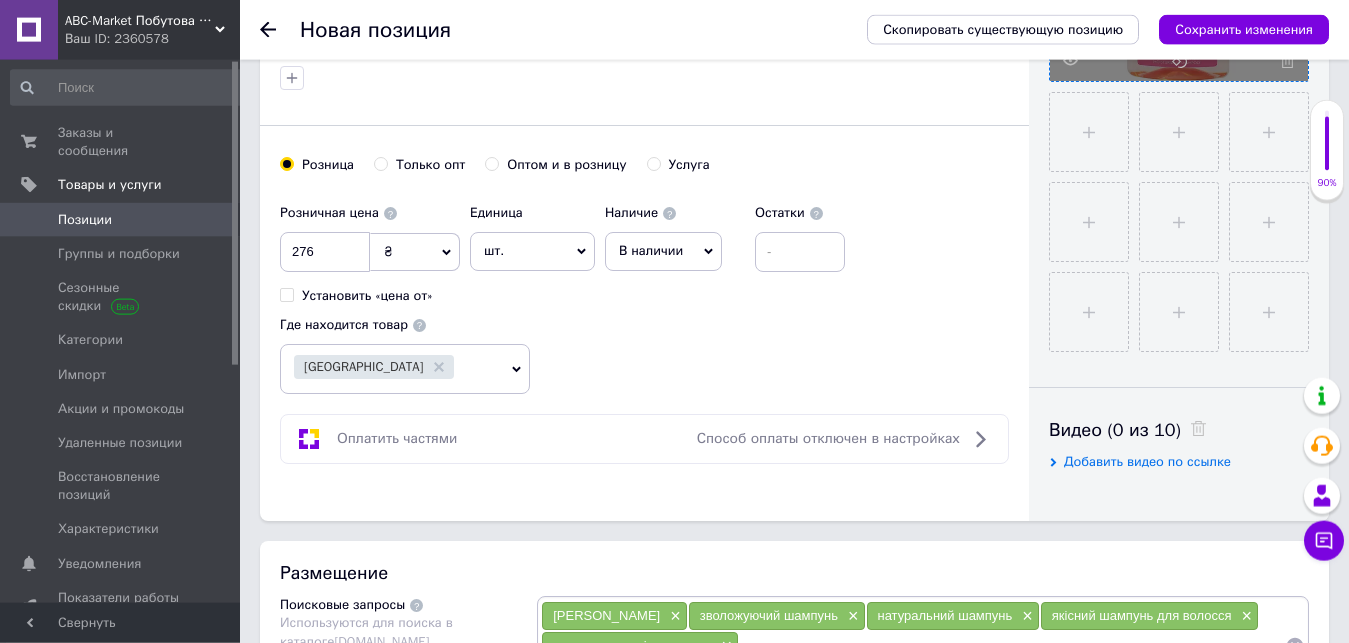 scroll, scrollTop: 816, scrollLeft: 0, axis: vertical 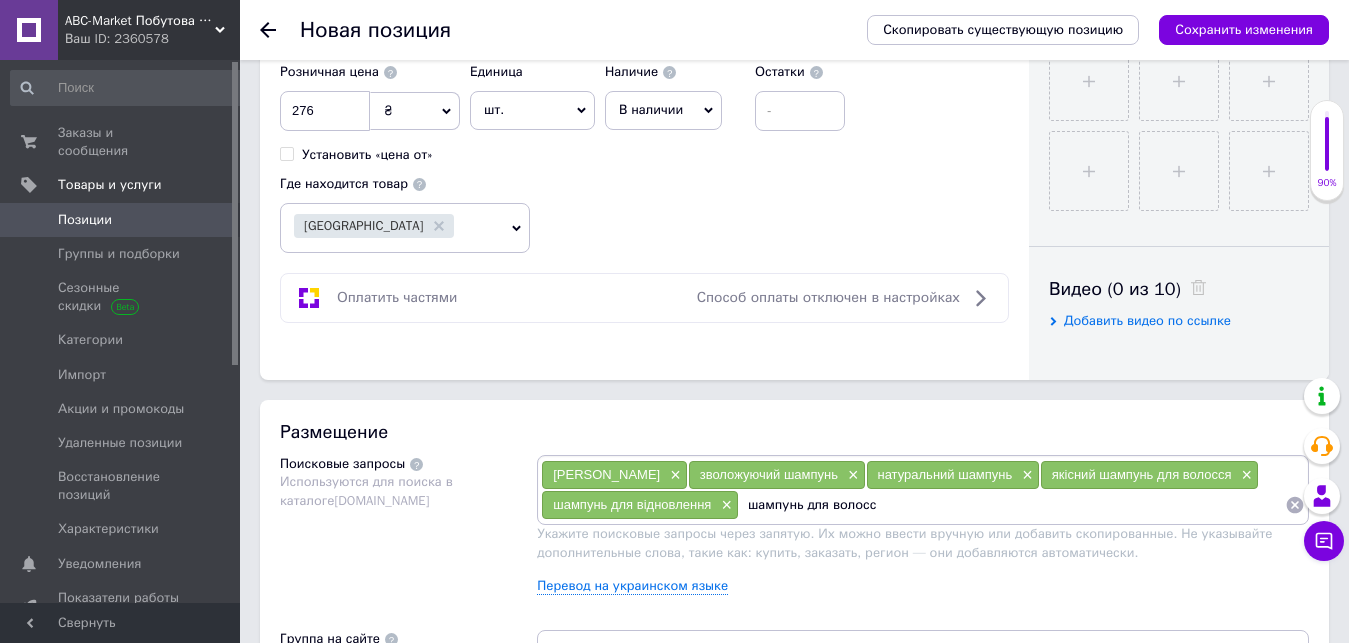 type on "шампунь для волосся" 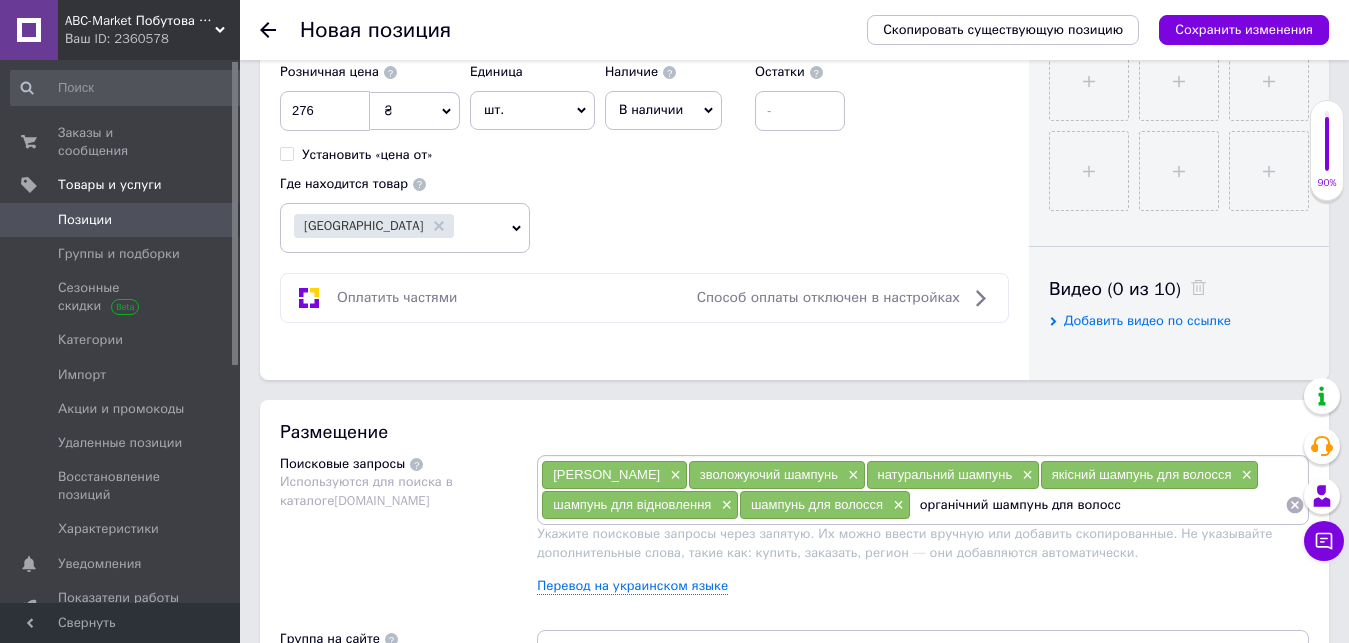type on "органічний шампунь для волосся" 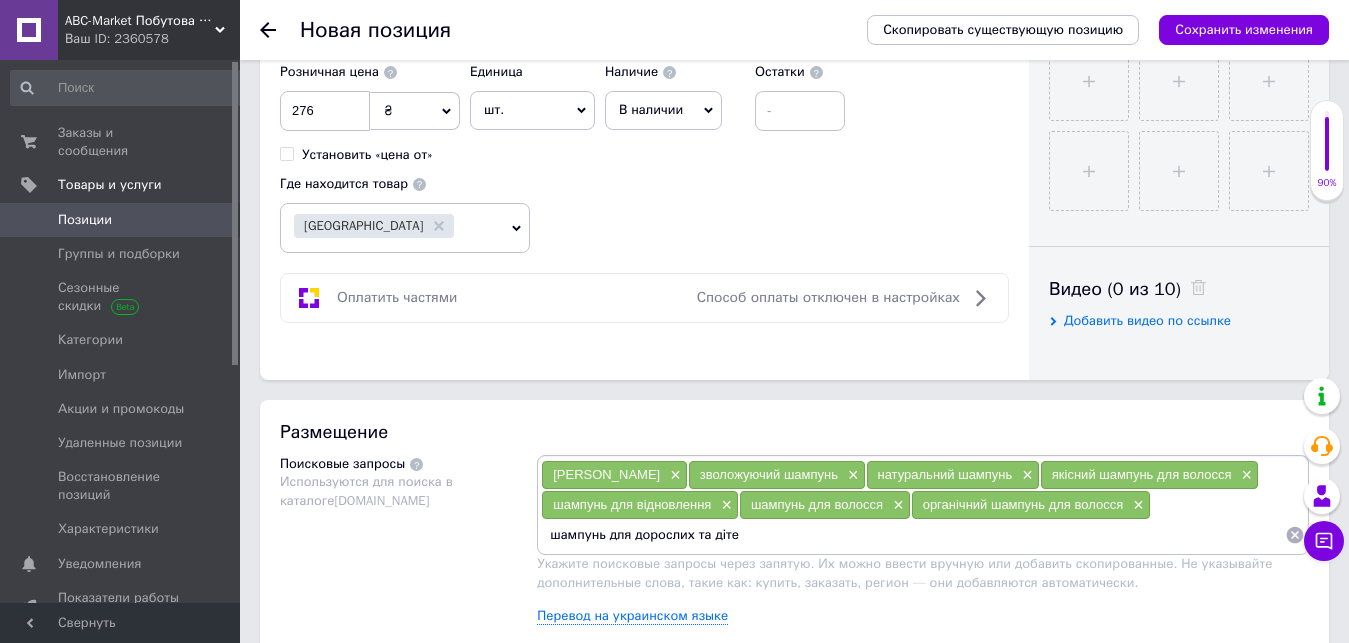 type on "шампунь для дорослих та дітей" 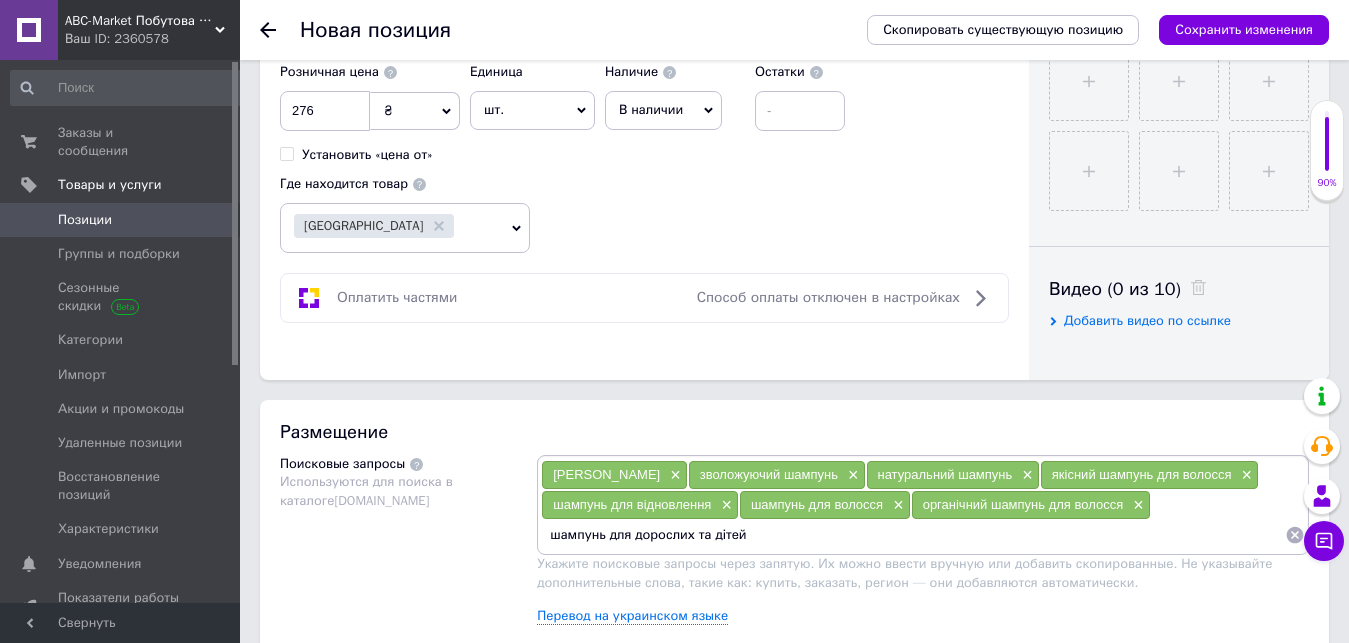type 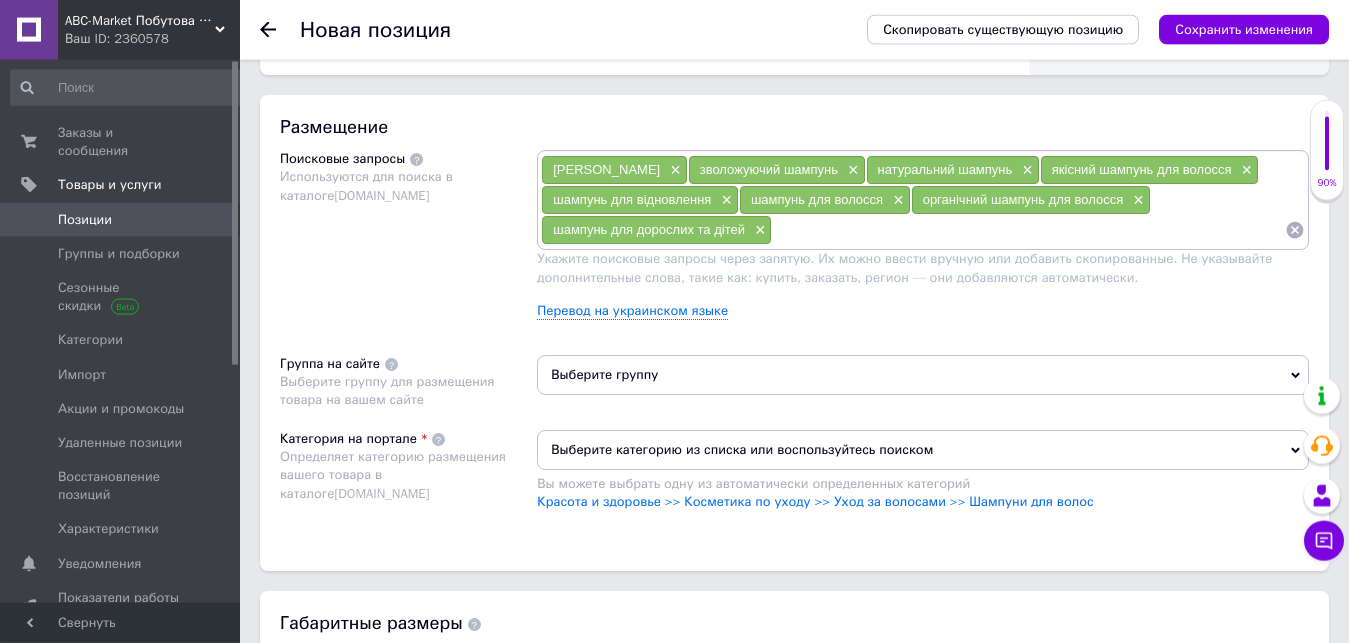 scroll, scrollTop: 1122, scrollLeft: 0, axis: vertical 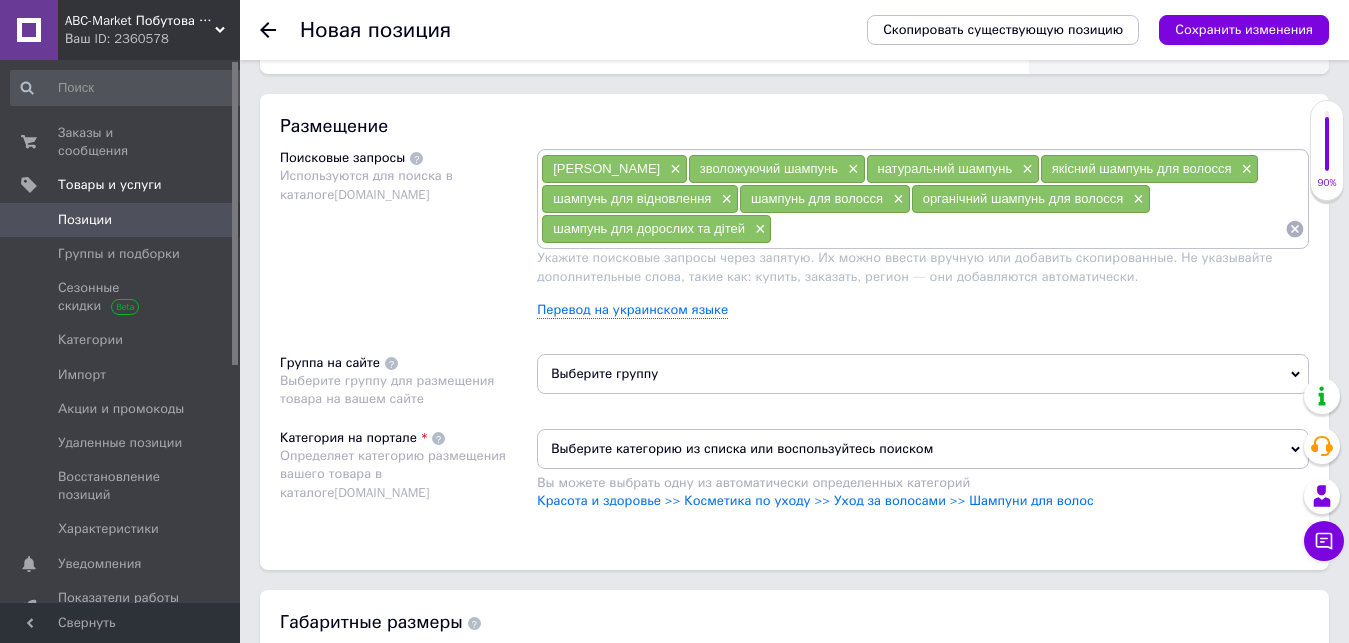 click on "Выберите группу" at bounding box center [923, 374] 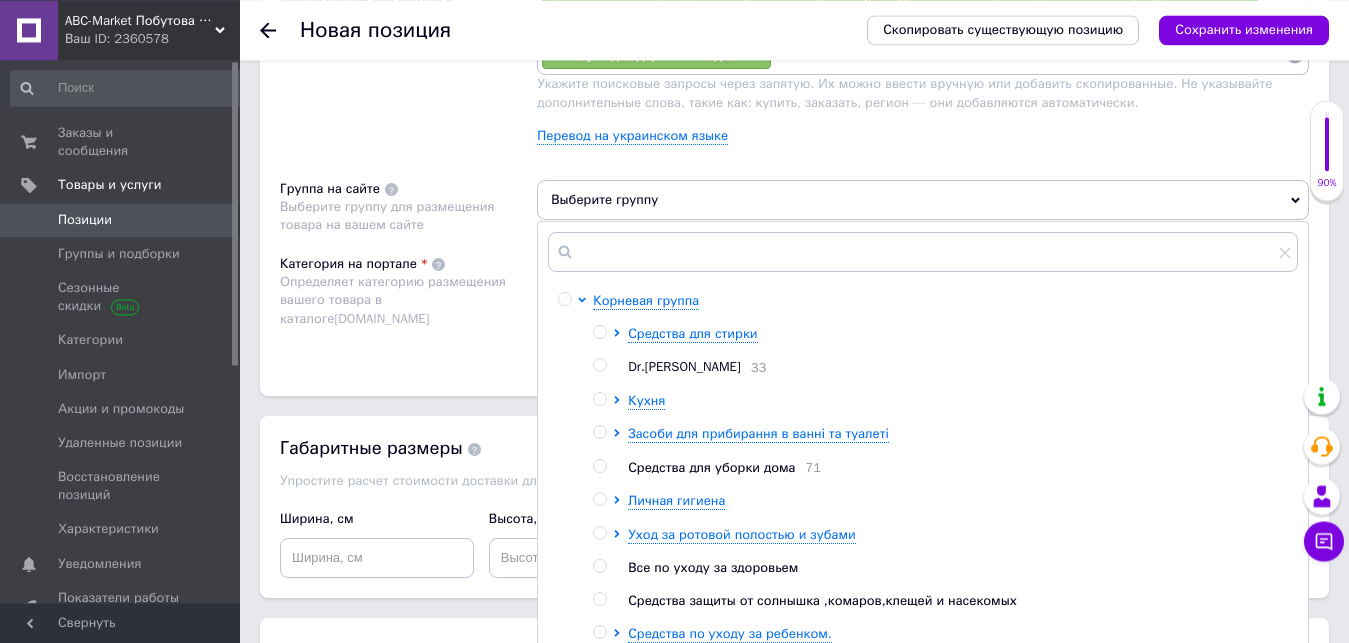 scroll, scrollTop: 1326, scrollLeft: 0, axis: vertical 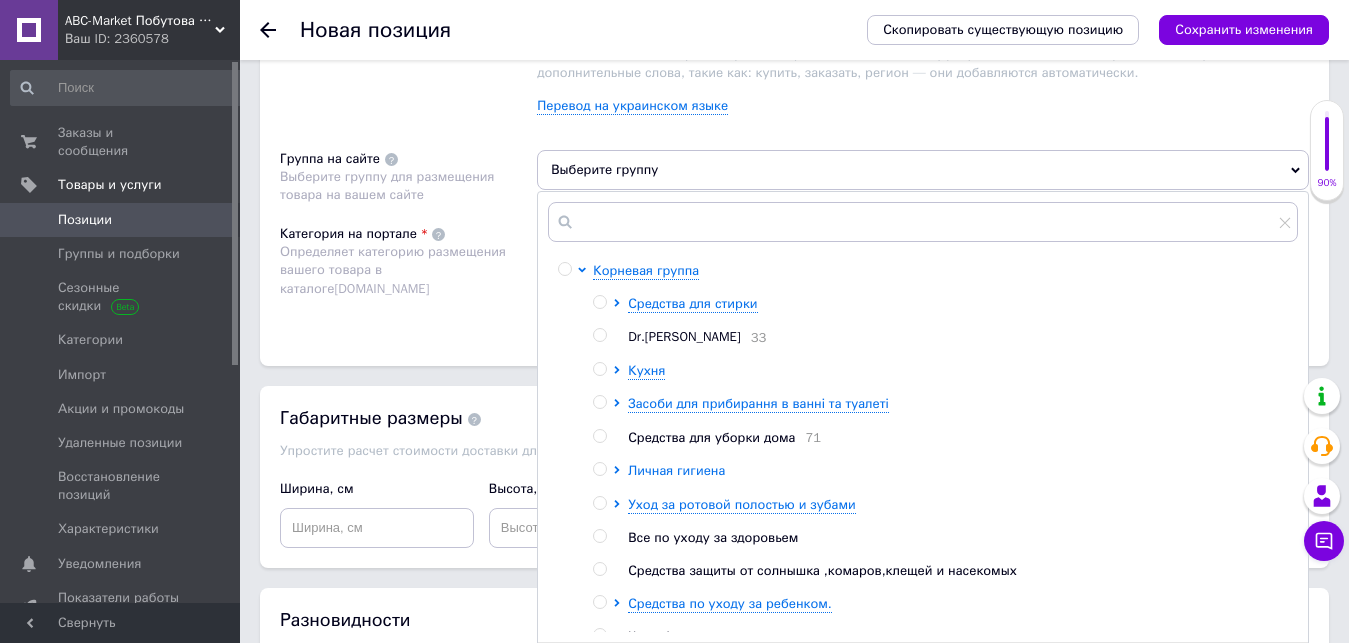 click 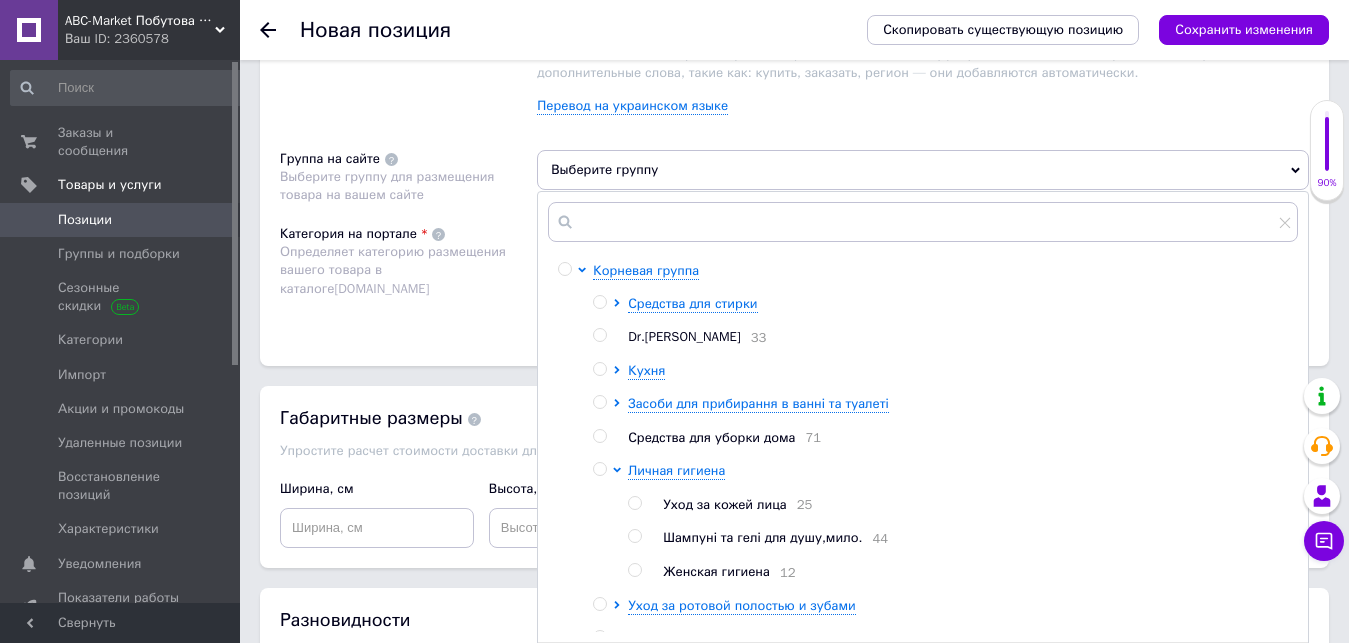 click at bounding box center (634, 536) 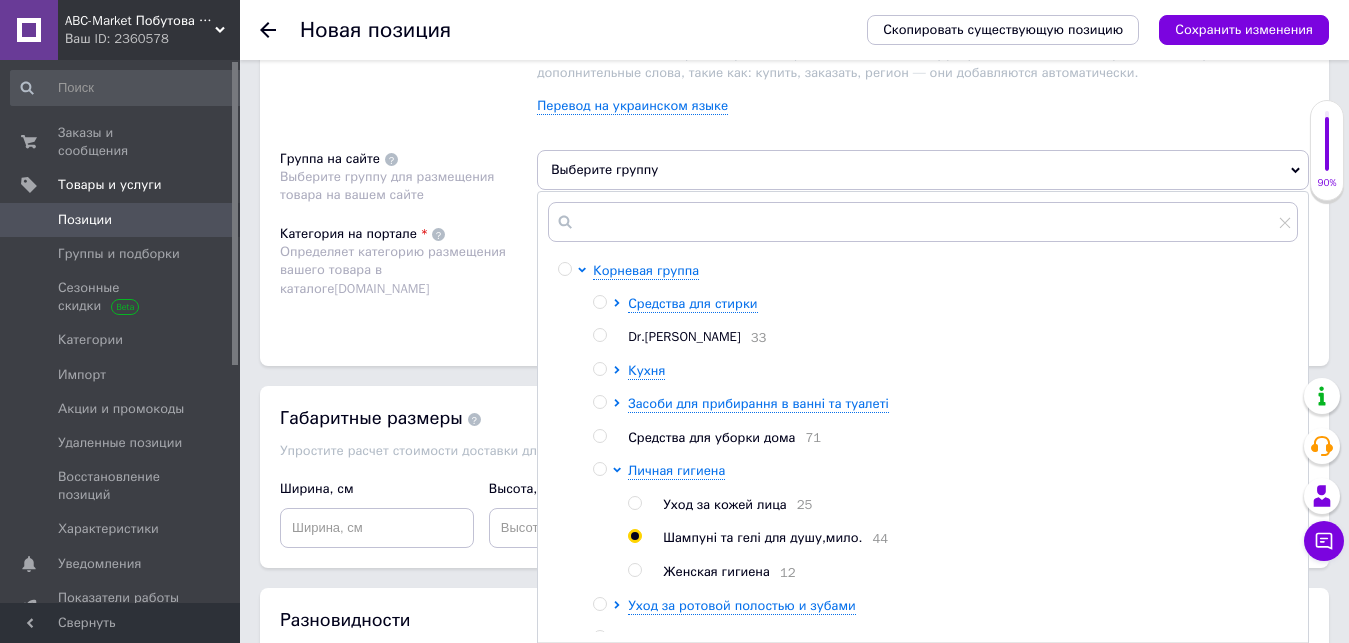 radio on "true" 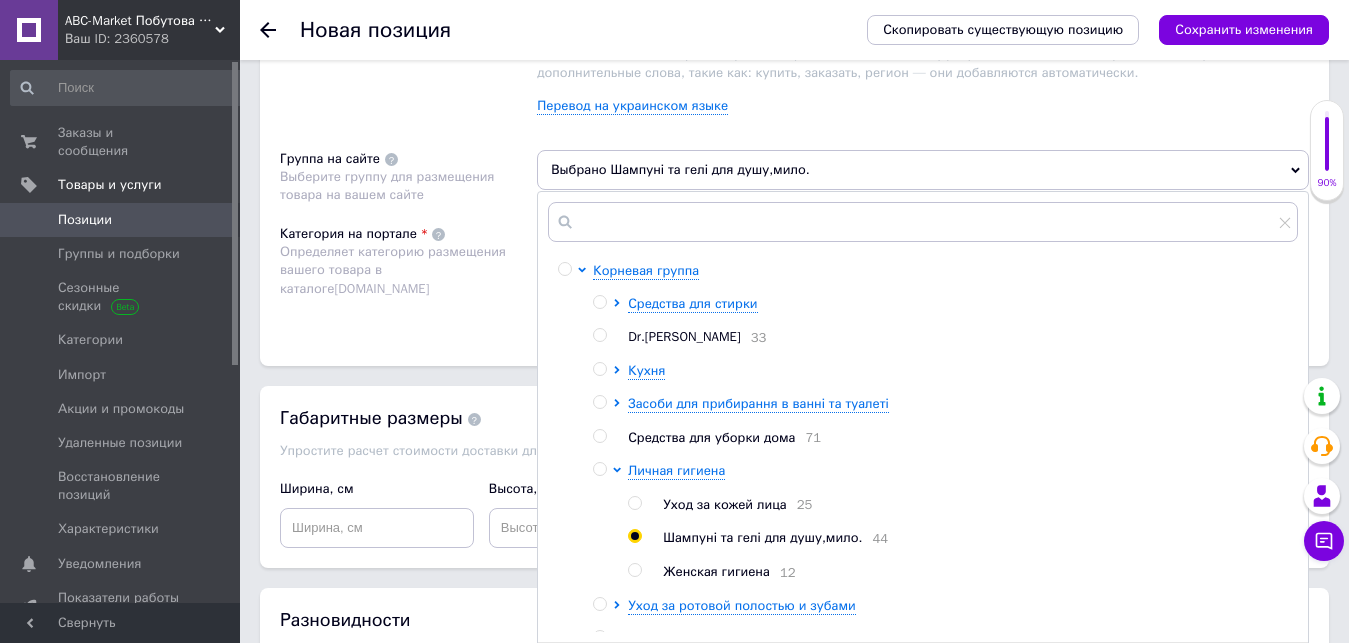 scroll, scrollTop: 127, scrollLeft: 0, axis: vertical 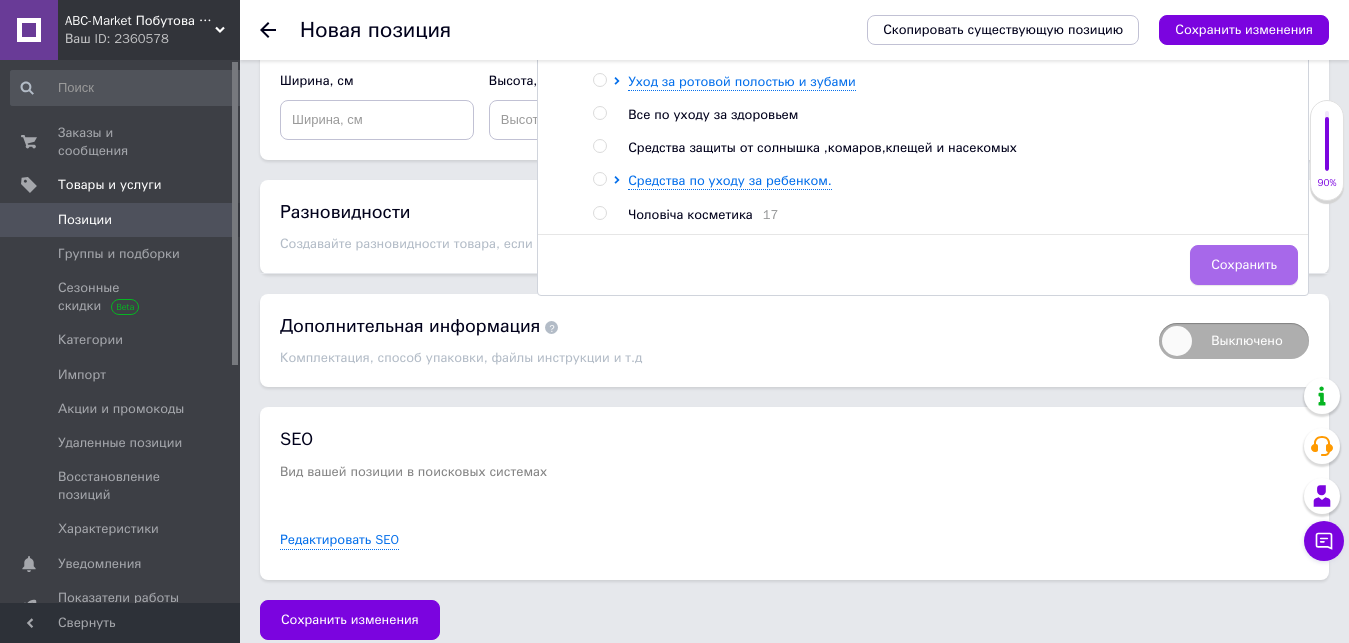 click on "Сохранить" at bounding box center (1244, 265) 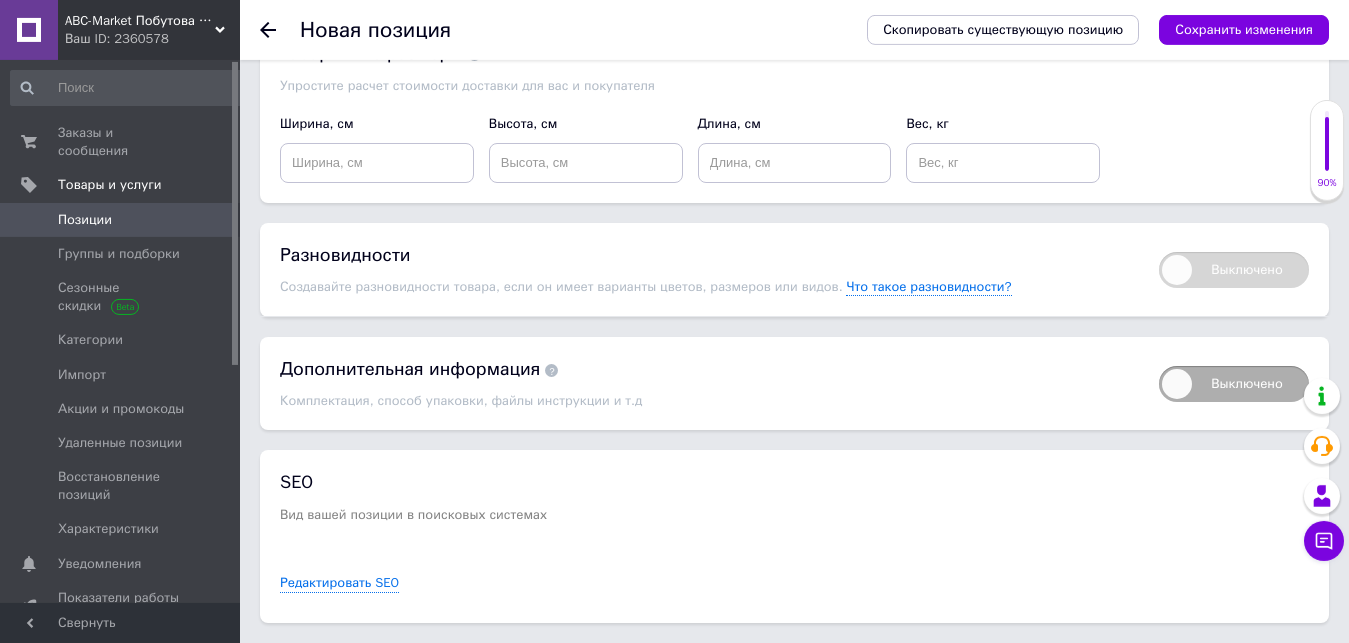 scroll, scrollTop: 1326, scrollLeft: 0, axis: vertical 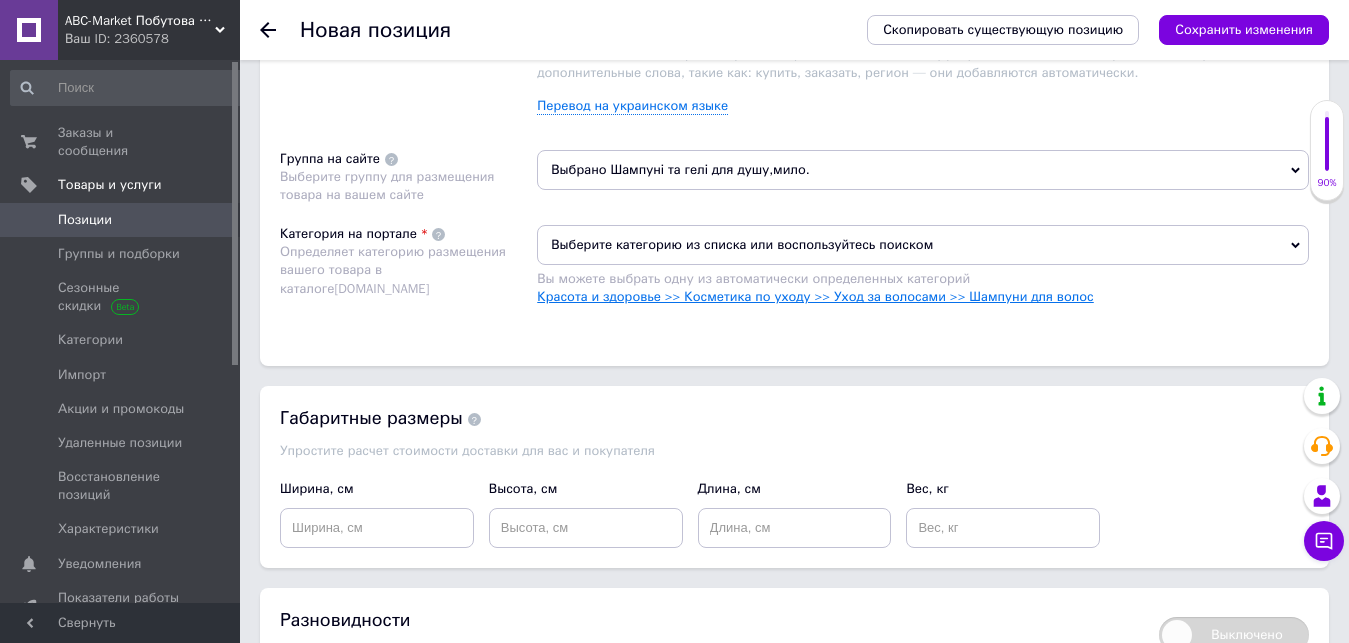 click on "Красота и здоровье >> Косметика по уходу >> Уход за волосами >> Шампуни для волос" at bounding box center [815, 296] 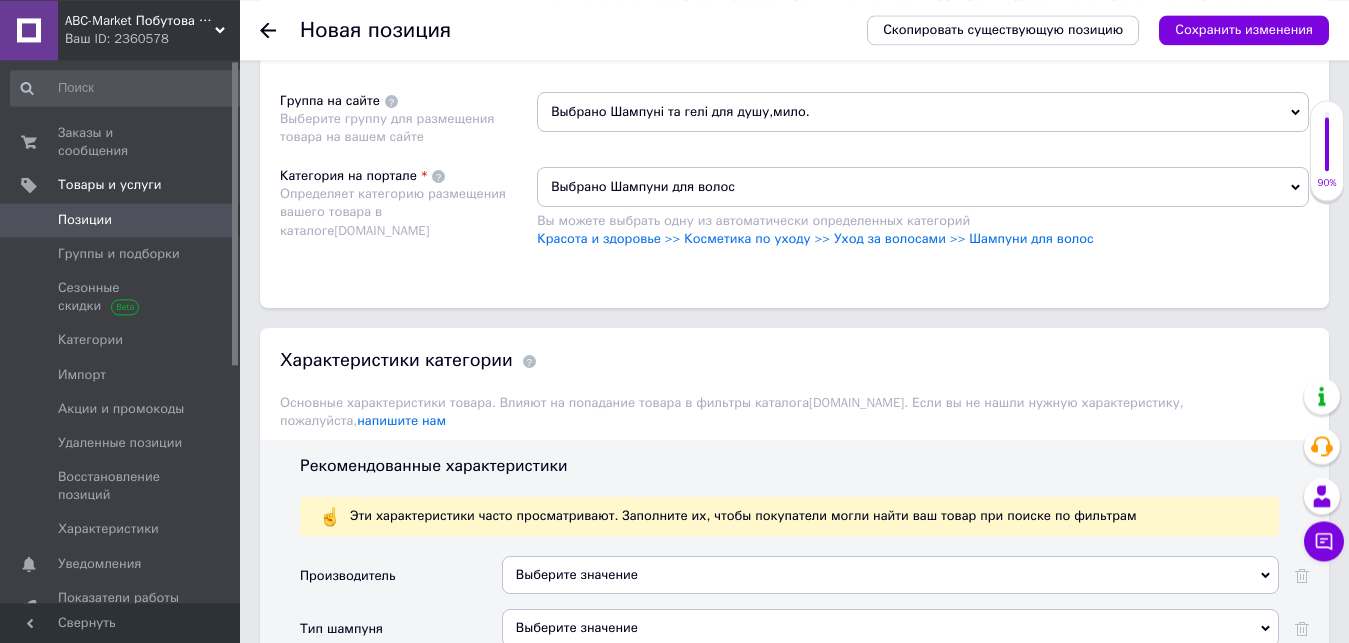 scroll, scrollTop: 1632, scrollLeft: 0, axis: vertical 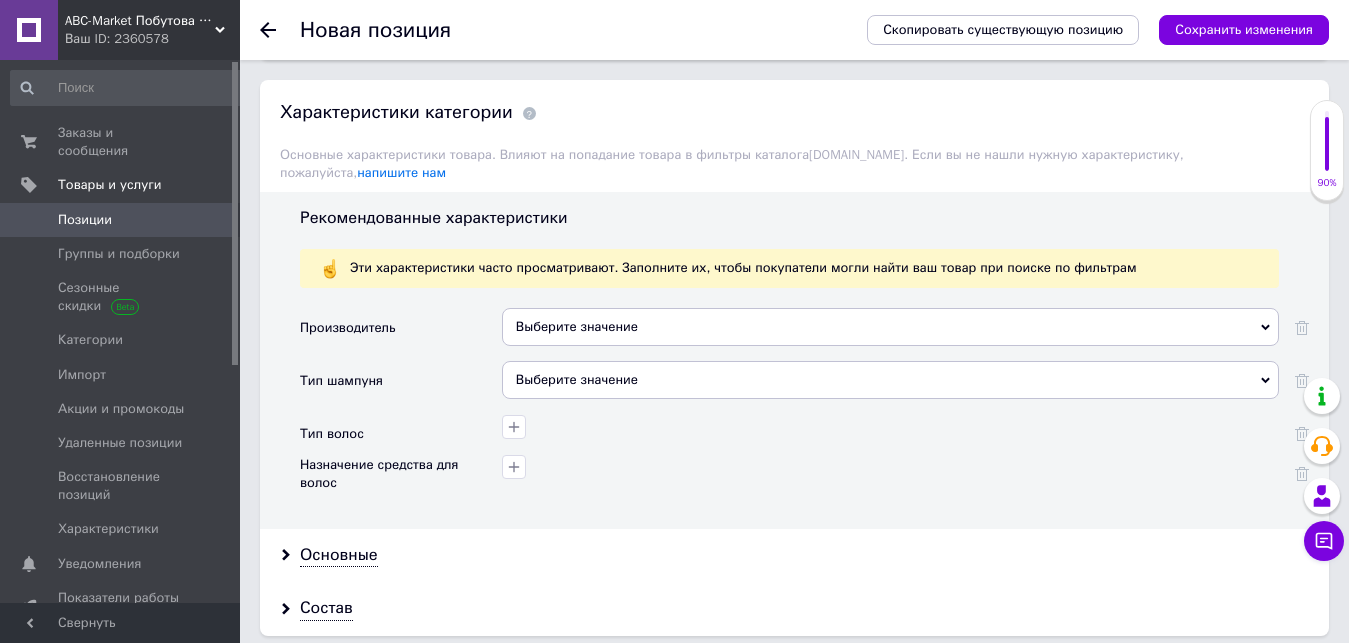 click on "Выберите значение" at bounding box center [890, 327] 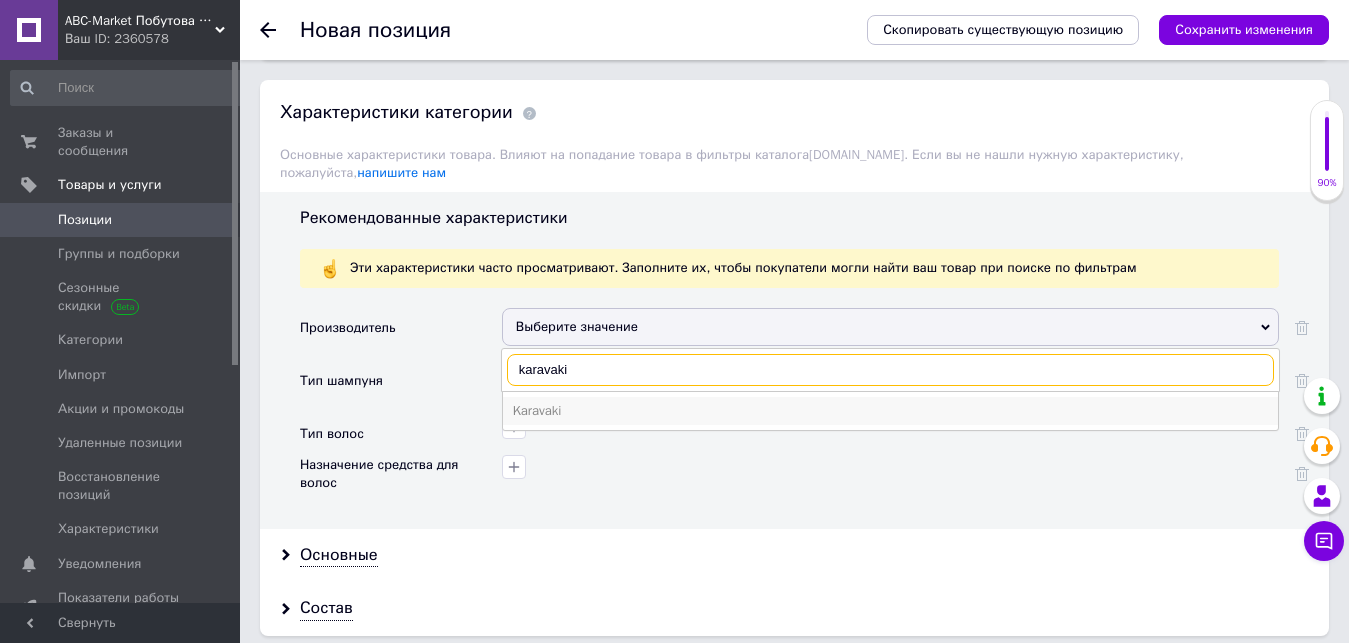 type on "karavaki" 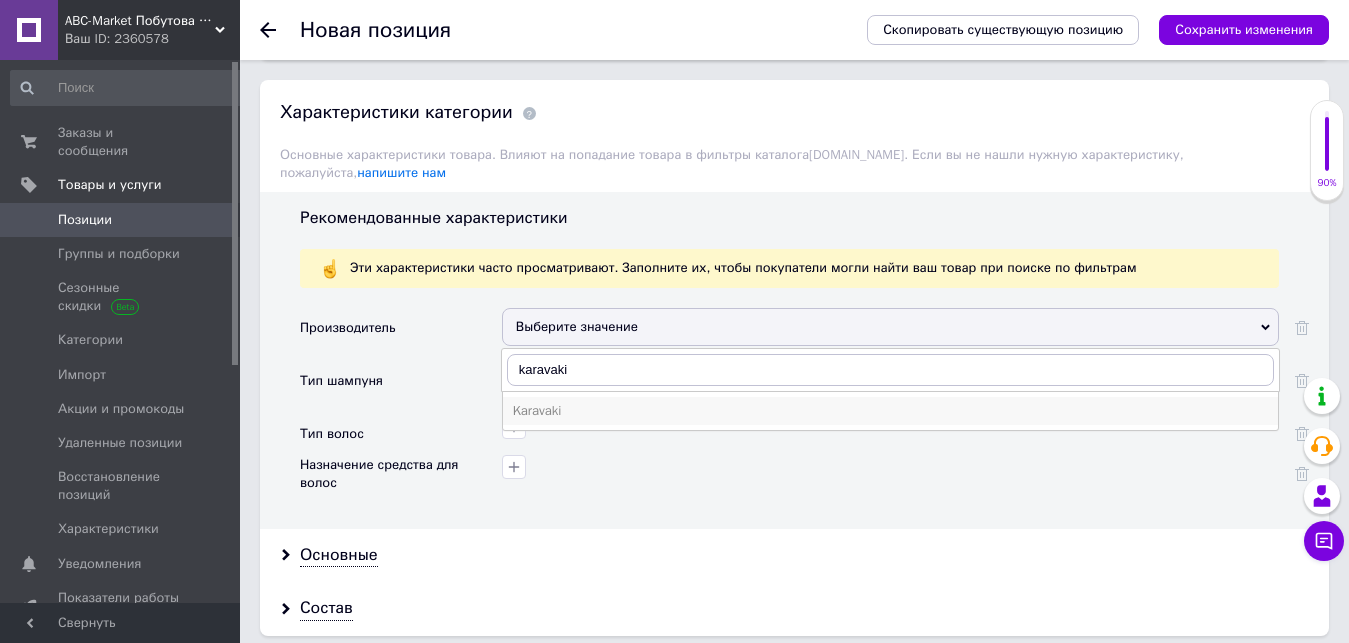 click on "Karavaki" at bounding box center [890, 411] 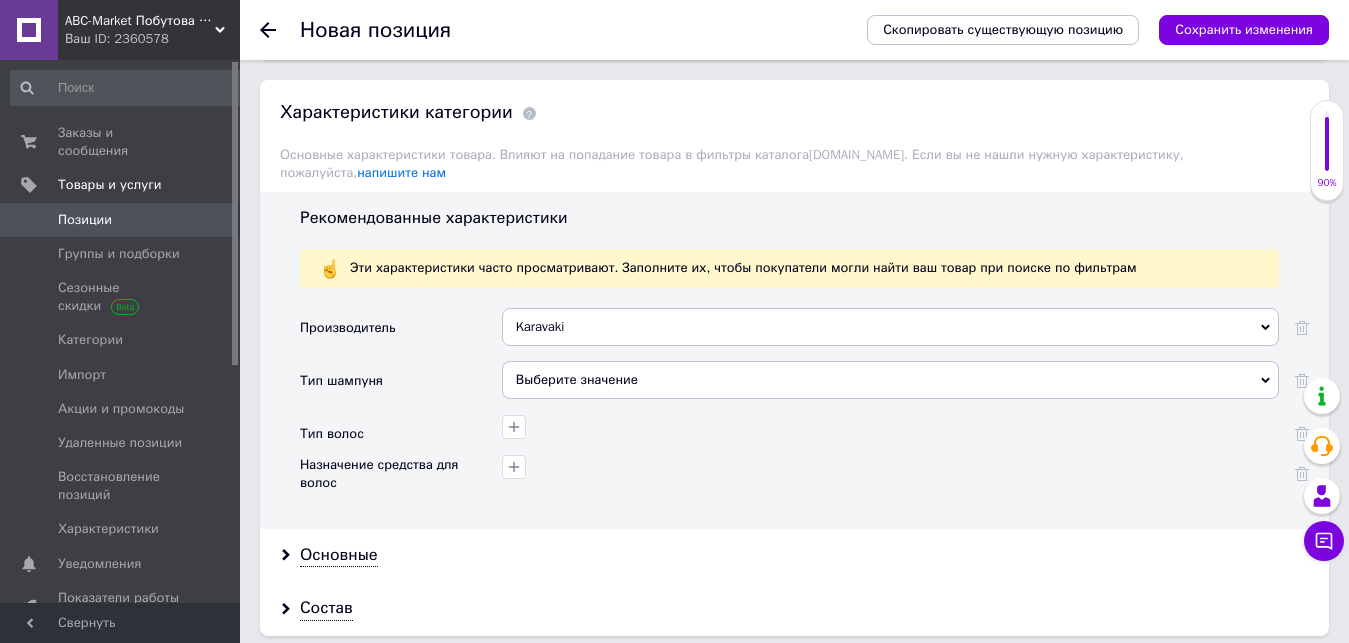 click on "Выберите значение" at bounding box center [890, 380] 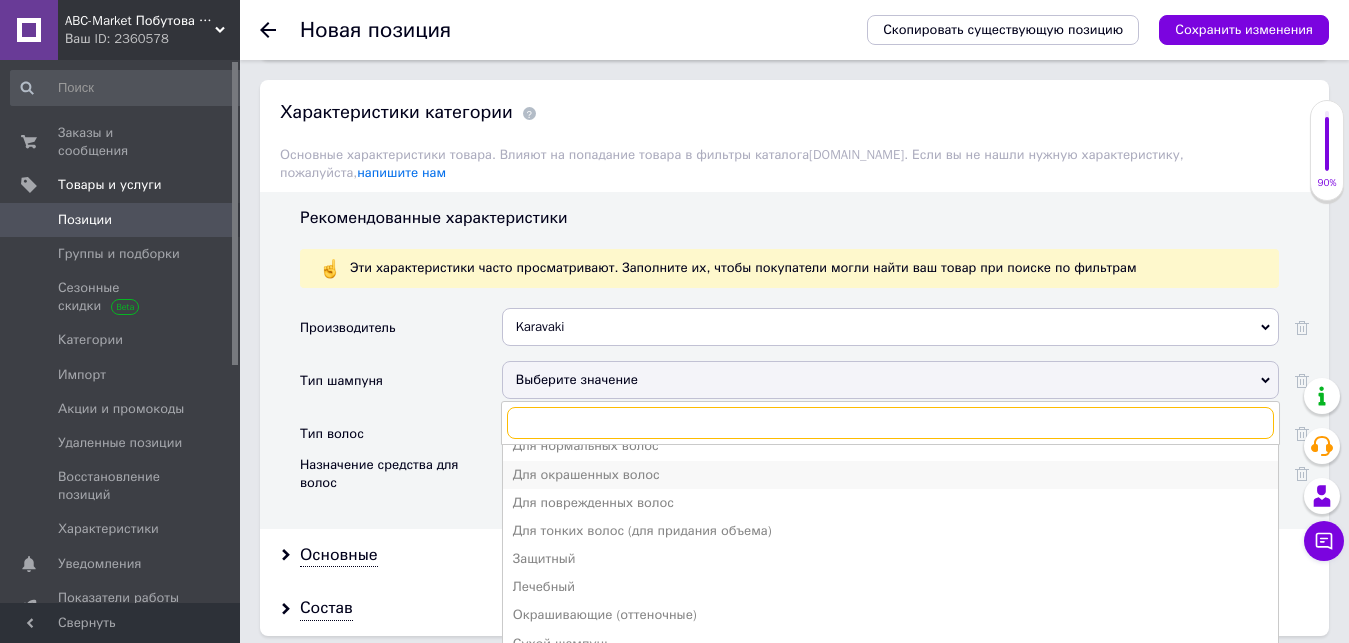 scroll, scrollTop: 220, scrollLeft: 0, axis: vertical 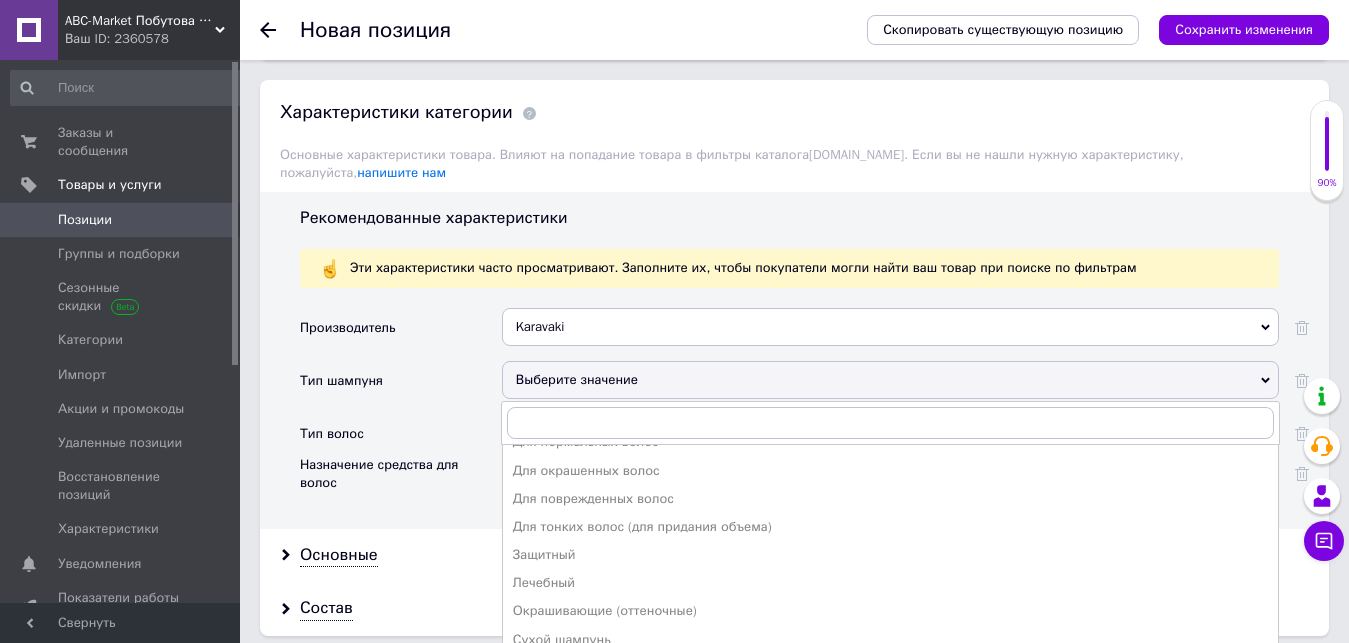 click on "Рекомендованные характеристики Эти характеристики часто просматривают. Заполните их, чтобы
покупатели могли найти ваш товар при поиске по фильтрам Производитель Karavaki [PERSON_NAME] Karavaki Тип шампуня Выберите значение Антижелтый Бессульфатный Глубокой очистки Дисциплинирующий Для вьющихся волос Для ежедневного использования Для жирных волос Для нормальных волос Для окрашенных волос Для поврежденных волос Для тонких волос (для придания объема) Защитный Лечебный Окрашивающие (оттеночные) Сухой шампунь Твердый шампунь Увлажняющий Универсальный  «2-в-1»" at bounding box center (794, 360) 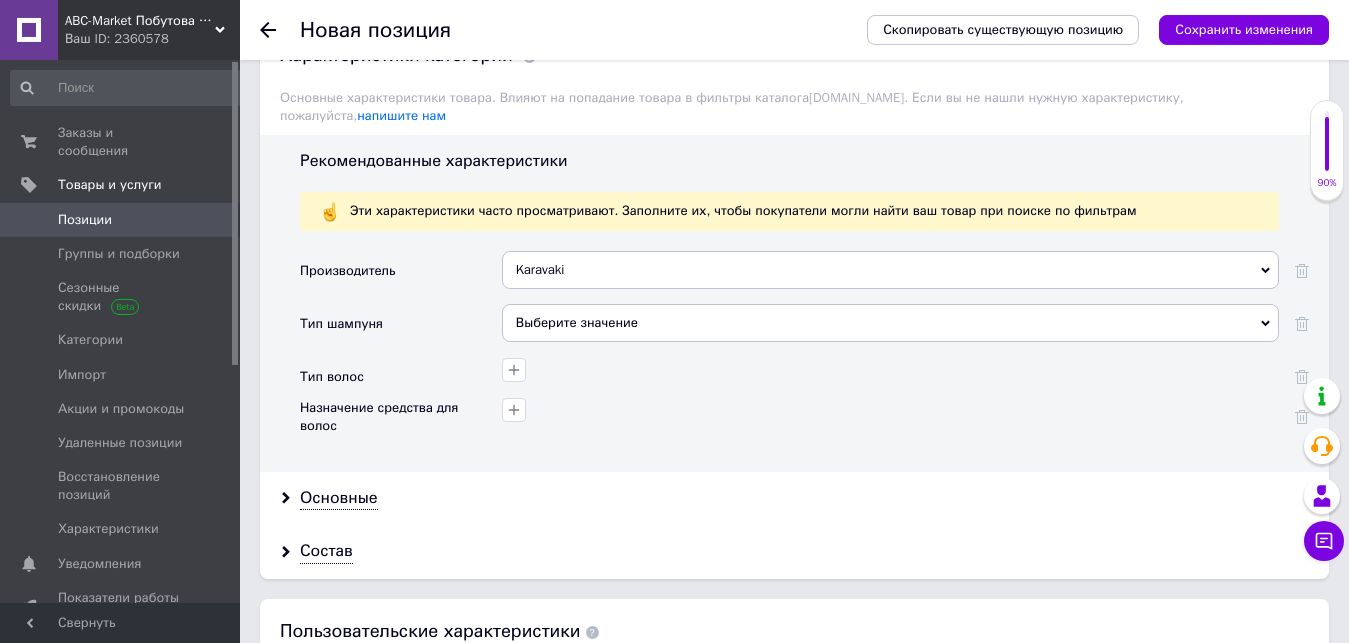 scroll, scrollTop: 1836, scrollLeft: 0, axis: vertical 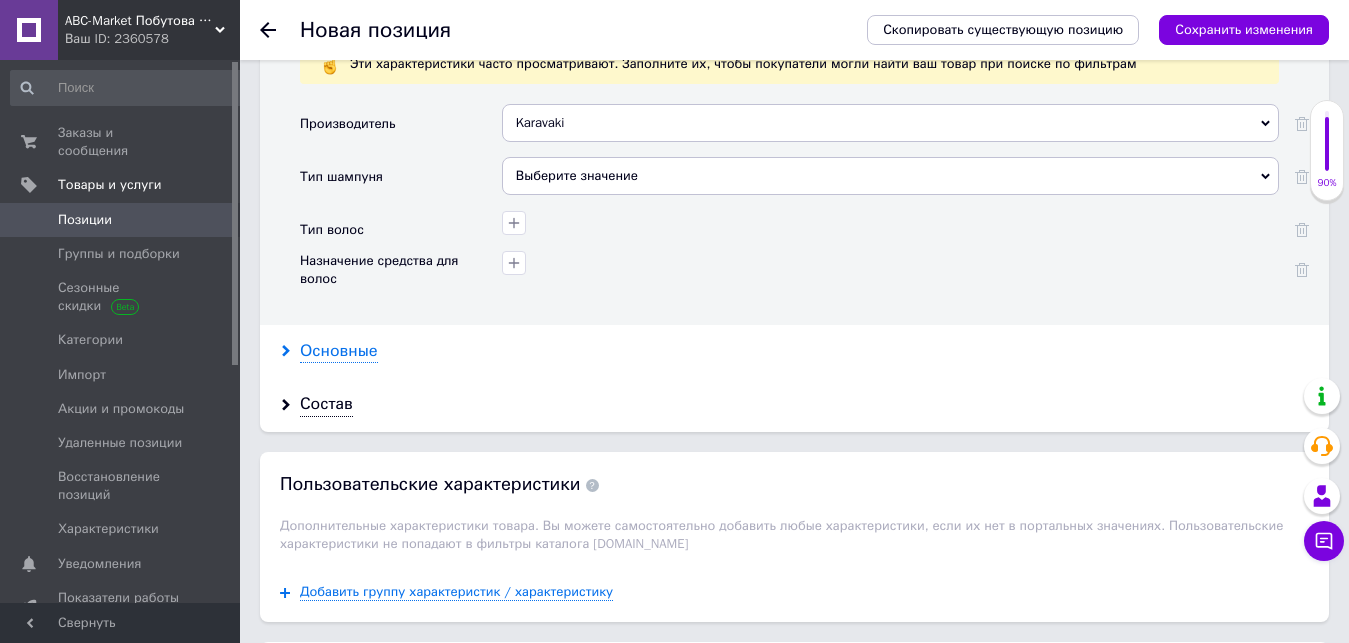 click on "Основные" at bounding box center [339, 351] 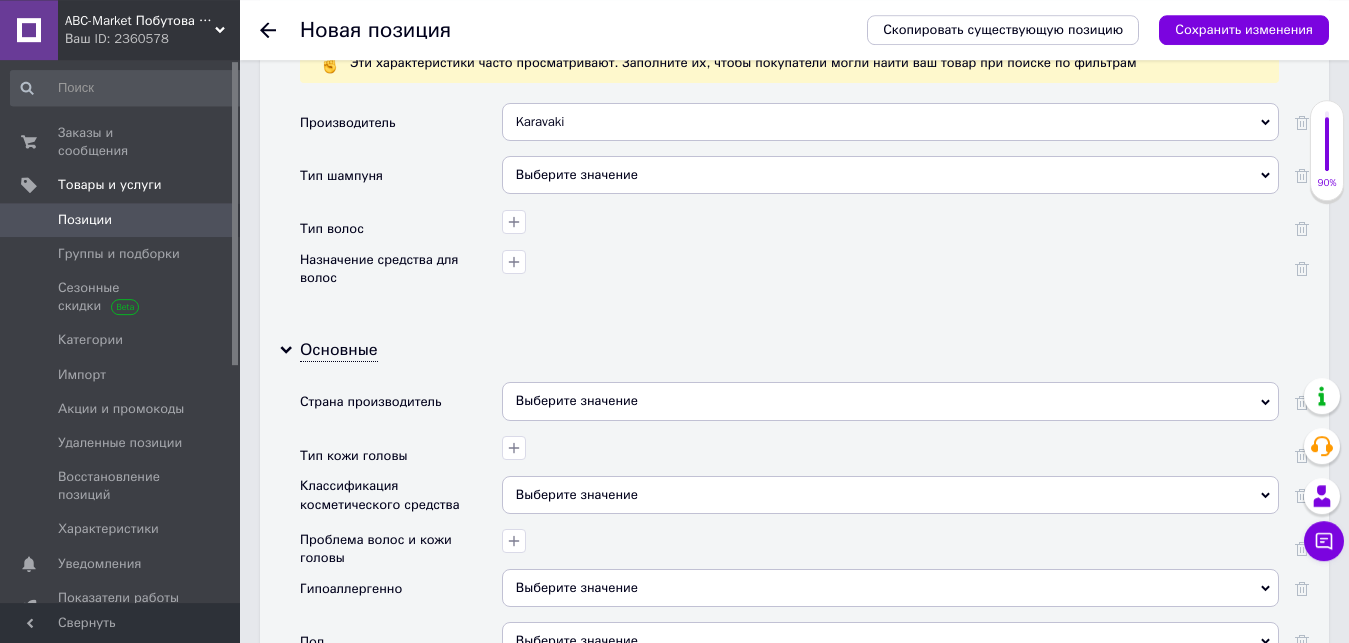 scroll, scrollTop: 1938, scrollLeft: 0, axis: vertical 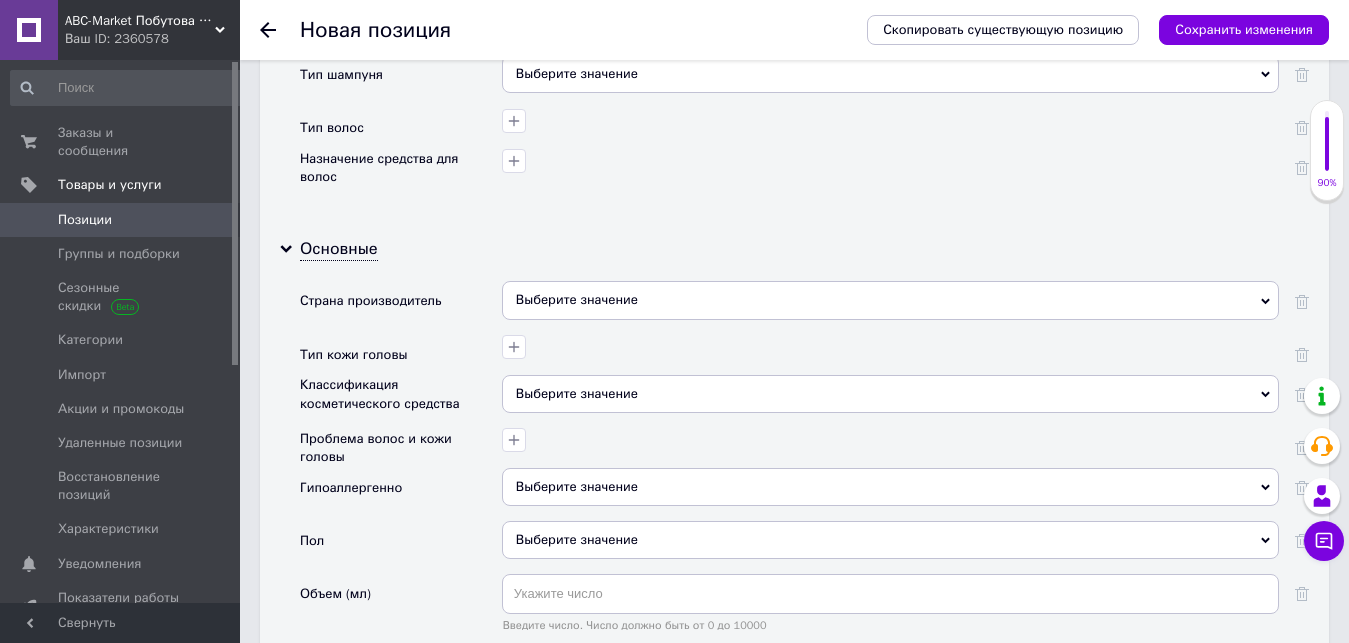 click on "Выберите значение" at bounding box center (890, 300) 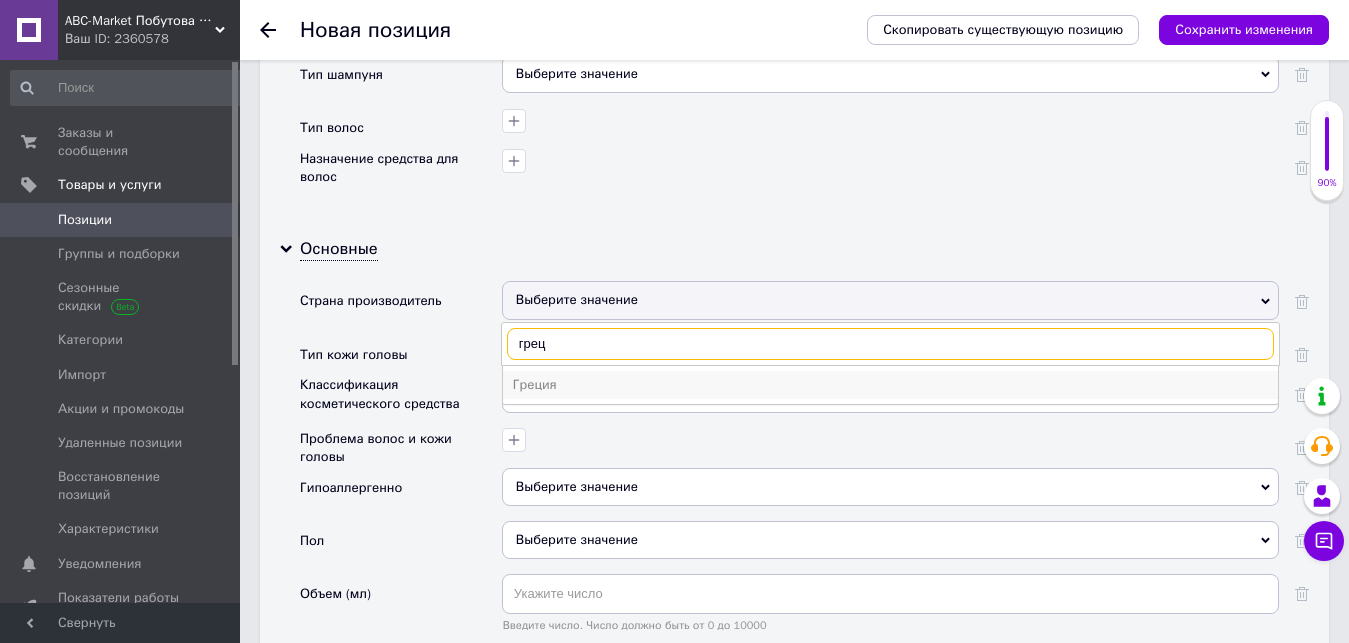 type on "грец" 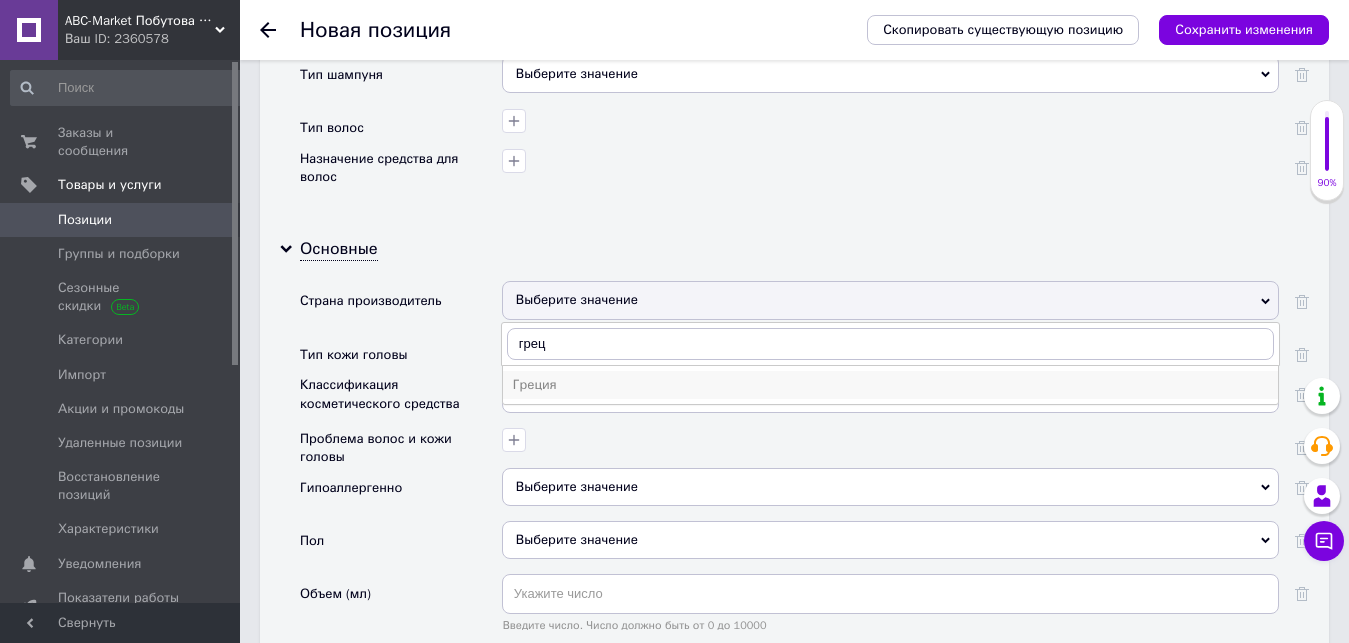 click on "Греция" at bounding box center (890, 385) 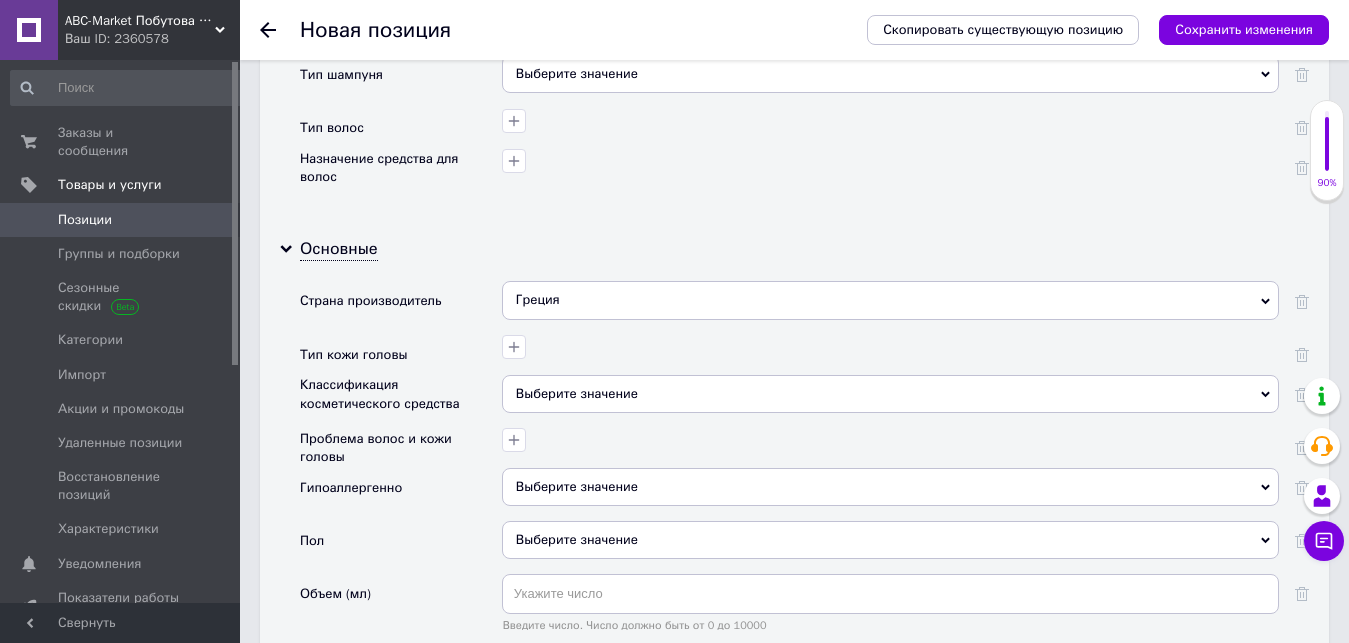 click on "Выберите значение" at bounding box center (890, 394) 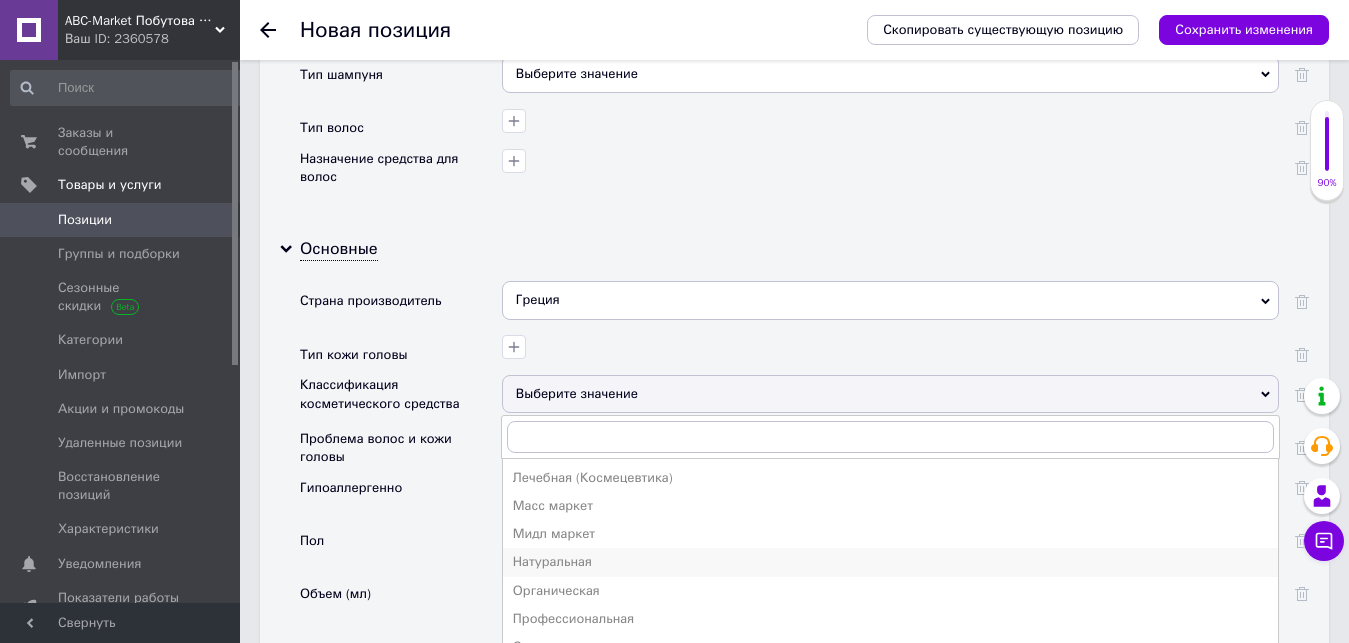 click on "Натуральная" at bounding box center [890, 562] 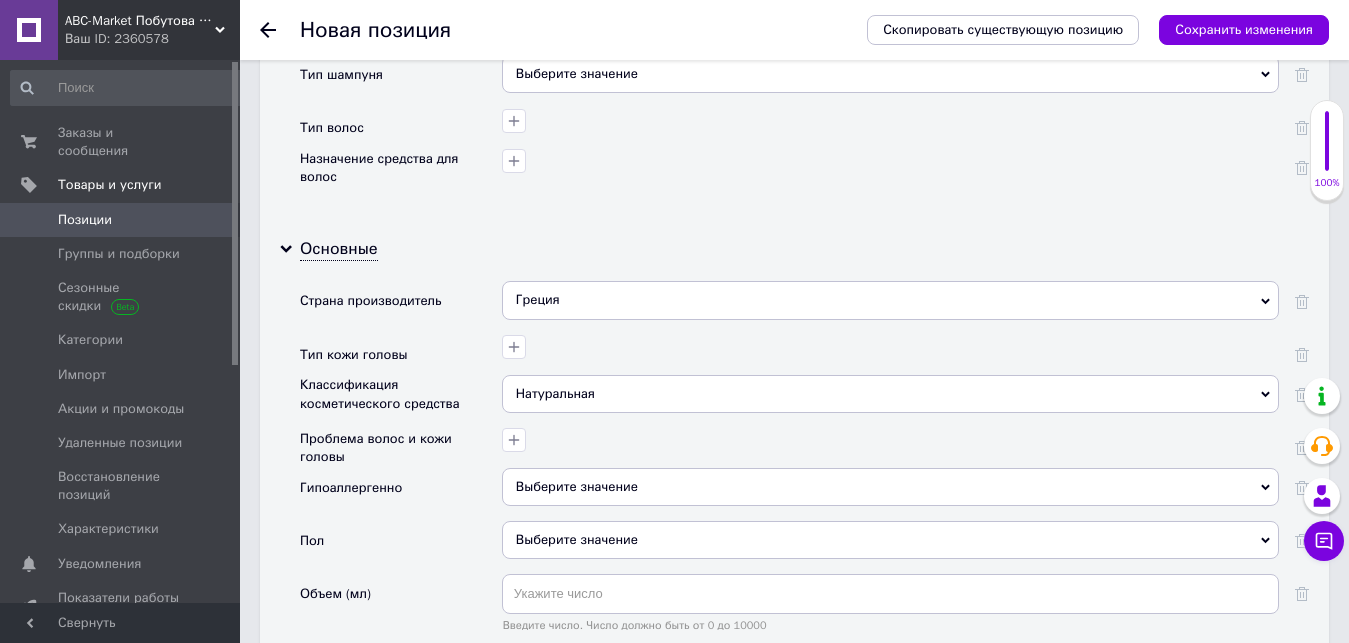 click on "Выберите значение" at bounding box center (890, 487) 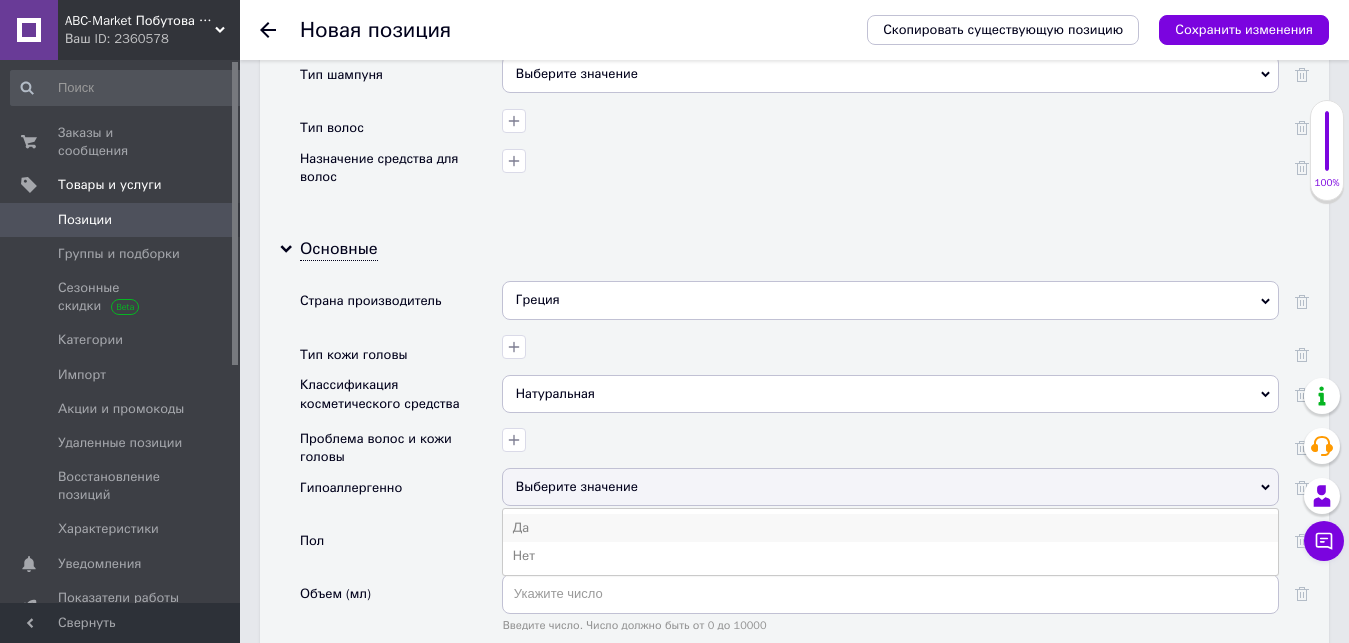 click on "Да" at bounding box center (890, 528) 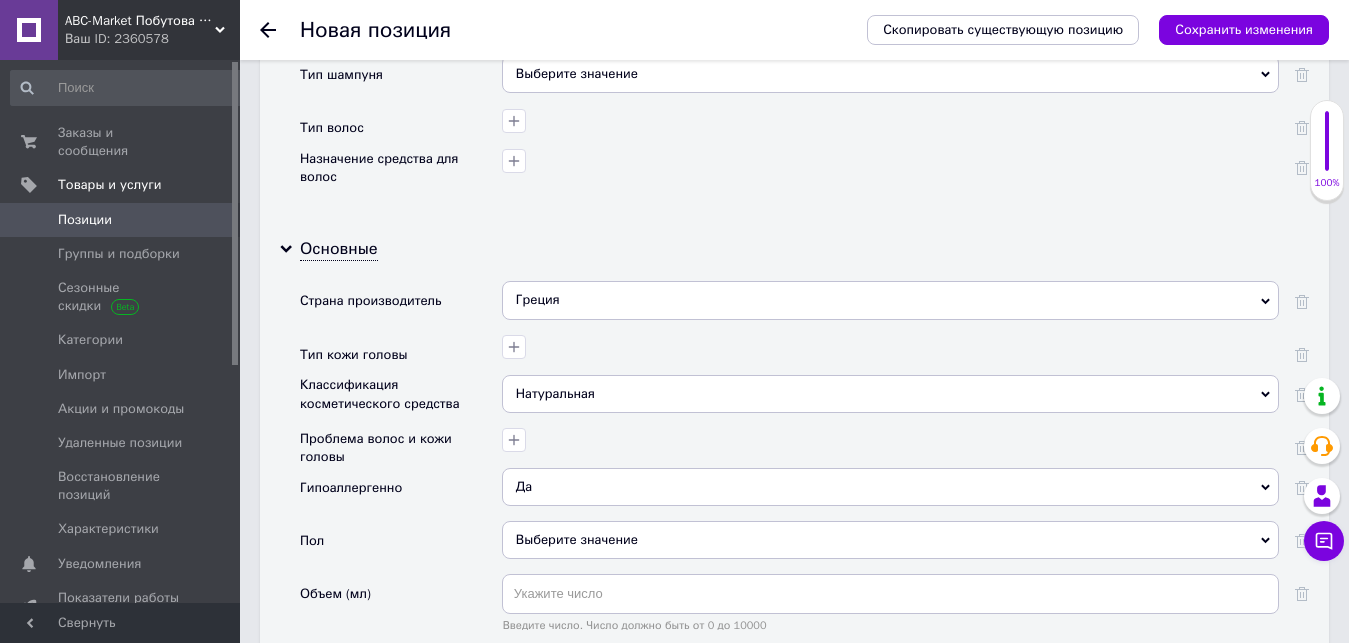 click on "Выберите значение" at bounding box center (890, 540) 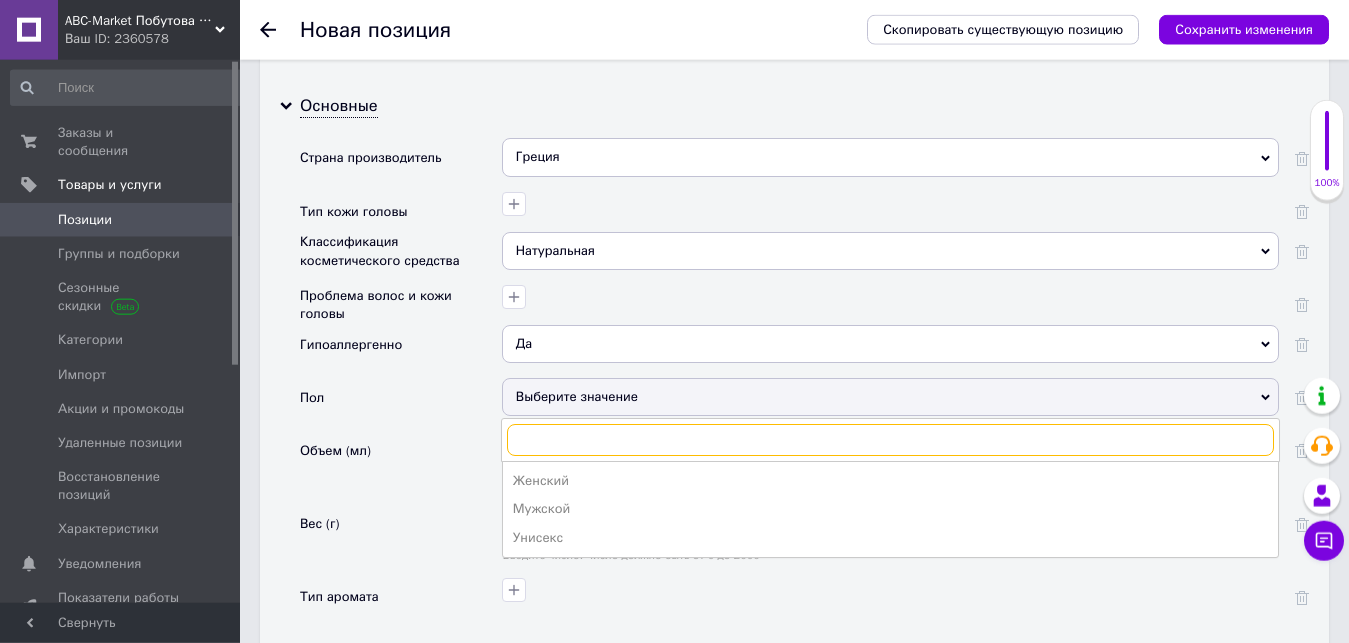 scroll, scrollTop: 2244, scrollLeft: 0, axis: vertical 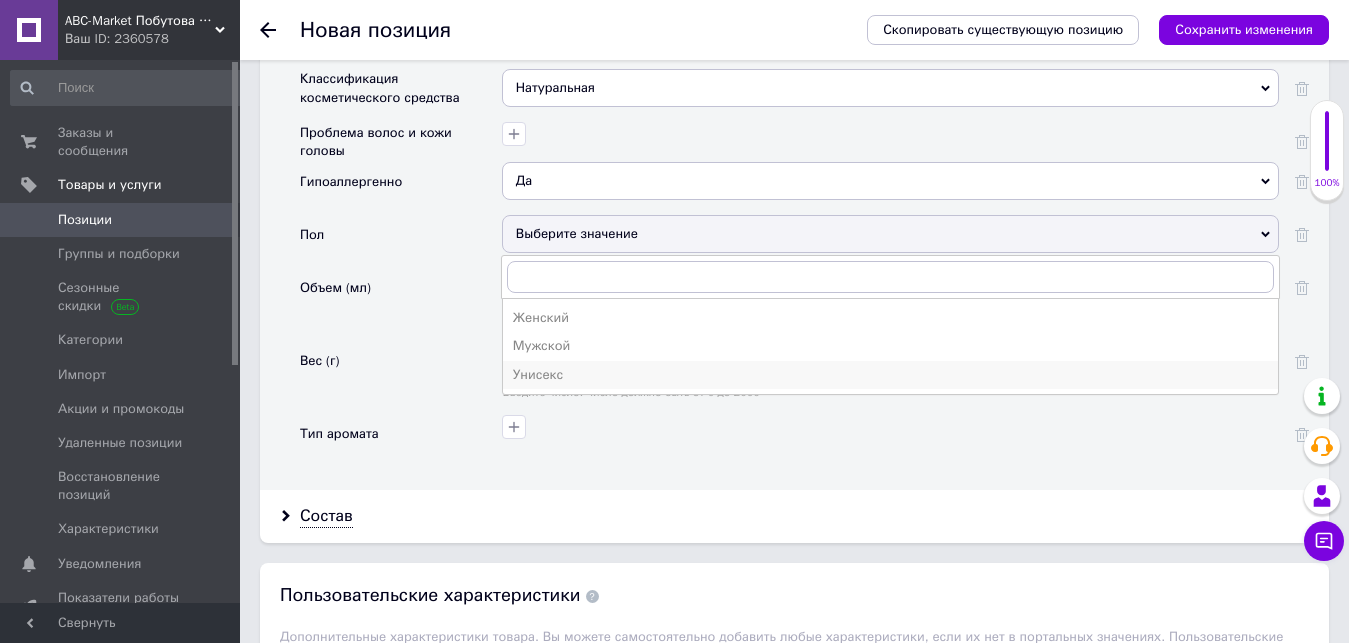 click on "Унисекс" at bounding box center (890, 375) 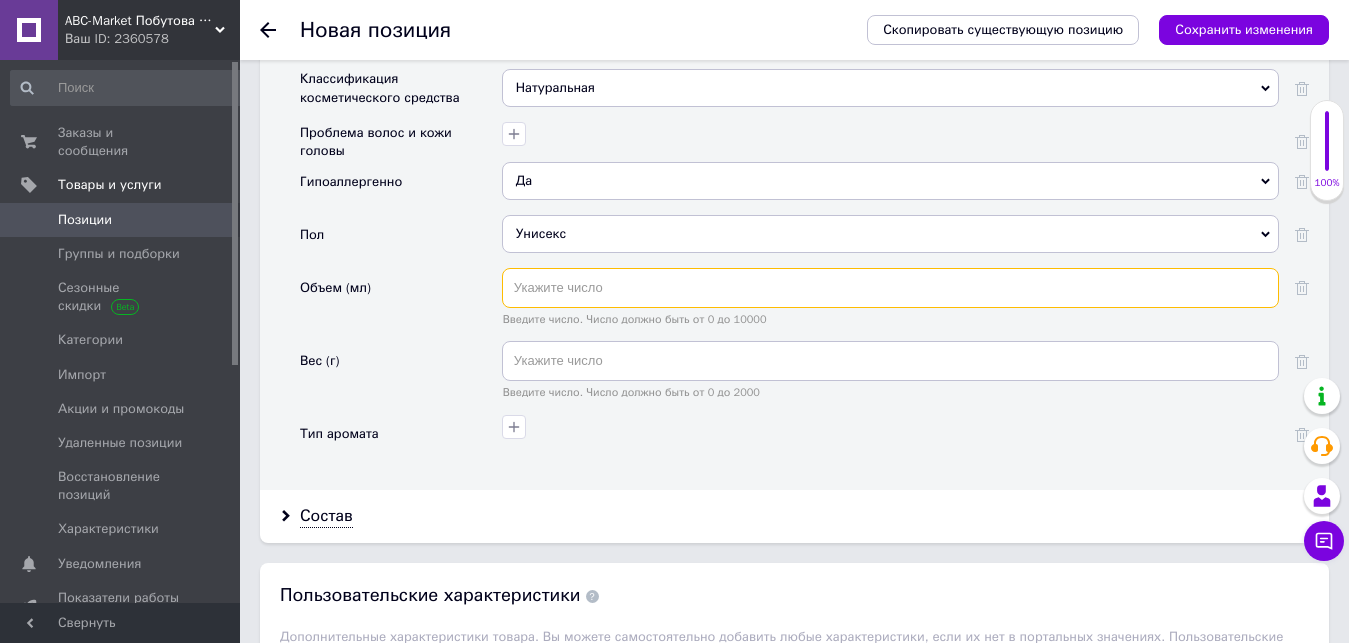 click at bounding box center (890, 288) 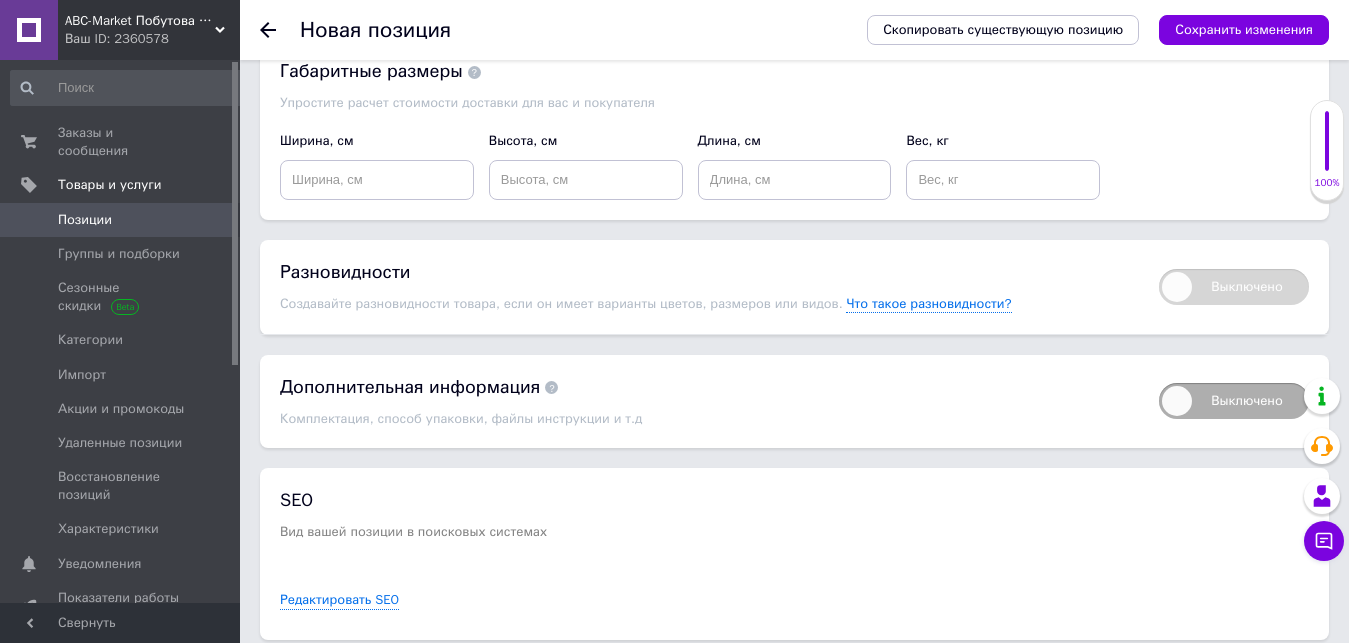 scroll, scrollTop: 3015, scrollLeft: 0, axis: vertical 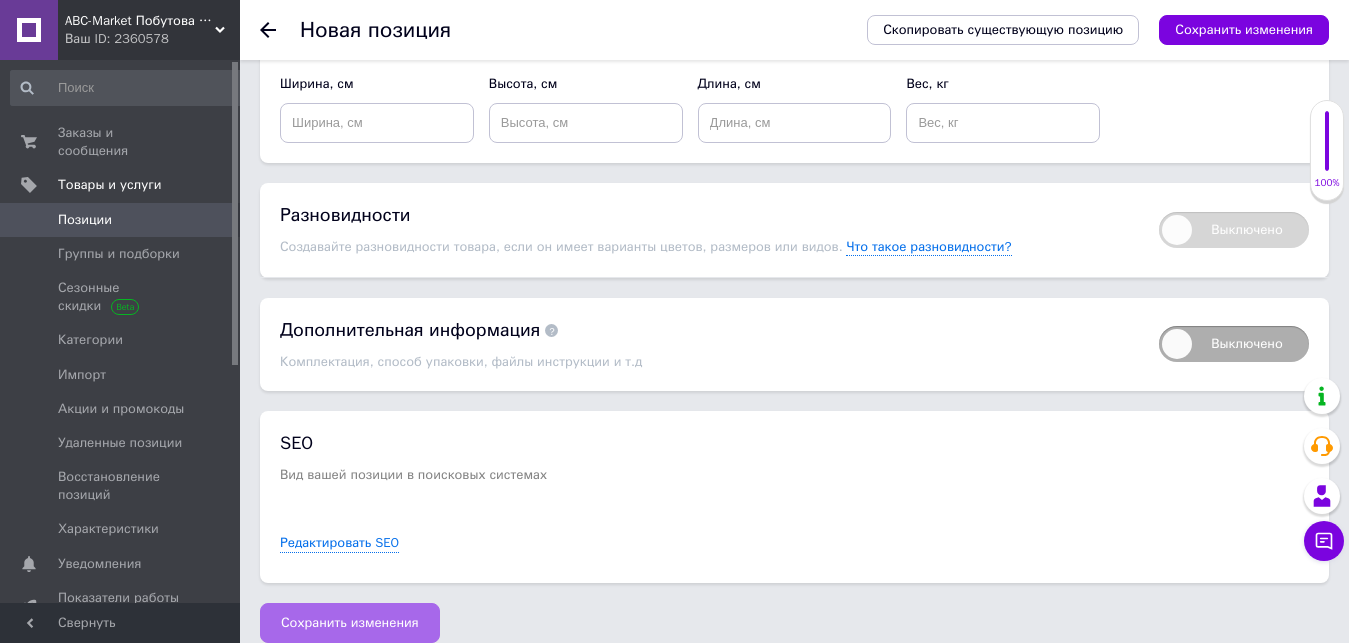 type on "600" 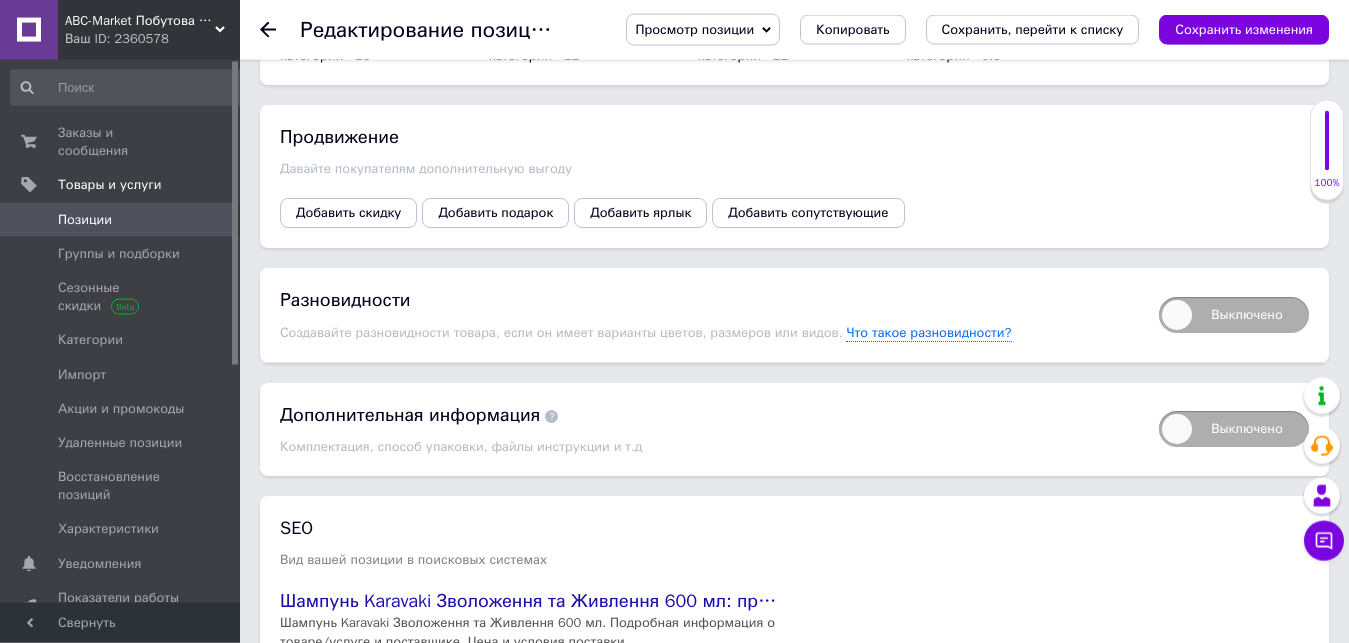 scroll, scrollTop: 2743, scrollLeft: 0, axis: vertical 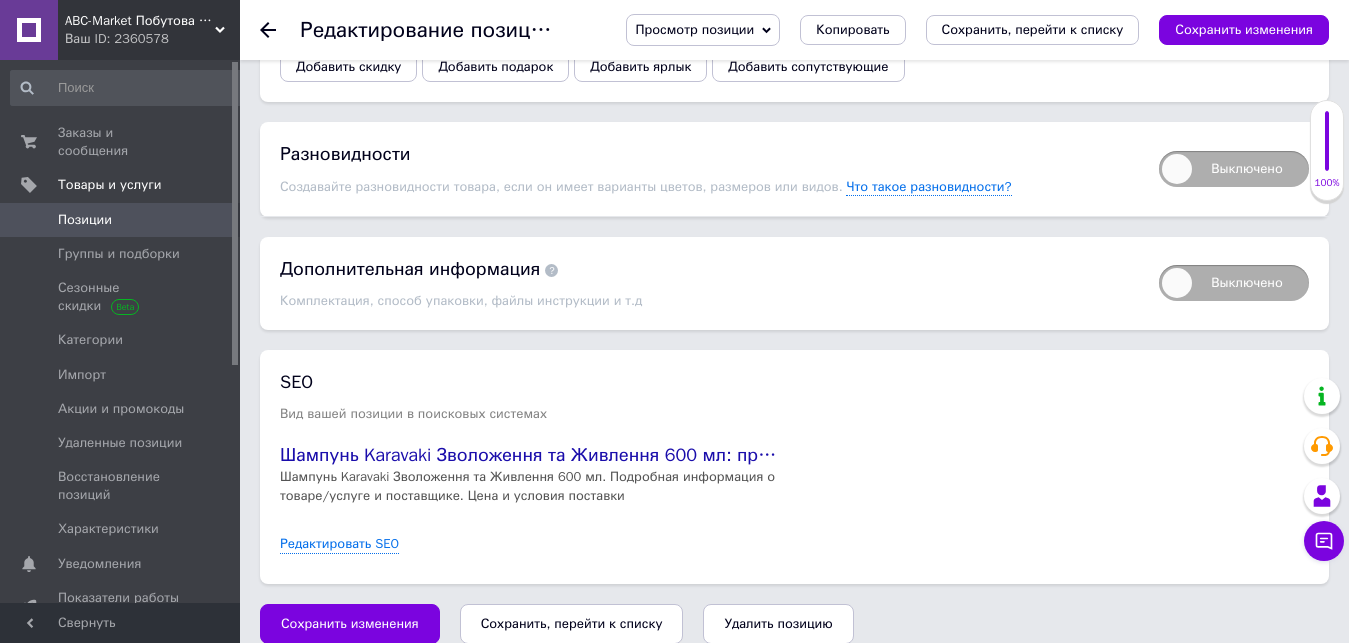 click on "Сохранить, перейти к списку" at bounding box center (572, 623) 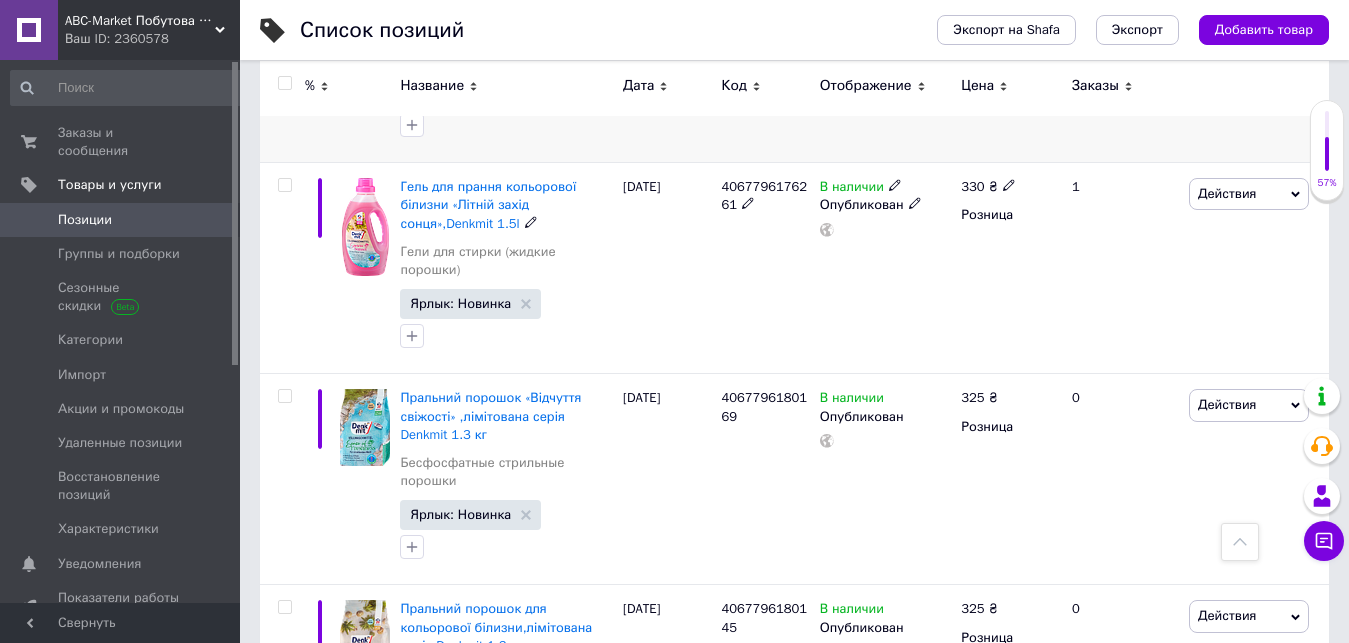 scroll, scrollTop: 204, scrollLeft: 0, axis: vertical 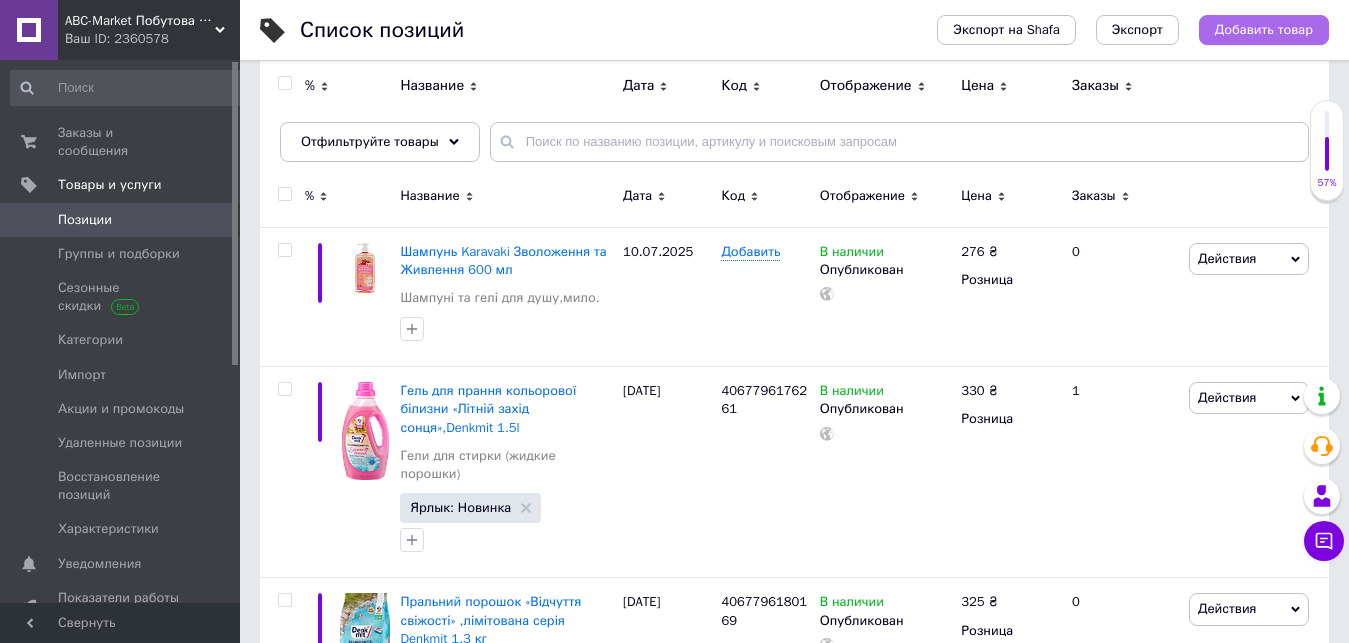 click on "Добавить товар" at bounding box center (1264, 30) 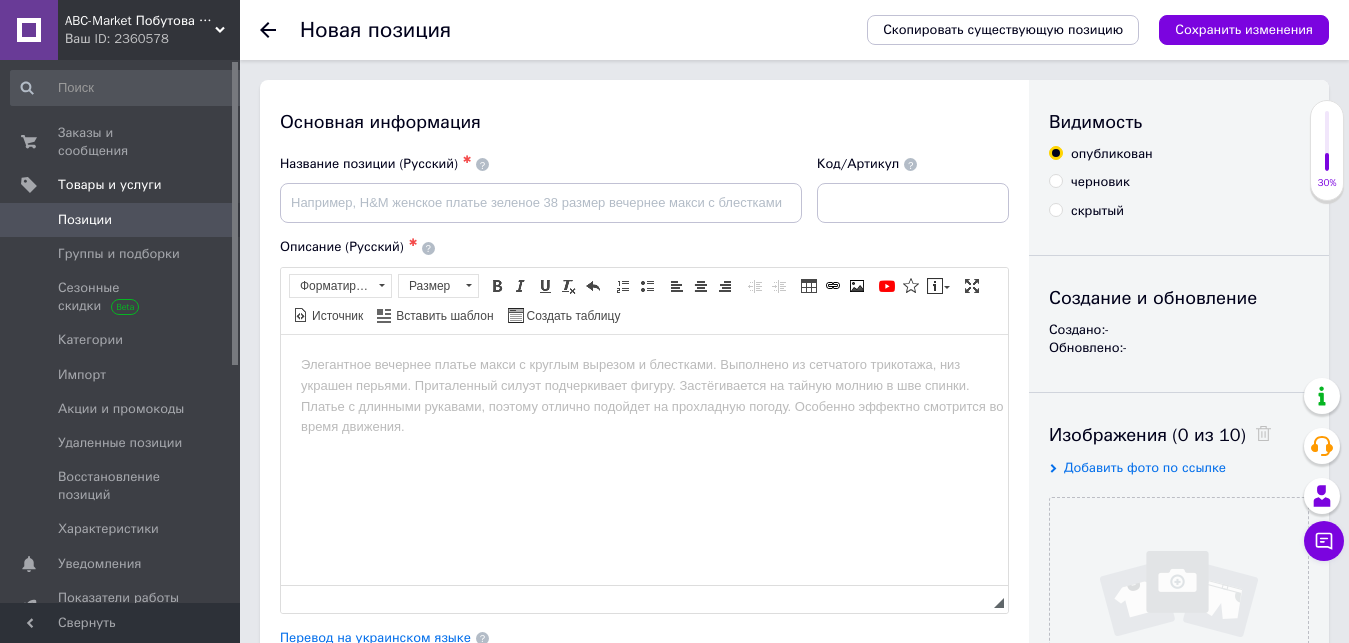 scroll, scrollTop: 0, scrollLeft: 0, axis: both 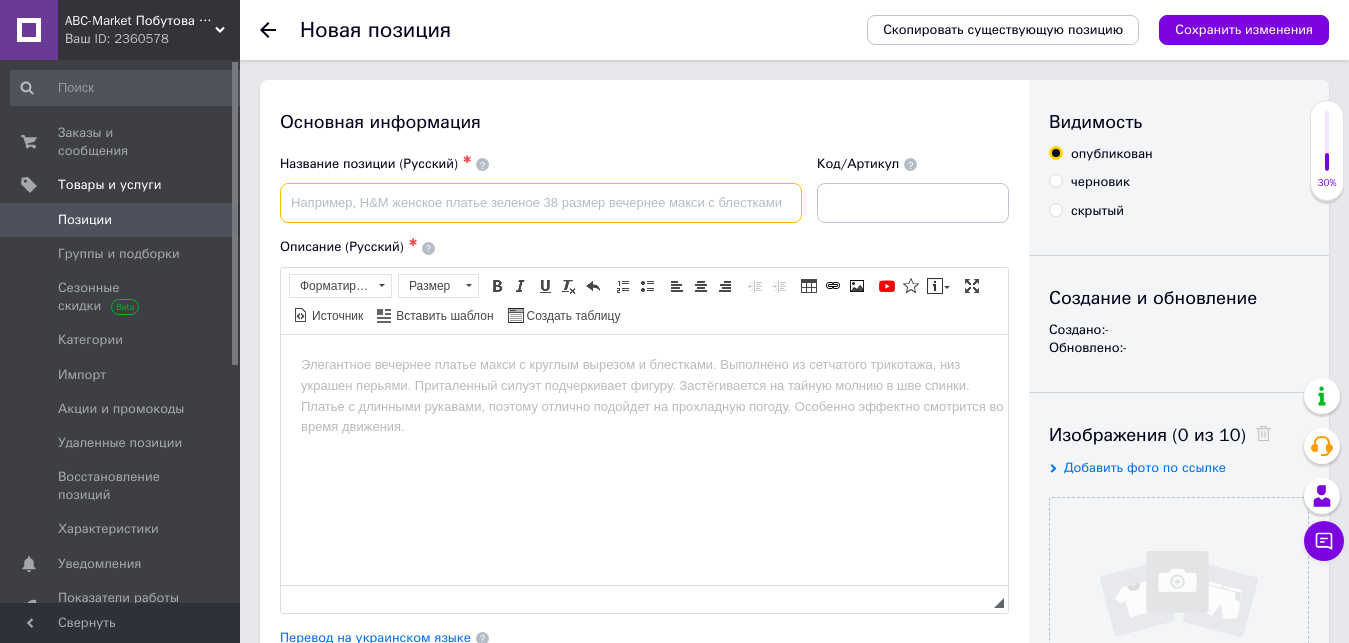 click at bounding box center [541, 203] 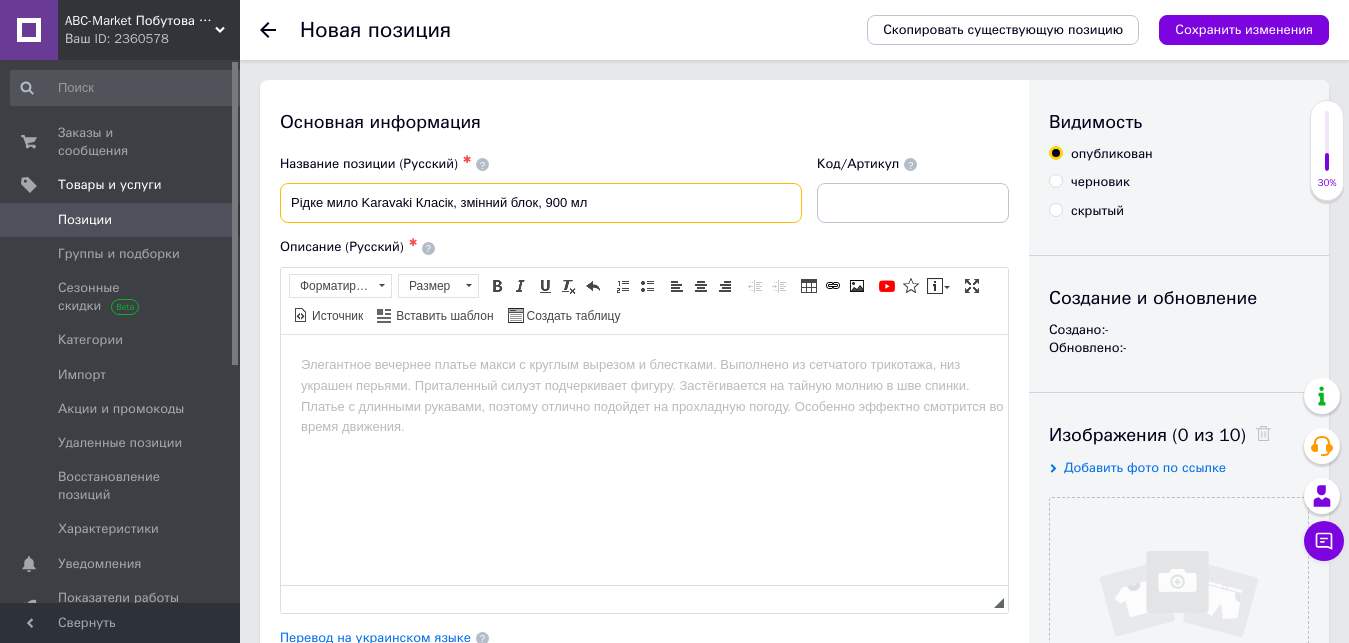 drag, startPoint x: 327, startPoint y: 202, endPoint x: 349, endPoint y: 248, distance: 50.990196 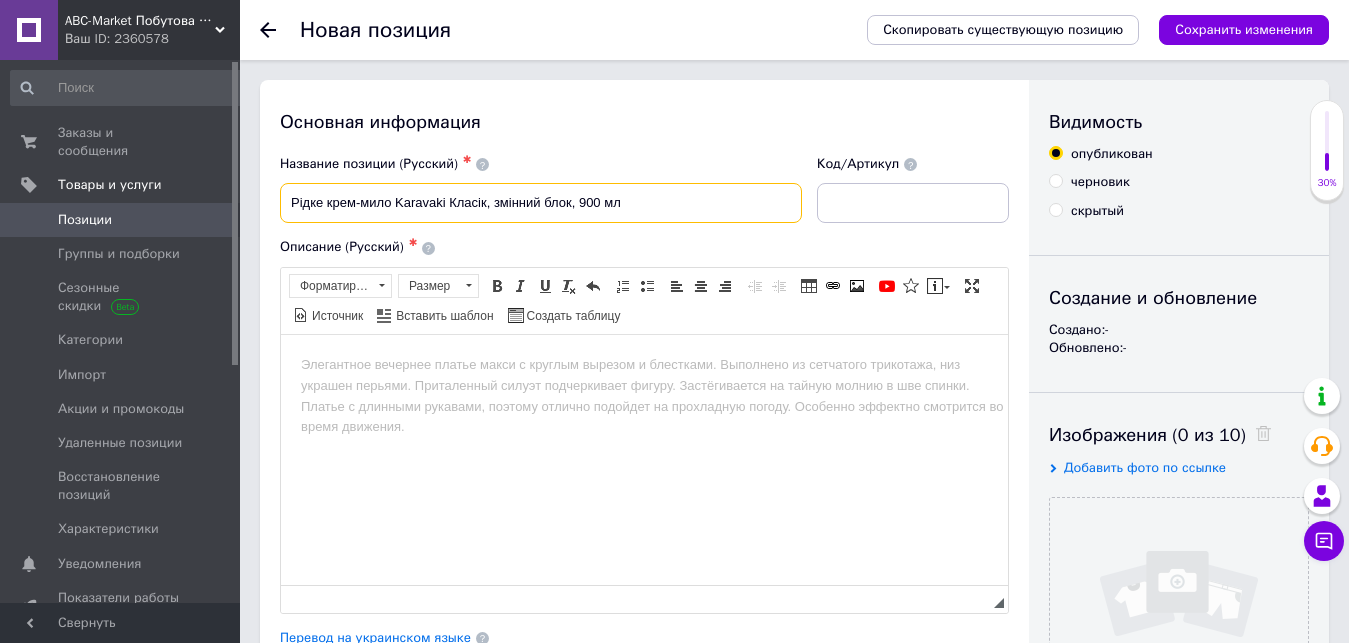 type on "Рідке крем-мило Karavaki Класік, змінний блок, 900 мл" 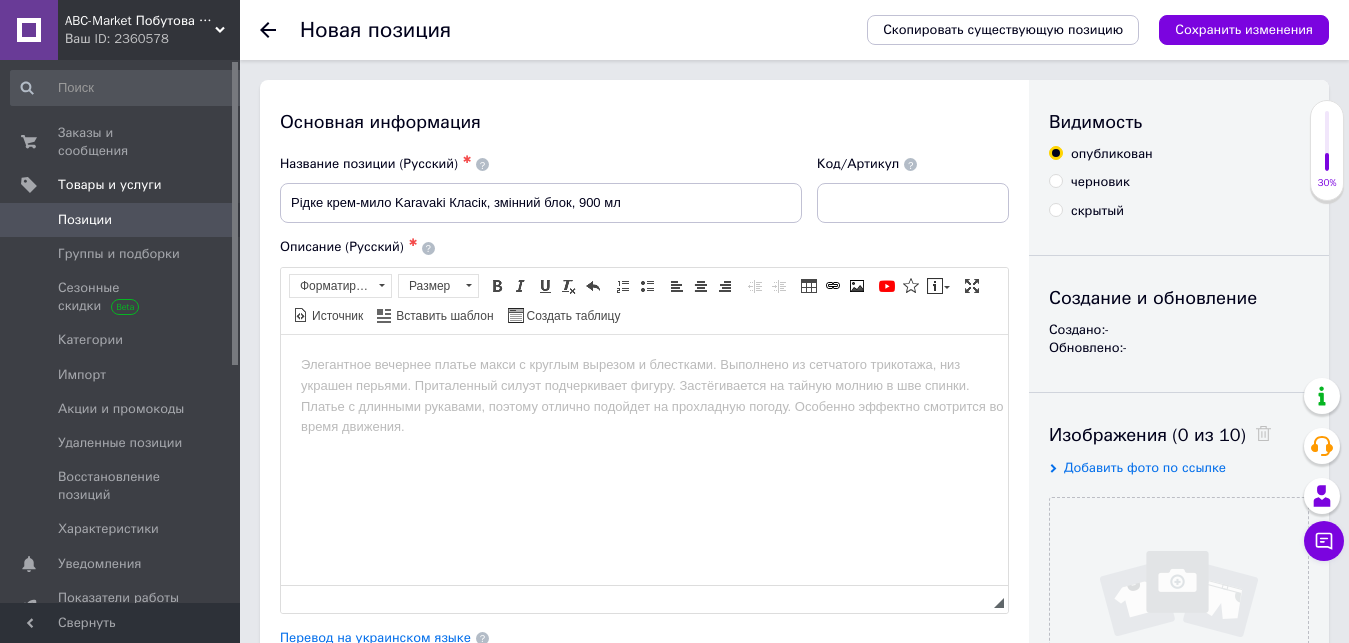 click at bounding box center (644, 459) 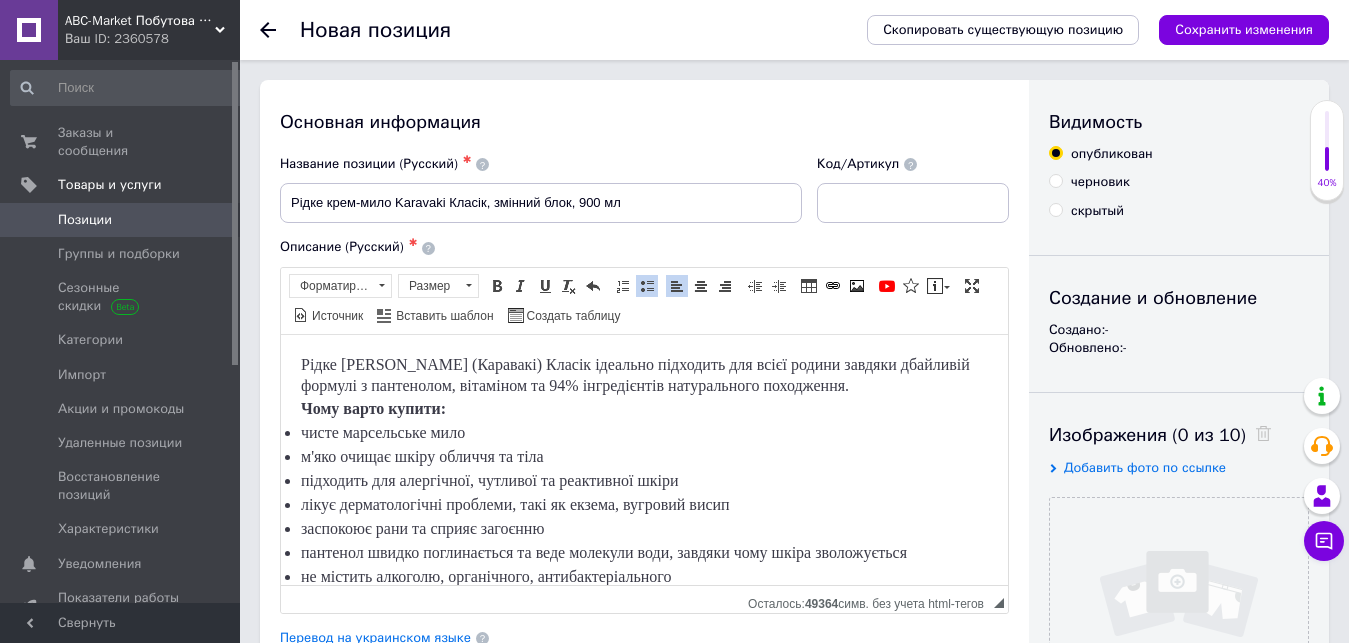 scroll, scrollTop: 52, scrollLeft: 0, axis: vertical 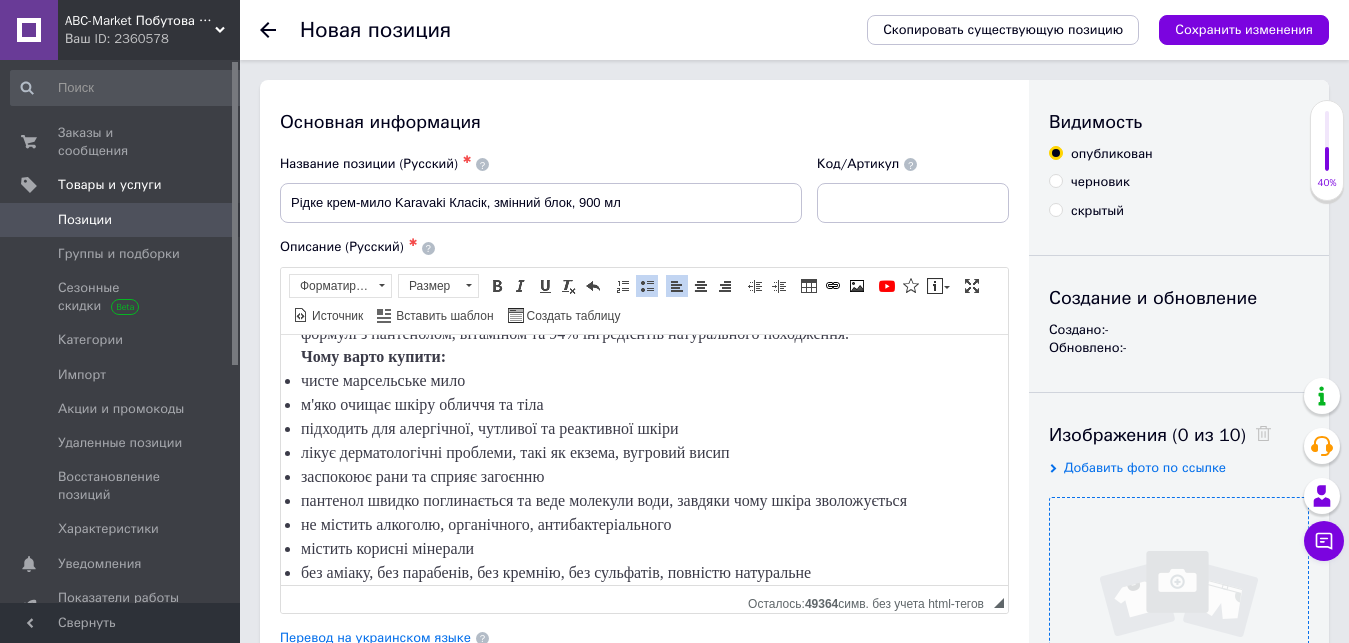 click at bounding box center (1179, 627) 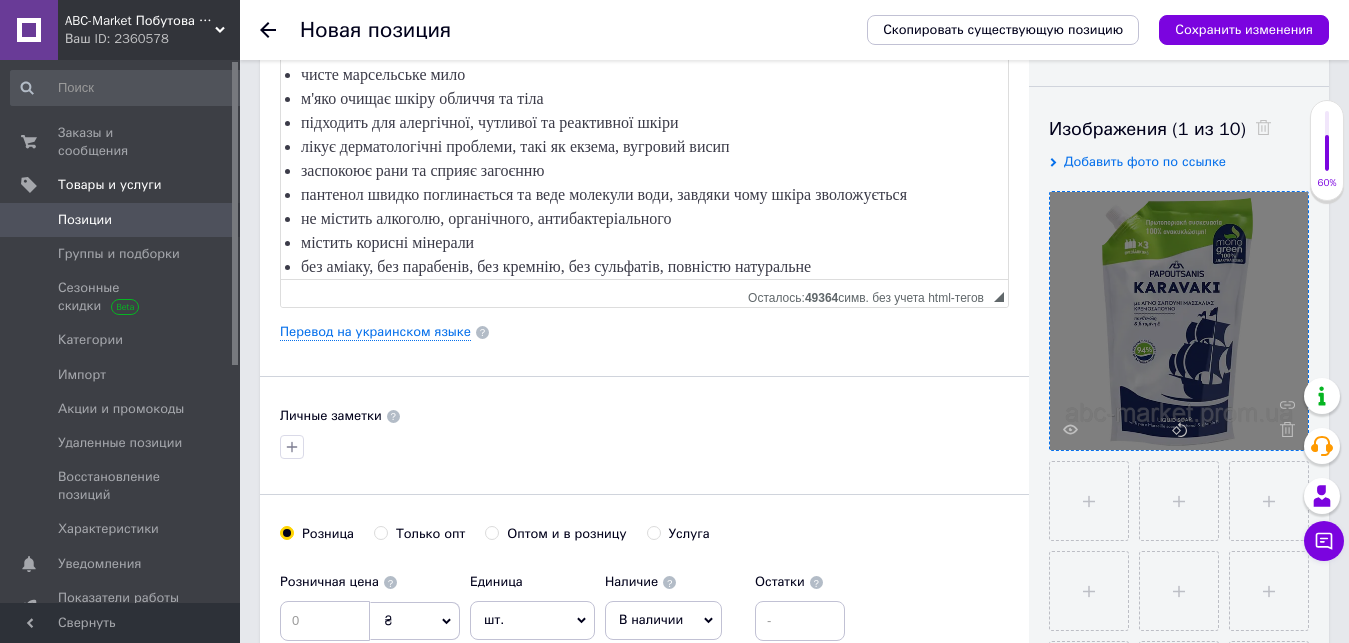 scroll, scrollTop: 612, scrollLeft: 0, axis: vertical 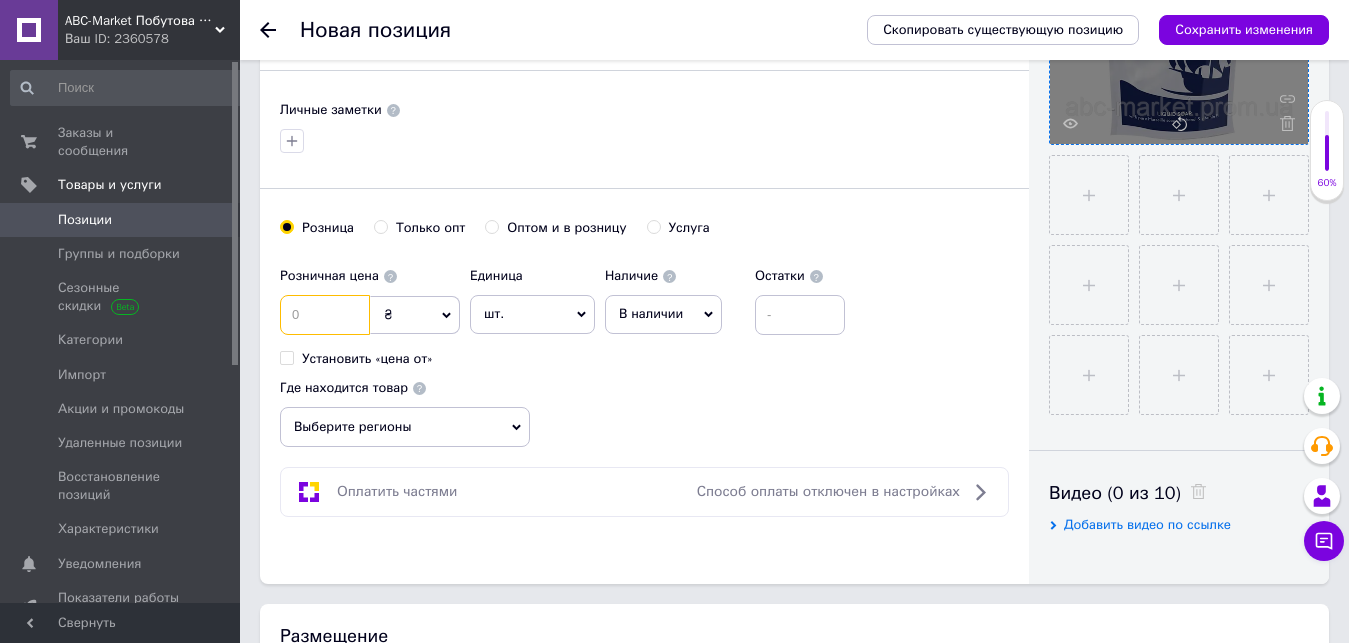 click at bounding box center [325, 315] 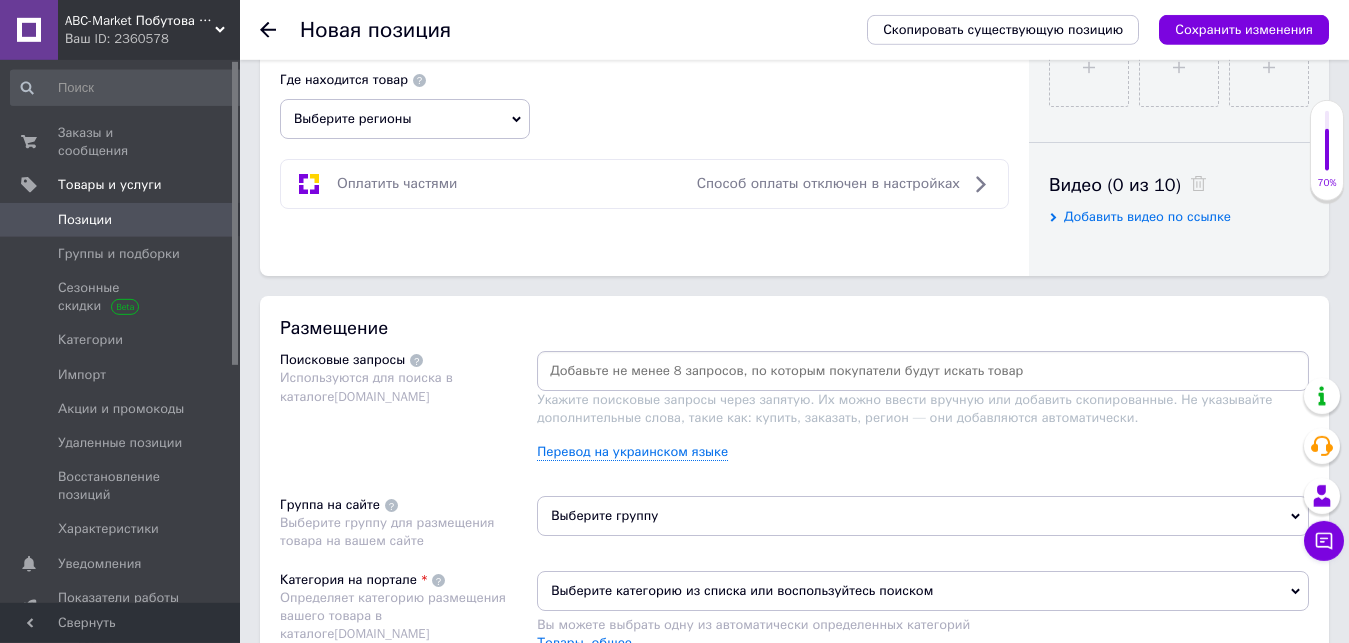 scroll, scrollTop: 1020, scrollLeft: 0, axis: vertical 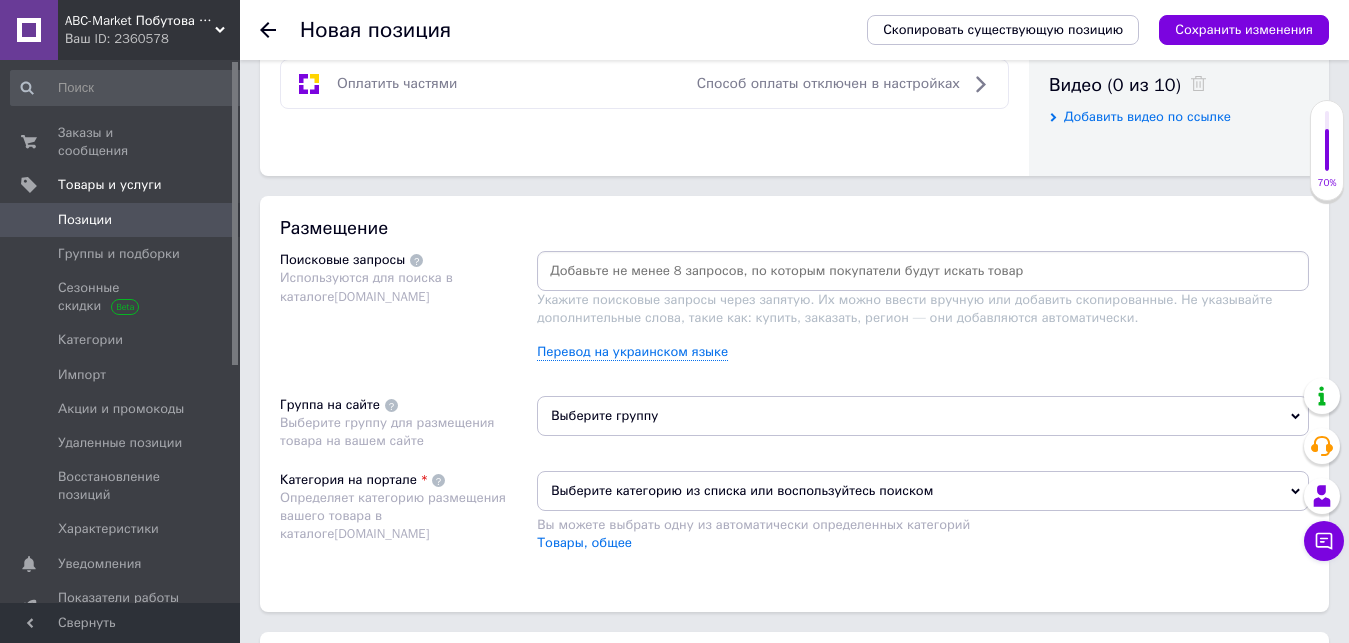 type on "218" 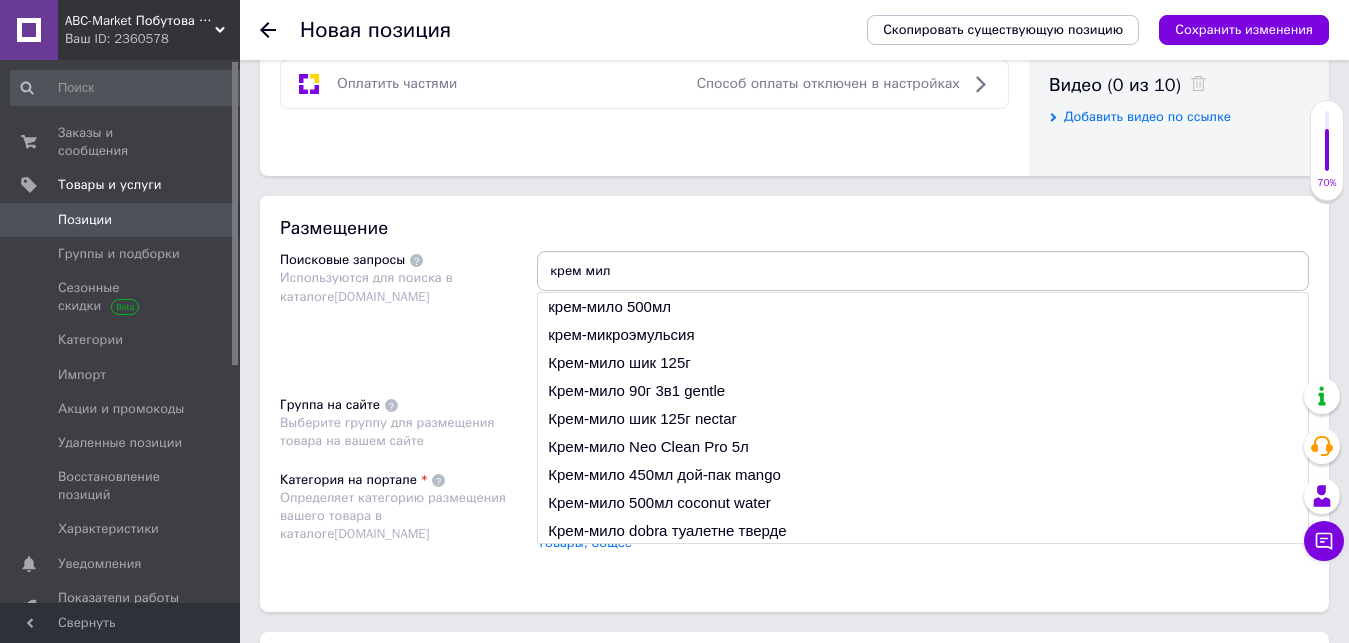 type on "крем мило" 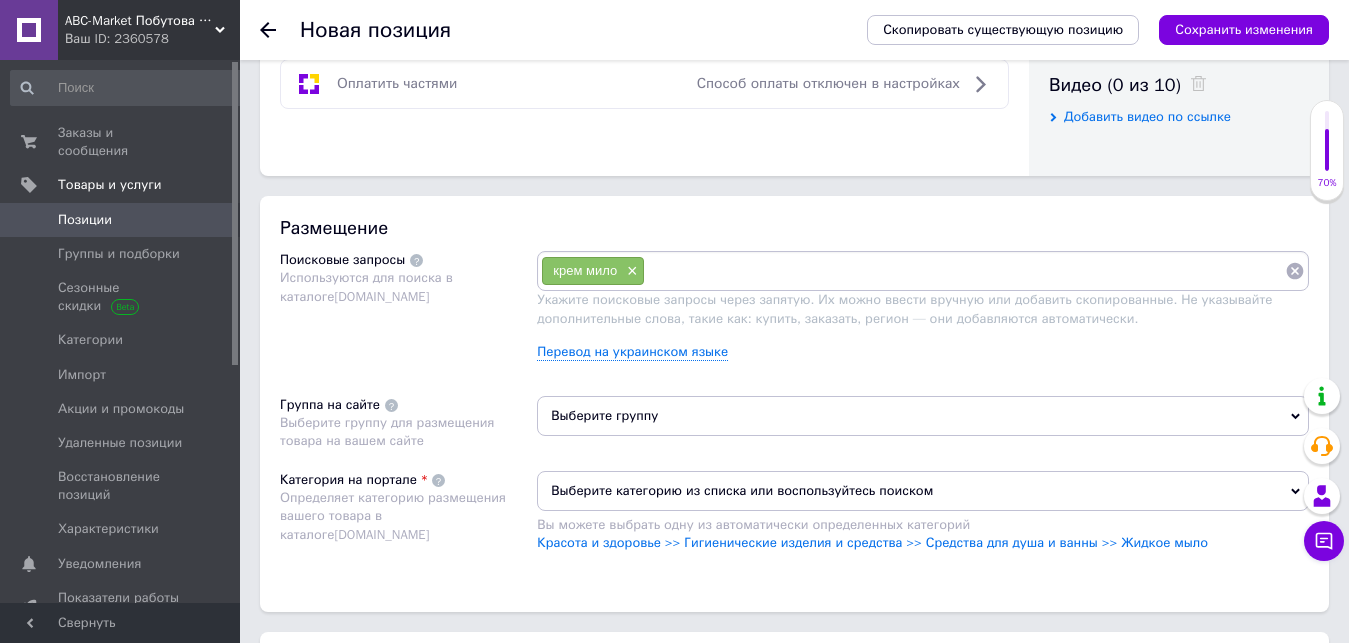 type on "к" 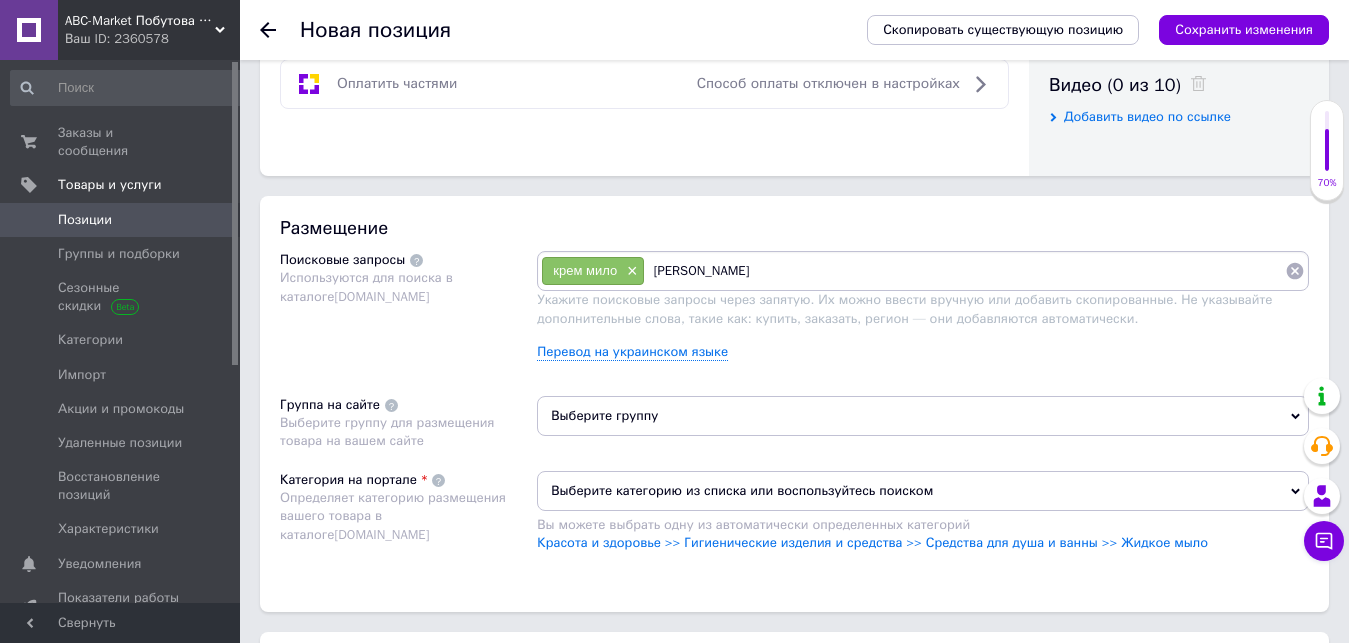 type on "[PERSON_NAME]" 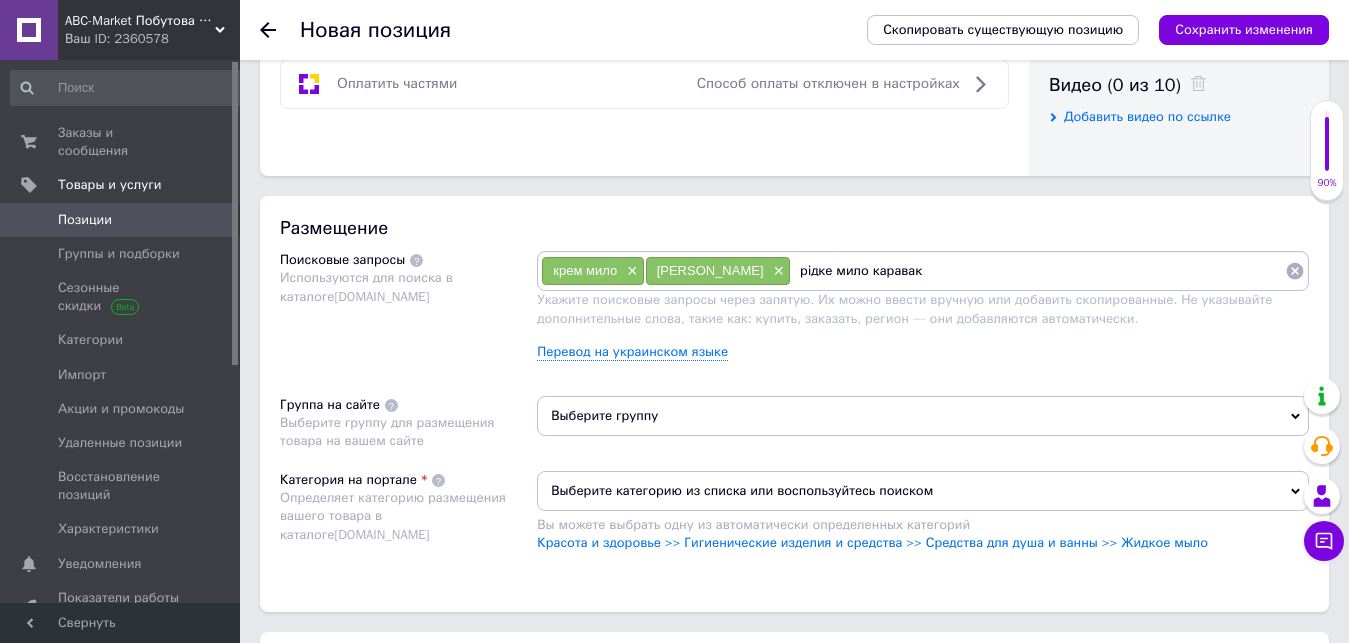 type on "рідке мило каравакі" 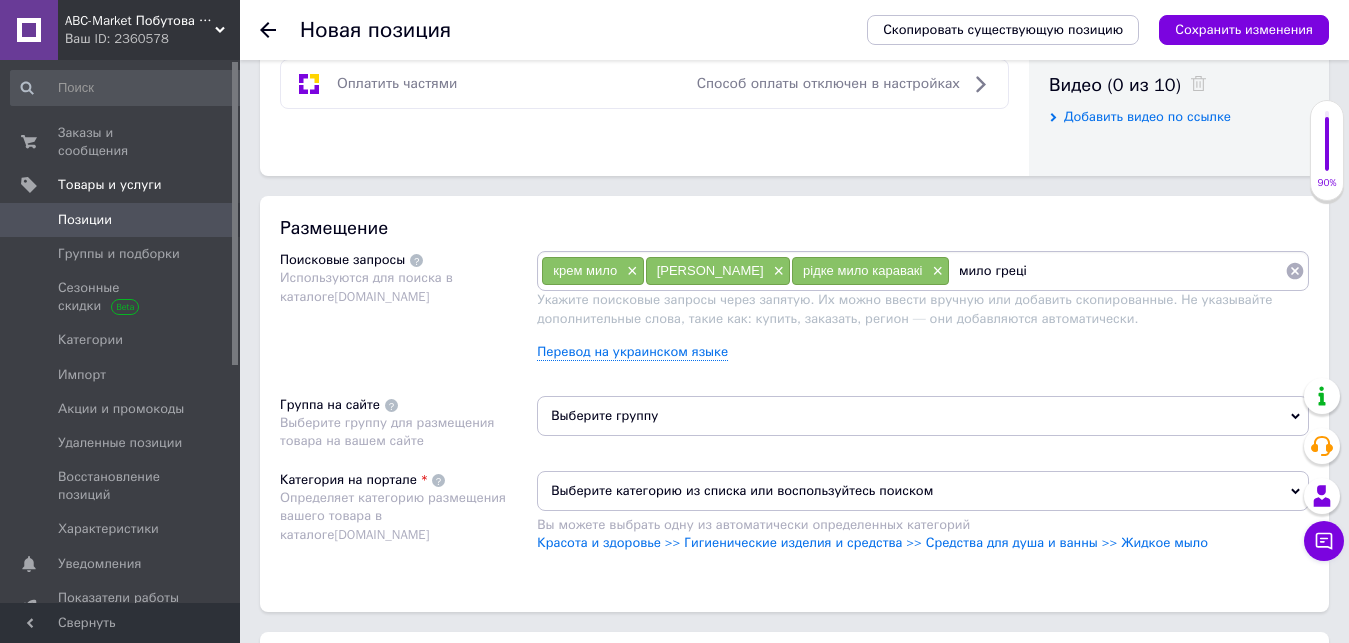 type on "мило греція" 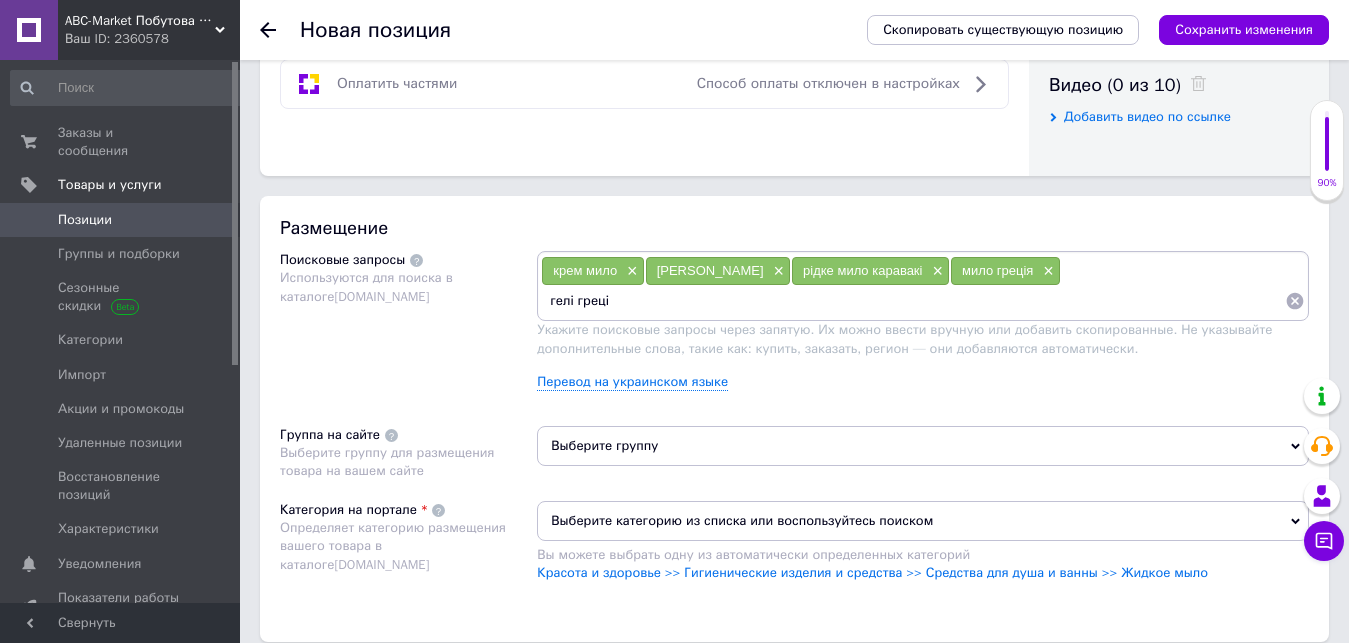 type on "гелі [GEOGRAPHIC_DATA]" 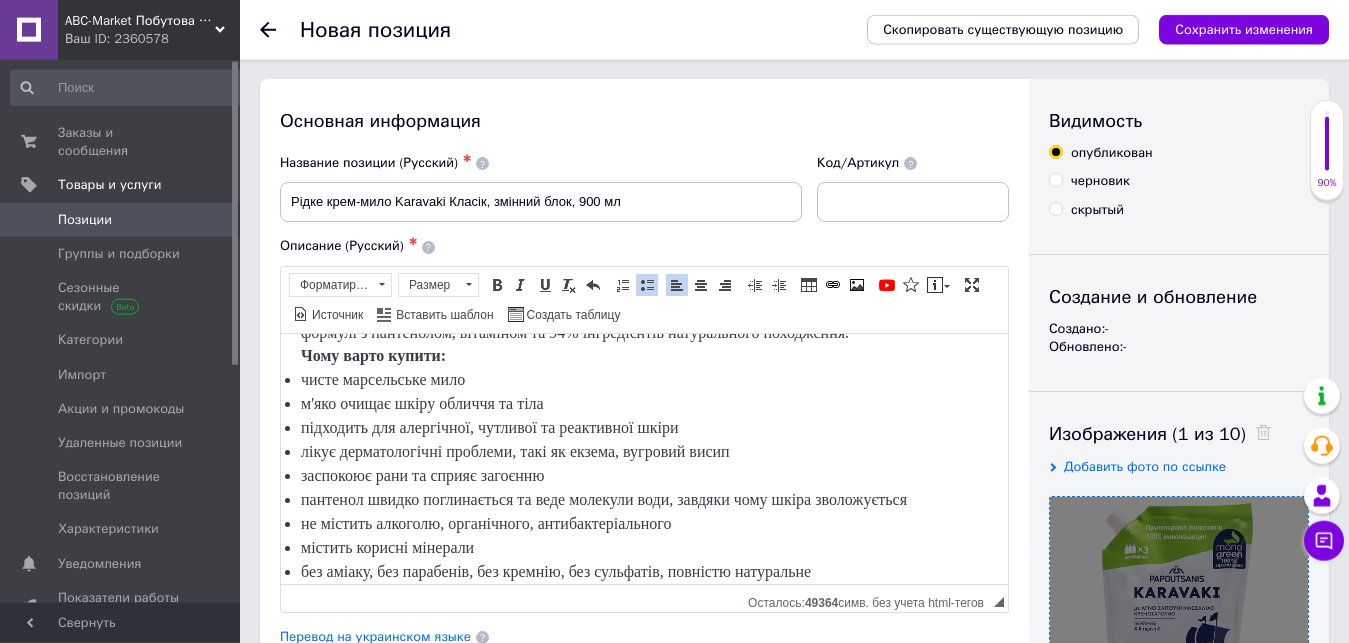 scroll, scrollTop: 0, scrollLeft: 0, axis: both 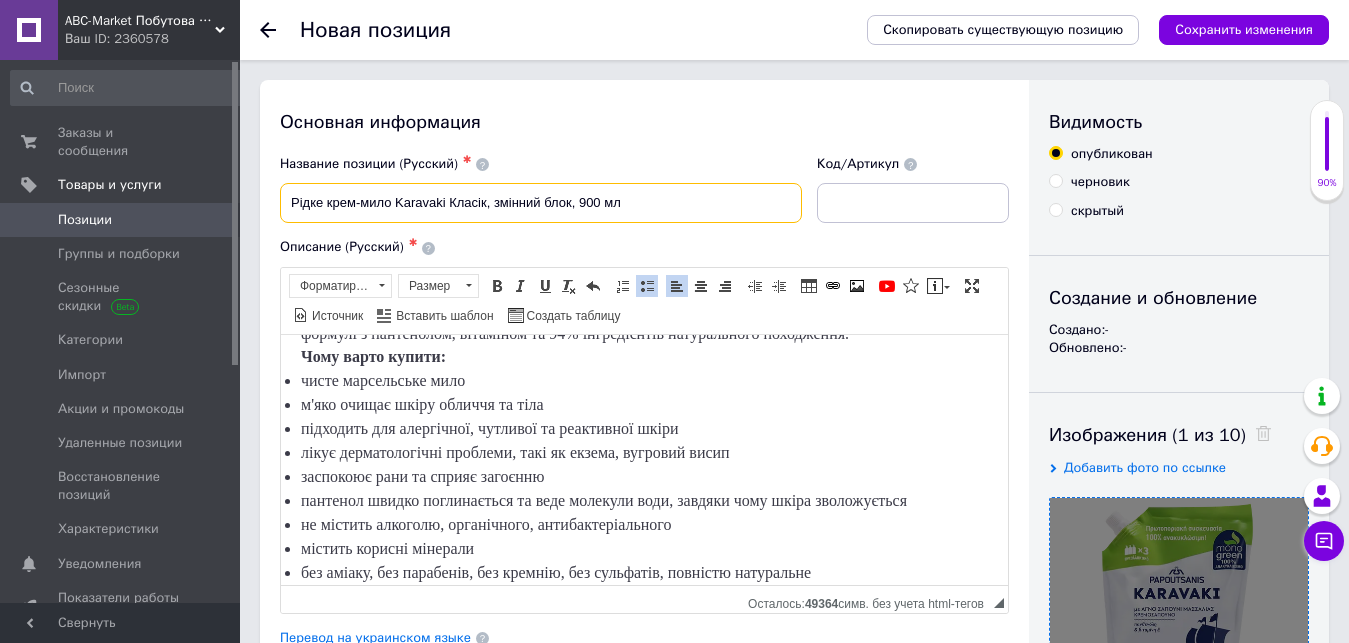 drag, startPoint x: 447, startPoint y: 201, endPoint x: 331, endPoint y: 208, distance: 116.21101 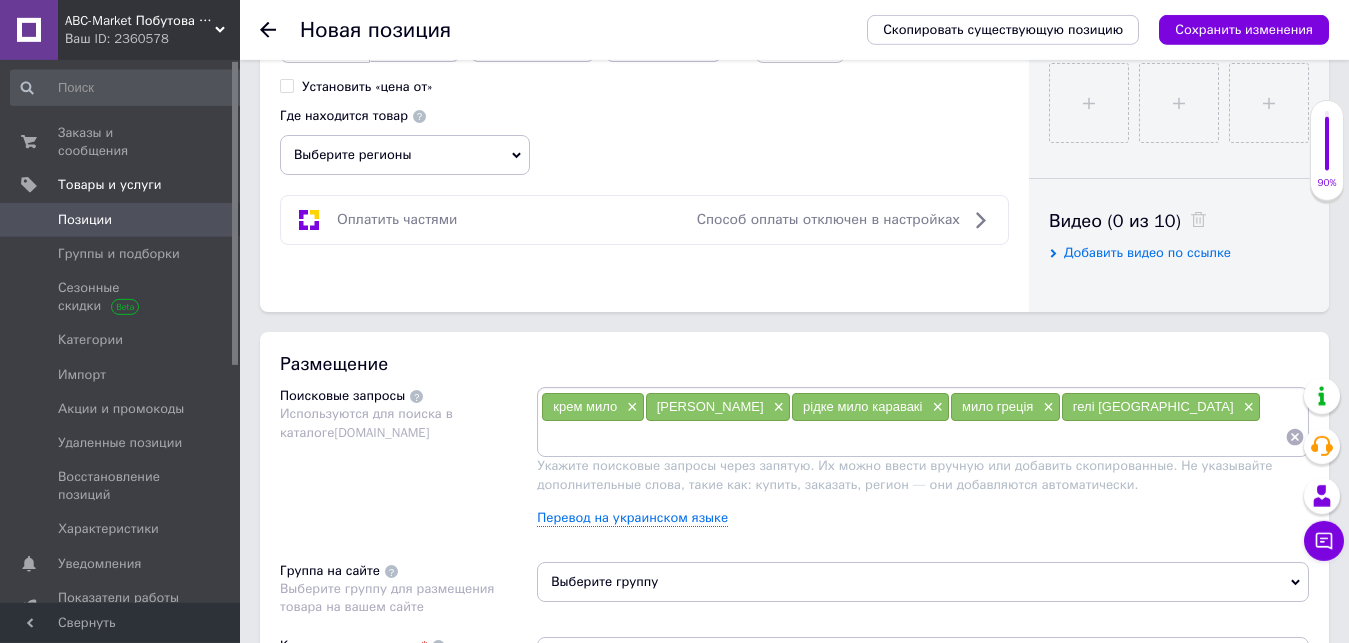 scroll, scrollTop: 918, scrollLeft: 0, axis: vertical 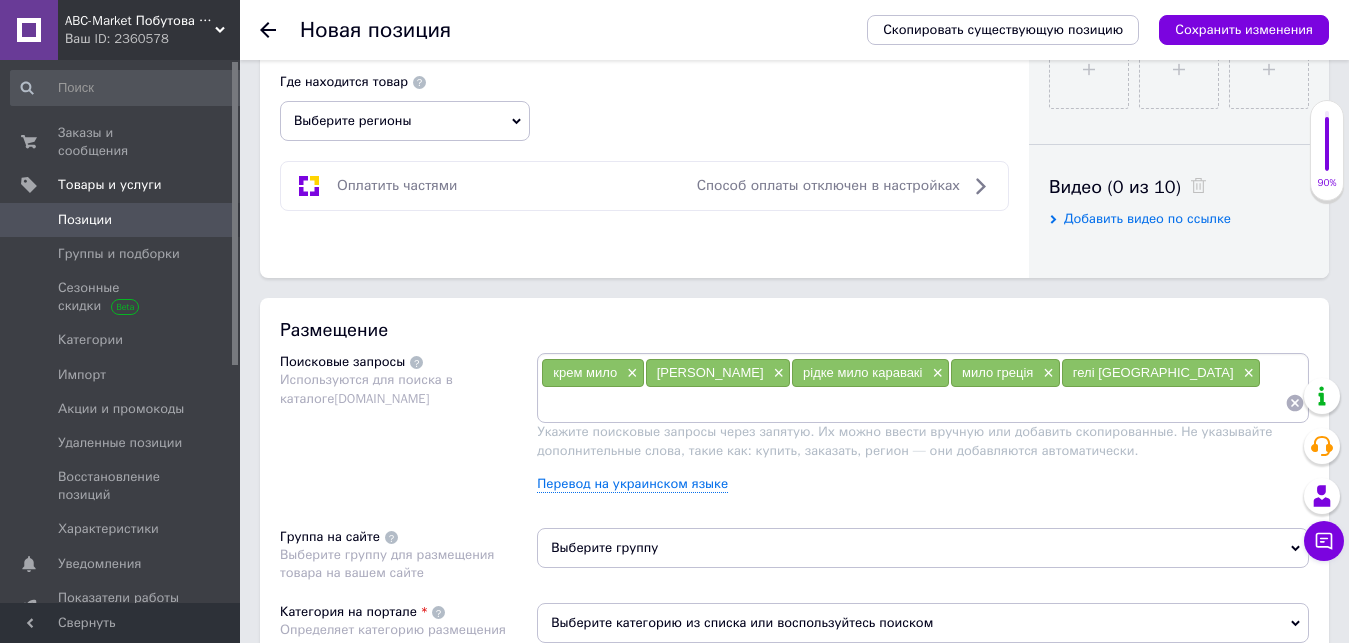 click at bounding box center [913, 403] 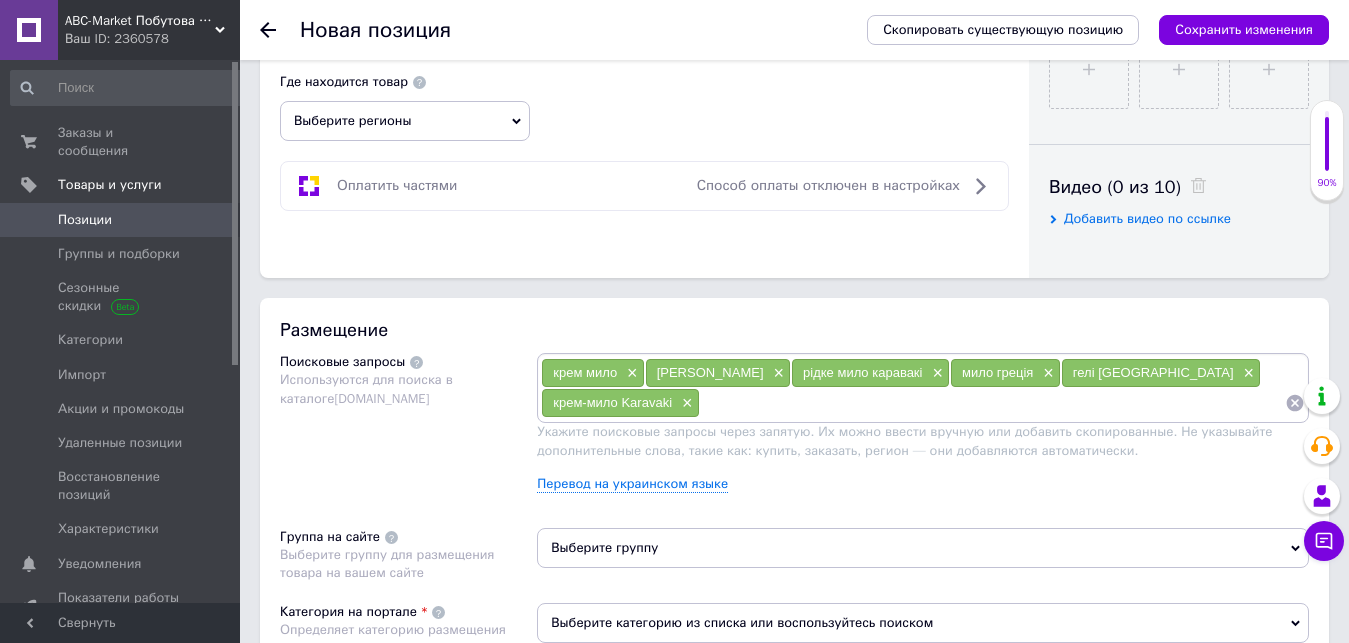 click at bounding box center [992, 403] 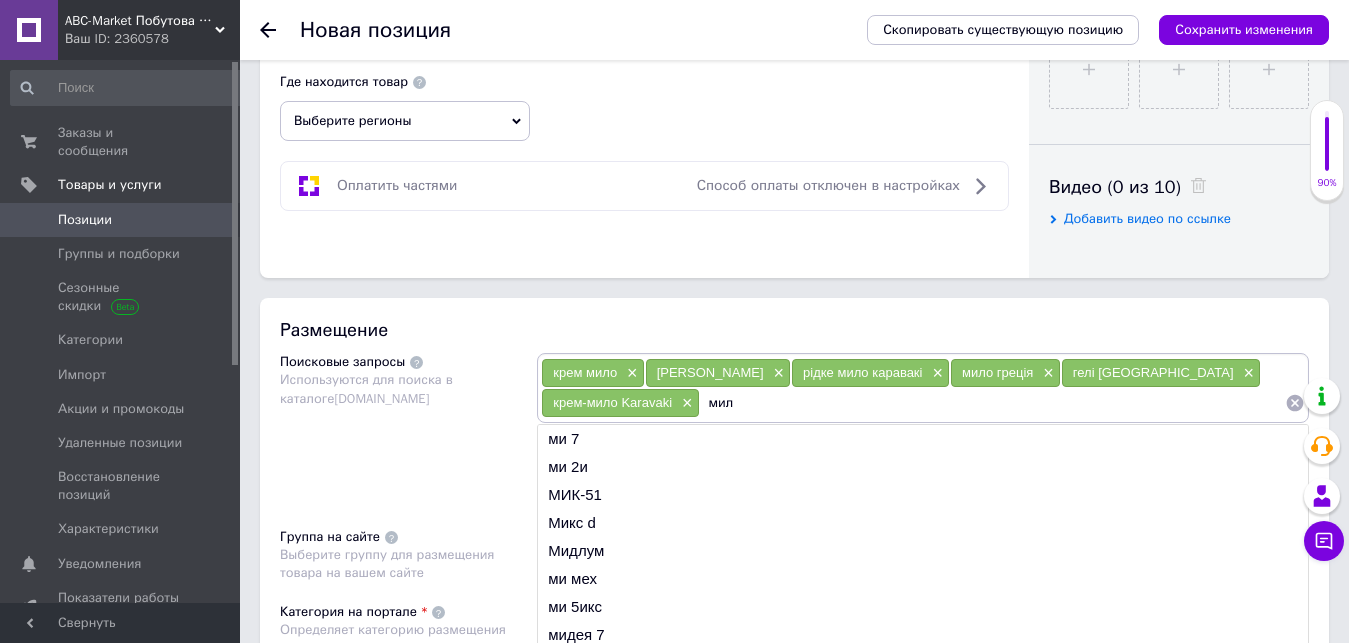 type on "мило" 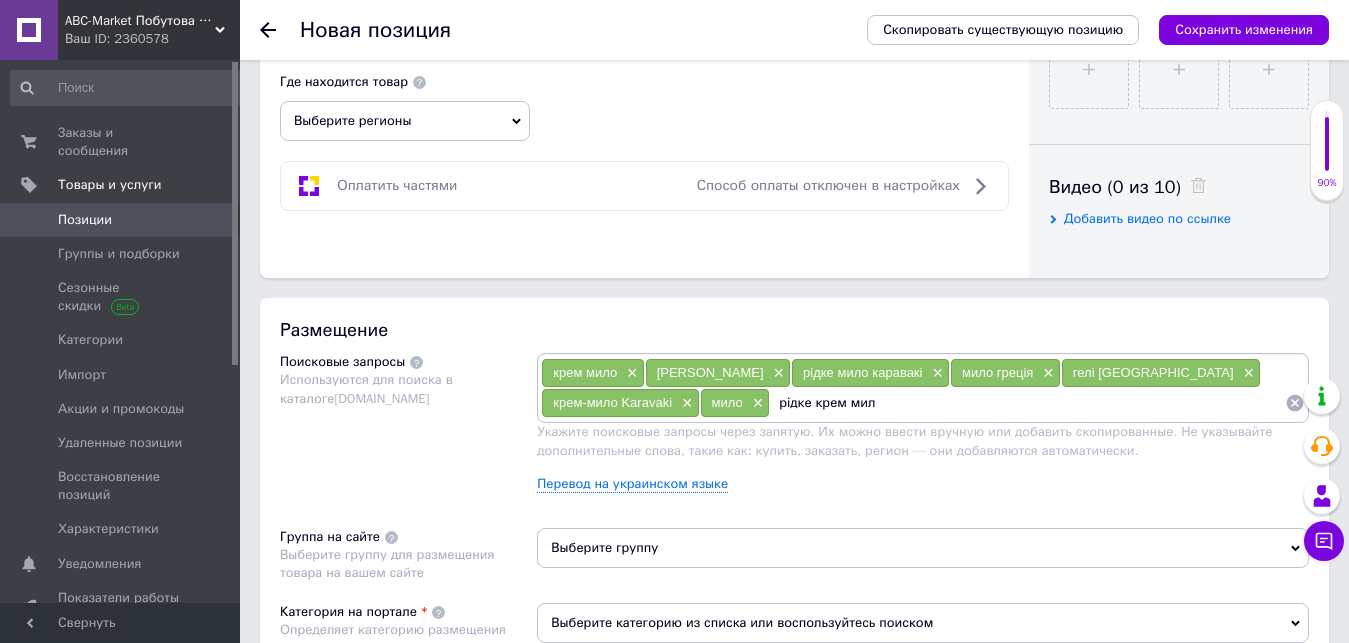 type on "рідке крем мило" 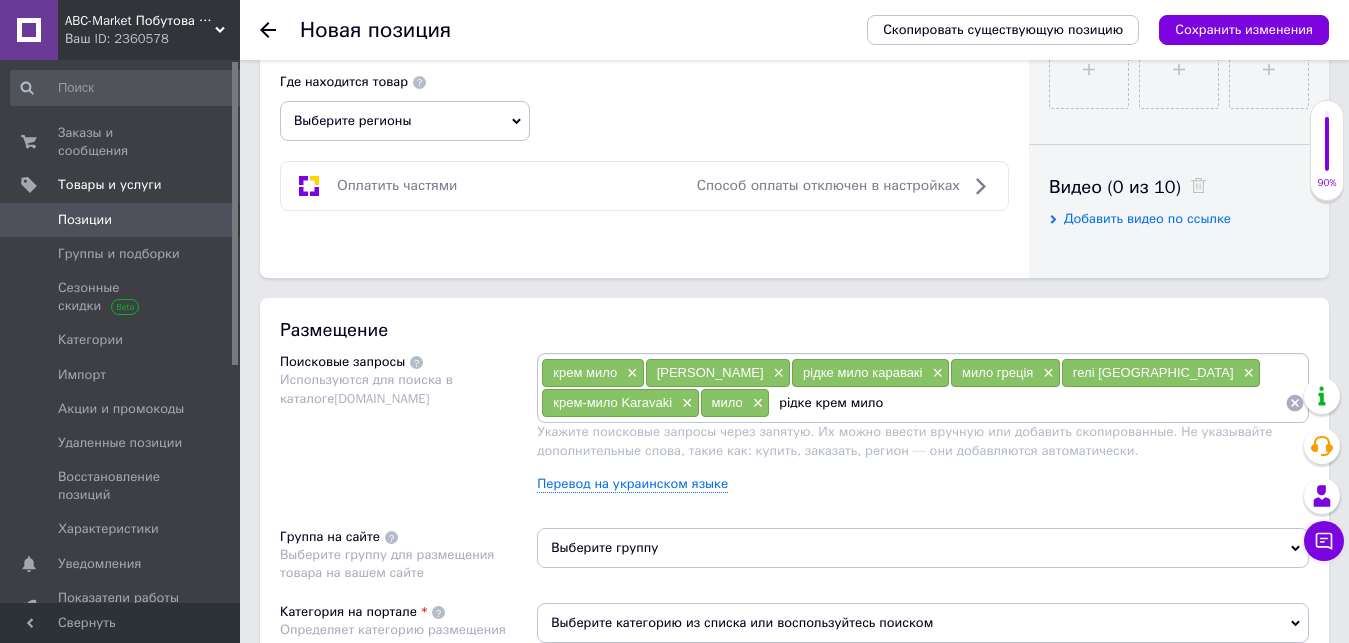 type 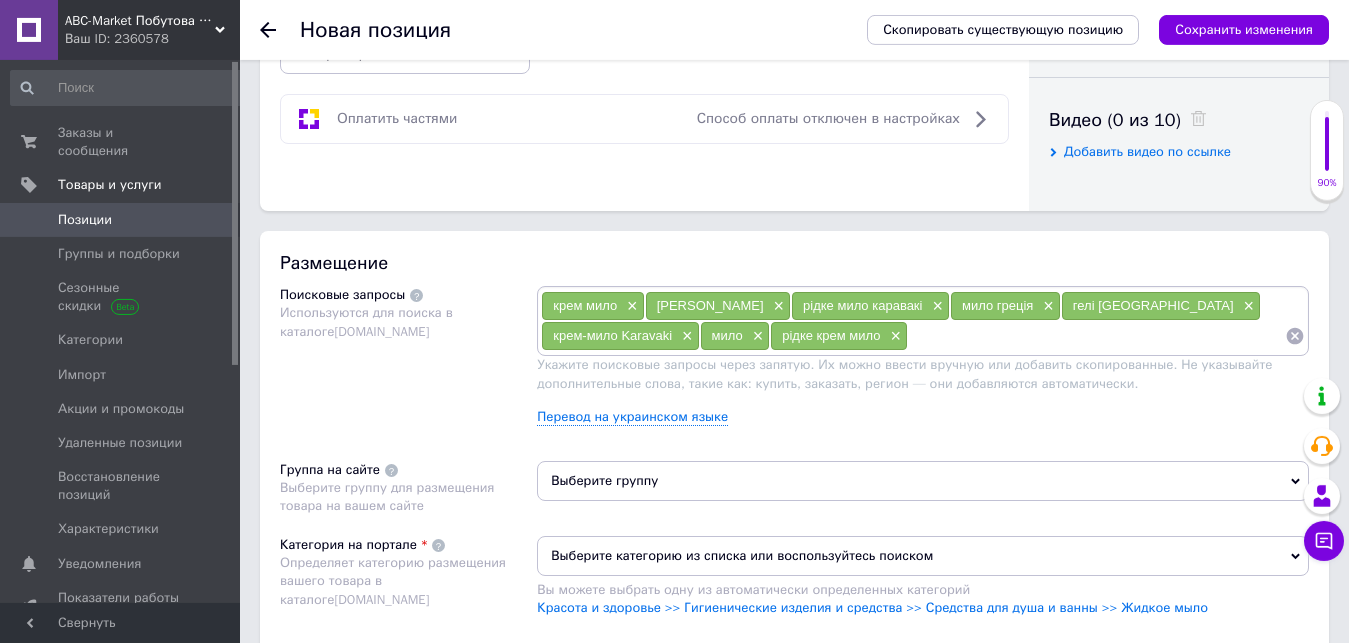 scroll, scrollTop: 1122, scrollLeft: 0, axis: vertical 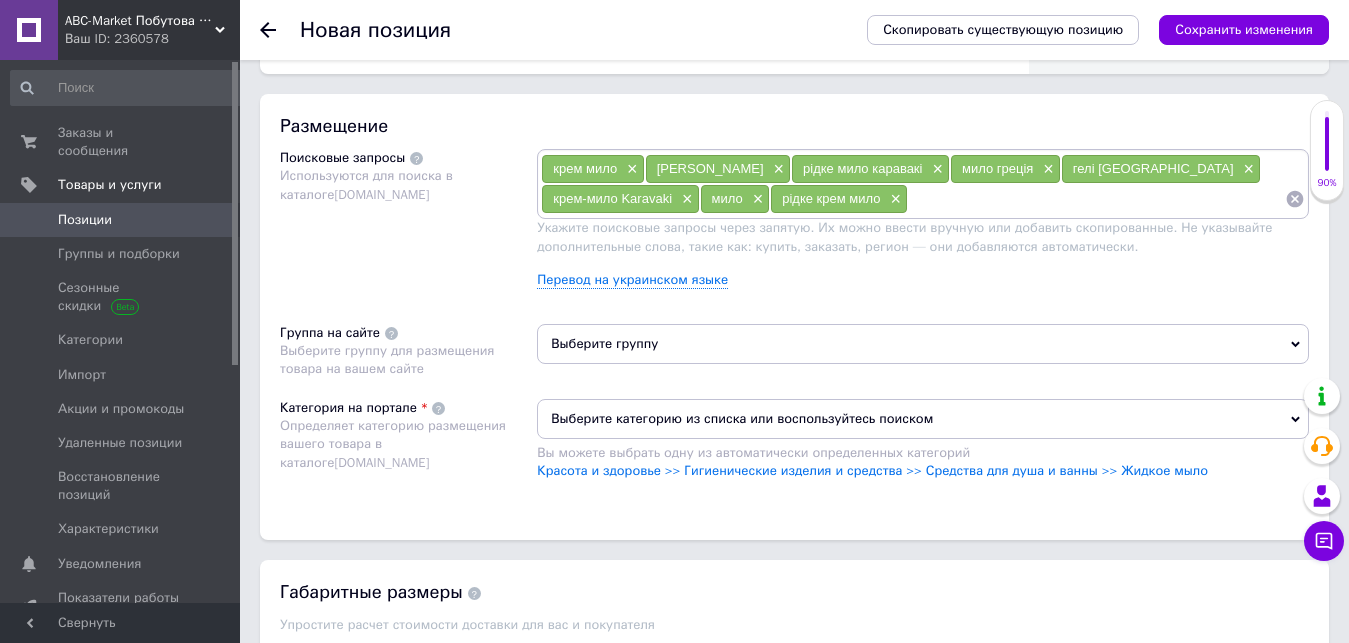 click on "Выберите группу" at bounding box center (923, 344) 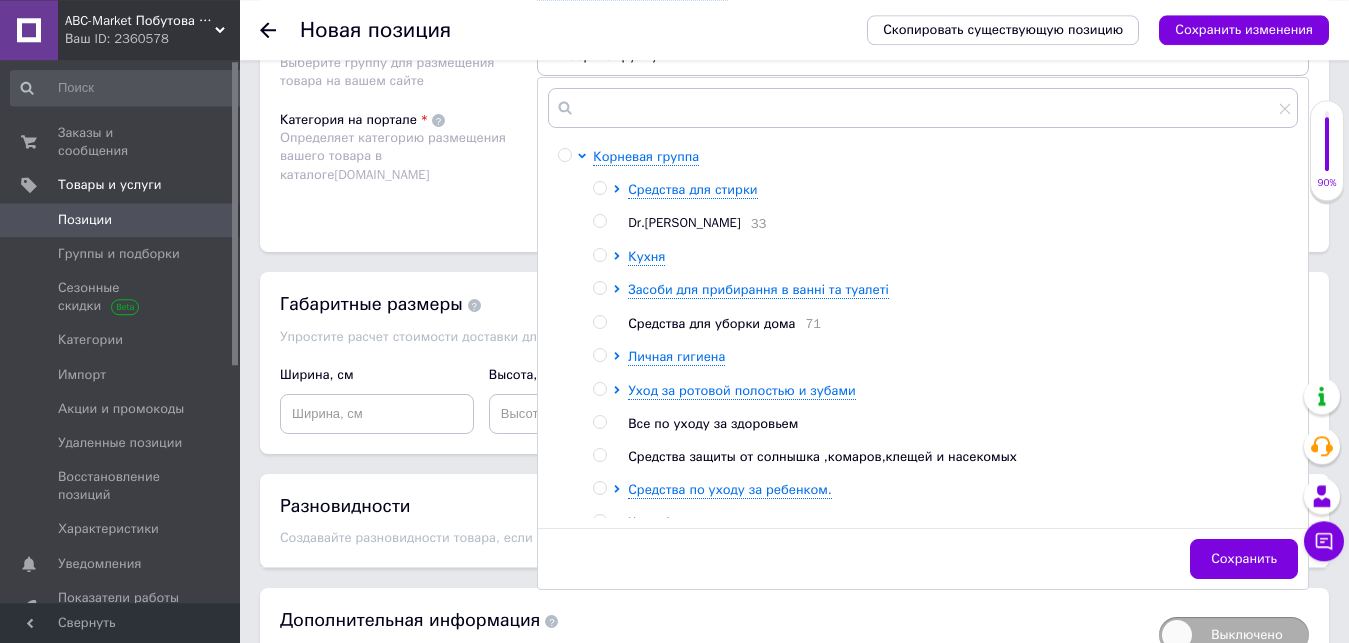 scroll, scrollTop: 1428, scrollLeft: 0, axis: vertical 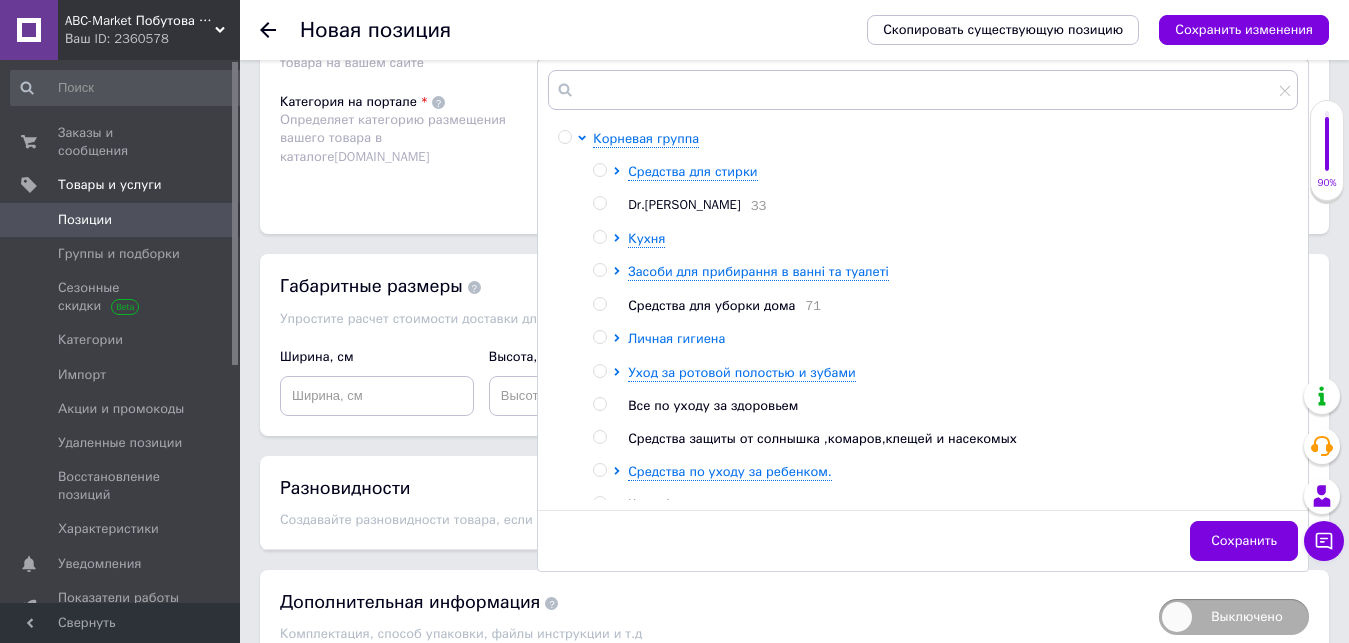 click 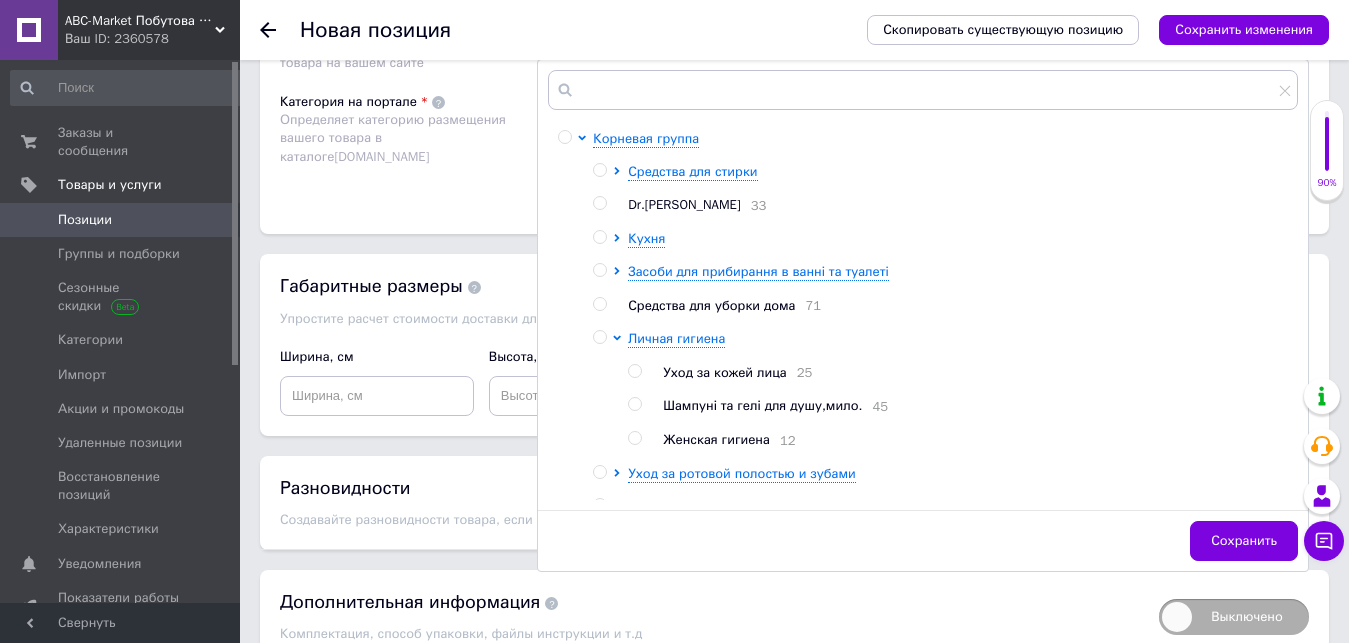 click at bounding box center (634, 404) 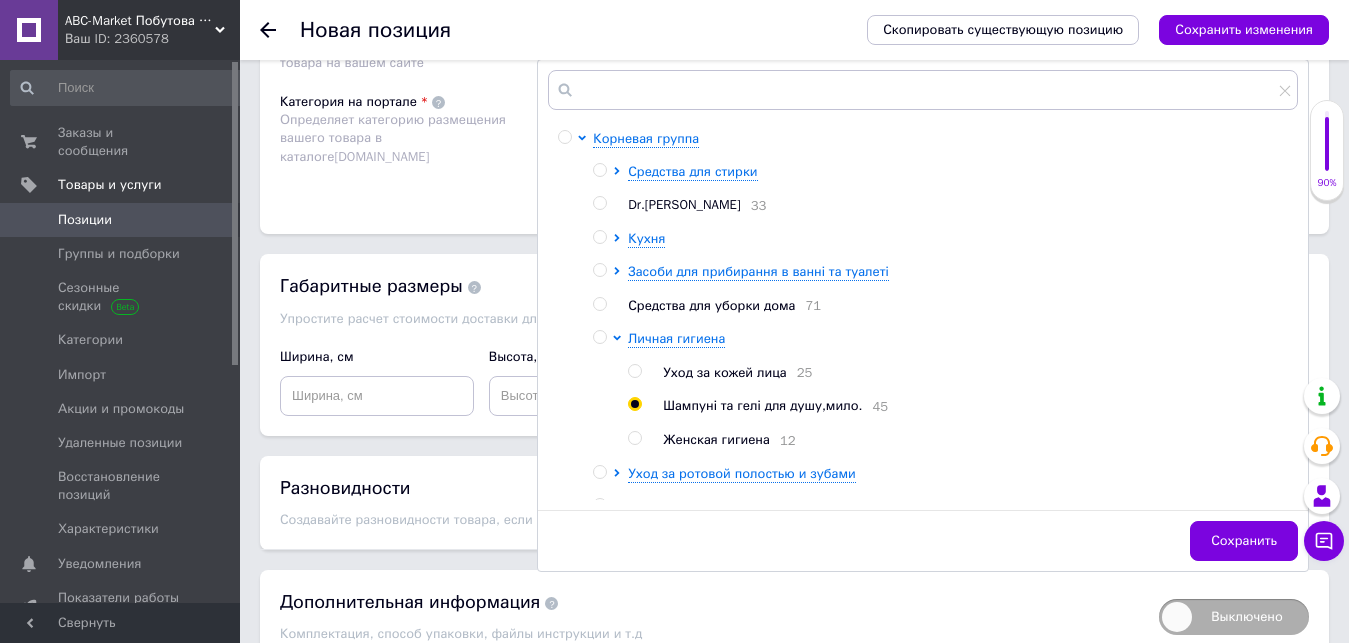 radio on "true" 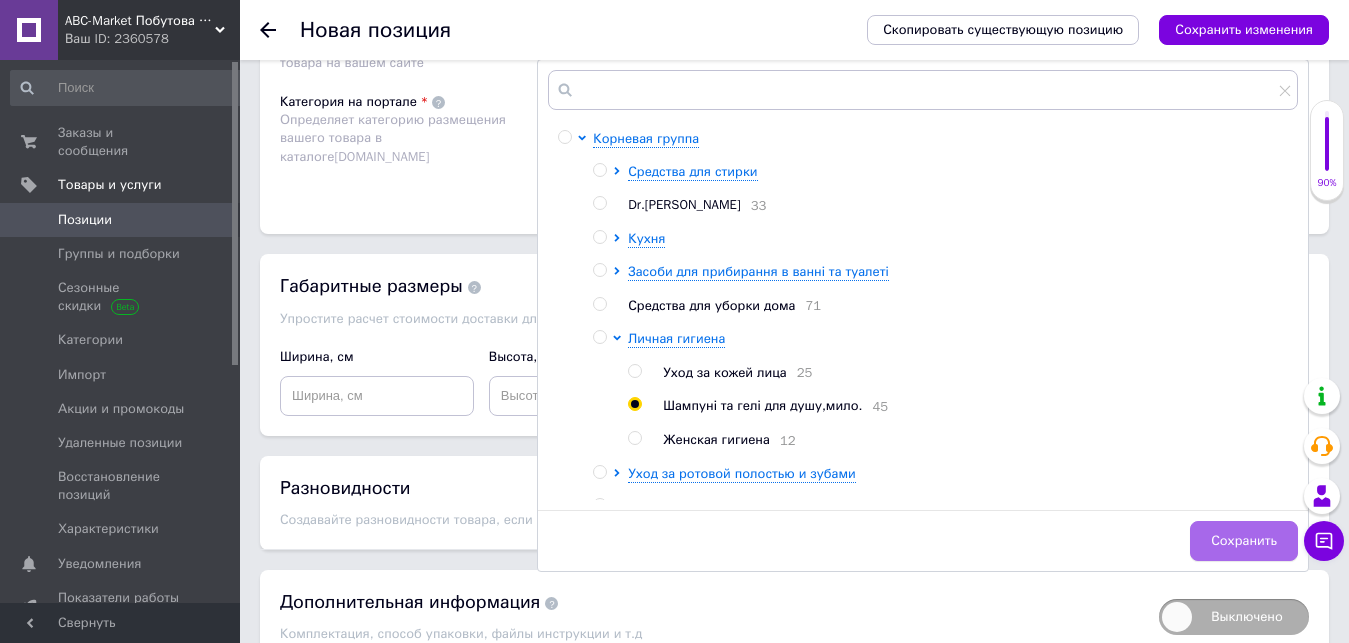 click on "Сохранить" at bounding box center [1244, 541] 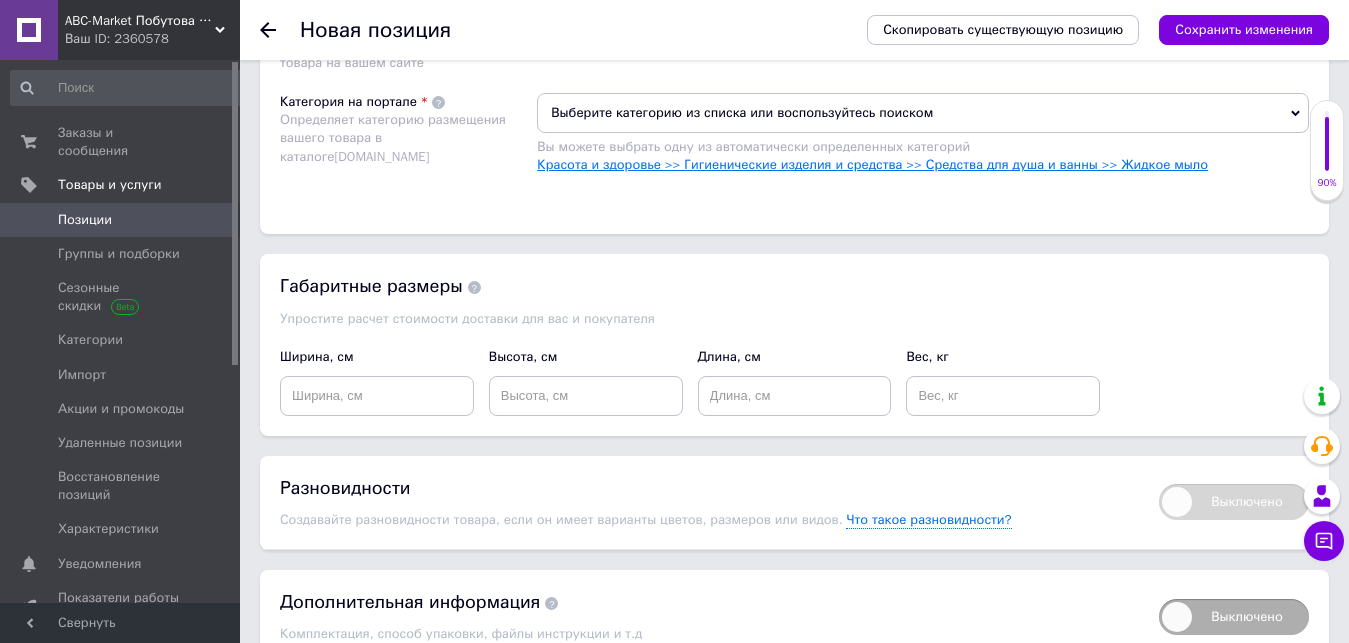 click on "Красота и здоровье >> Гигиенические изделия и средства >> Средства для душа и ванны >> Жидкое мыло" at bounding box center [872, 164] 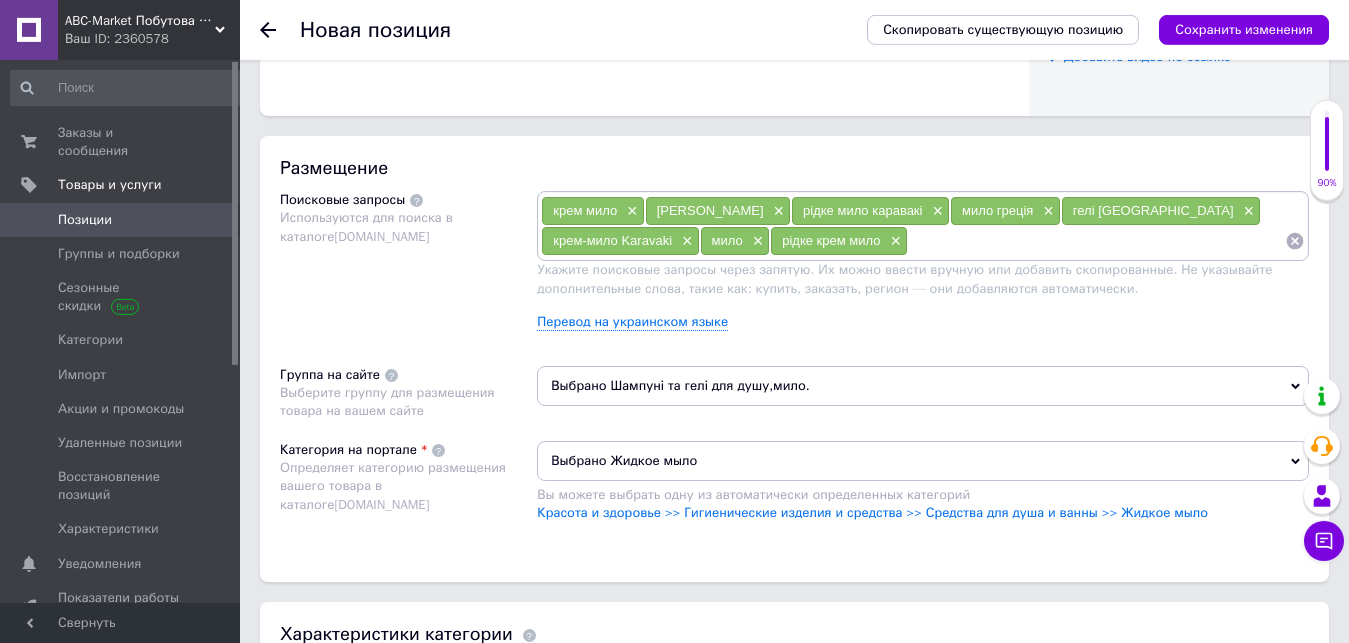 scroll, scrollTop: 1020, scrollLeft: 0, axis: vertical 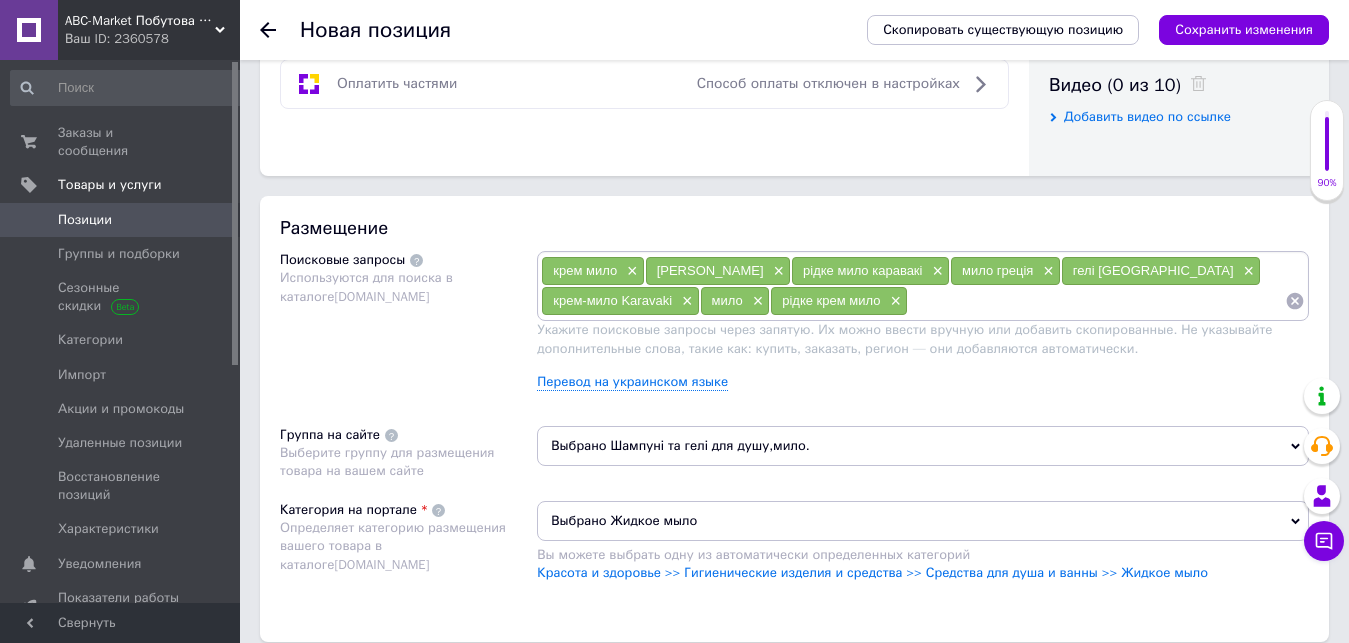 click at bounding box center (1096, 301) 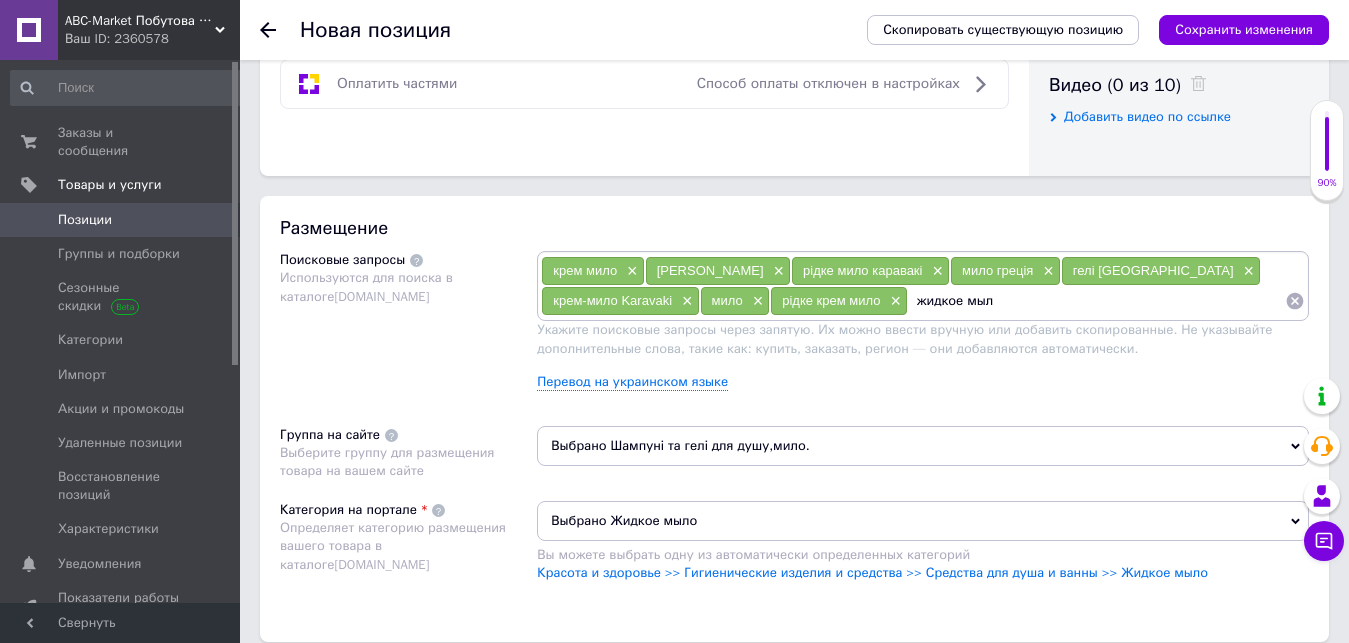 type on "жидкое мыло" 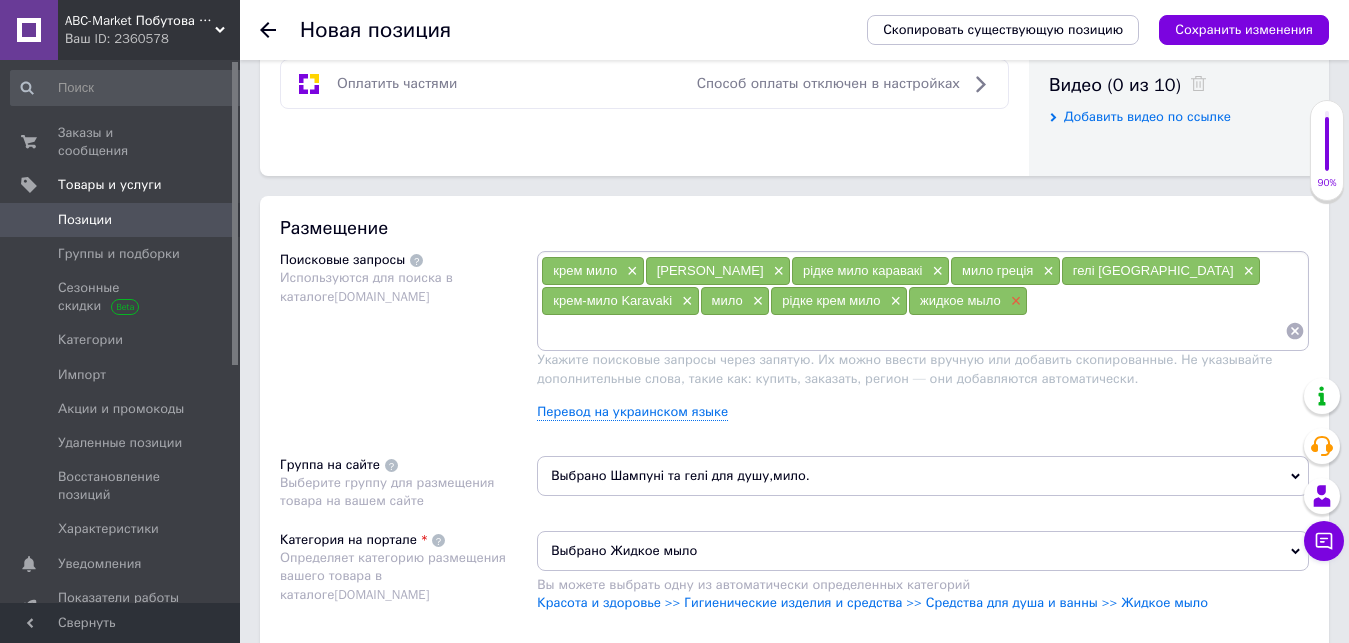 click on "×" at bounding box center [1014, 301] 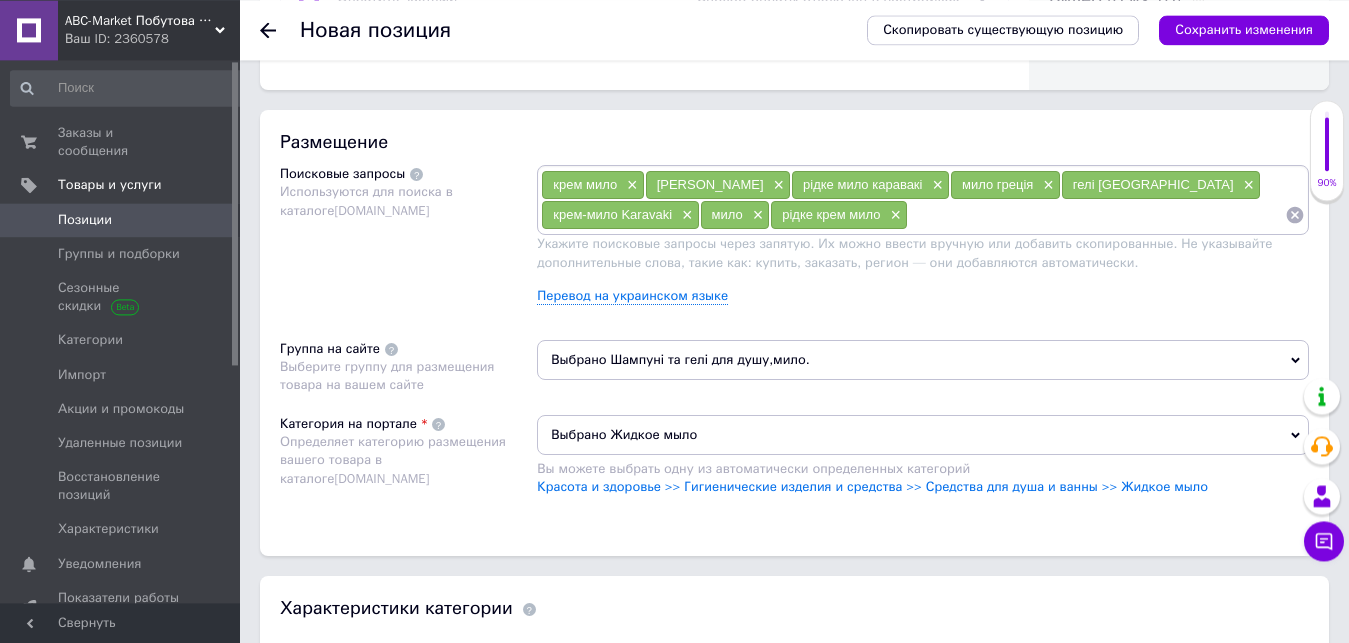 scroll, scrollTop: 1059, scrollLeft: 0, axis: vertical 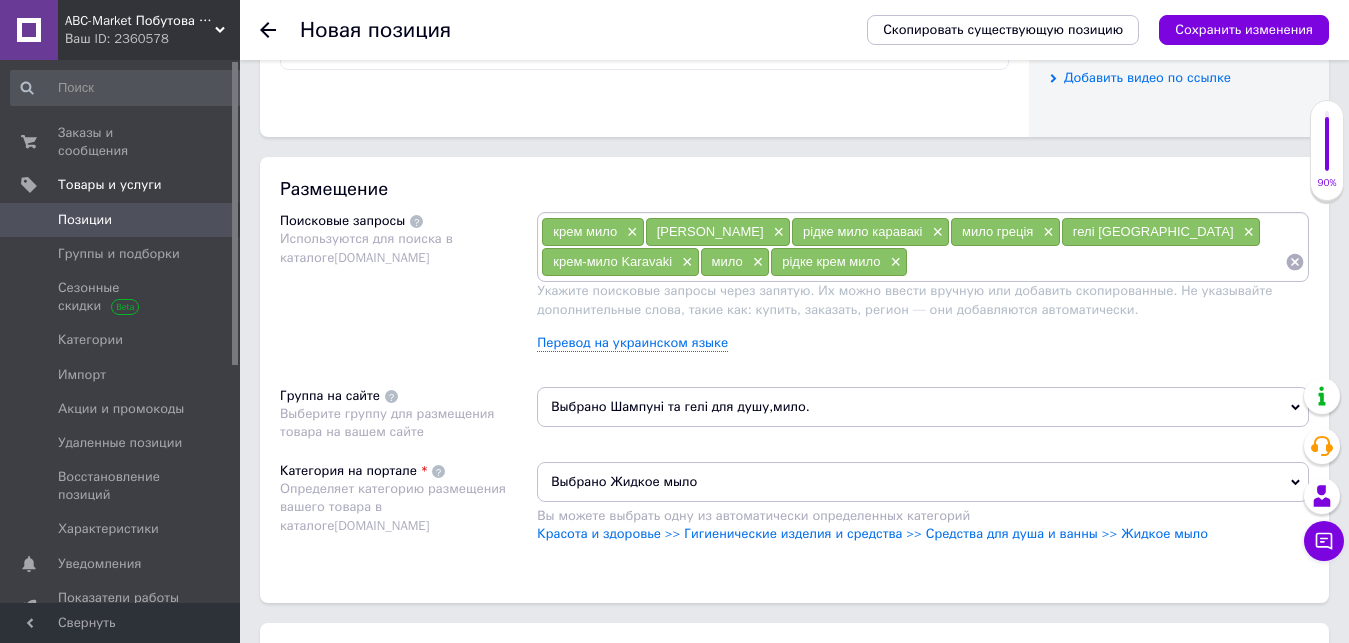 click at bounding box center (1096, 262) 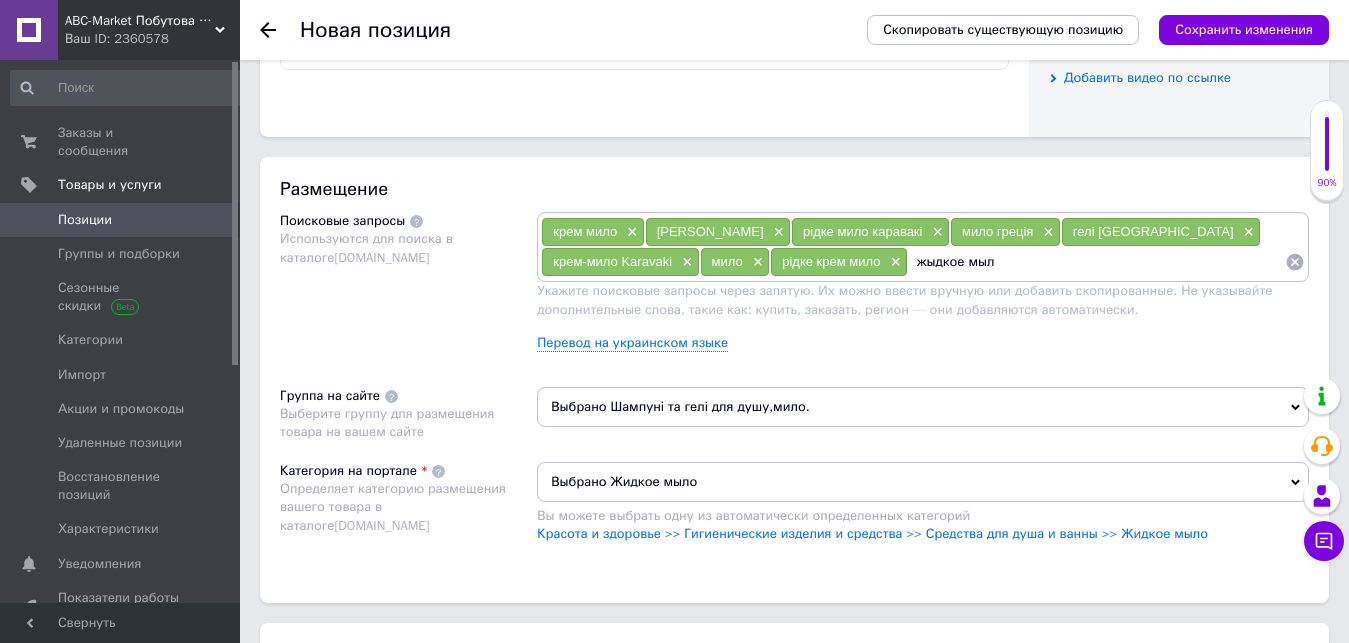 type on "жыдкое мыло" 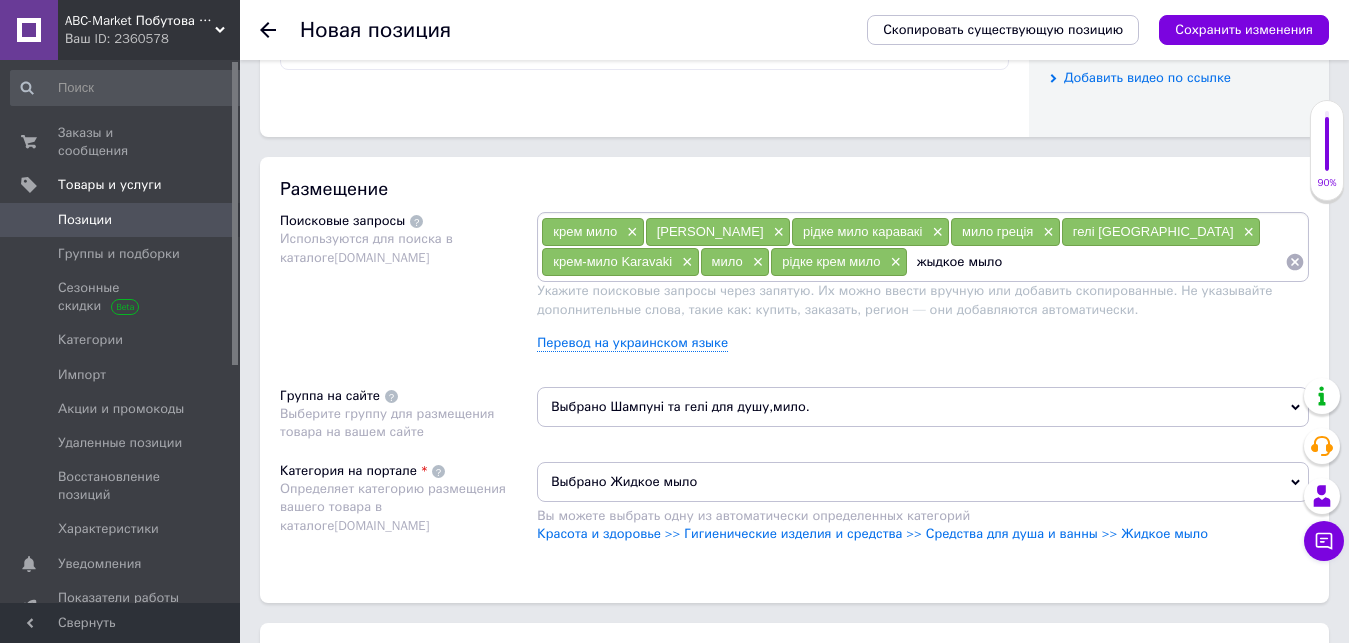 type 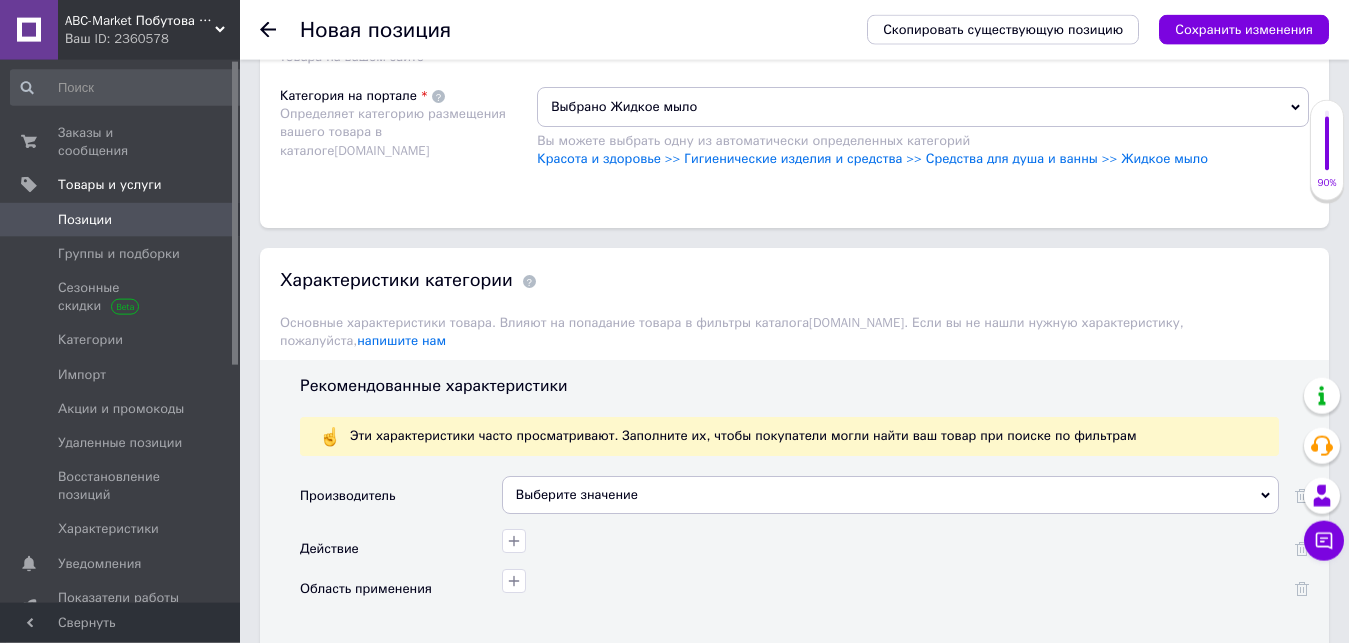scroll, scrollTop: 1467, scrollLeft: 0, axis: vertical 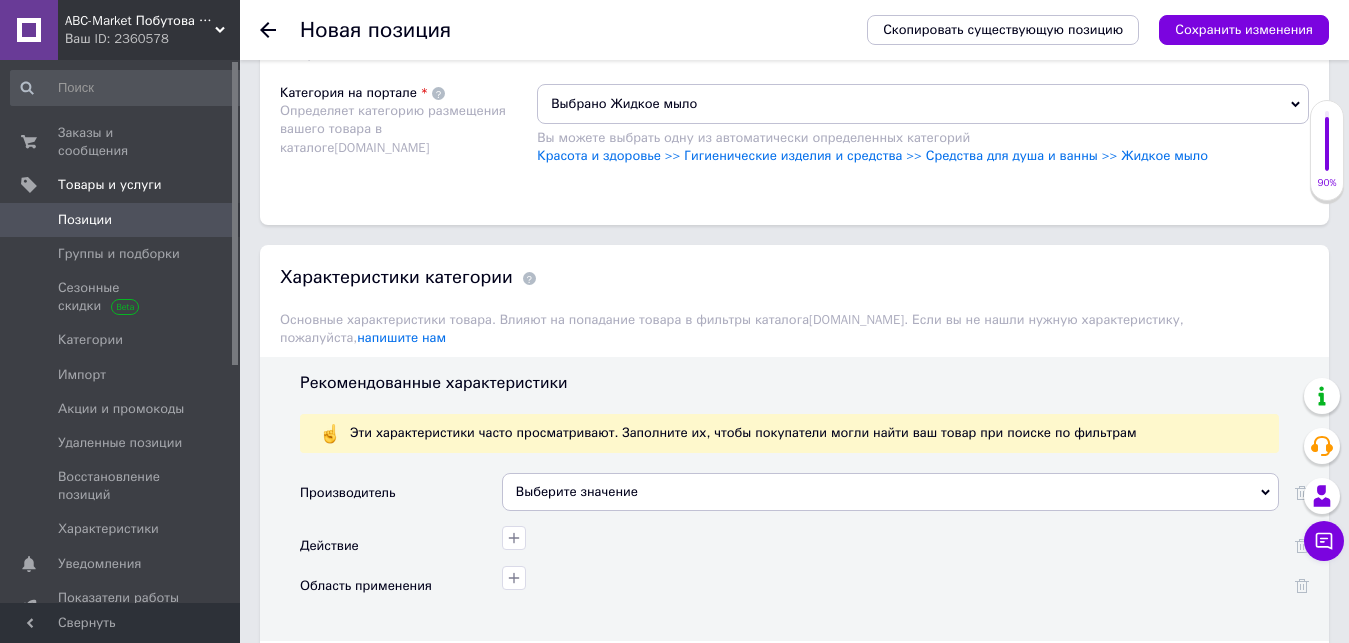 click on "Выберите значение" at bounding box center (890, 492) 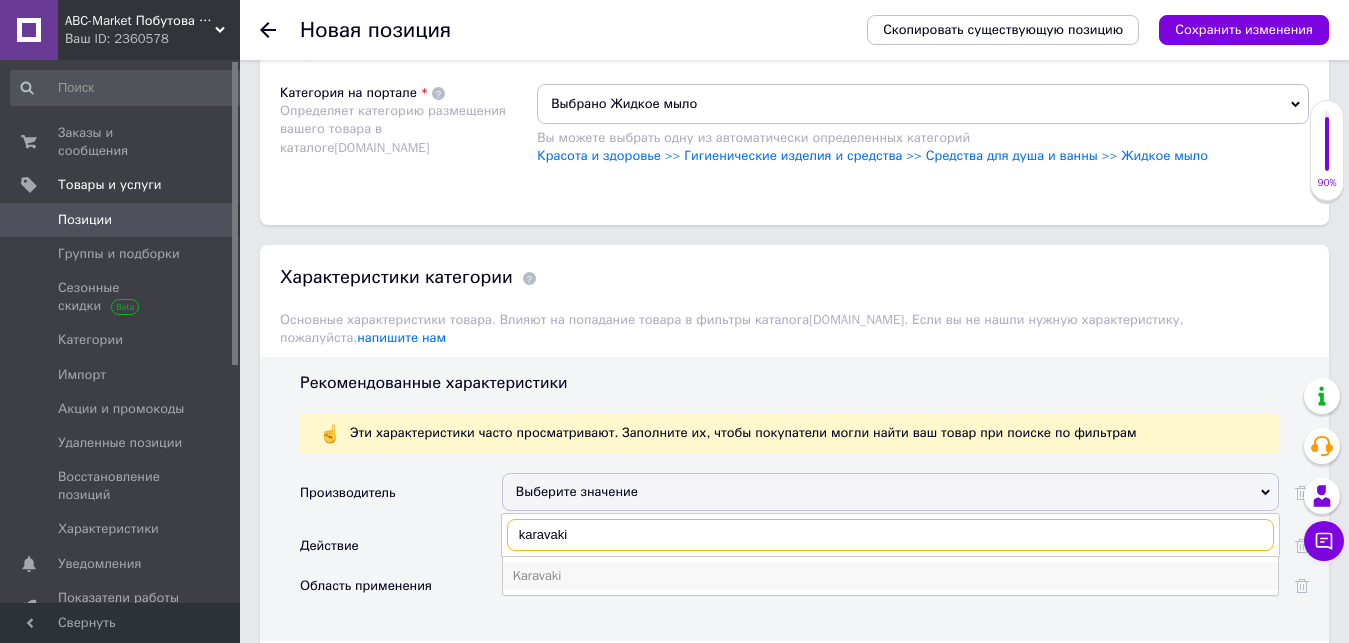 type on "karavaki" 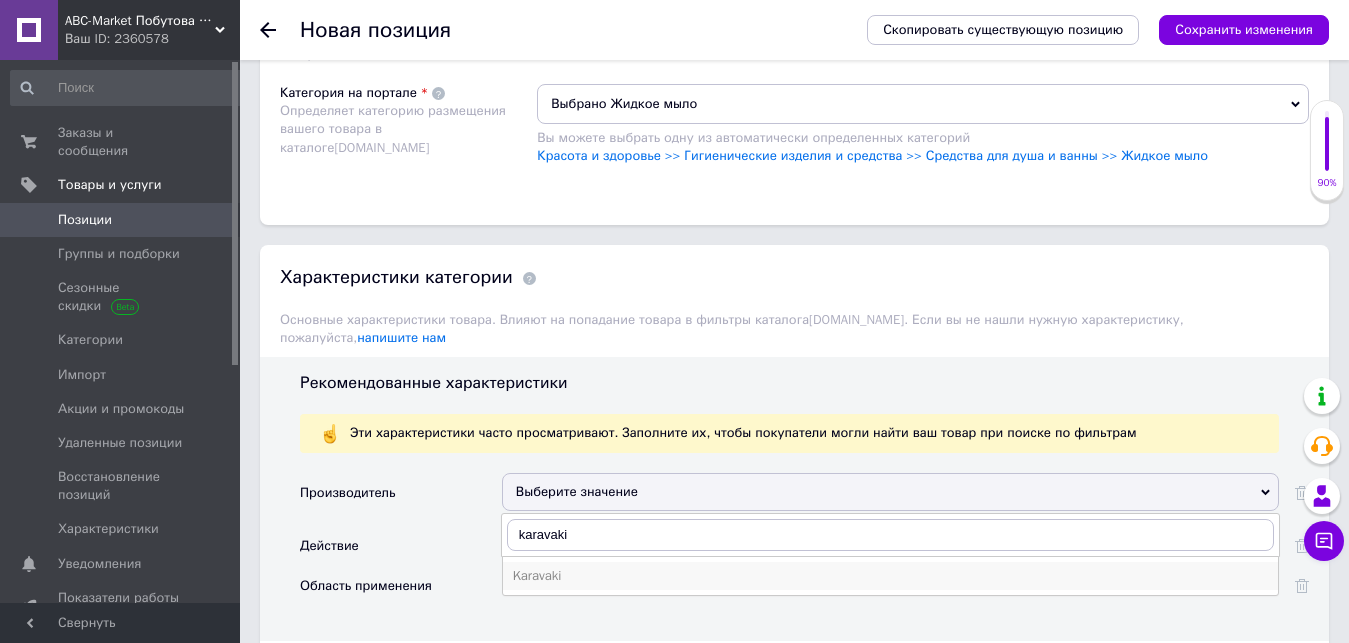 click on "Karavaki" at bounding box center [890, 576] 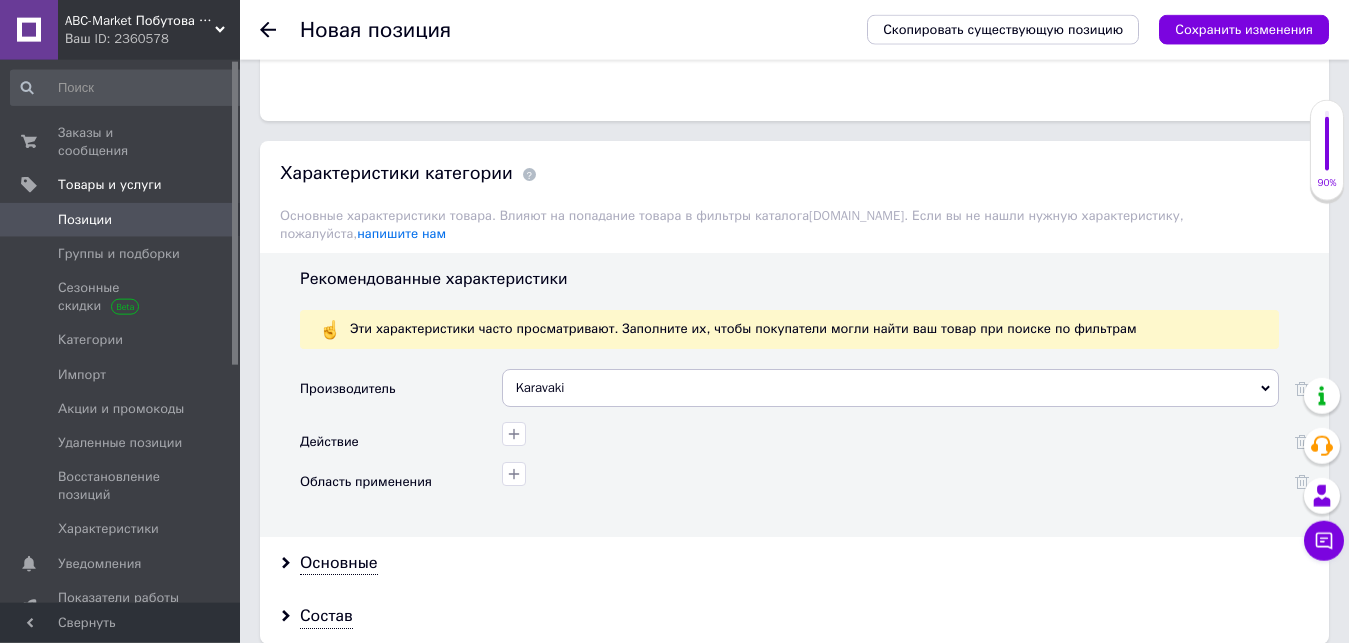 scroll, scrollTop: 1671, scrollLeft: 0, axis: vertical 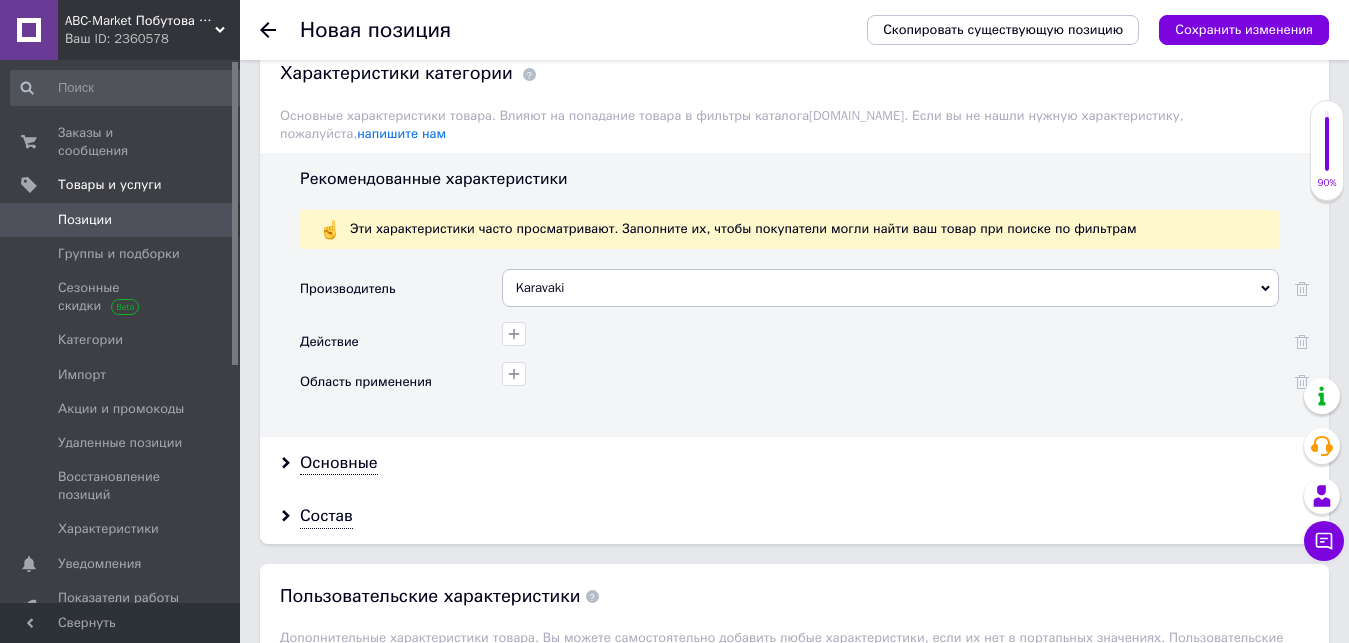 drag, startPoint x: 324, startPoint y: 420, endPoint x: 640, endPoint y: 462, distance: 318.77893 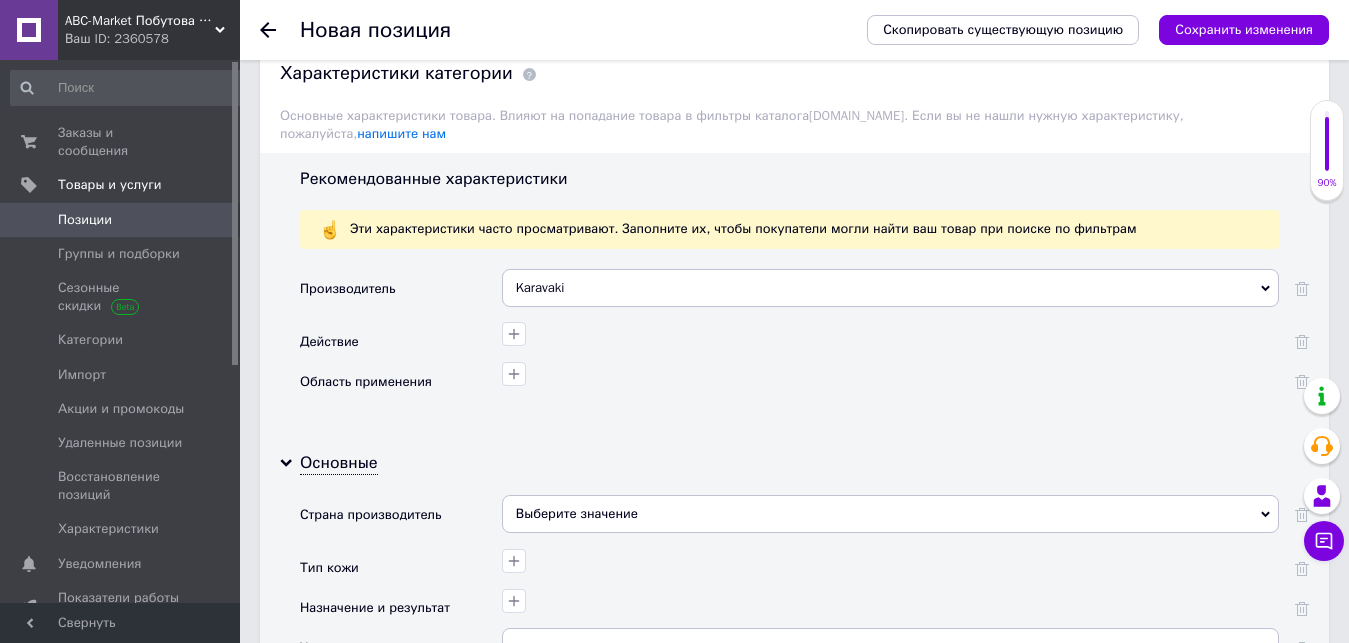 click on "Выберите значение" at bounding box center (890, 514) 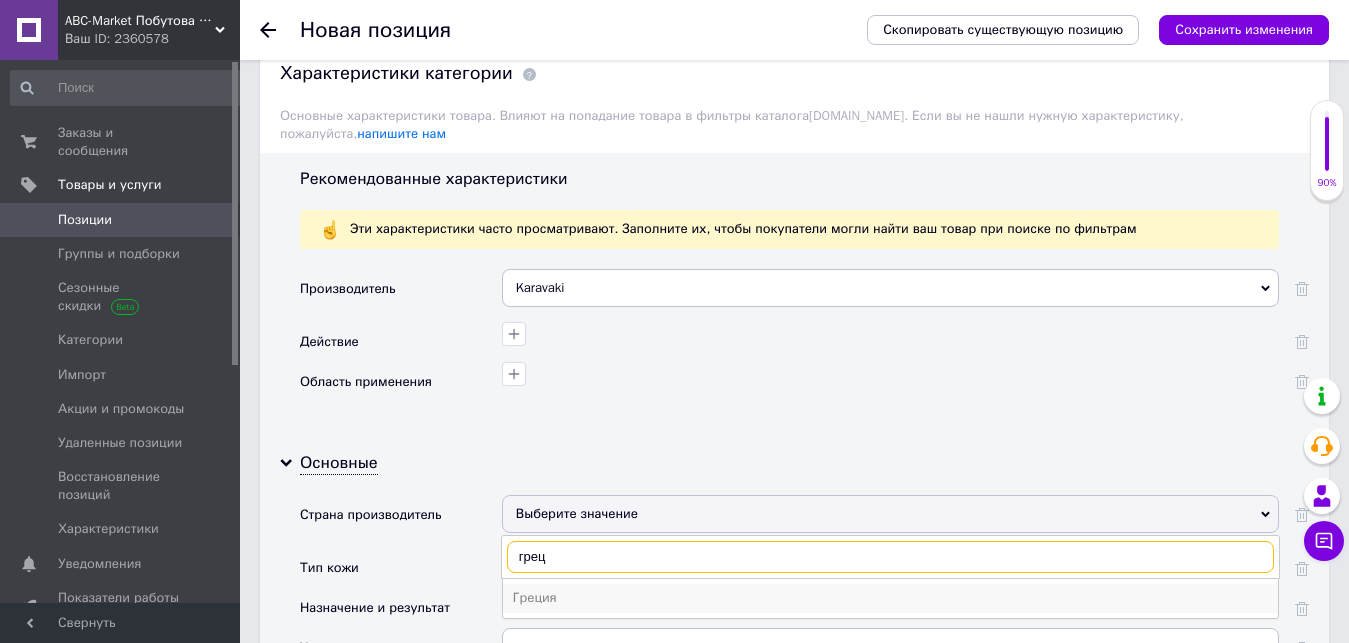 type on "грец" 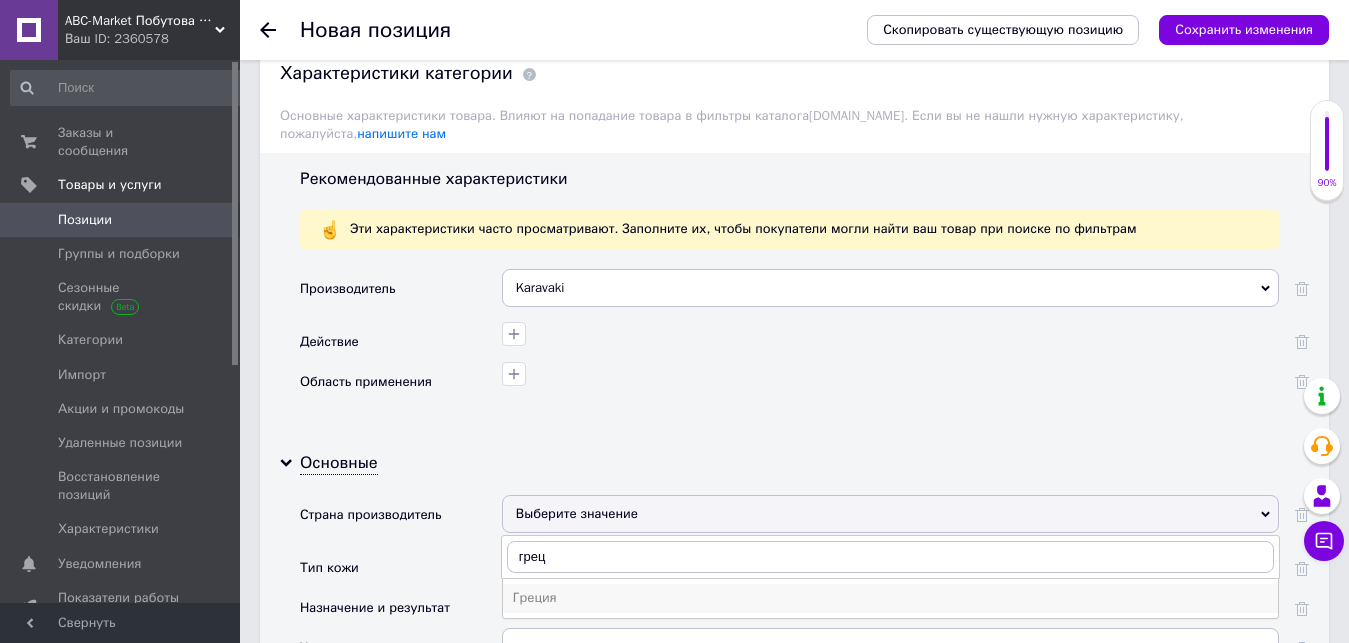 click on "Греция" at bounding box center [890, 598] 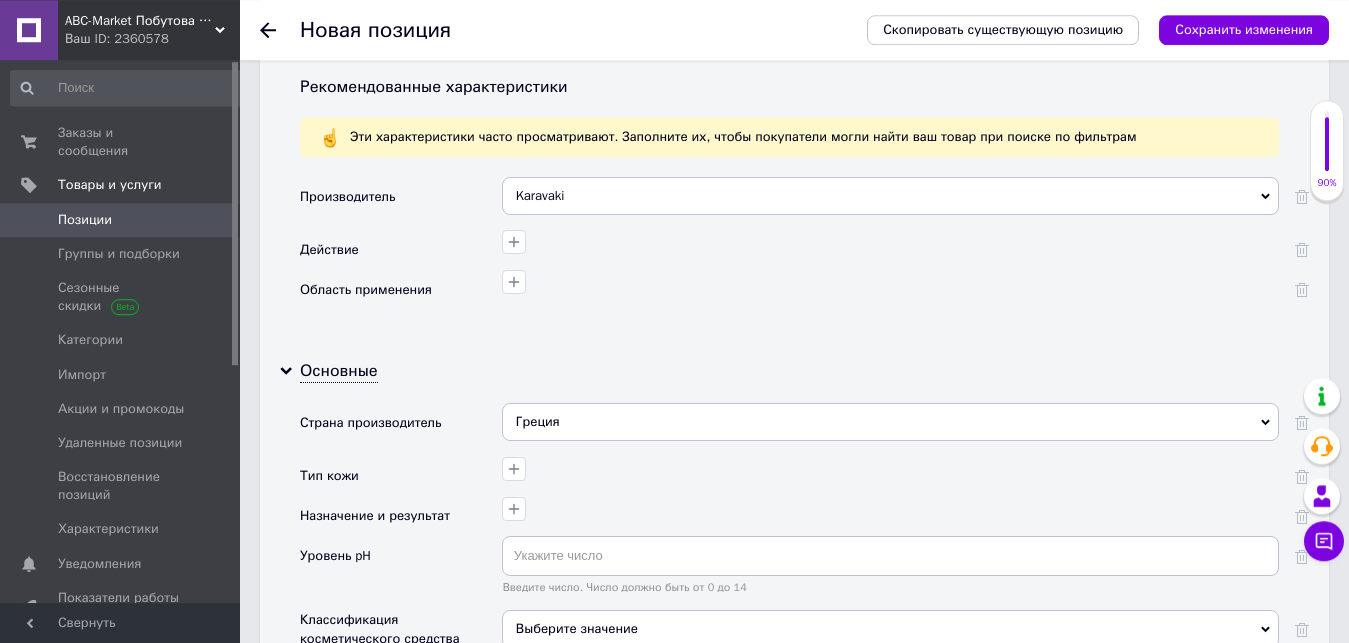 scroll, scrollTop: 1875, scrollLeft: 0, axis: vertical 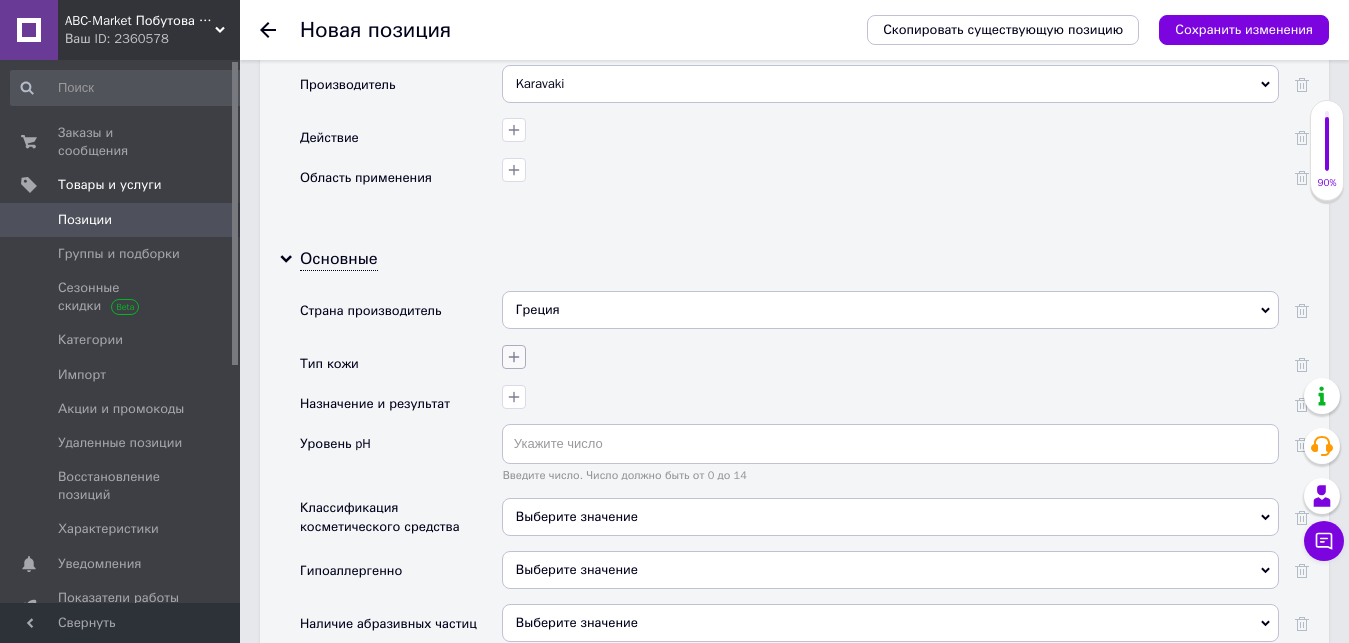click 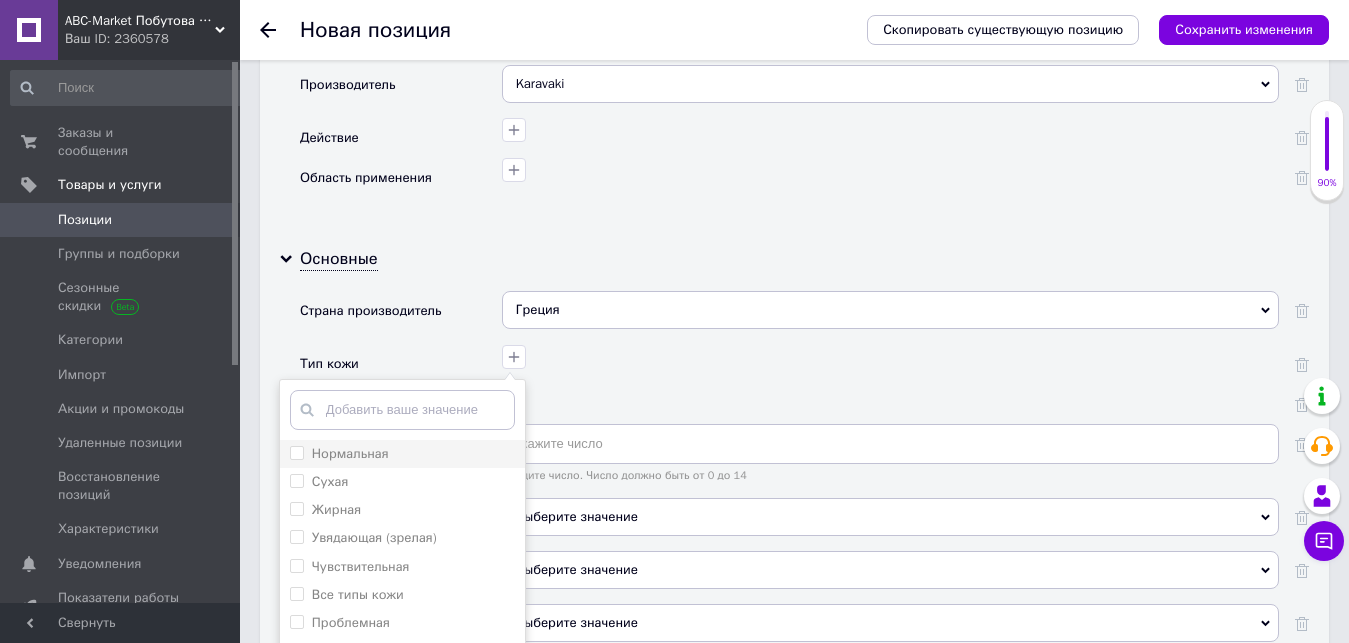 click on "Нормальная" at bounding box center [296, 452] 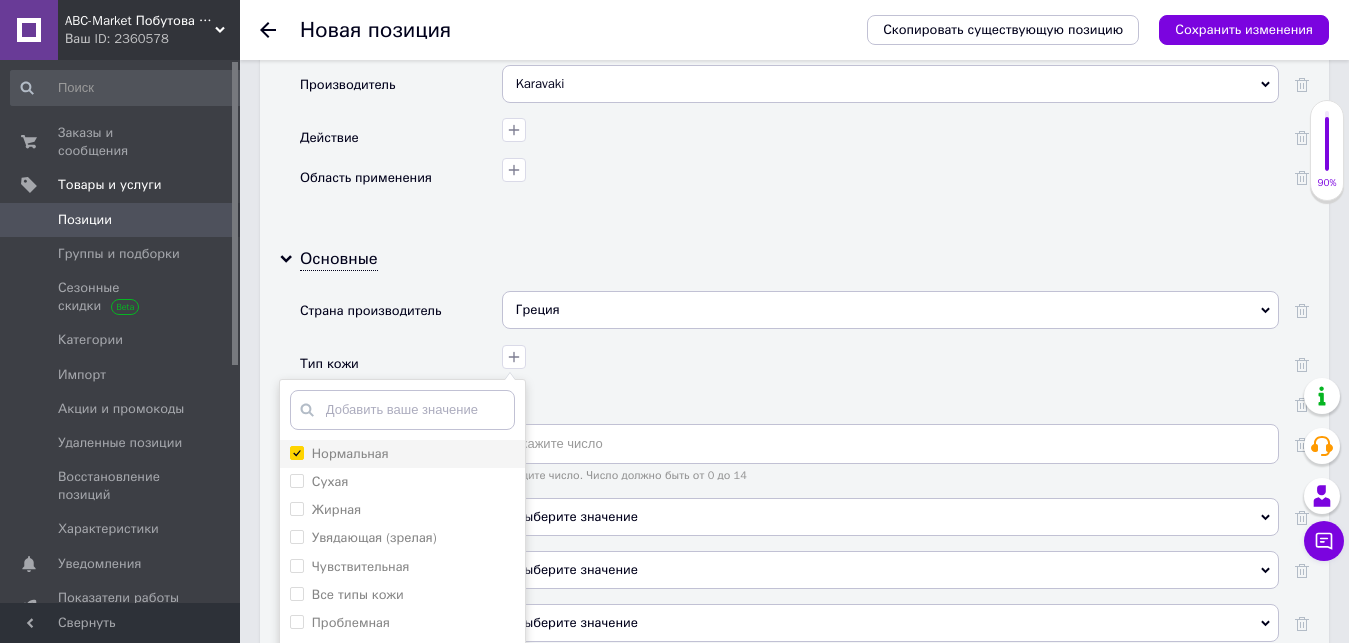 checkbox on "true" 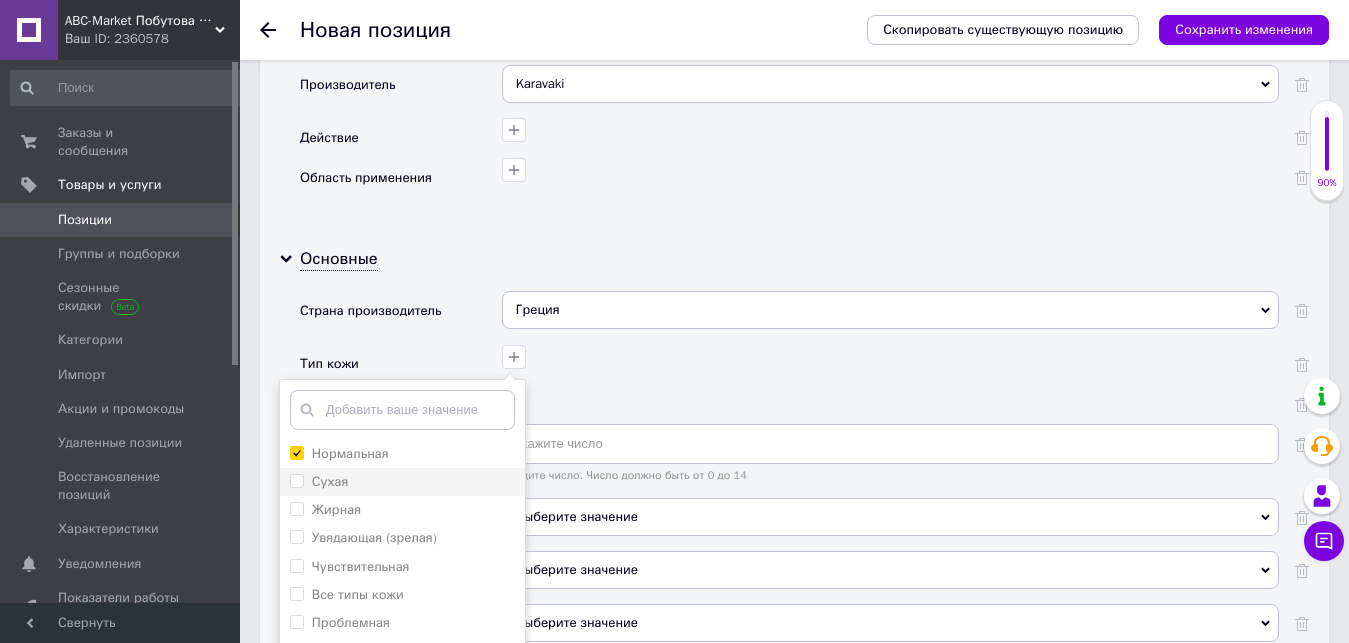 click on "Сухая" at bounding box center [296, 480] 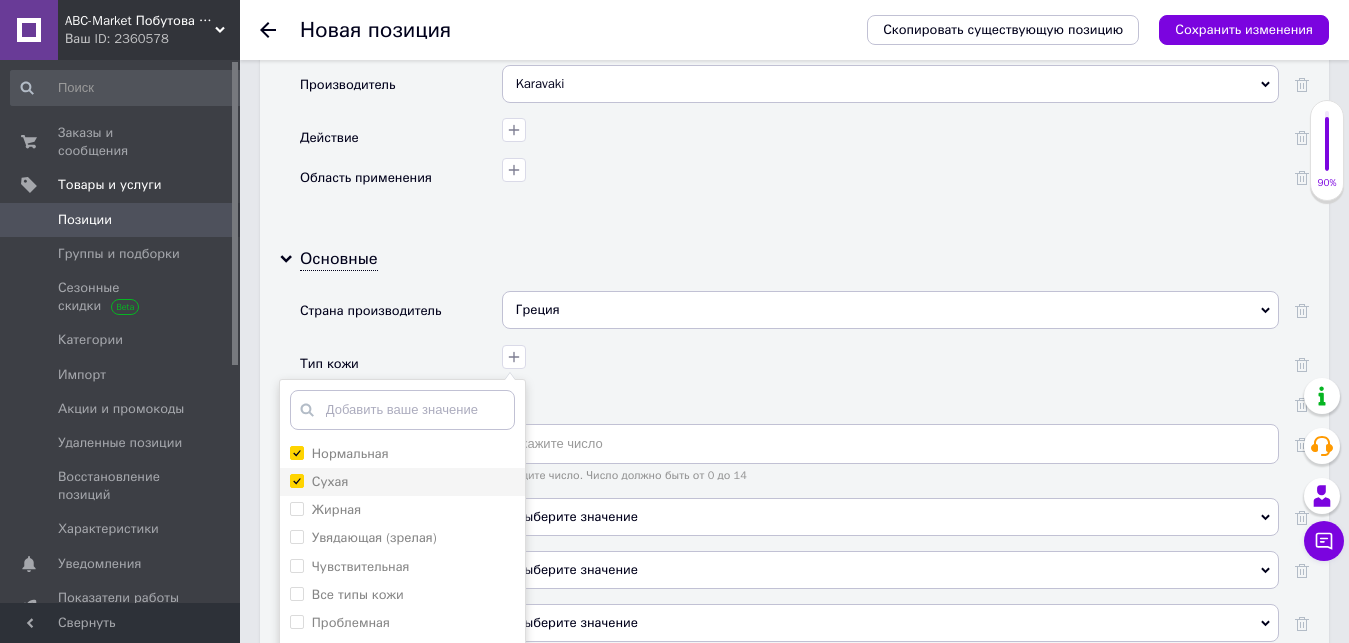 checkbox on "true" 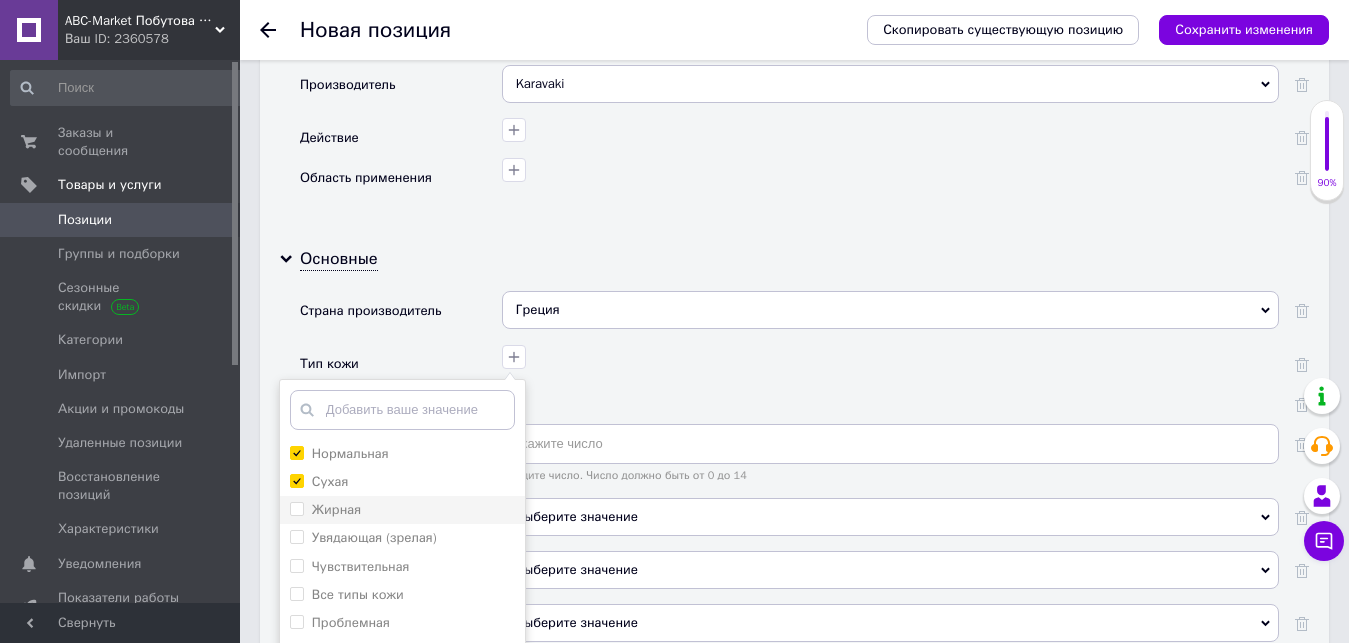 click on "Жирная" at bounding box center [402, 510] 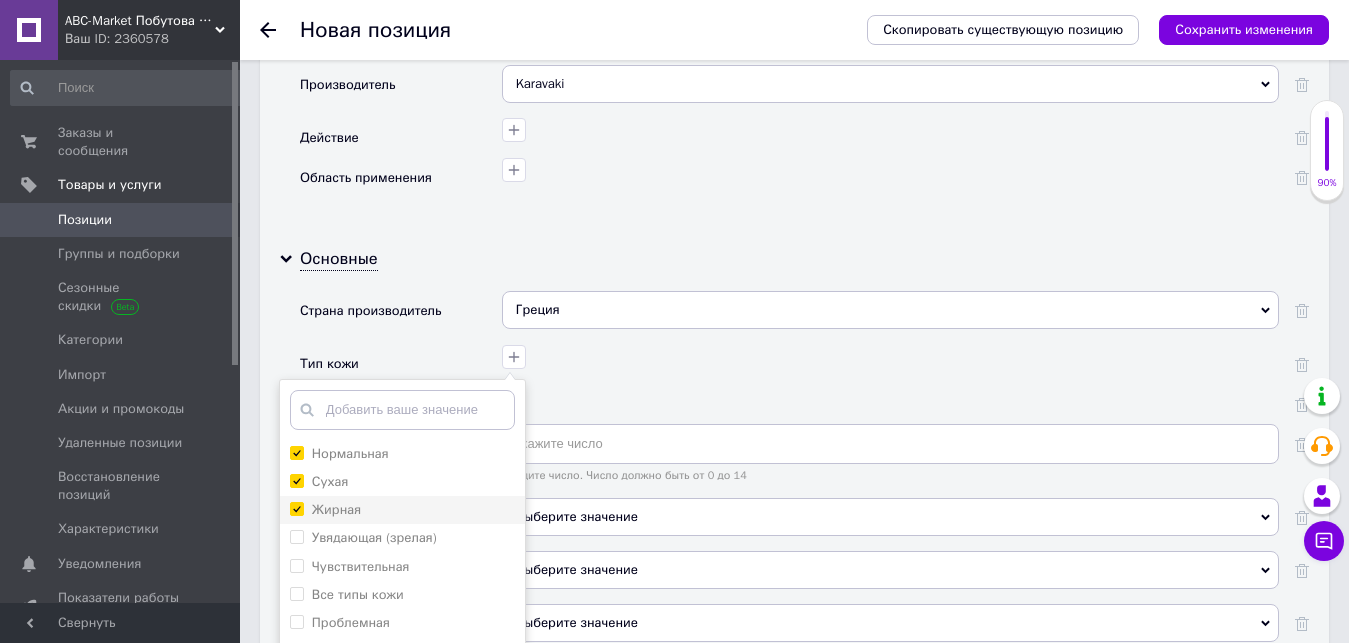 checkbox on "true" 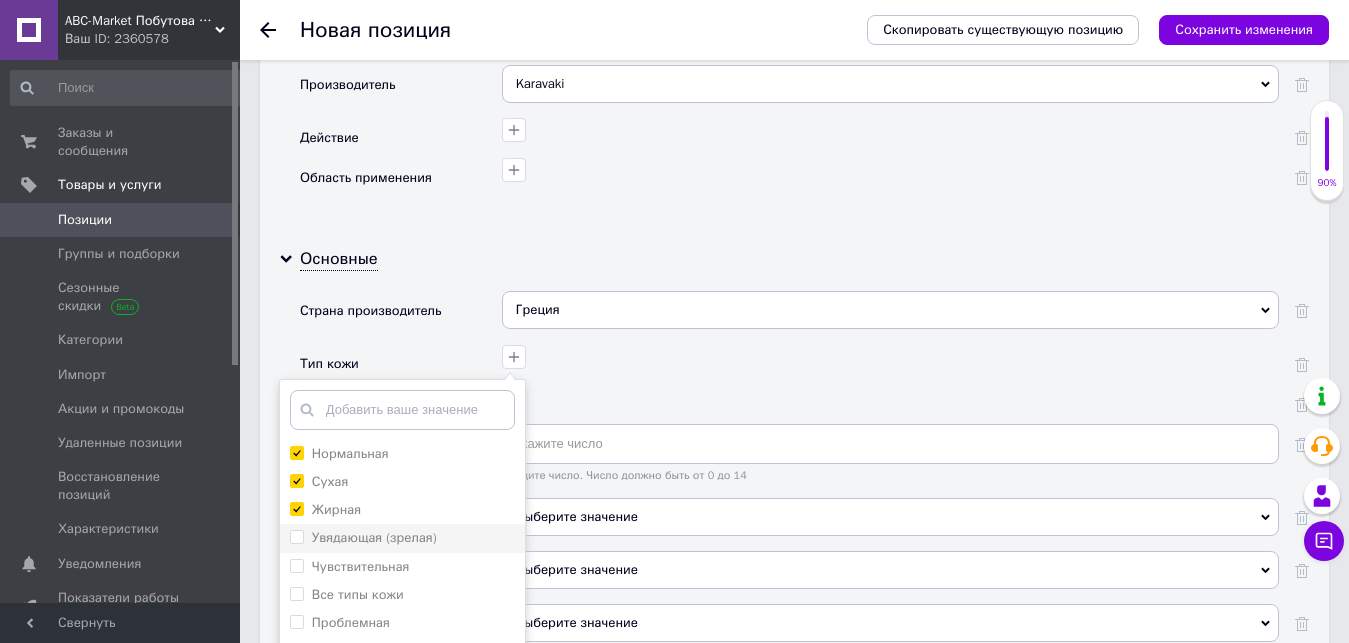 click on "Увядающая (зрелая)" at bounding box center (296, 536) 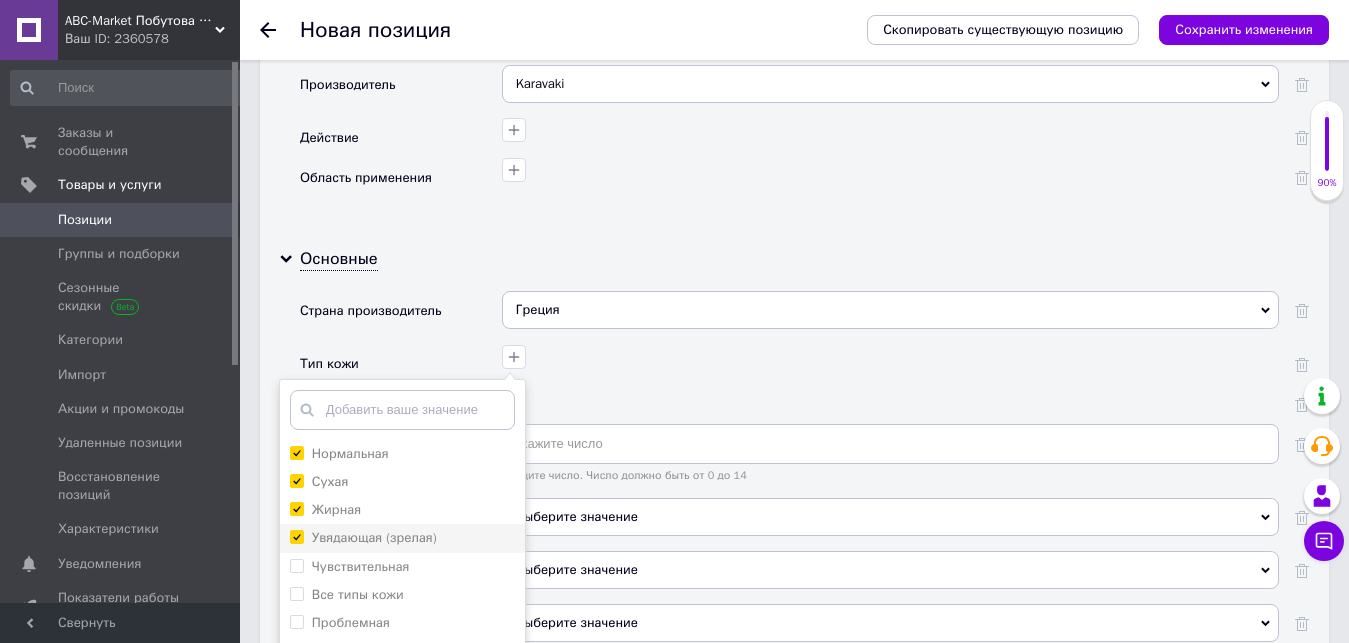 checkbox on "true" 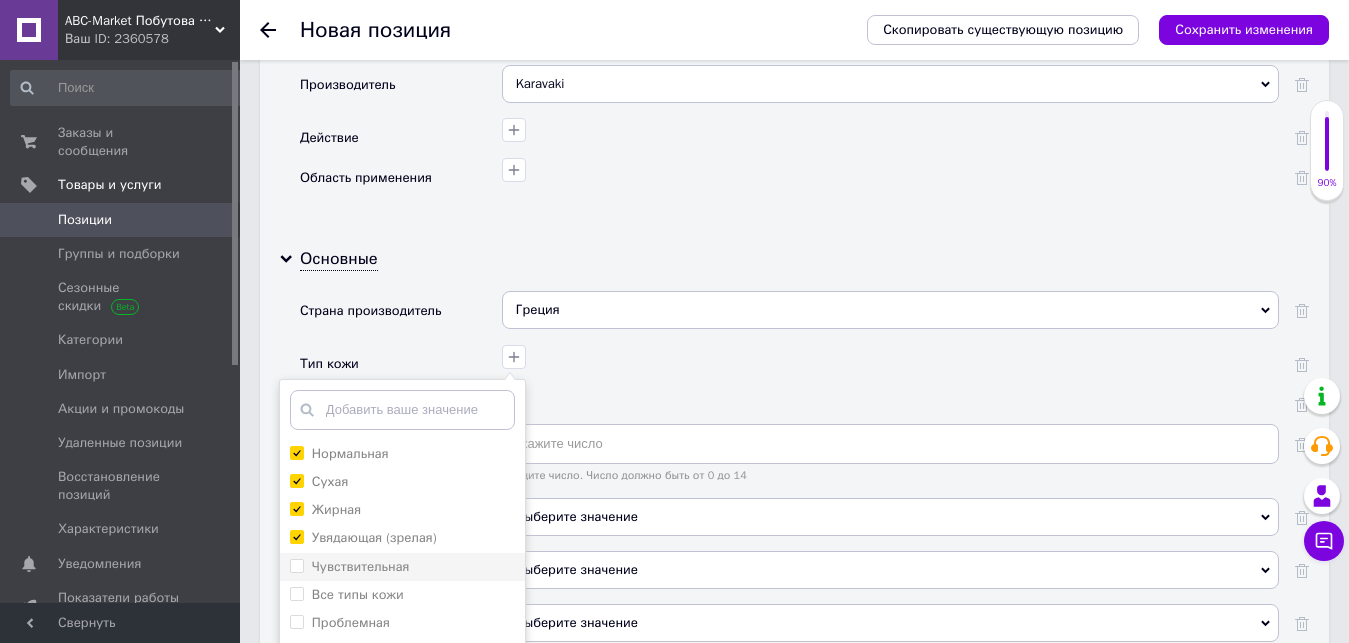 click on "Чувствительная" at bounding box center (296, 565) 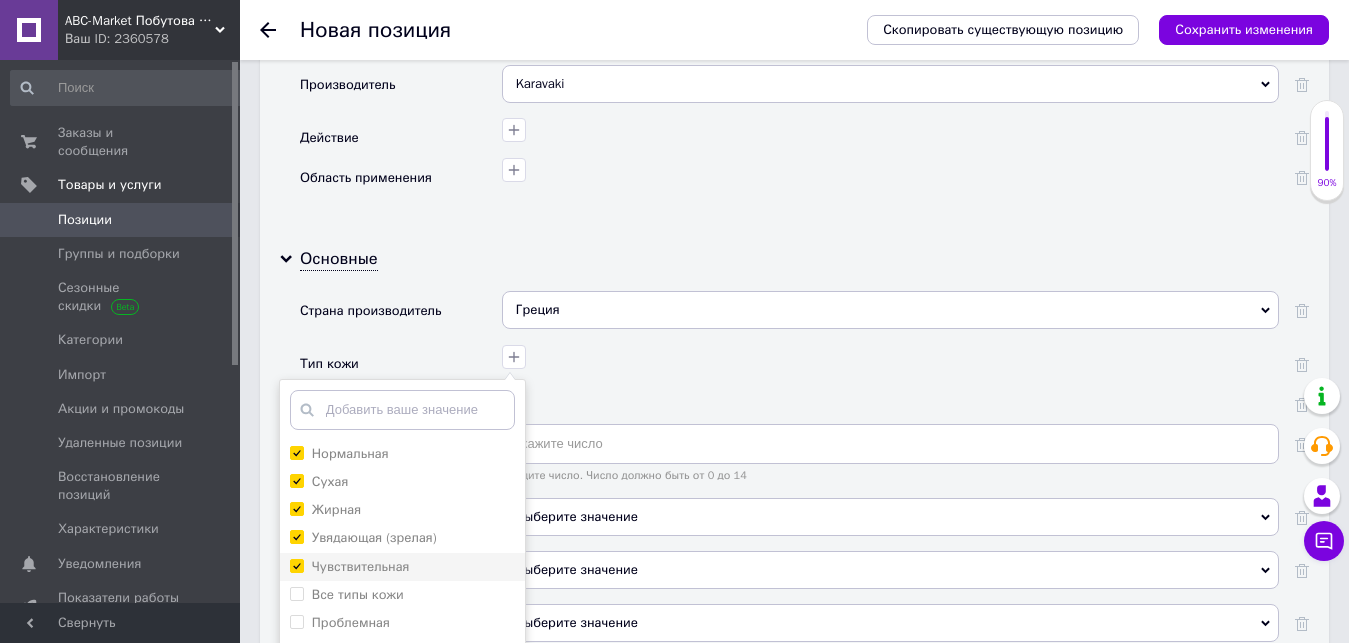 checkbox on "true" 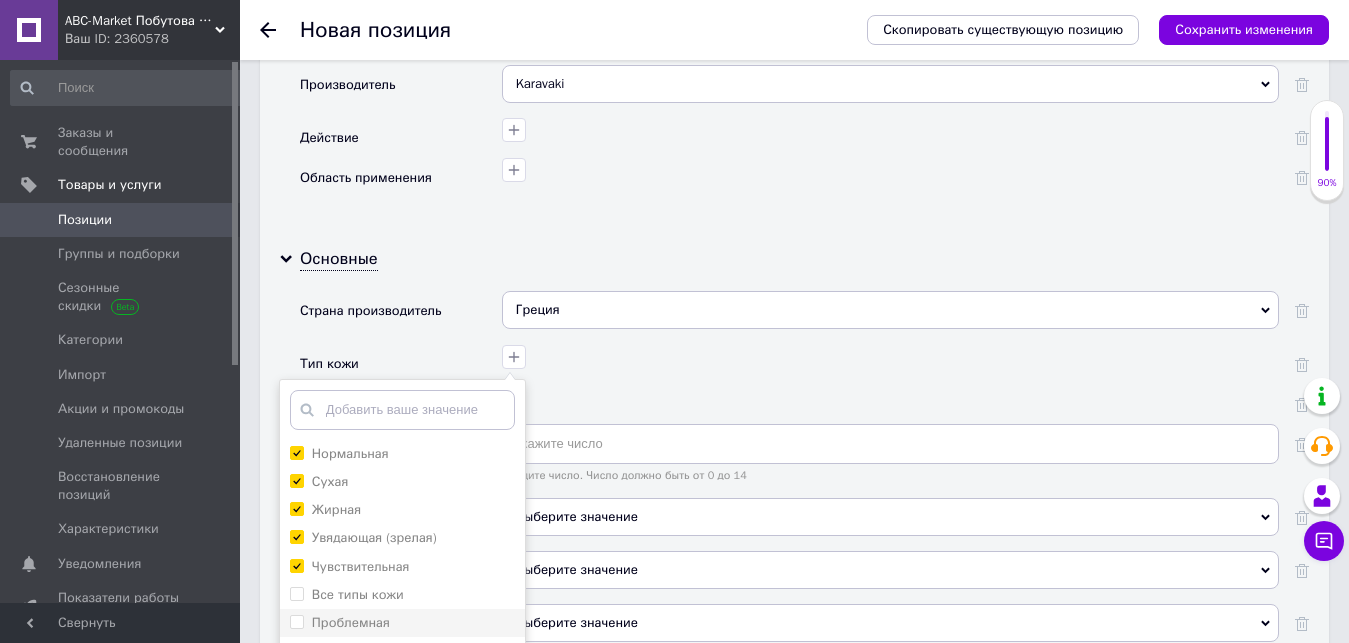click on "Проблемная" at bounding box center (296, 621) 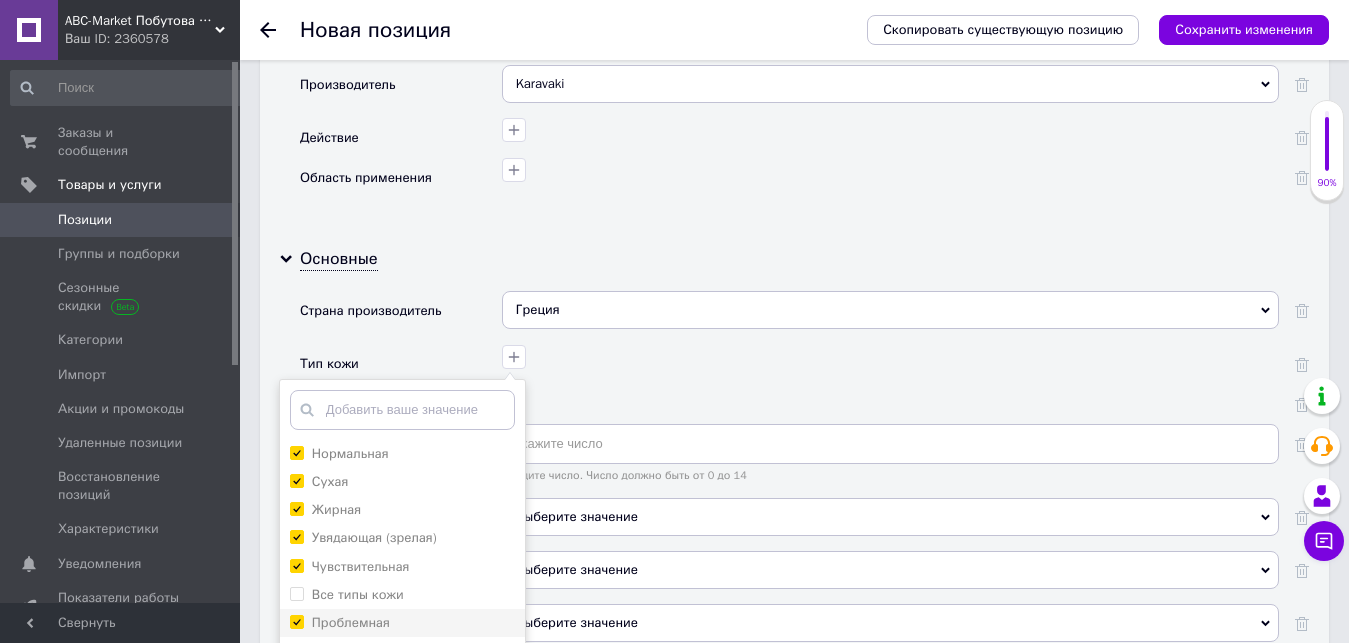checkbox on "true" 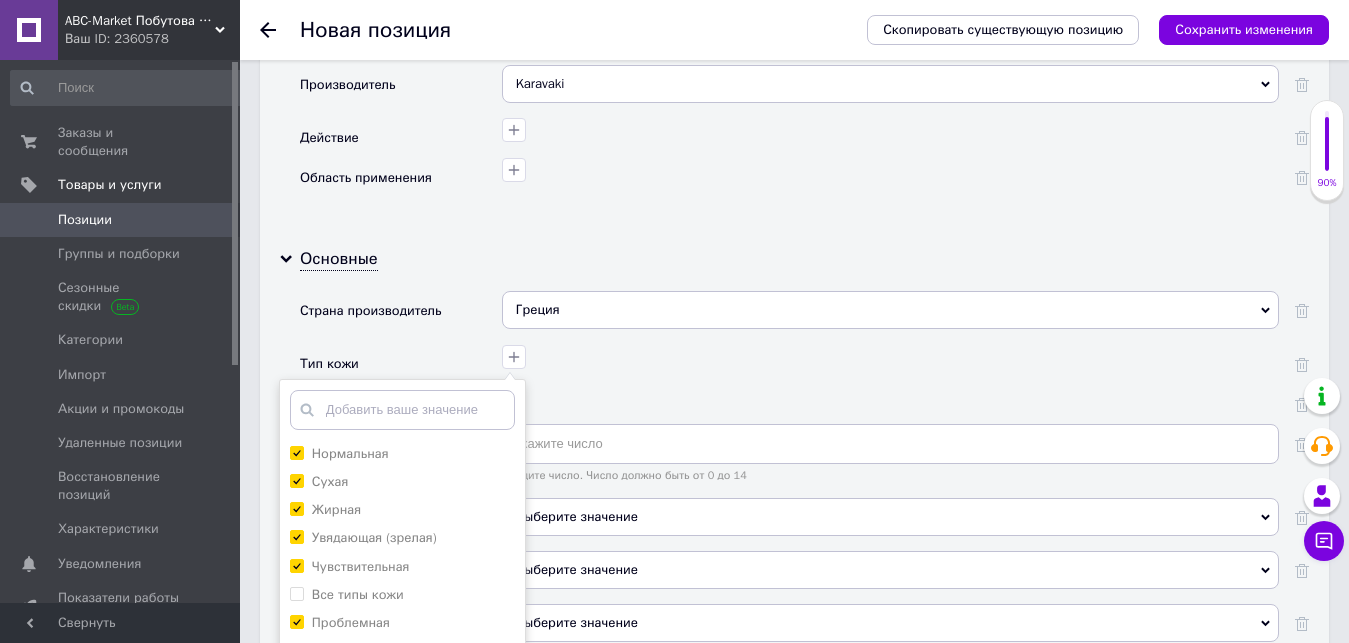 click on "Сохранить" at bounding box center [402, 676] 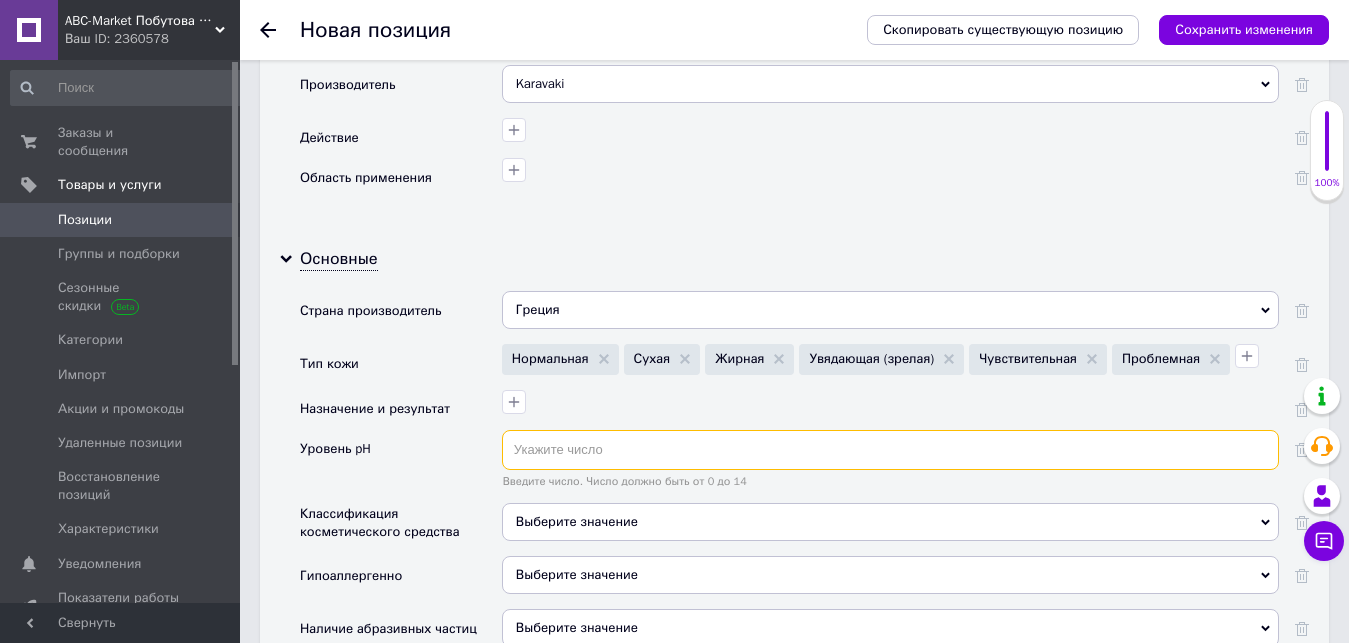 click at bounding box center [890, 450] 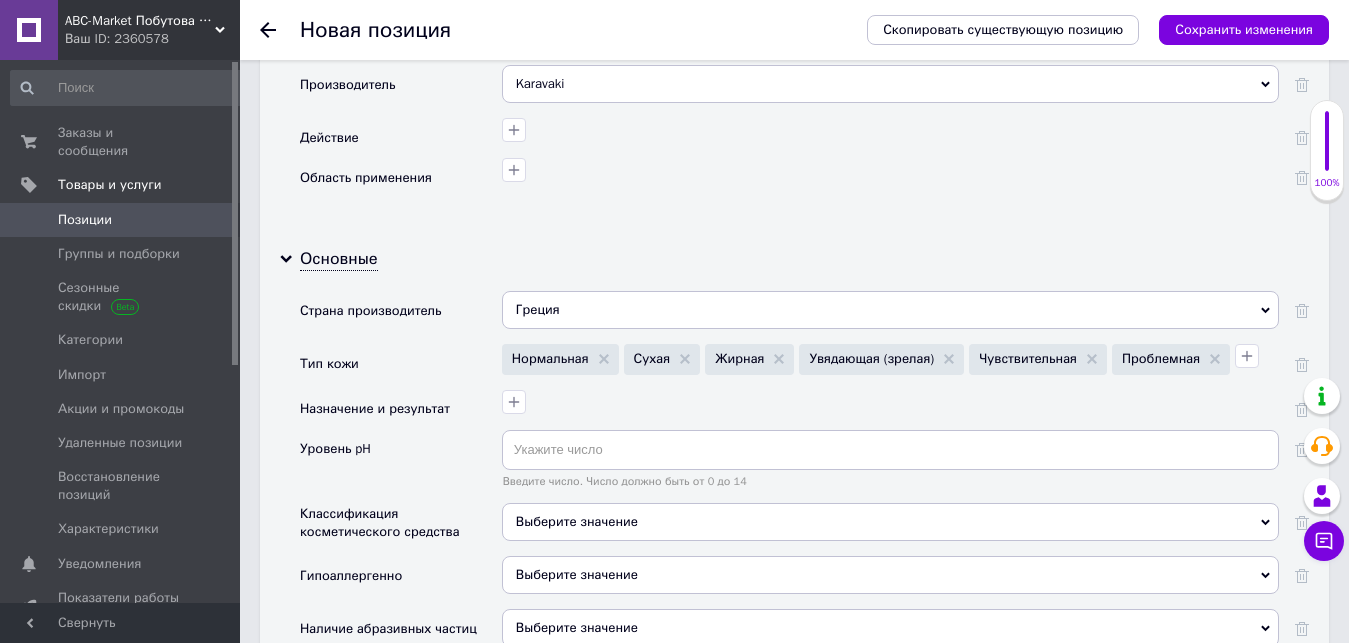 click on "Выберите значение" at bounding box center [890, 522] 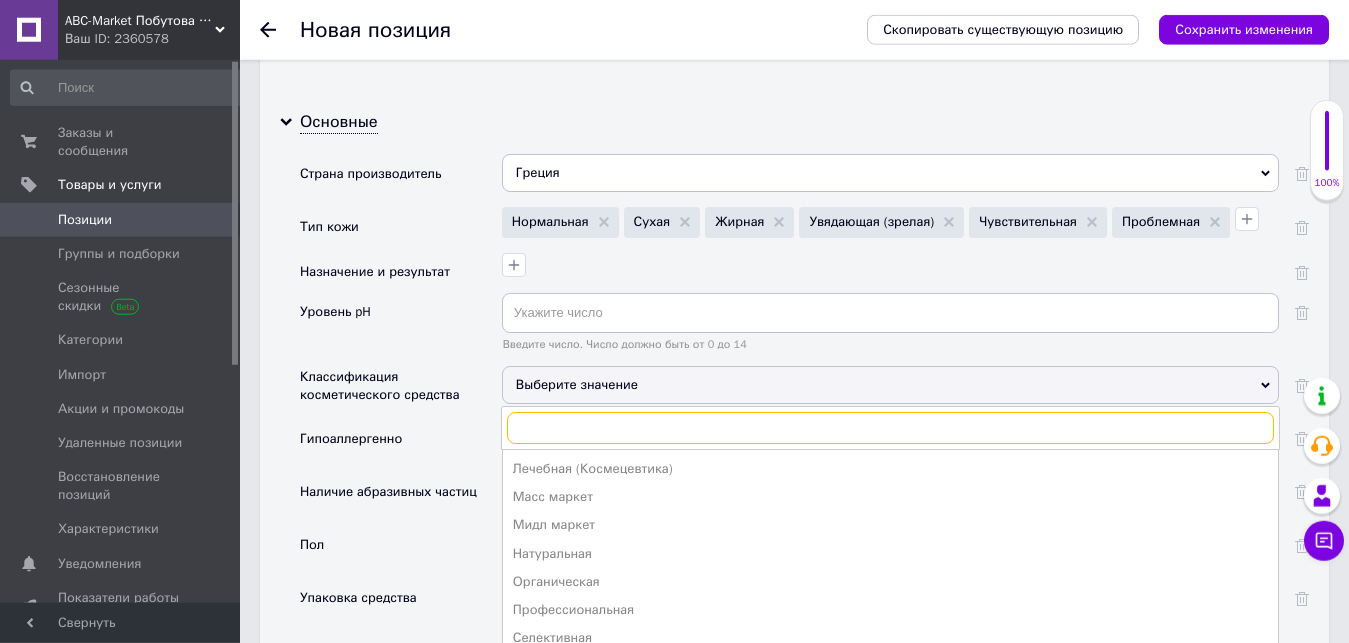 scroll, scrollTop: 2079, scrollLeft: 0, axis: vertical 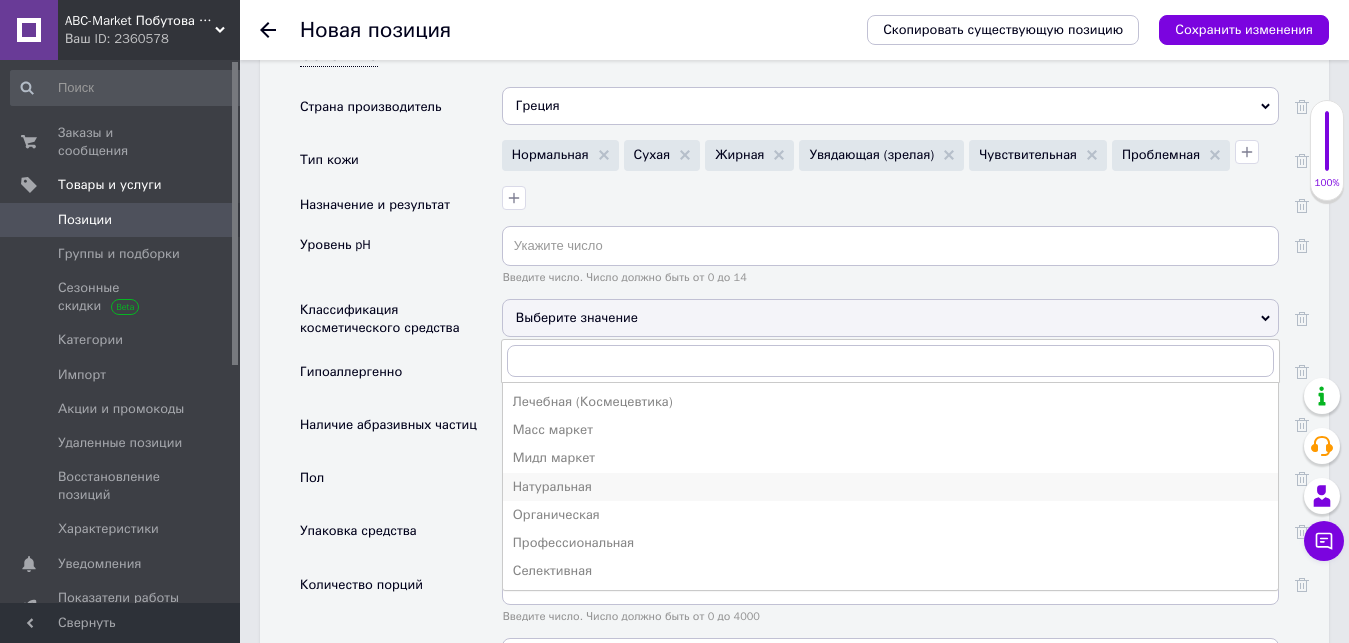 click on "Натуральная" at bounding box center [890, 487] 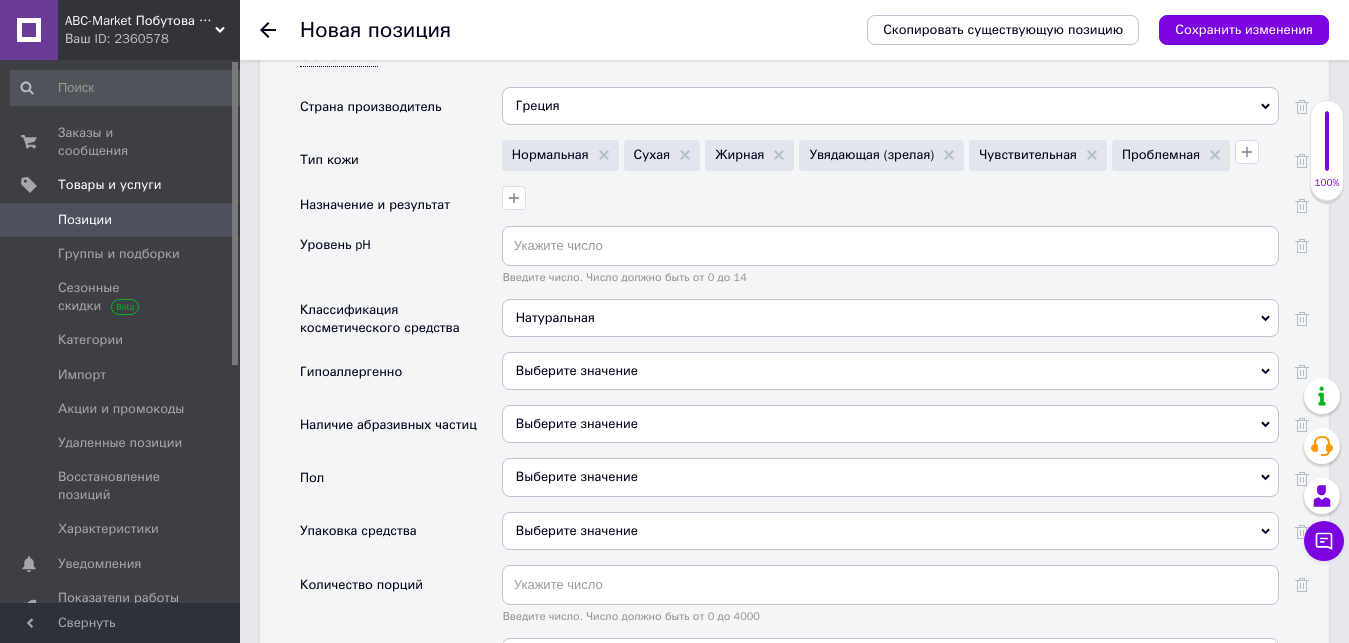 click on "Выберите значение" at bounding box center [577, 370] 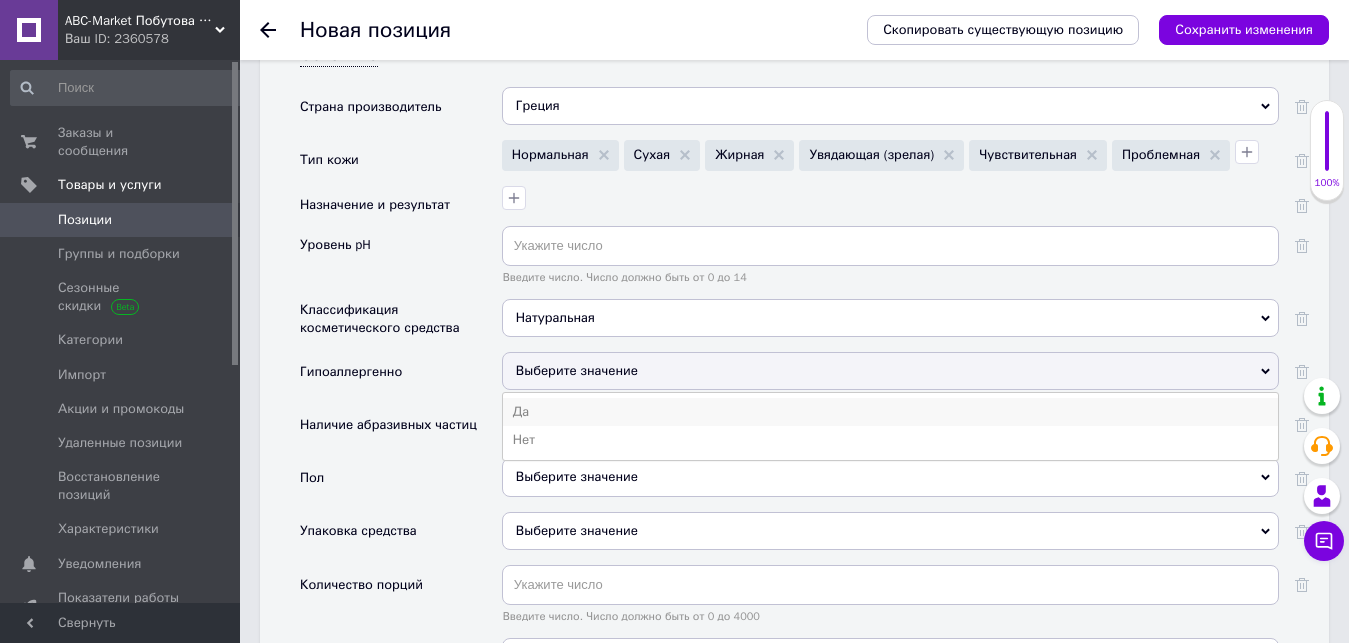 click on "Да" at bounding box center [890, 412] 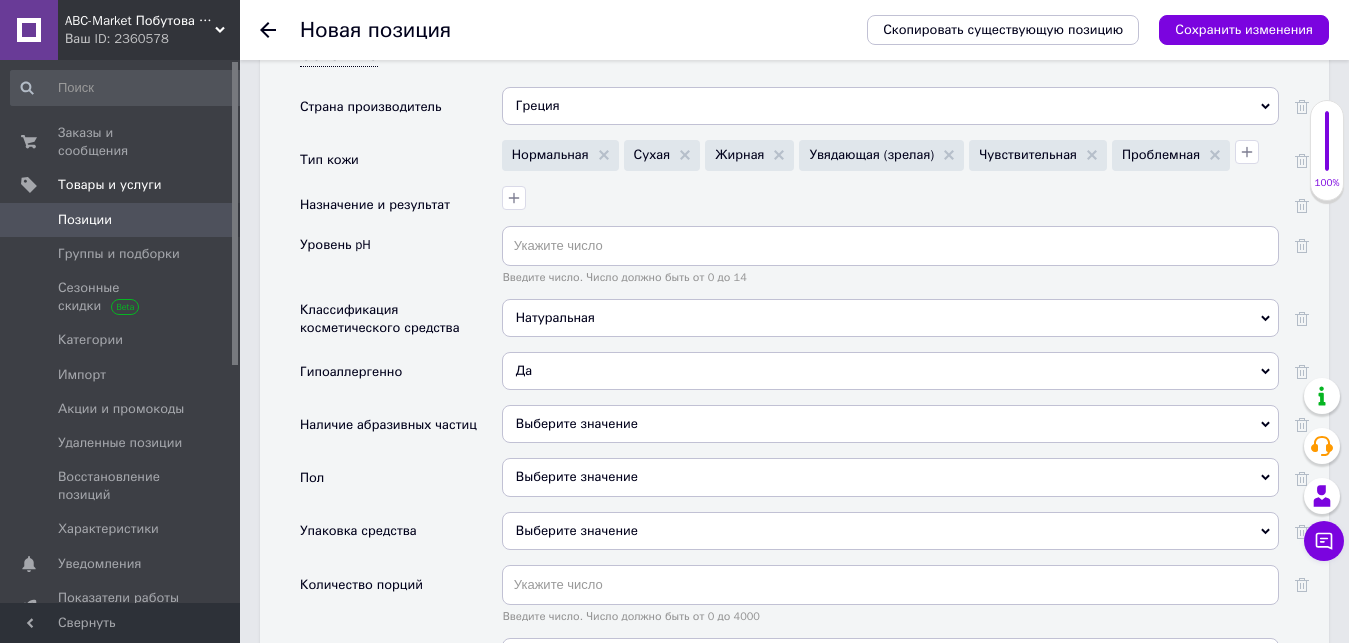 click on "Выберите значение" at bounding box center [577, 423] 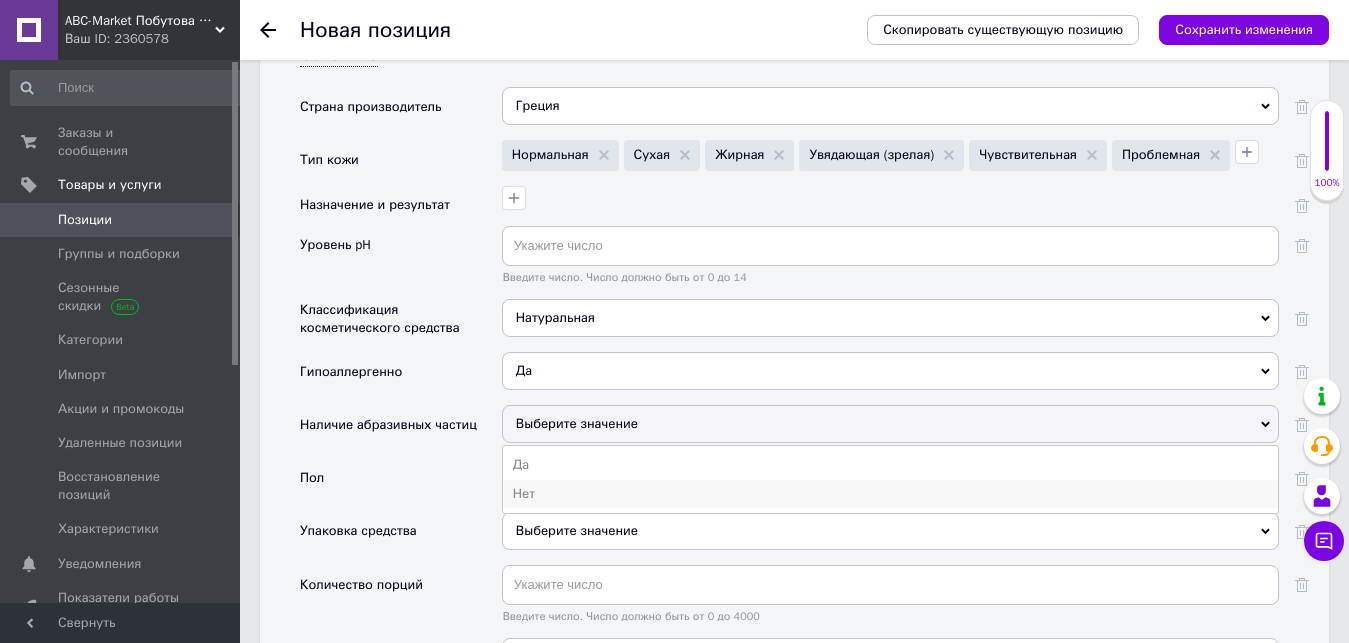 click on "Нет" at bounding box center (890, 494) 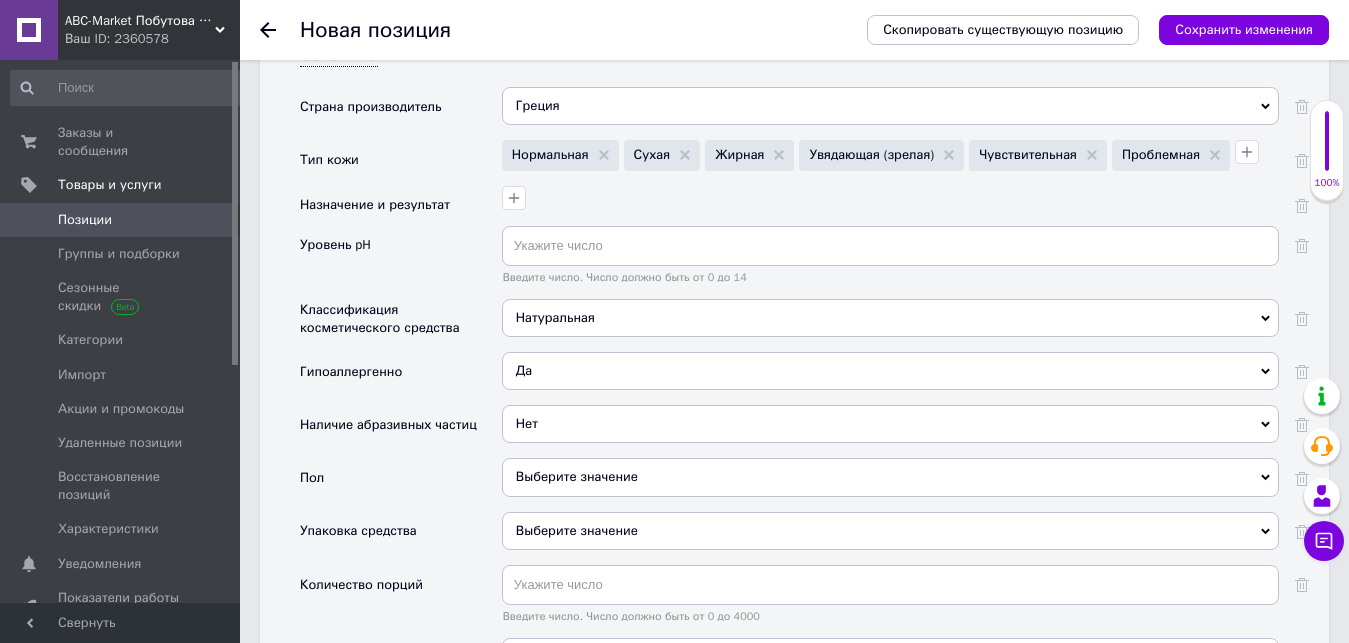 click on "Выберите значение" at bounding box center (890, 477) 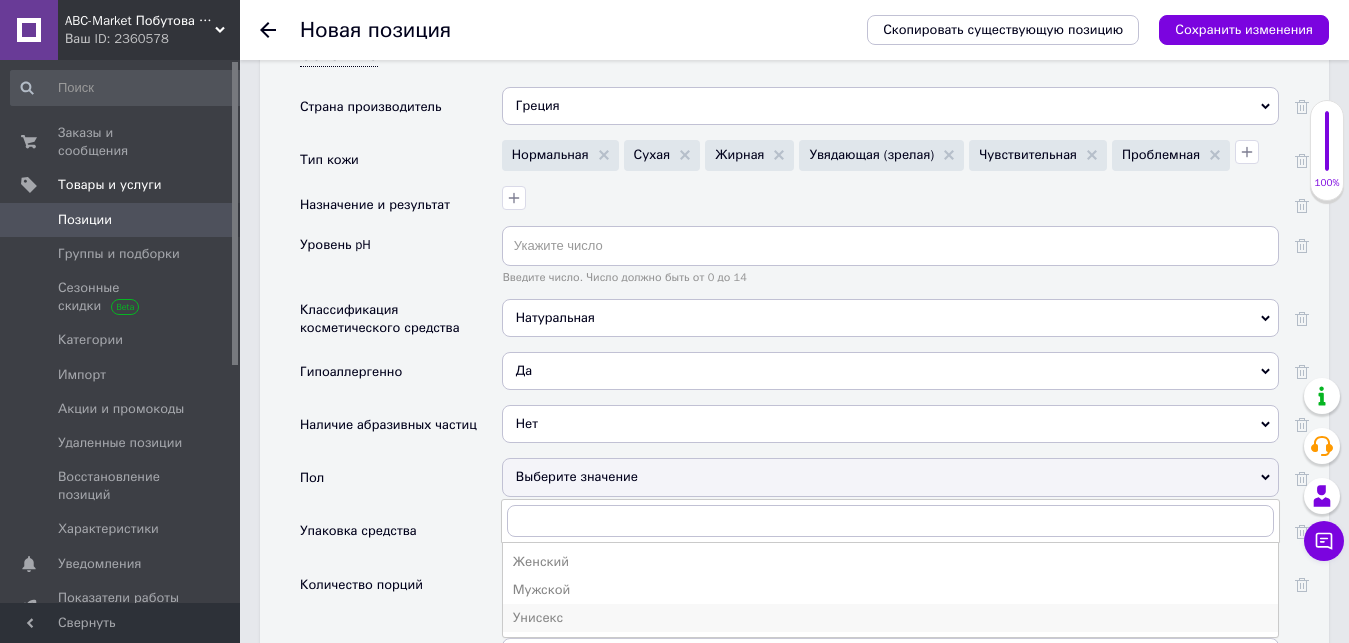 click on "Унисекс" at bounding box center (890, 618) 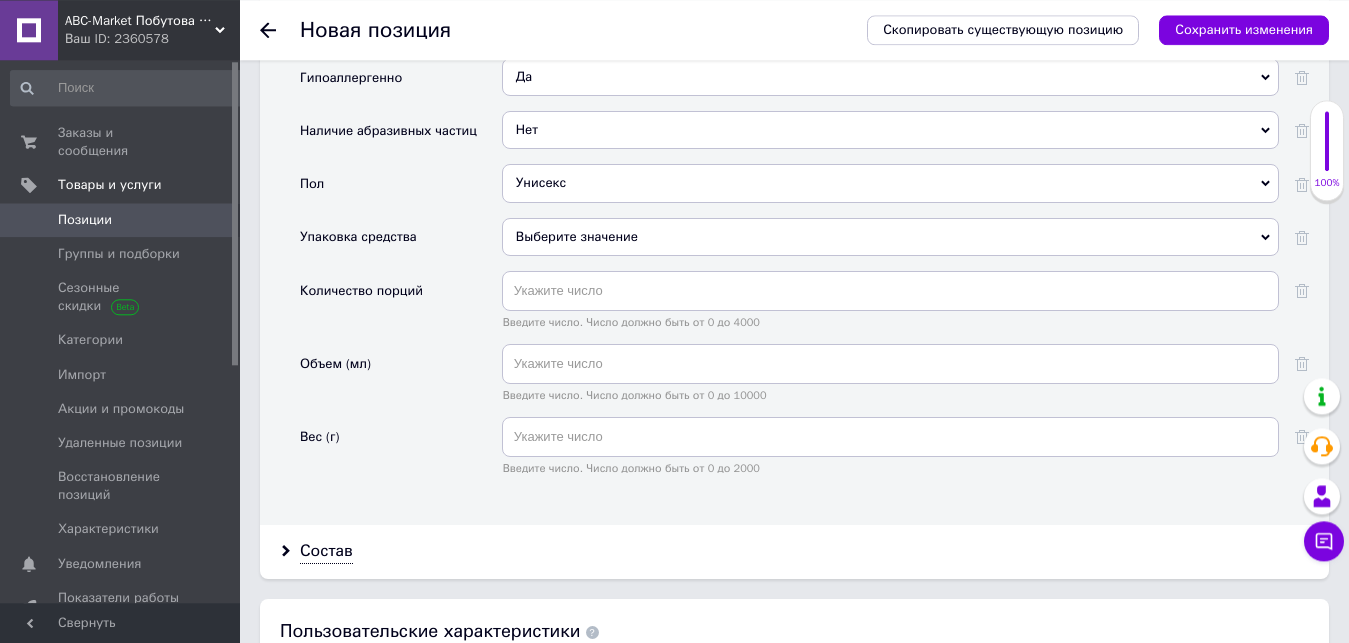 scroll, scrollTop: 2385, scrollLeft: 0, axis: vertical 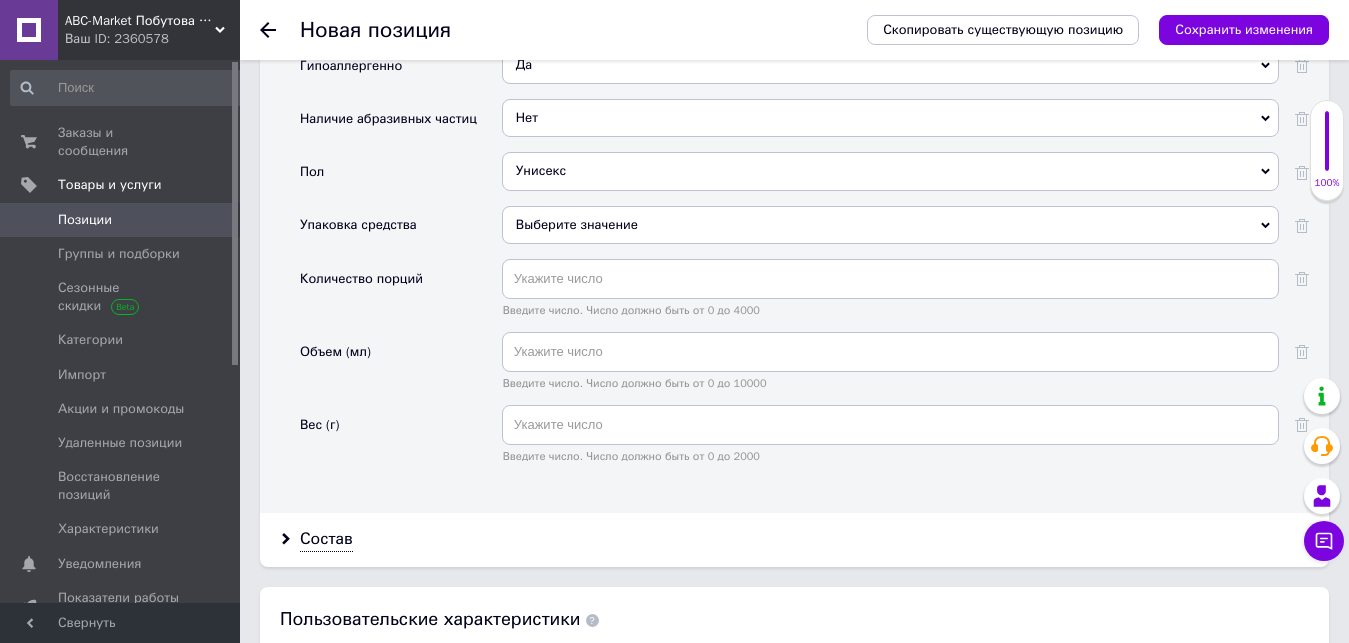 click on "Выберите значение" at bounding box center (890, 225) 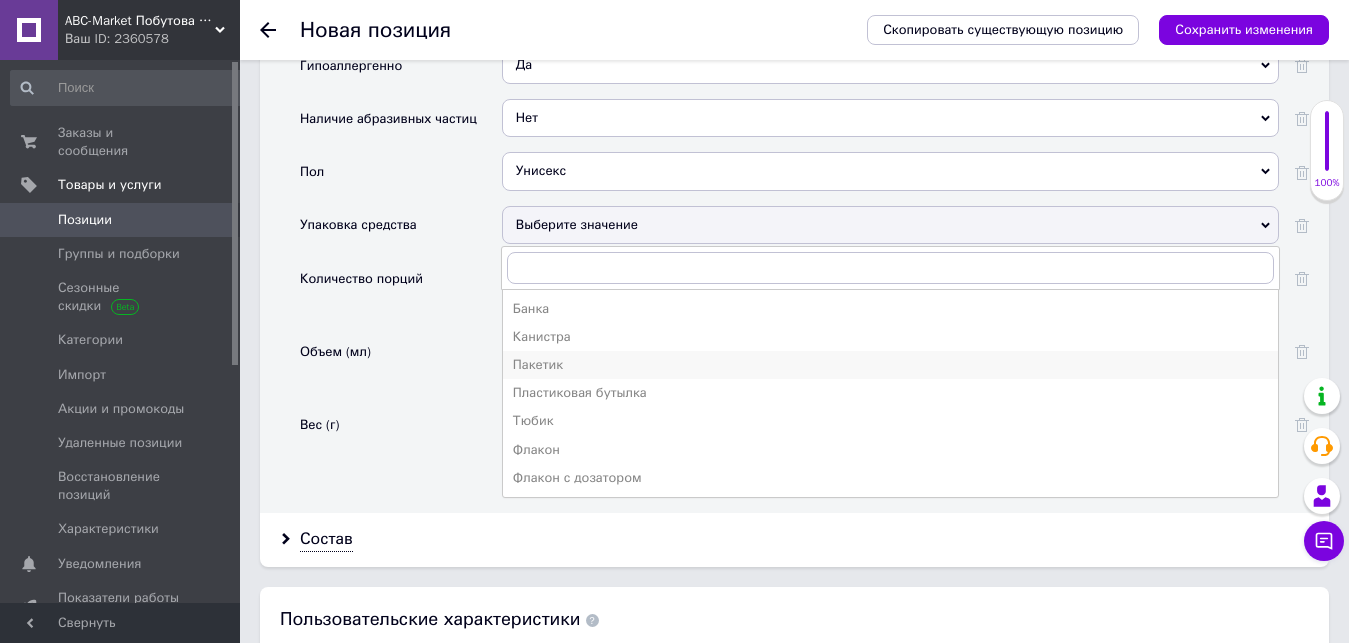 click on "Пакетик" at bounding box center [890, 365] 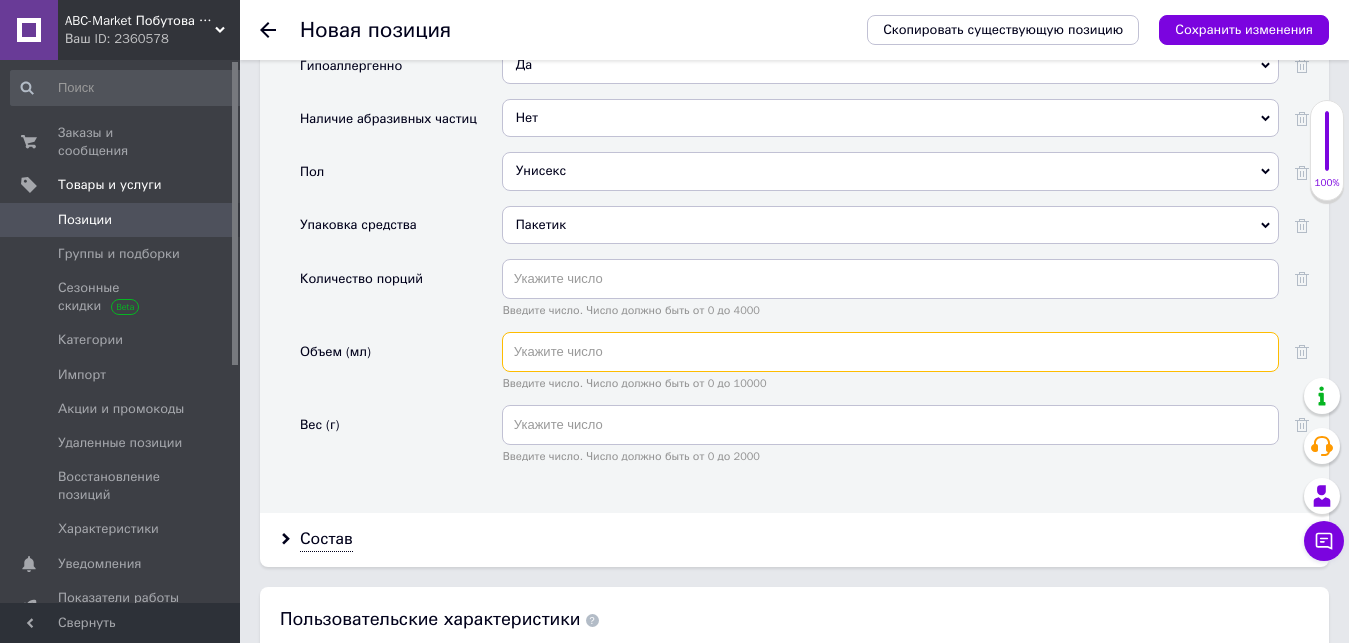 click at bounding box center (890, 352) 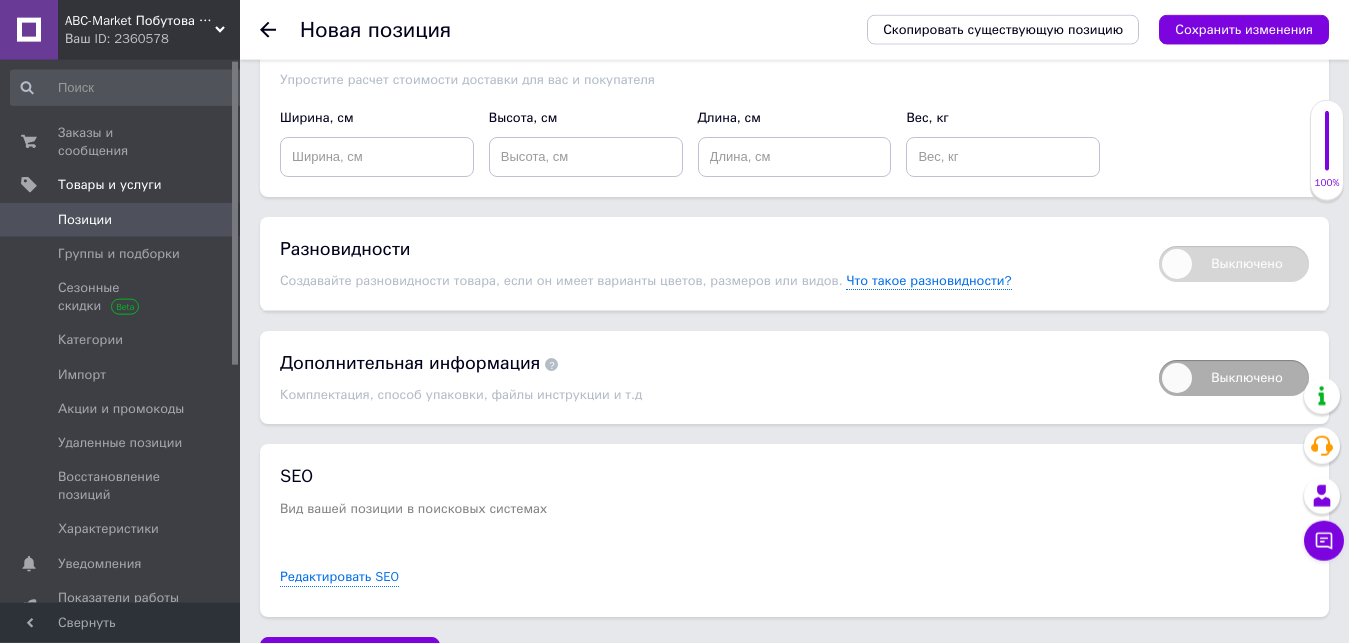 scroll, scrollTop: 3150, scrollLeft: 0, axis: vertical 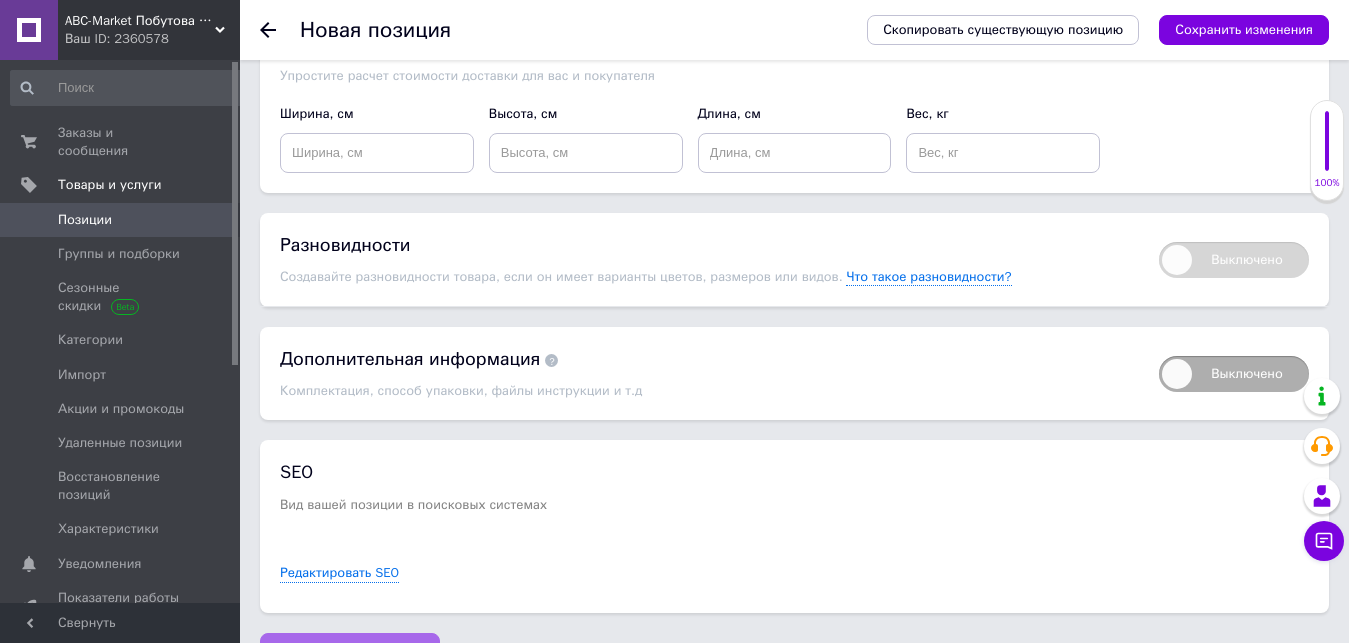 type on "900" 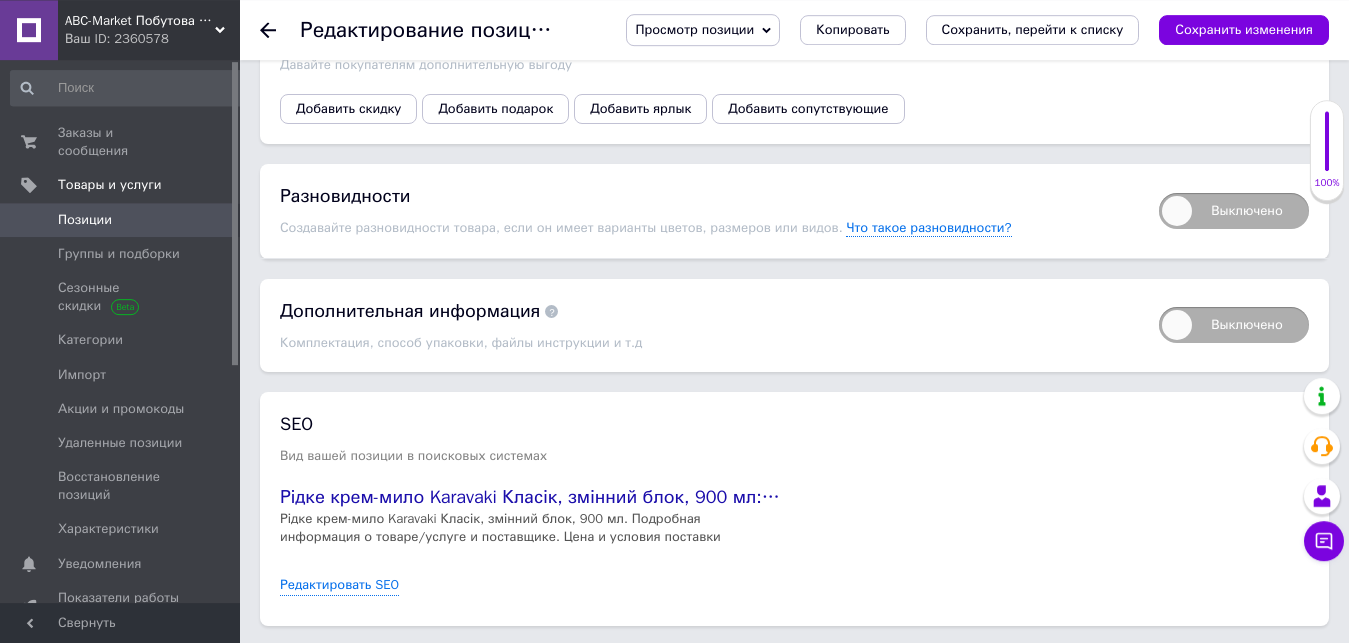 scroll, scrollTop: 2660, scrollLeft: 0, axis: vertical 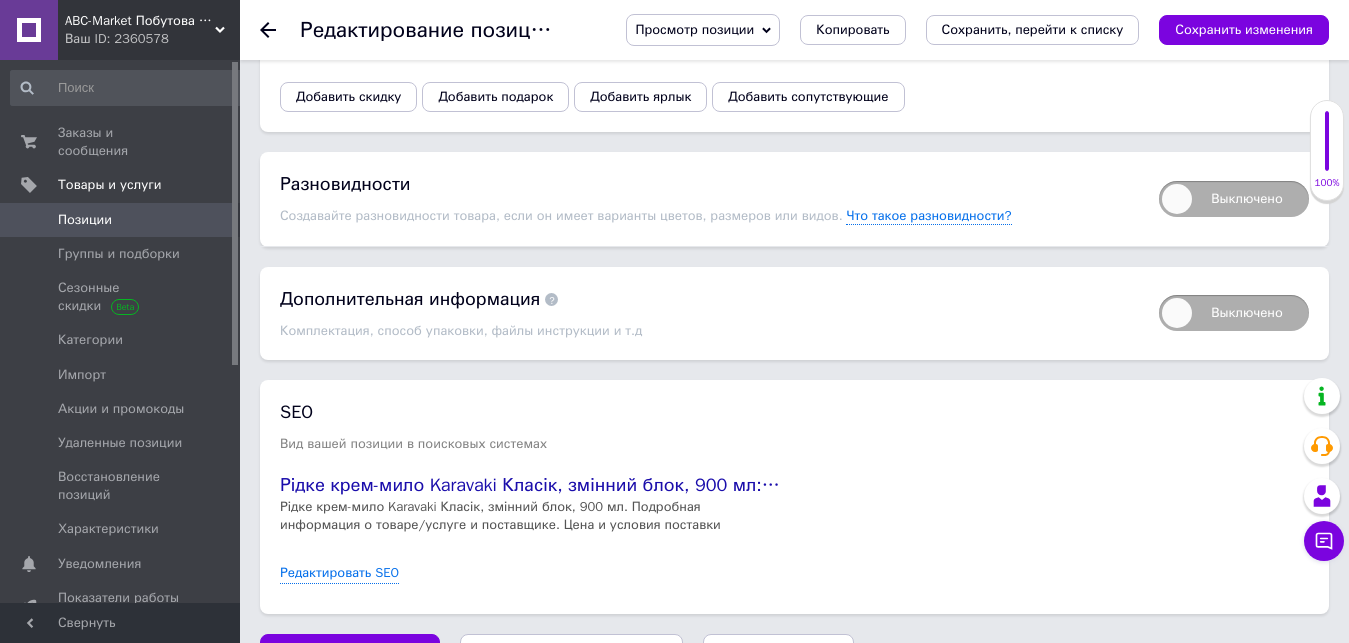 click on "Сохранить, перейти к списку" at bounding box center (572, 653) 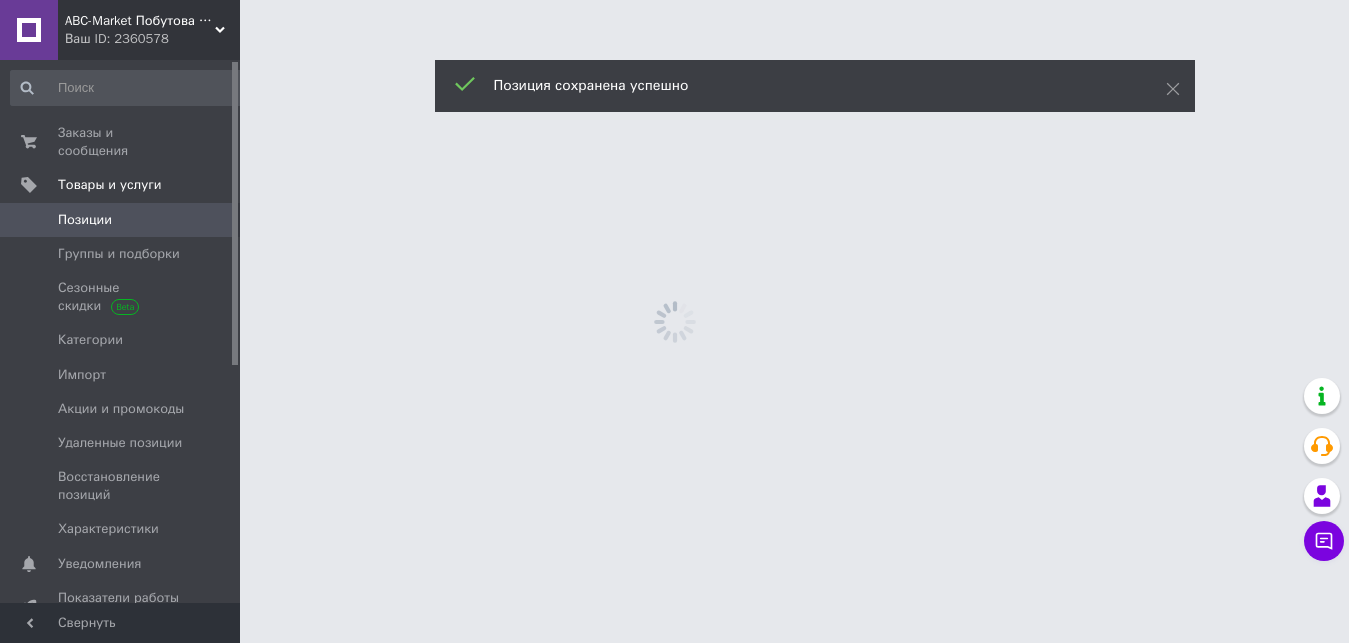 scroll, scrollTop: 0, scrollLeft: 0, axis: both 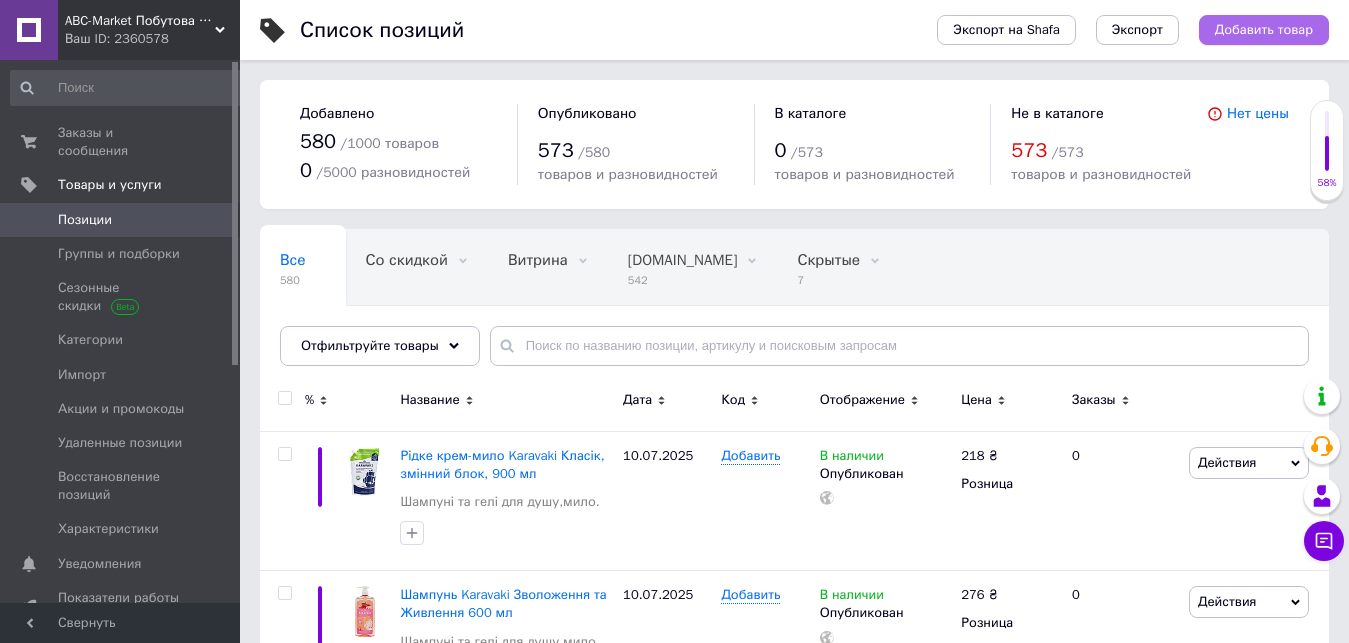 click on "Добавить товар" at bounding box center [1264, 30] 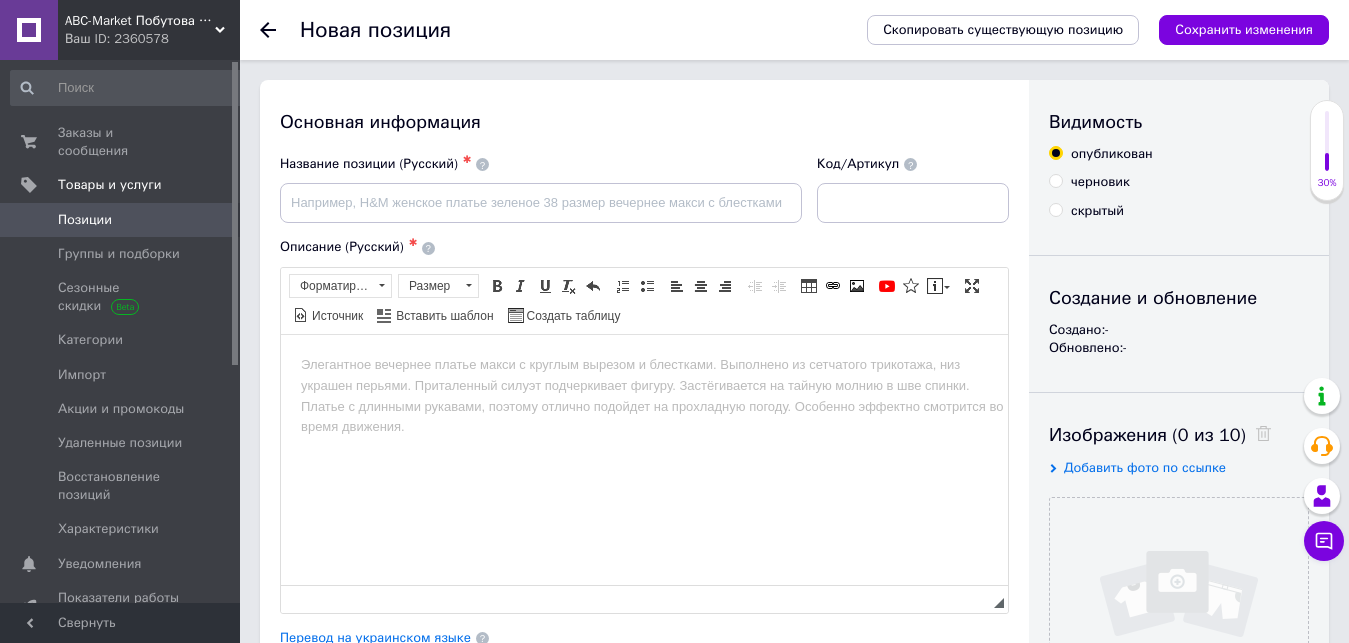 scroll, scrollTop: 0, scrollLeft: 0, axis: both 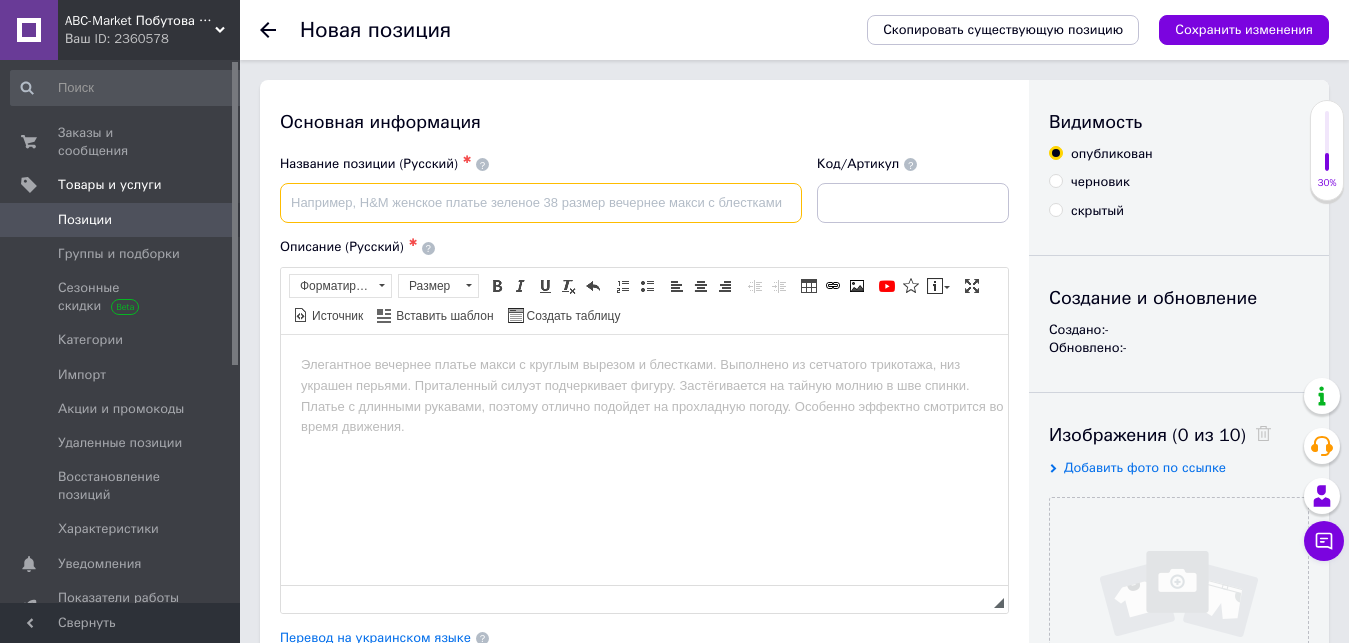 click at bounding box center [541, 203] 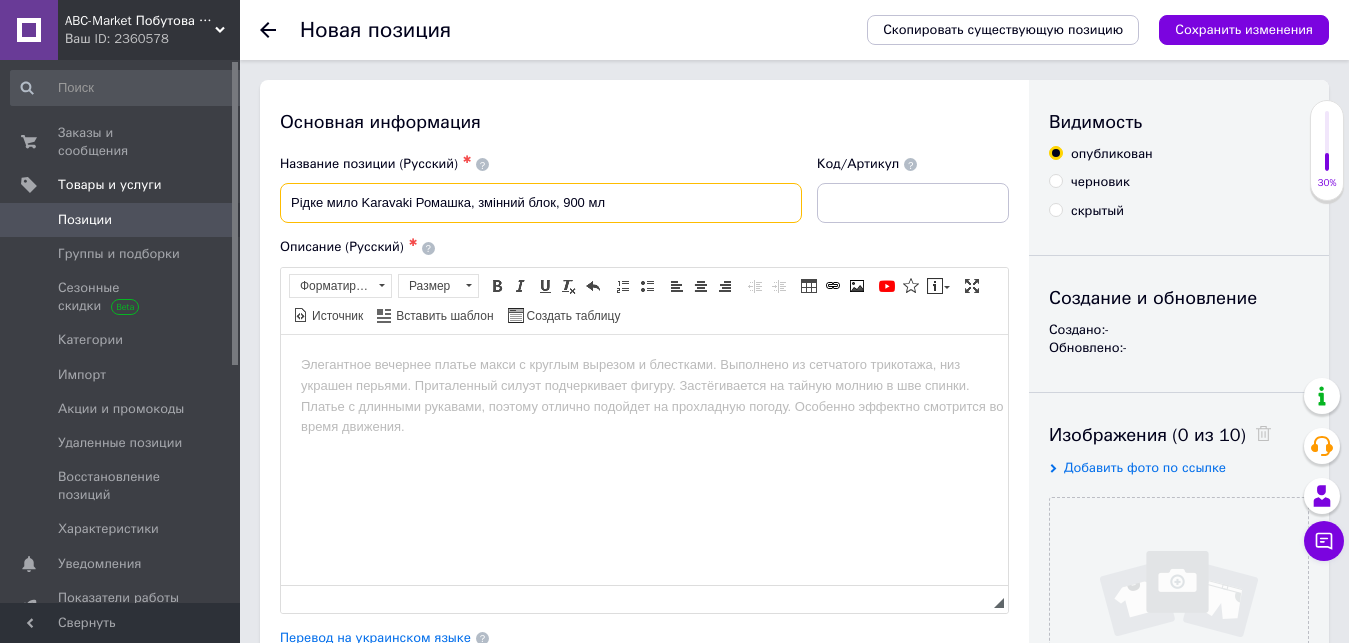 click on "Рідке мило Karavaki Ромашка, змінний блок, 900 мл" at bounding box center (541, 203) 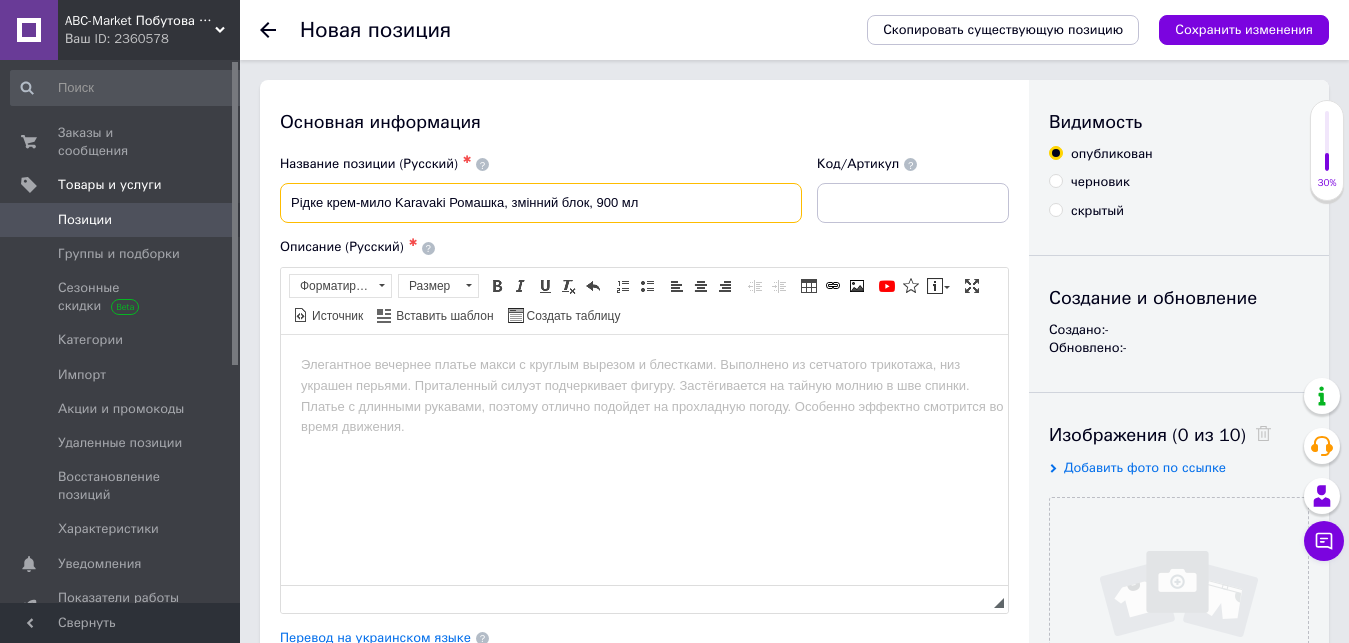 type on "Рідке крем-мило Karavaki Ромашка, змінний блок, 900 мл" 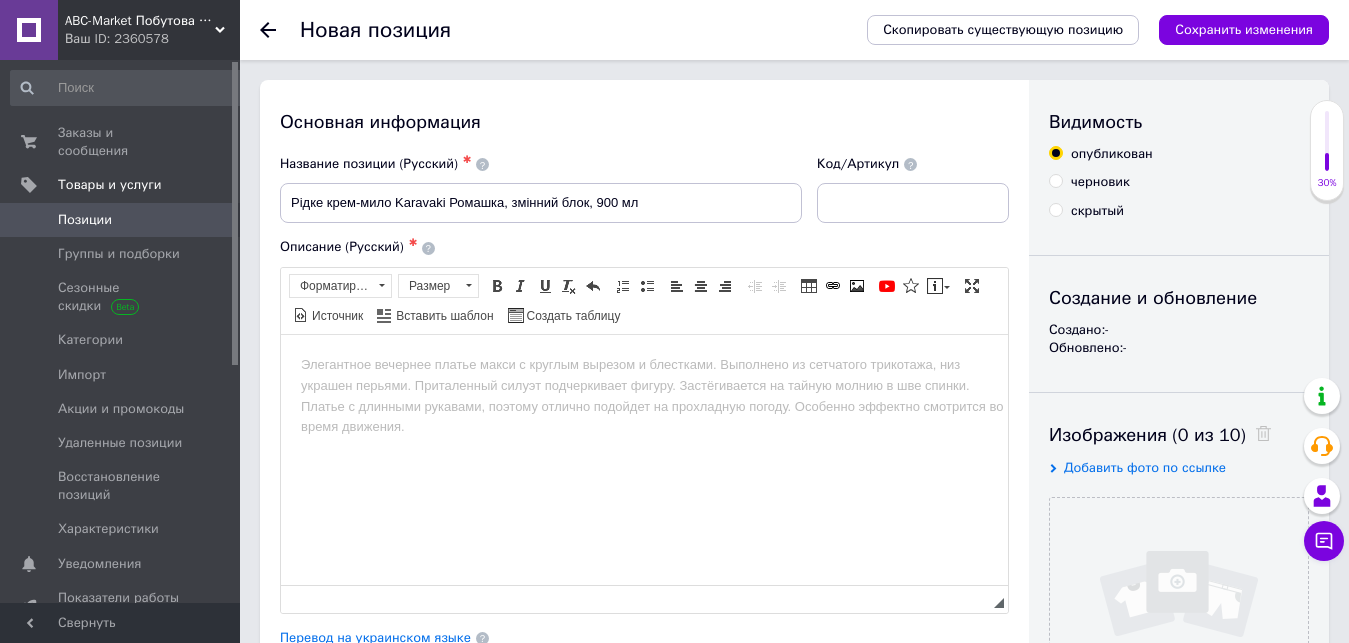 click at bounding box center (644, 459) 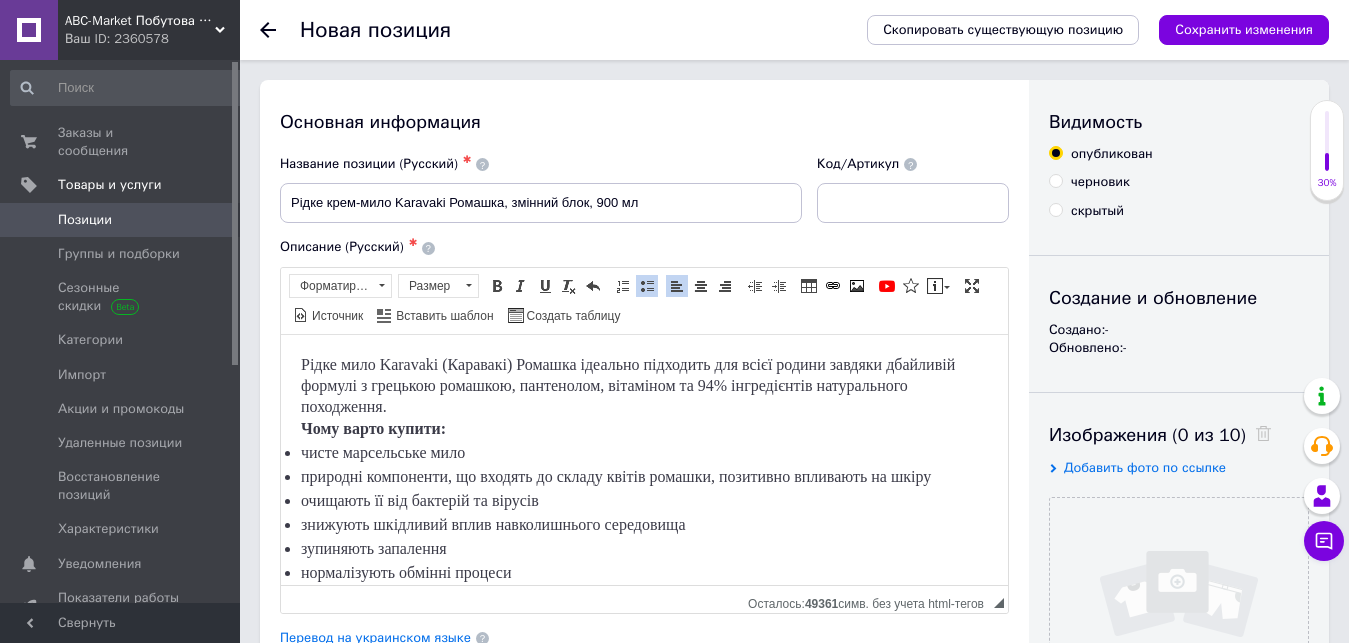 scroll, scrollTop: 97, scrollLeft: 0, axis: vertical 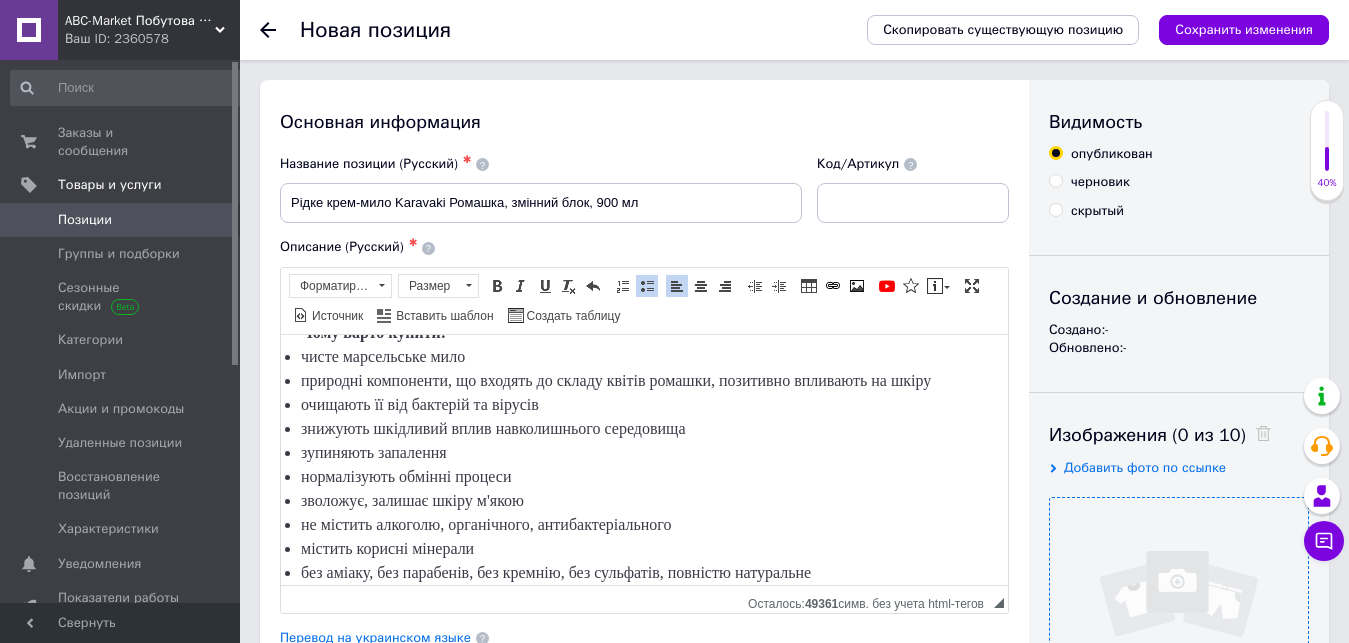 click at bounding box center [1179, 627] 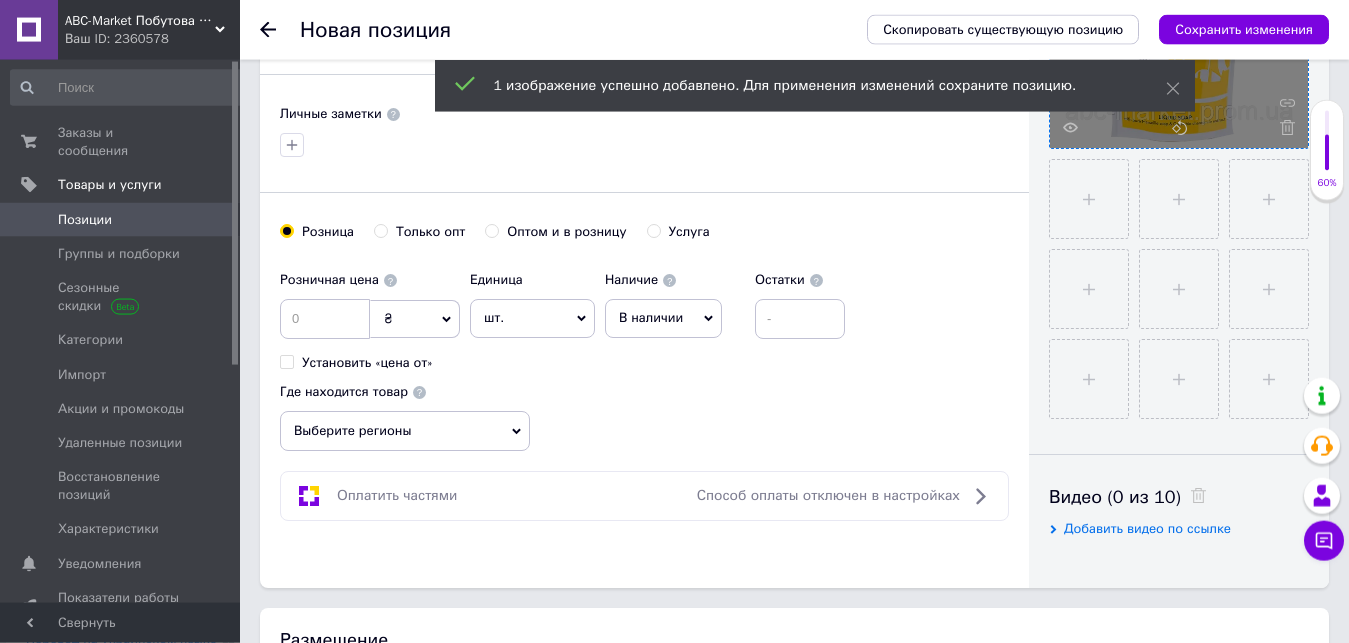 scroll, scrollTop: 612, scrollLeft: 0, axis: vertical 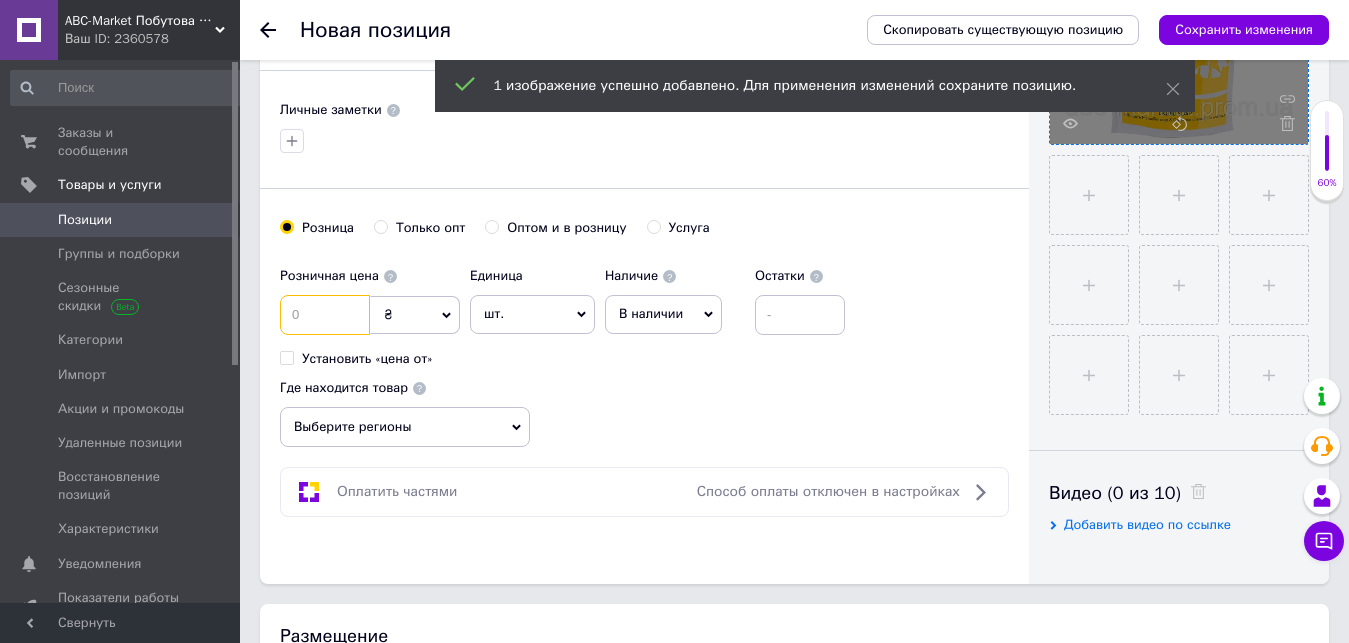 click at bounding box center [325, 315] 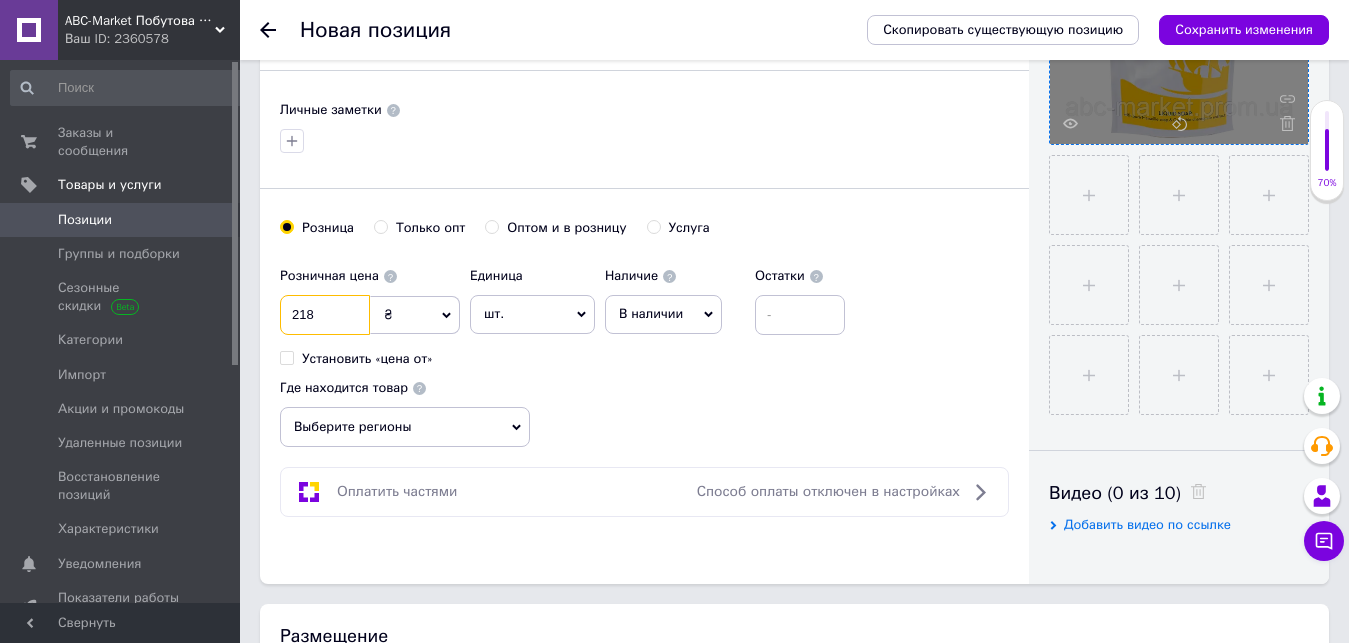 type on "218" 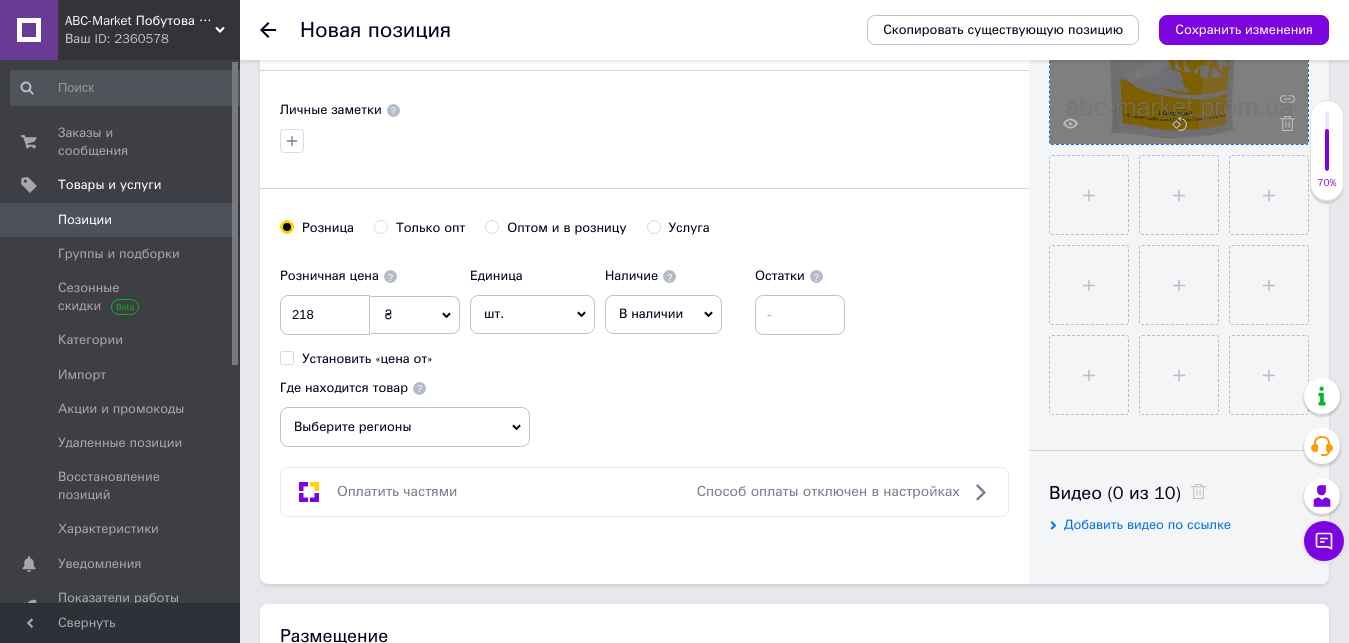 click on "Выберите регионы" at bounding box center [405, 427] 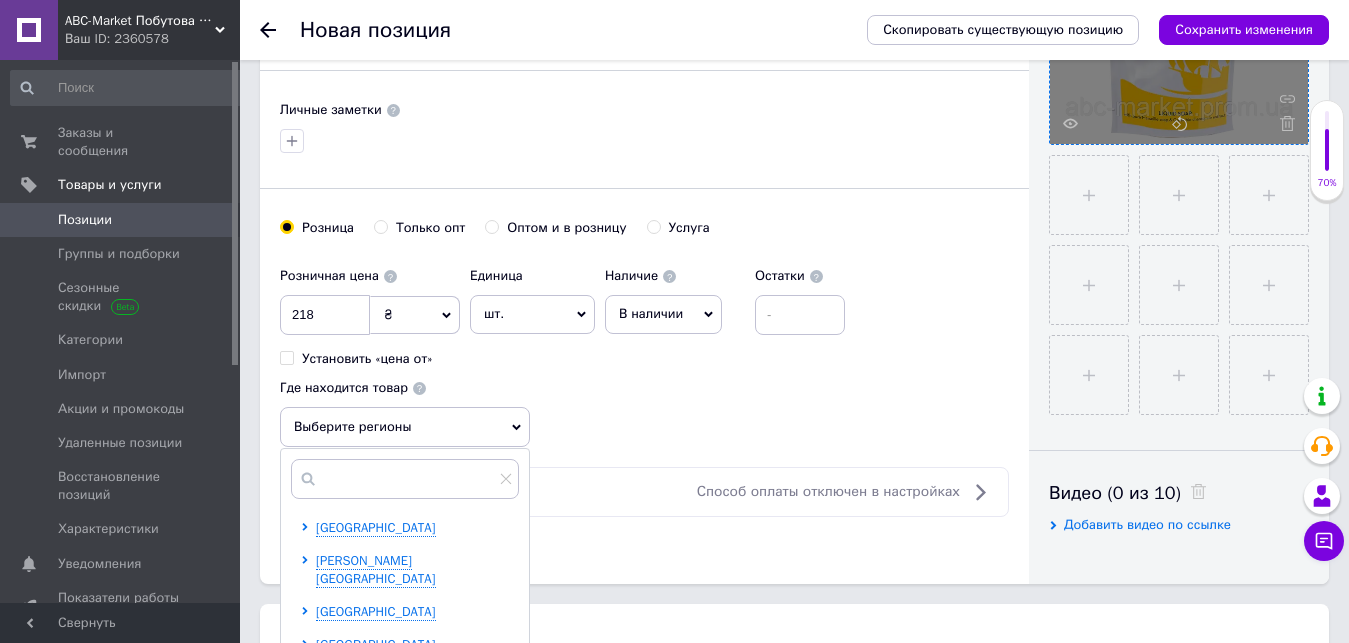 scroll, scrollTop: 816, scrollLeft: 0, axis: vertical 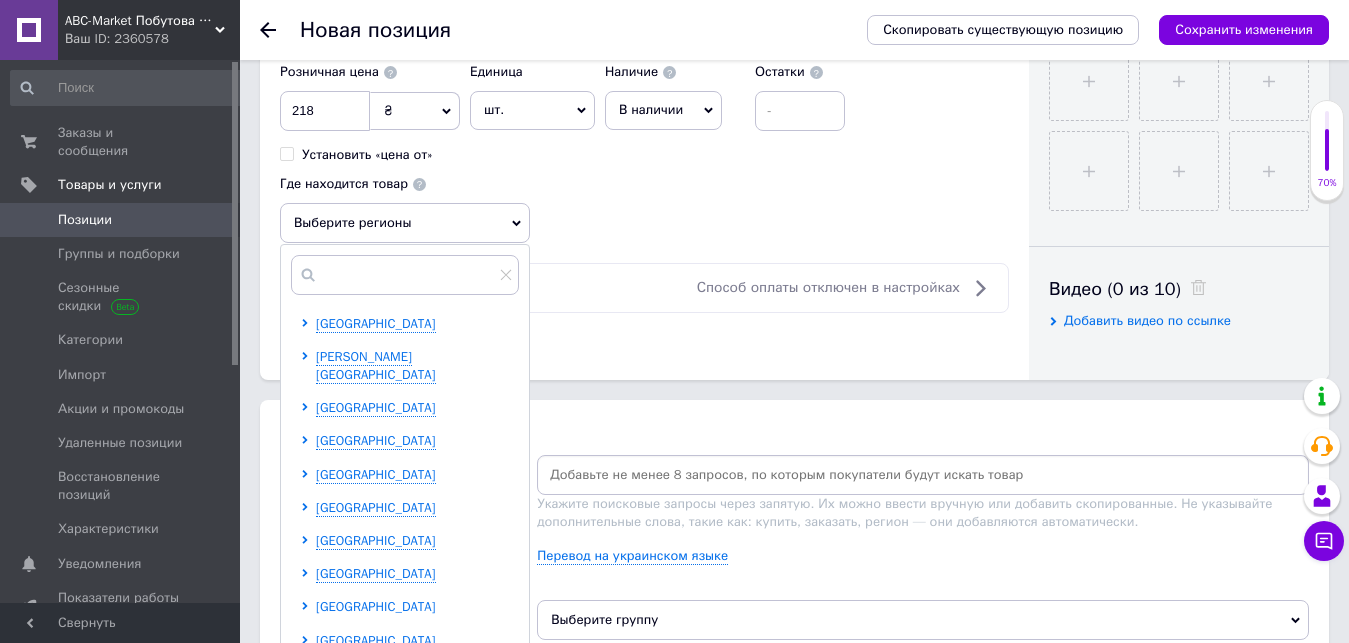 click on "[GEOGRAPHIC_DATA]" at bounding box center (376, 606) 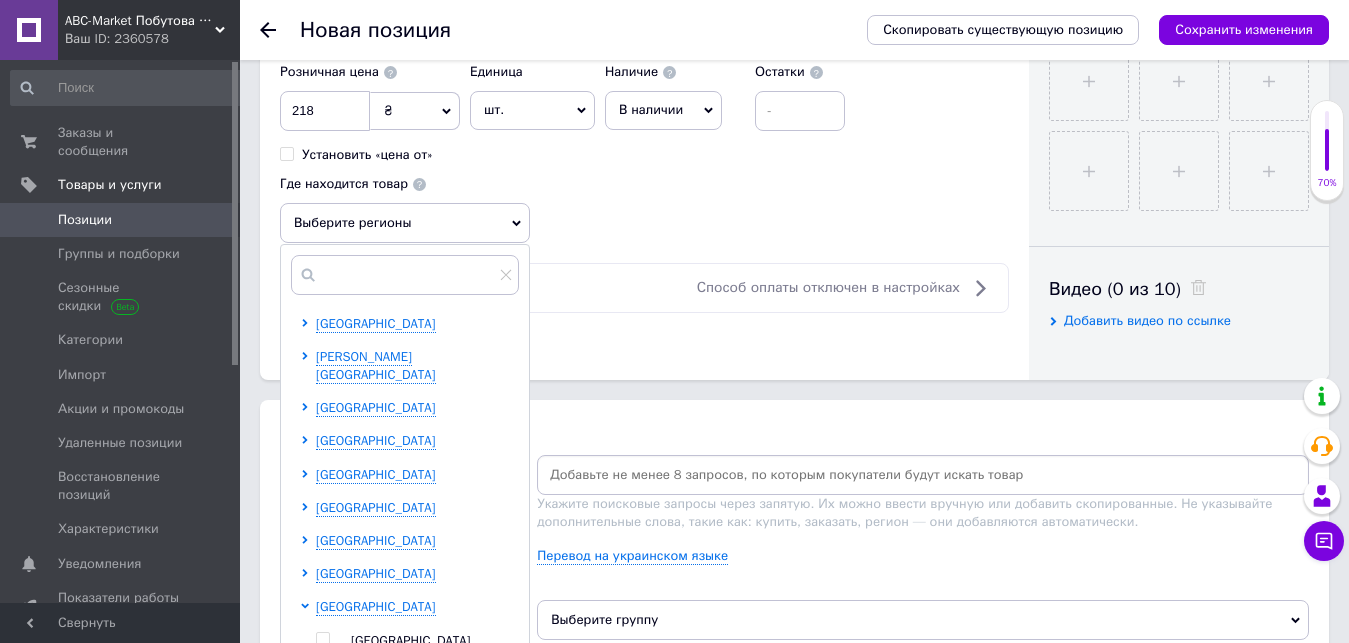 click at bounding box center [322, 639] 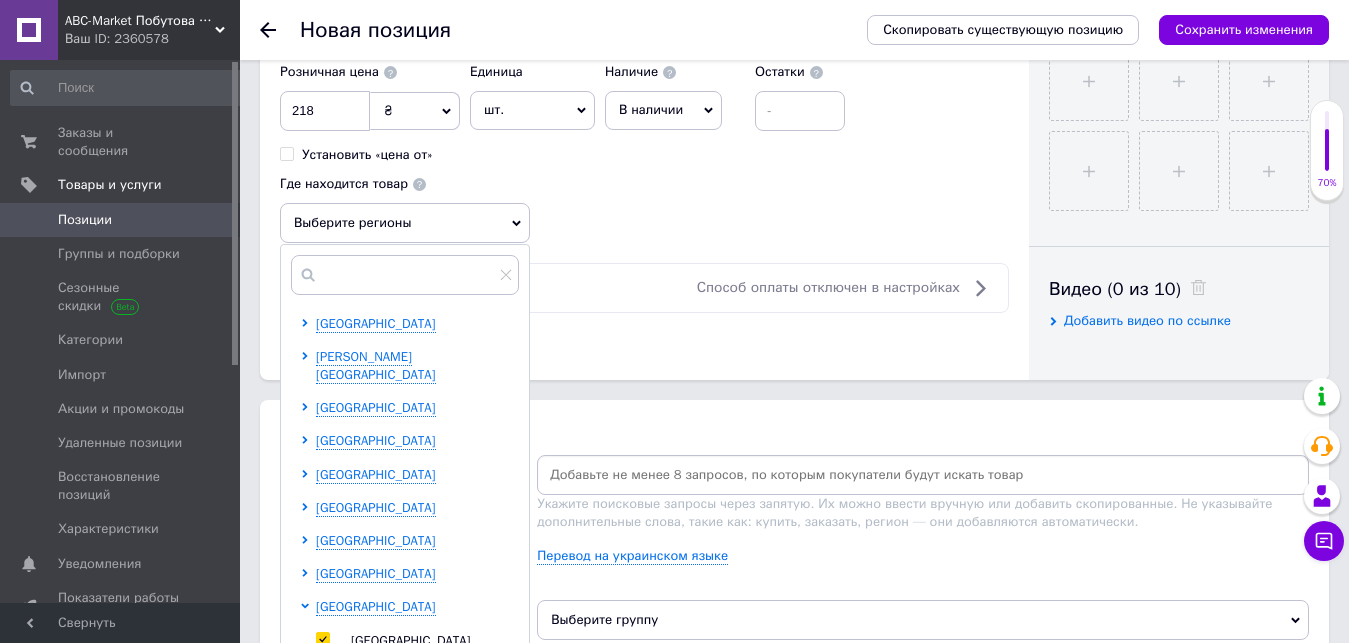 checkbox on "true" 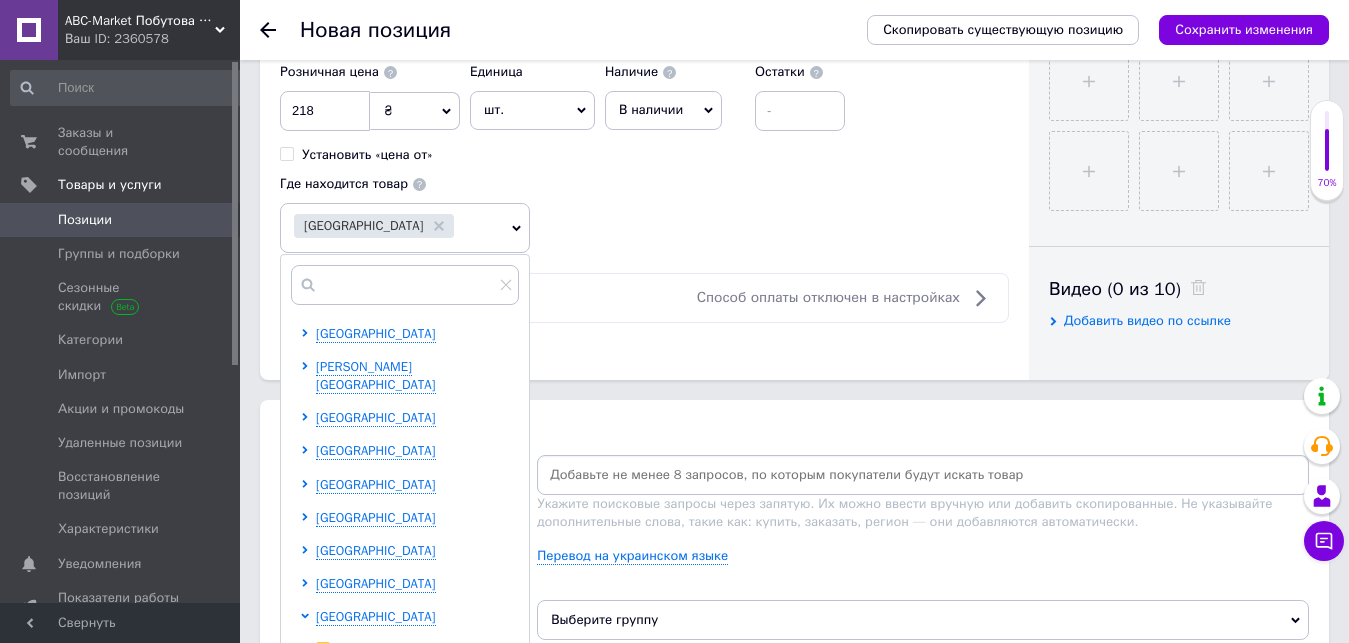 click on "Основная информация Название позиции (Русский) ✱ Рідке крем-мило Karavaki Ромашка, змінний блок, 900 мл Код/Артикул Описание (Русский) ✱ Рідке мило Karavaki (Каравакі) Ромашка   ідеально підходить для всієї родини завдяки дбайливій формулі з грецькою ромашкою, пантенолом, вітаміном та 94% інгредієнтів натурального походження.
Чому варто купити:
чисте марсельське мило
природні компоненти, що входять до складу квітів ромашки, позитивно впливають на шкіру
очищають її від бактерій та вірусів
знижують шкідливий вплив навколишнього середовища" at bounding box center (644, -178) 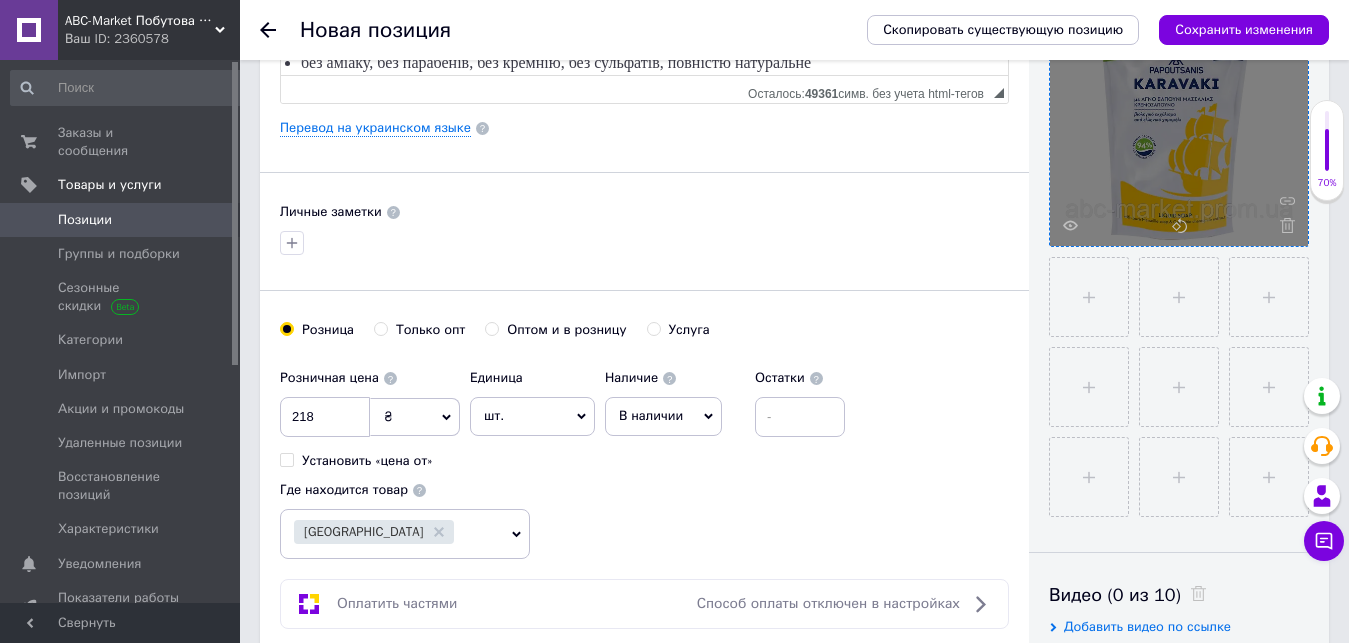 scroll, scrollTop: 102, scrollLeft: 0, axis: vertical 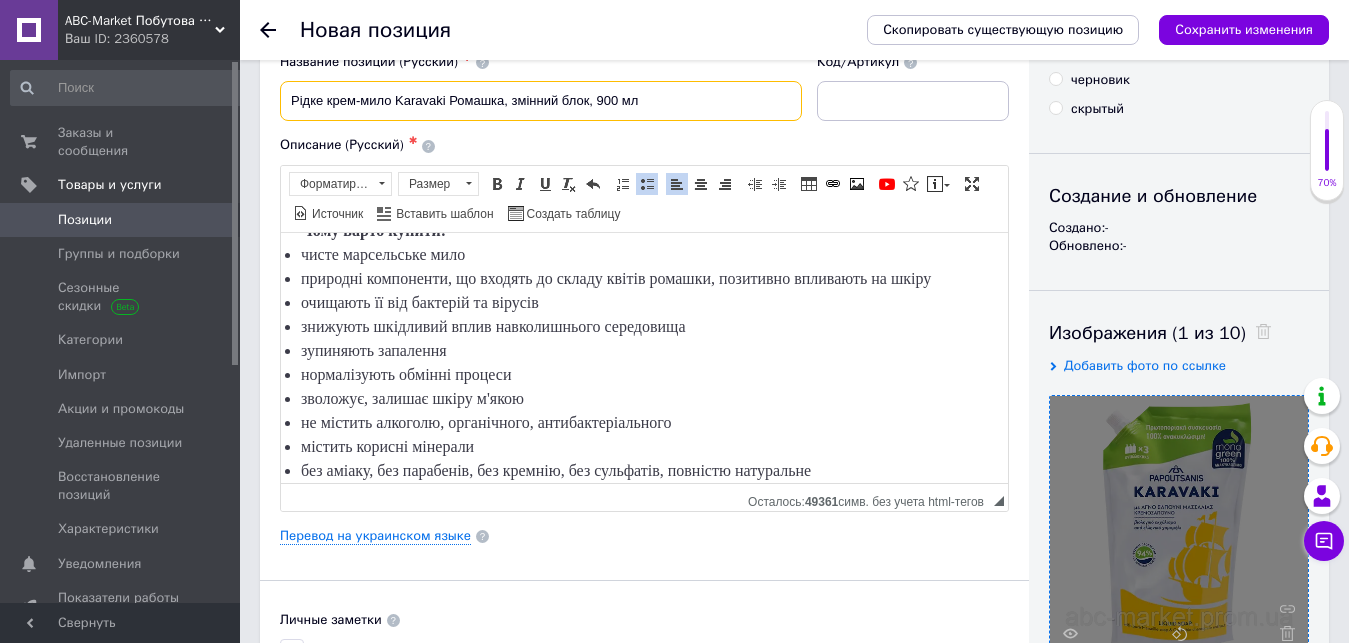 drag, startPoint x: 445, startPoint y: 99, endPoint x: 289, endPoint y: 105, distance: 156.11534 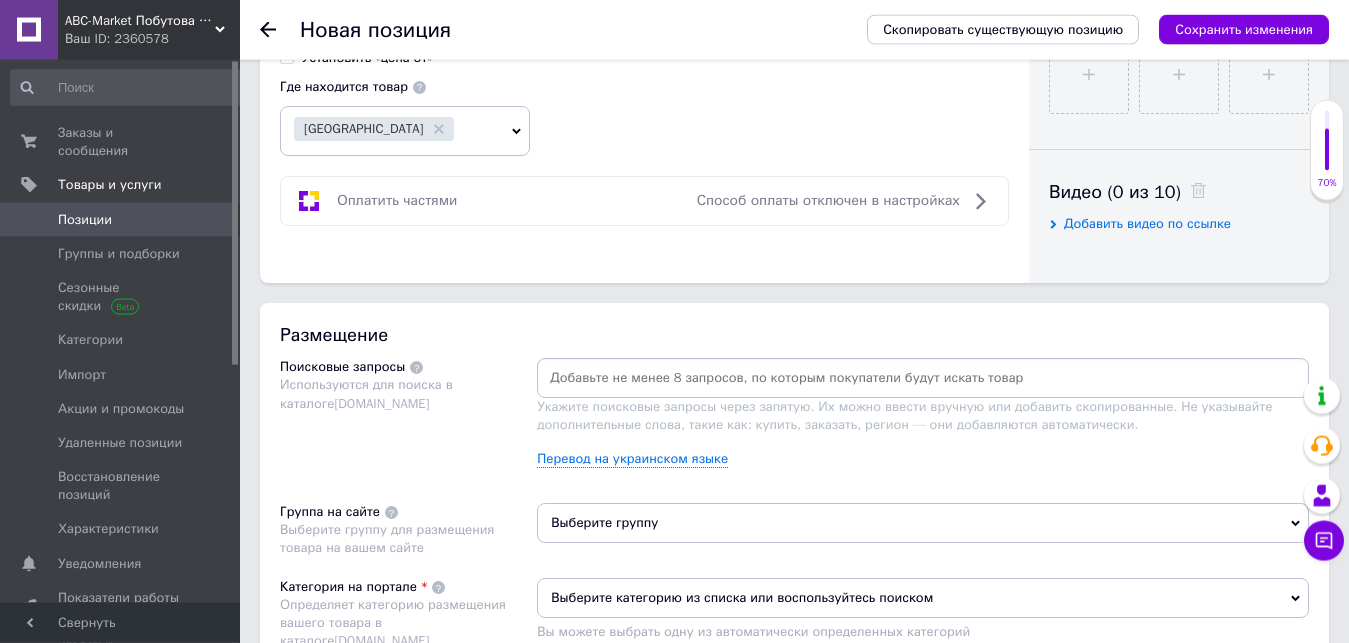 scroll, scrollTop: 1020, scrollLeft: 0, axis: vertical 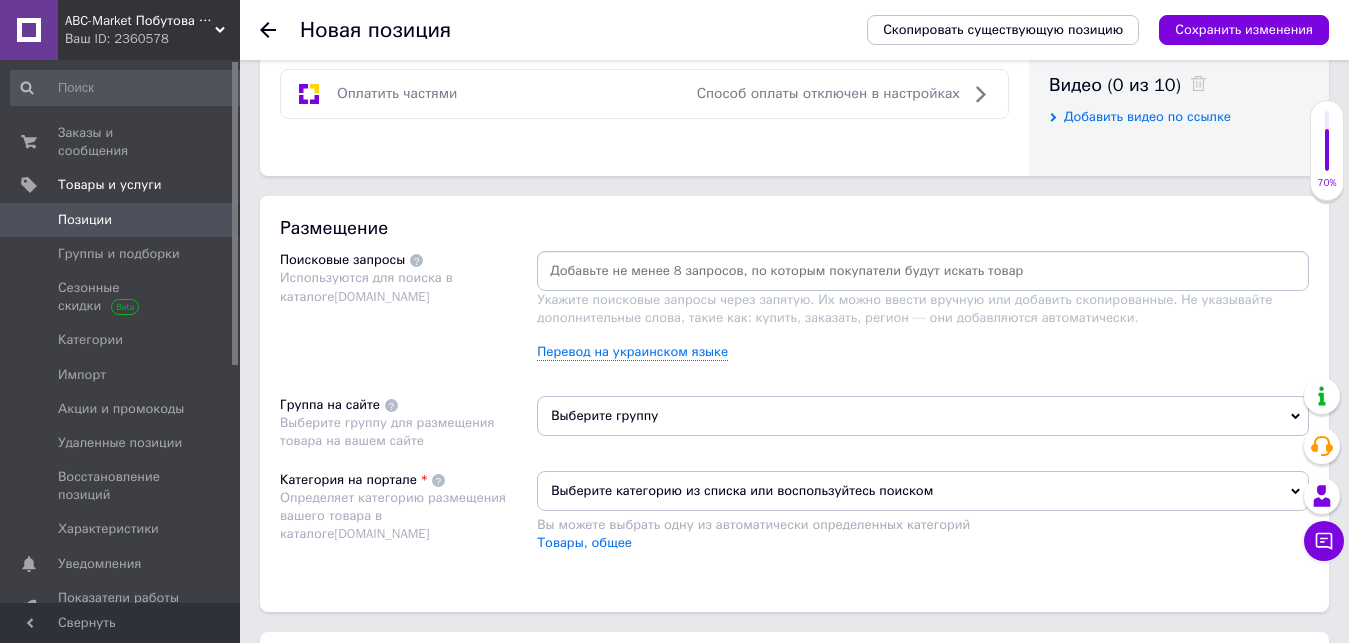 click at bounding box center (923, 271) 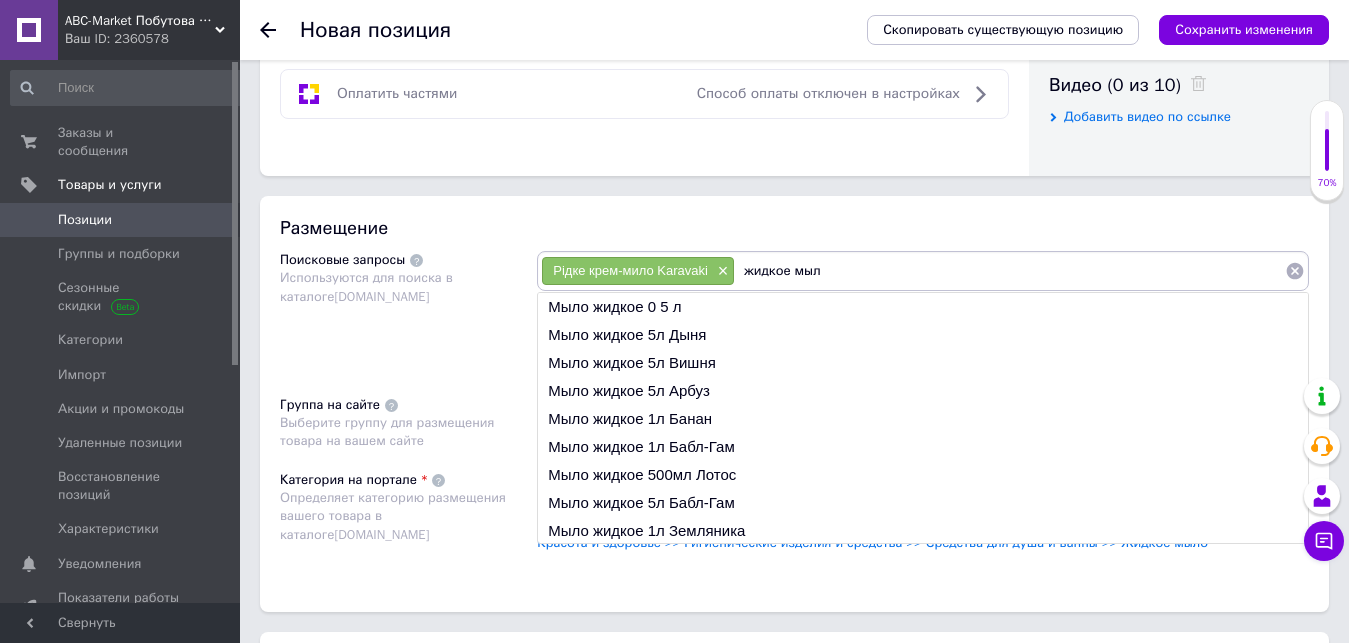 type on "жидкое мыло" 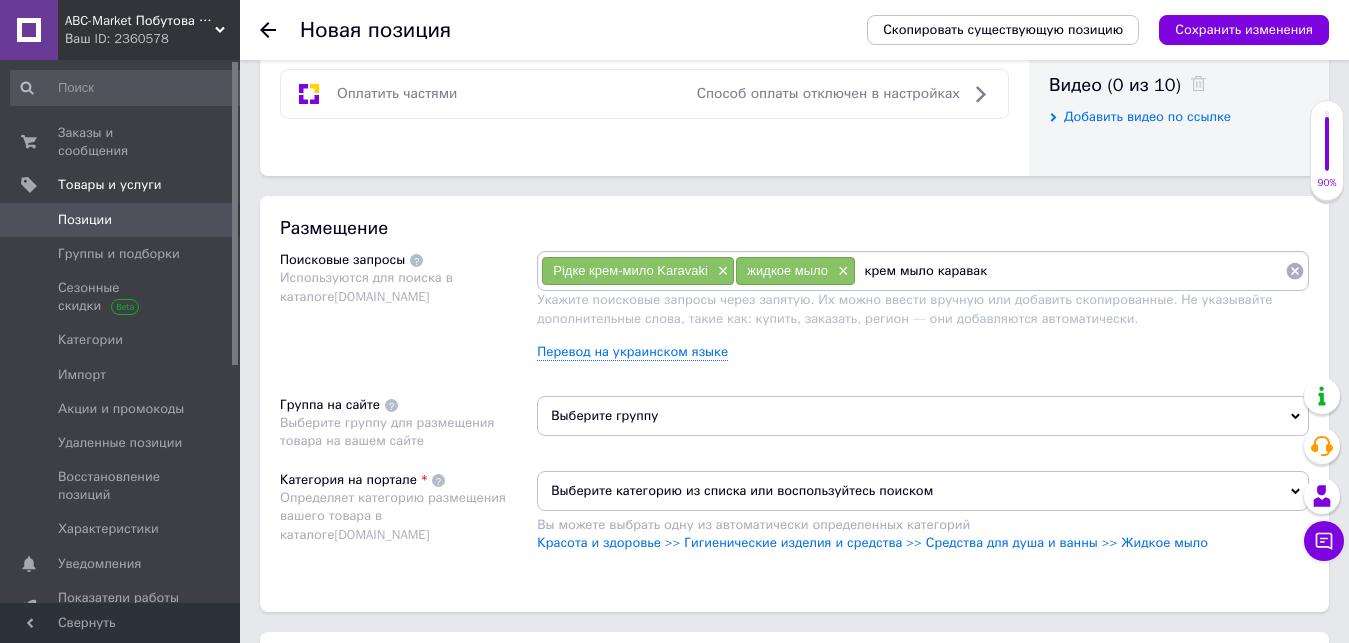 type on "крем мыло караваки" 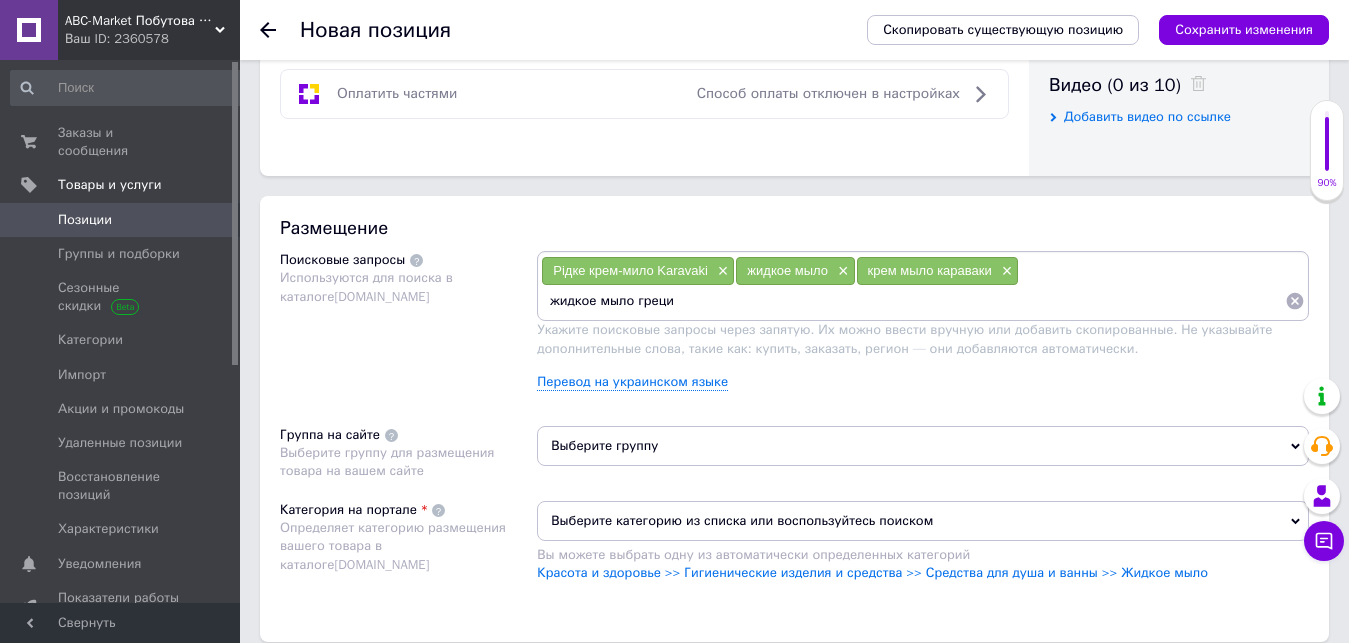 type on "жидкое мыло [GEOGRAPHIC_DATA]" 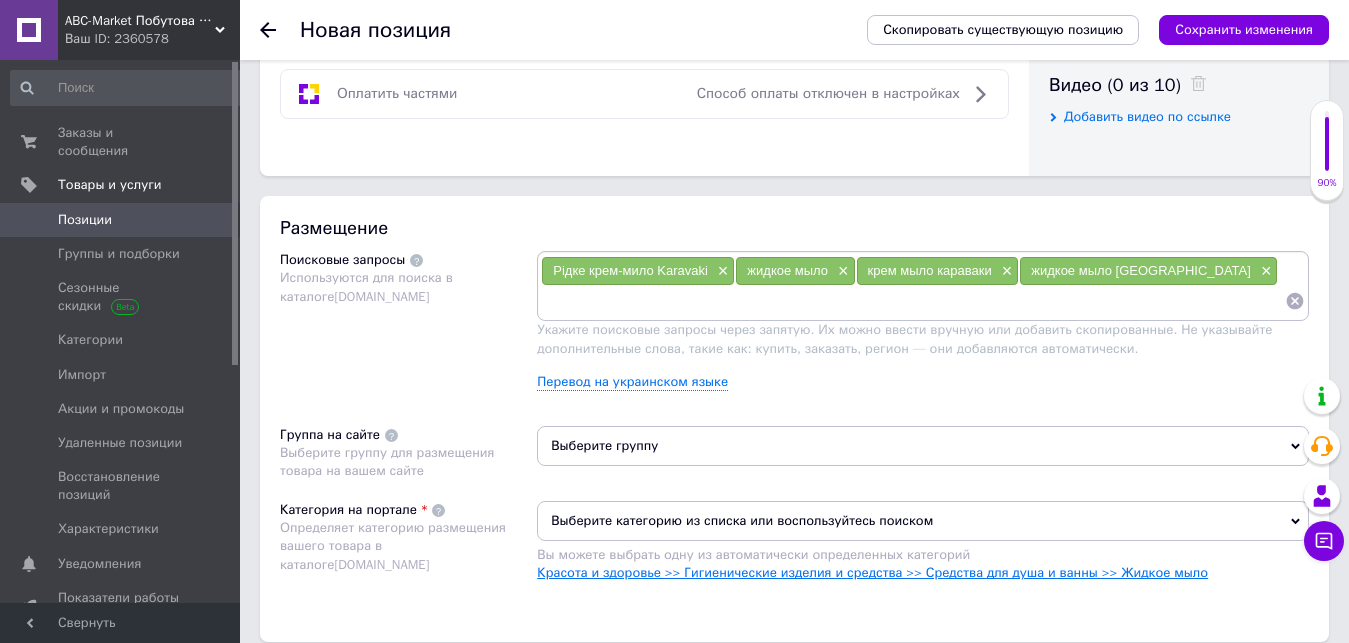 click on "Красота и здоровье >> Гигиенические изделия и средства >> Средства для душа и ванны >> Жидкое мыло" at bounding box center (872, 572) 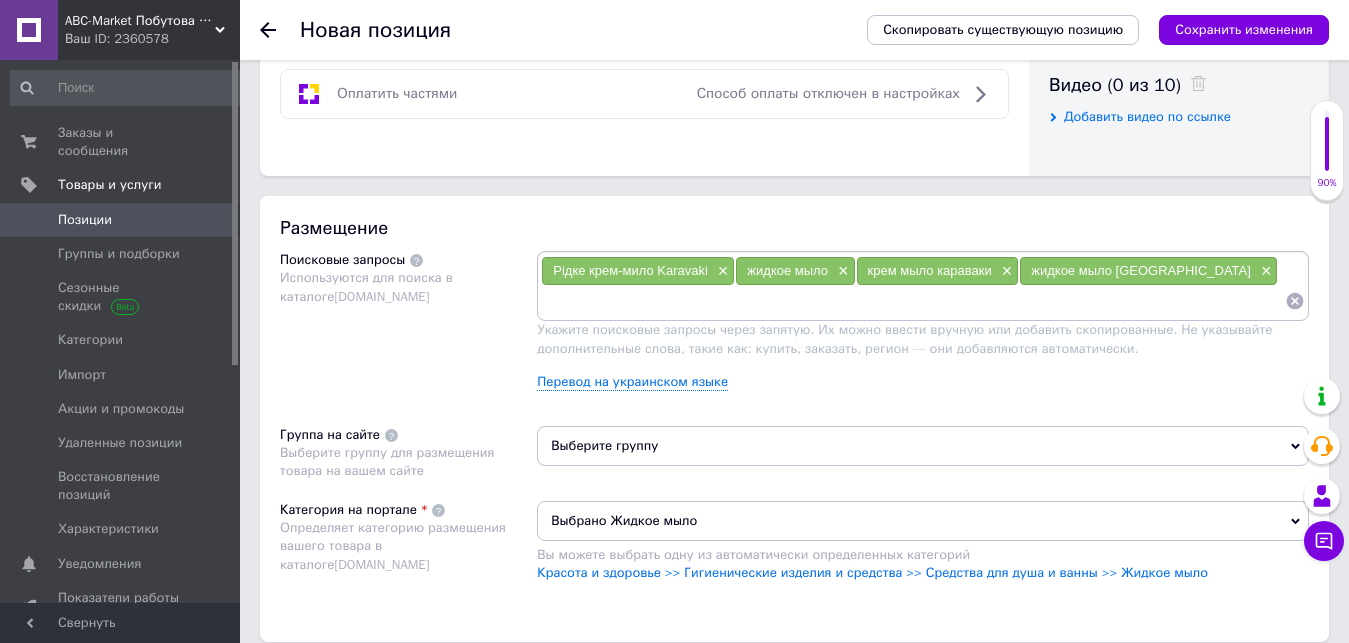 click at bounding box center (913, 301) 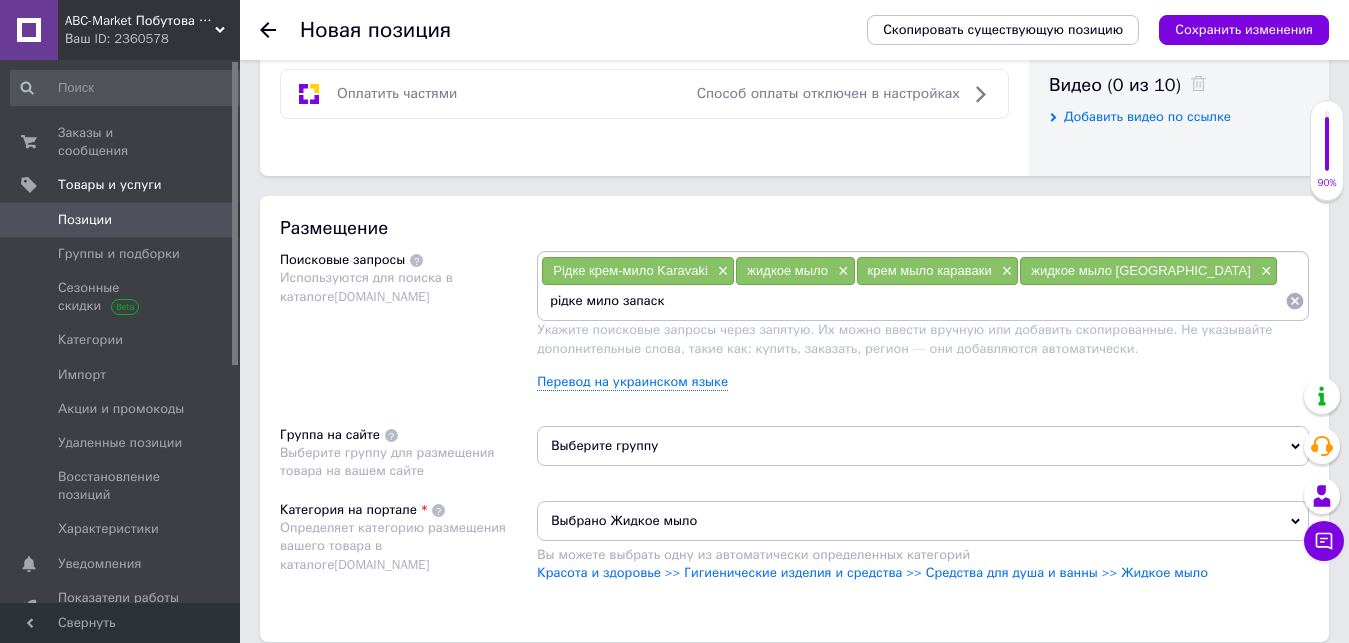 type on "рідке мило запаска" 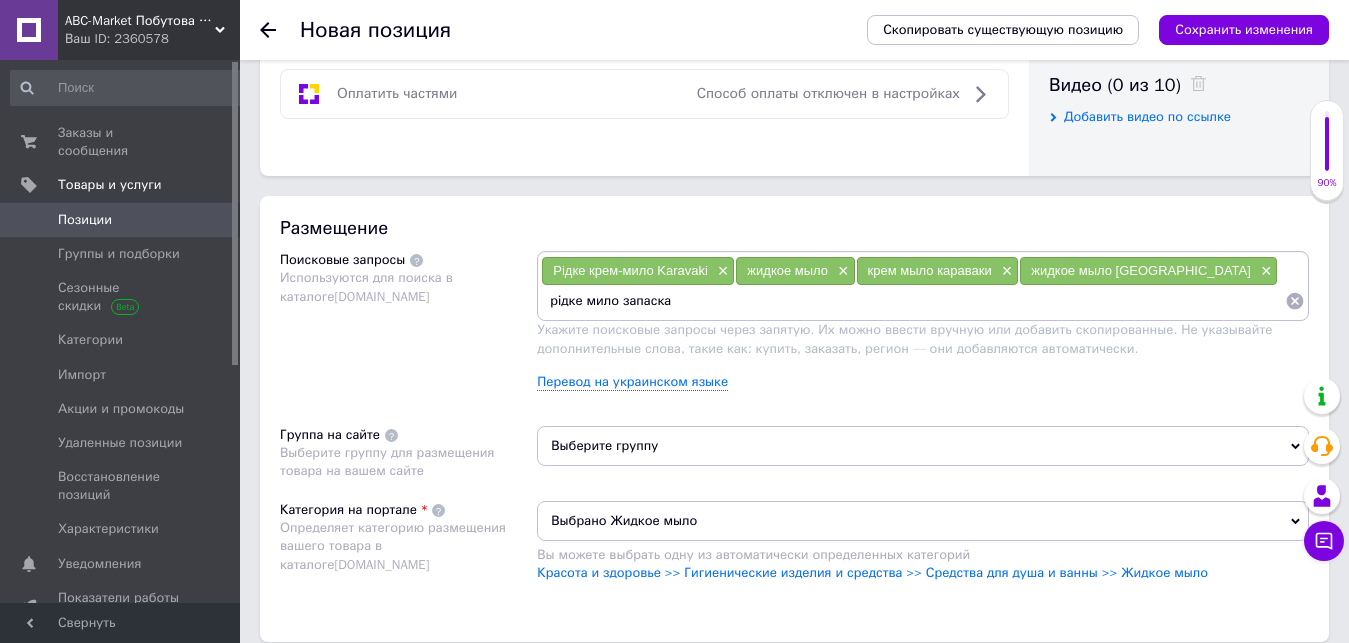 type 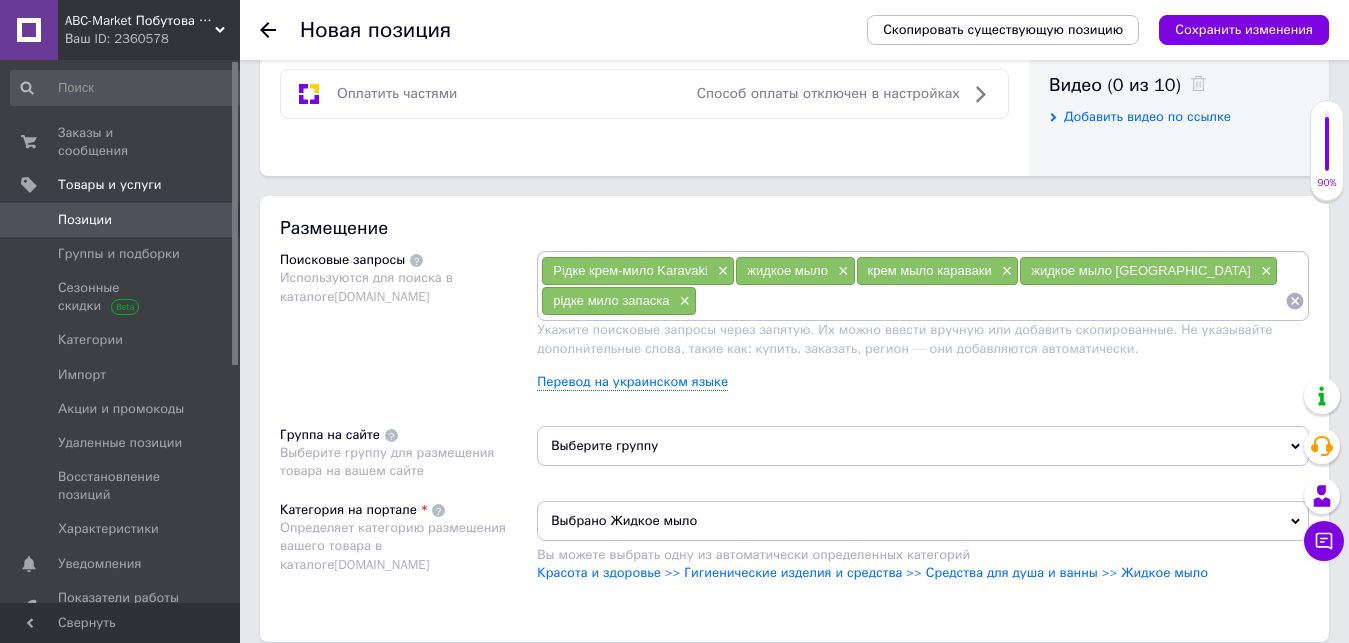 click on "Выберите группу" at bounding box center (923, 446) 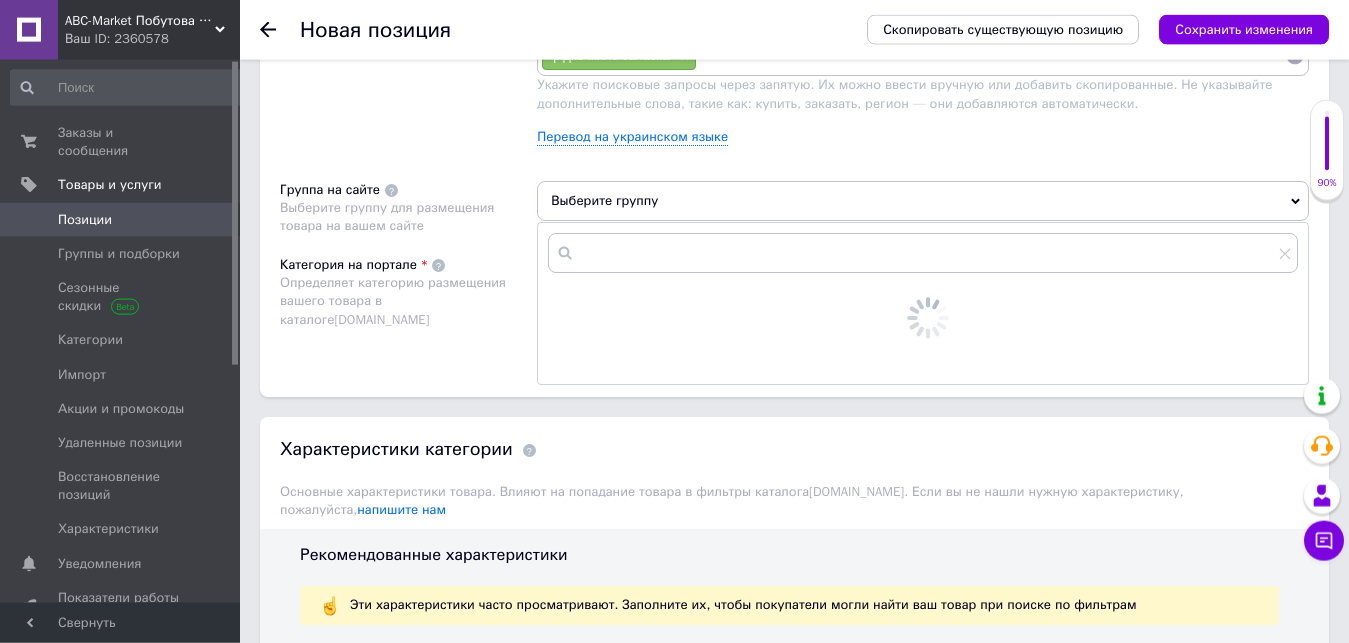 scroll, scrollTop: 1326, scrollLeft: 0, axis: vertical 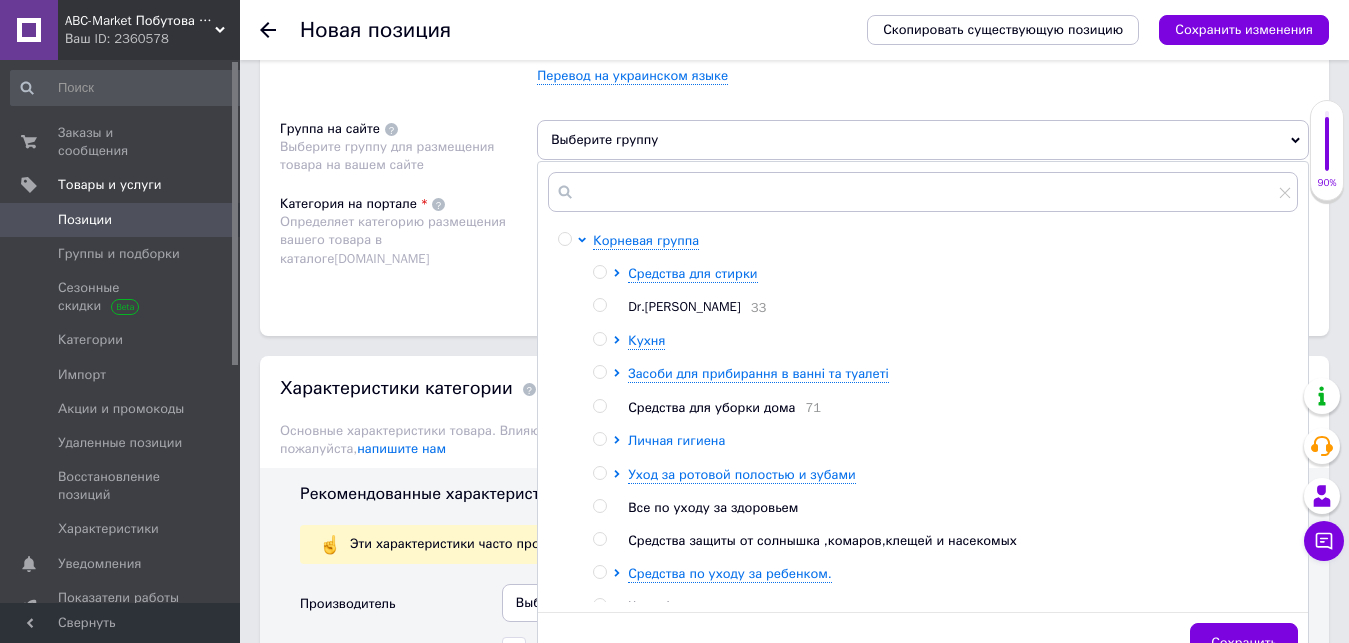 click 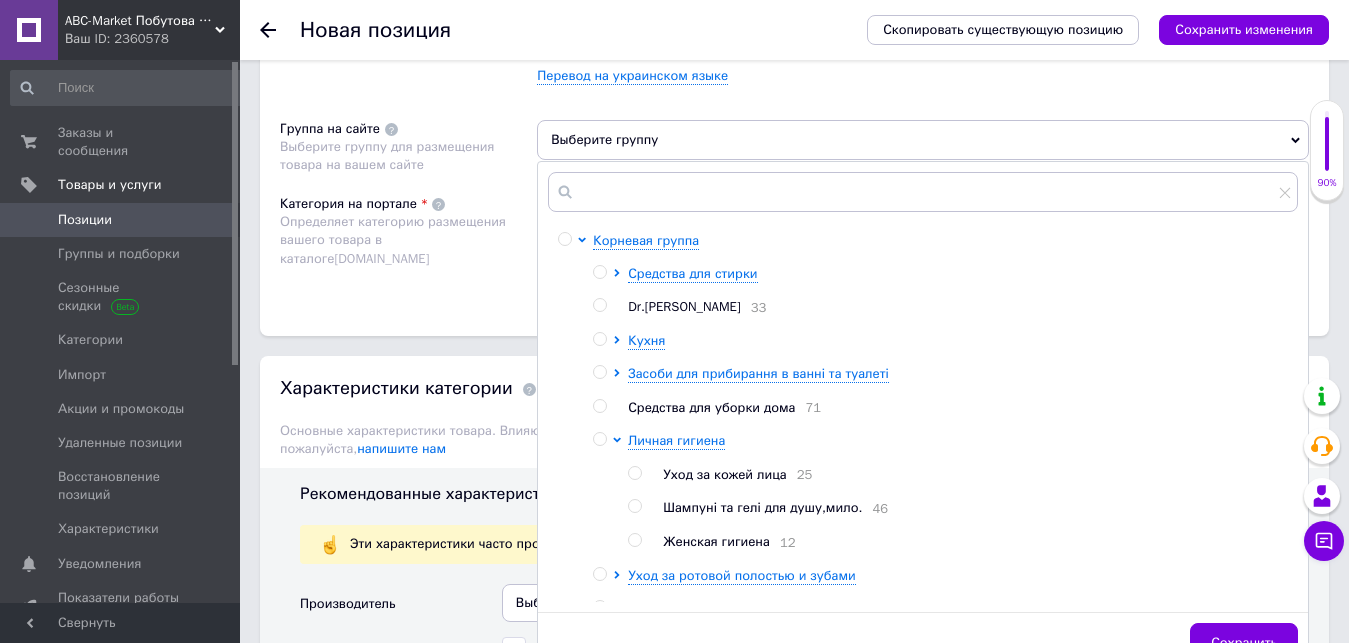 click at bounding box center (634, 506) 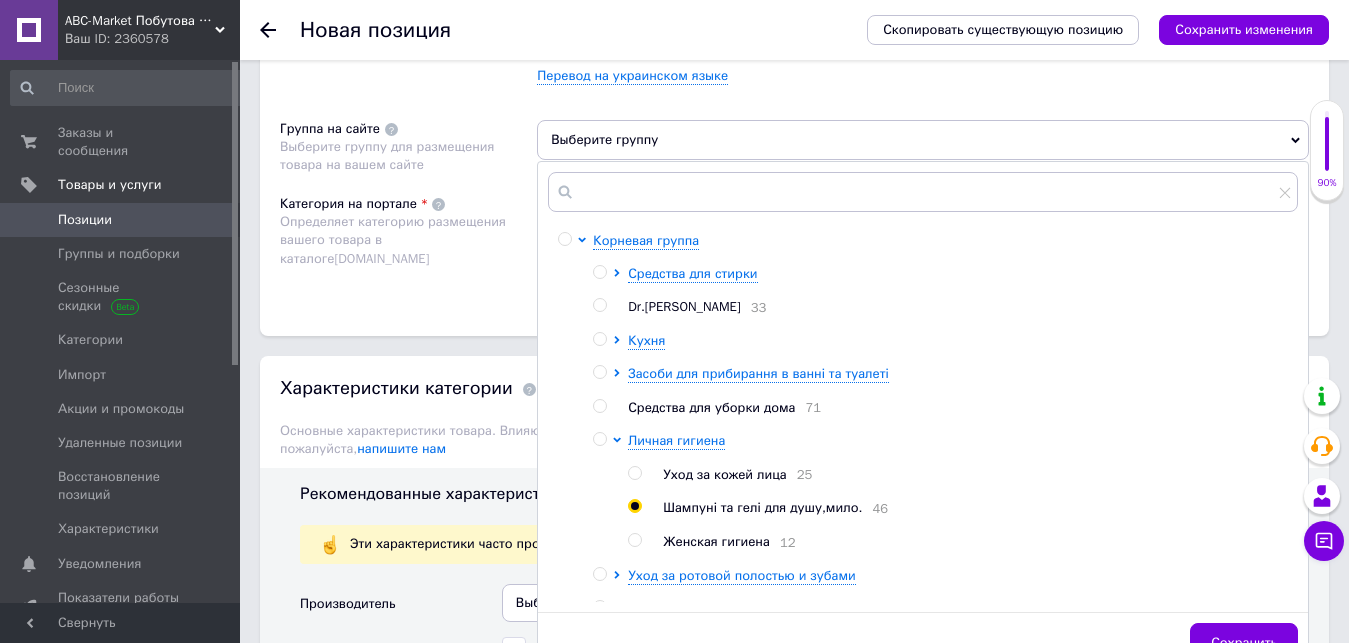 radio on "true" 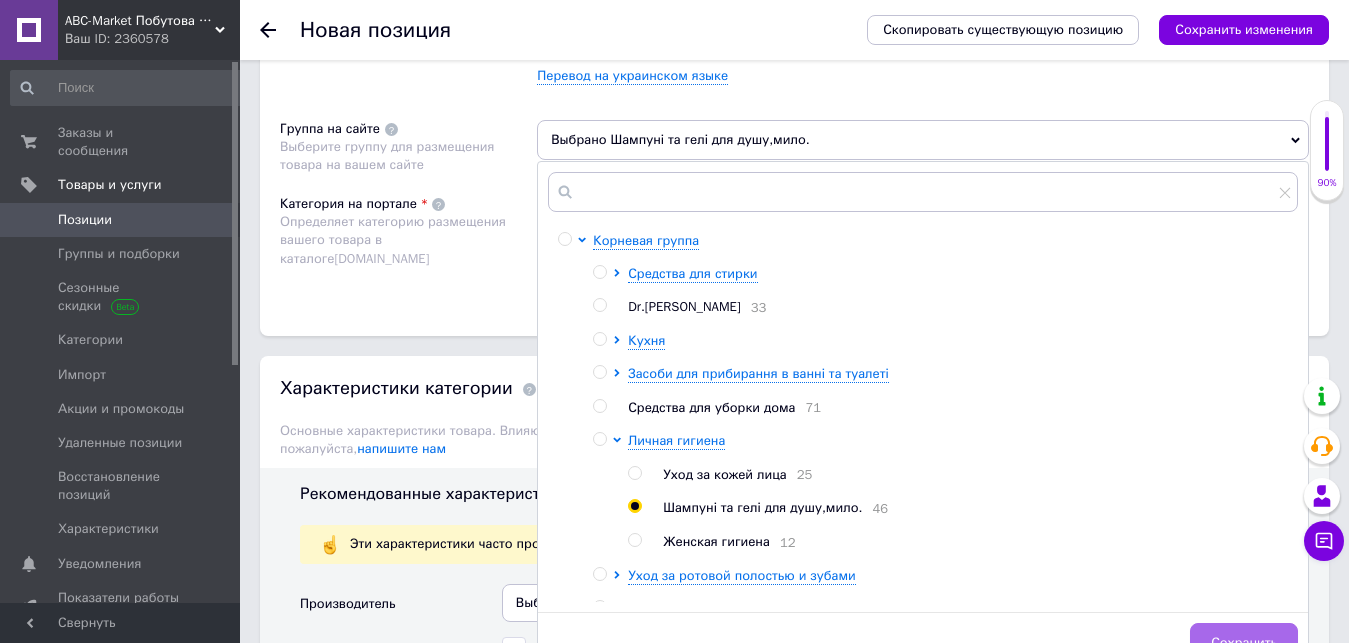 click on "Сохранить" at bounding box center [1244, 643] 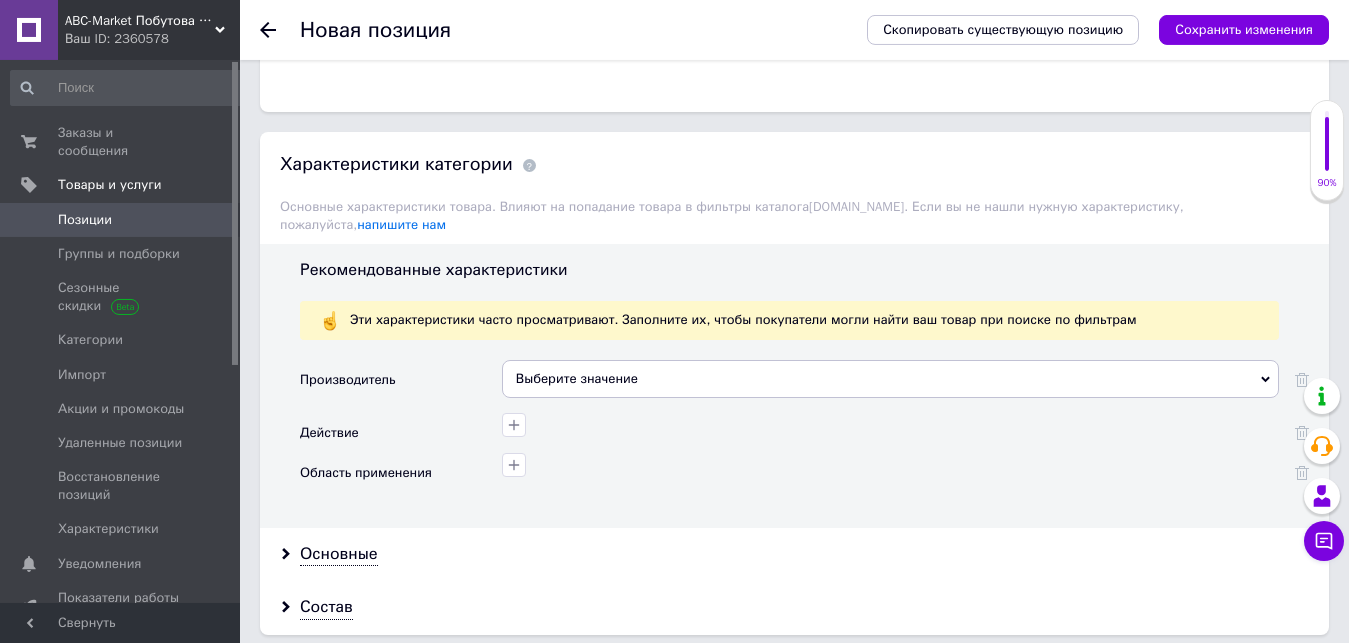 scroll, scrollTop: 1632, scrollLeft: 0, axis: vertical 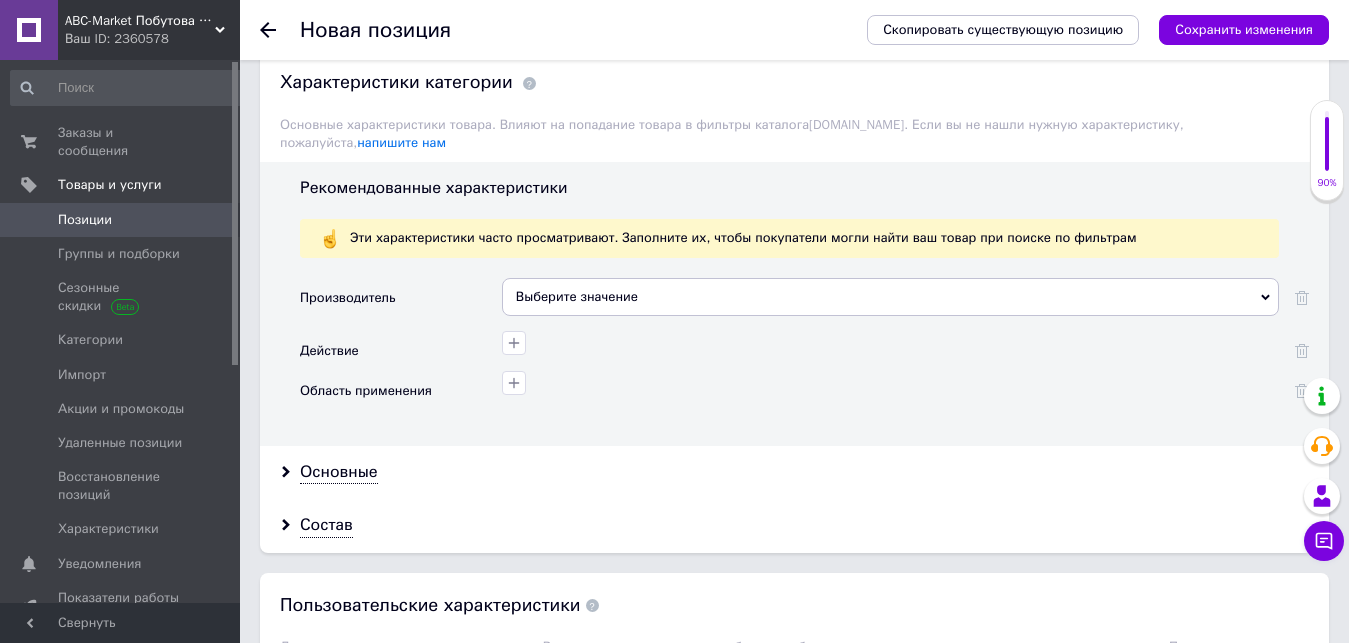 click on "Выберите значение" at bounding box center (890, 297) 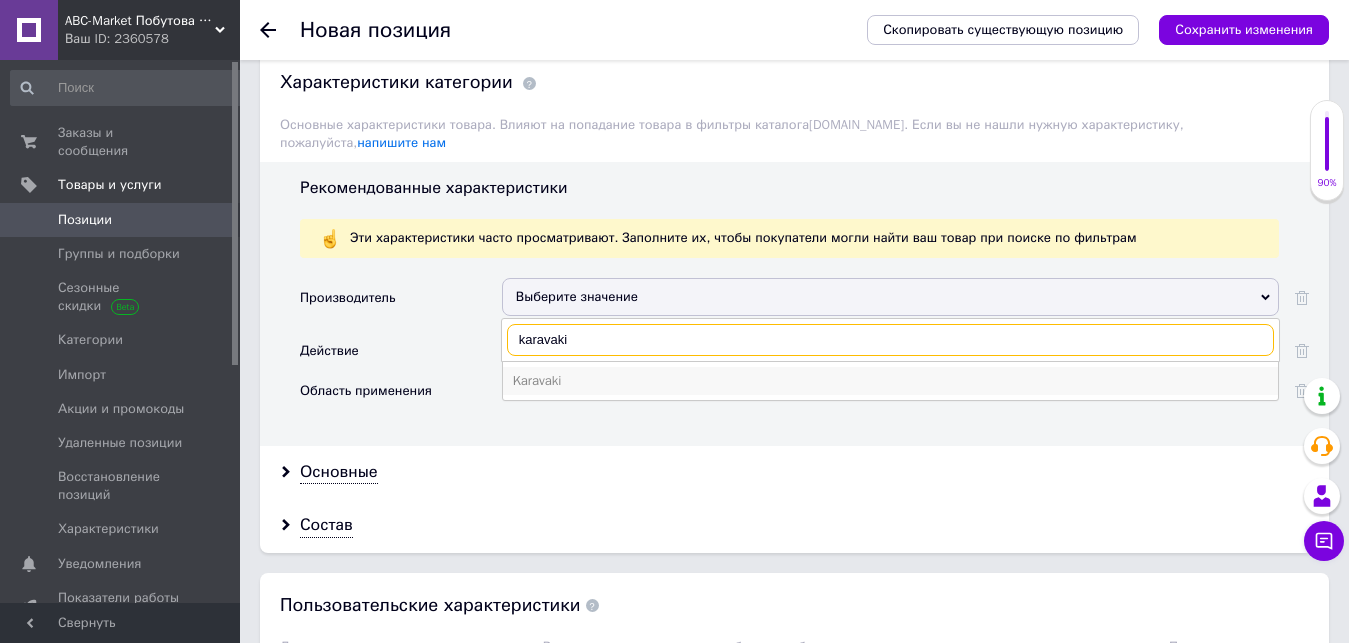 type on "karavaki" 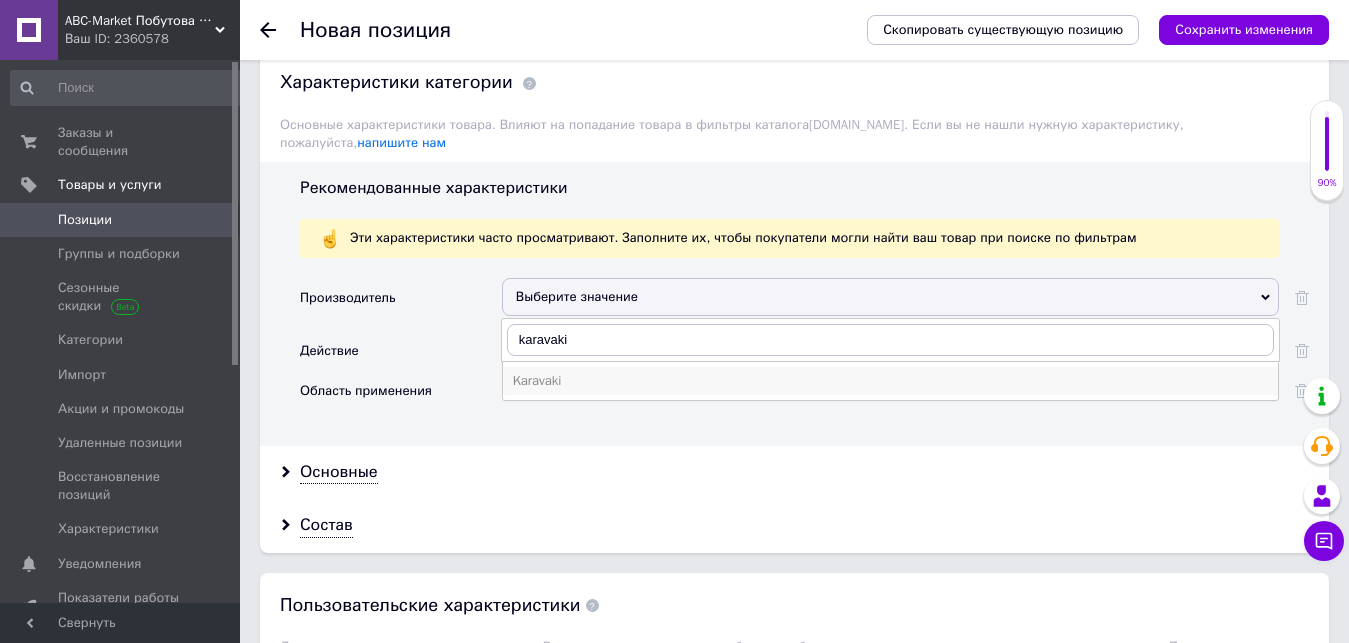 click on "Karavaki" at bounding box center [890, 381] 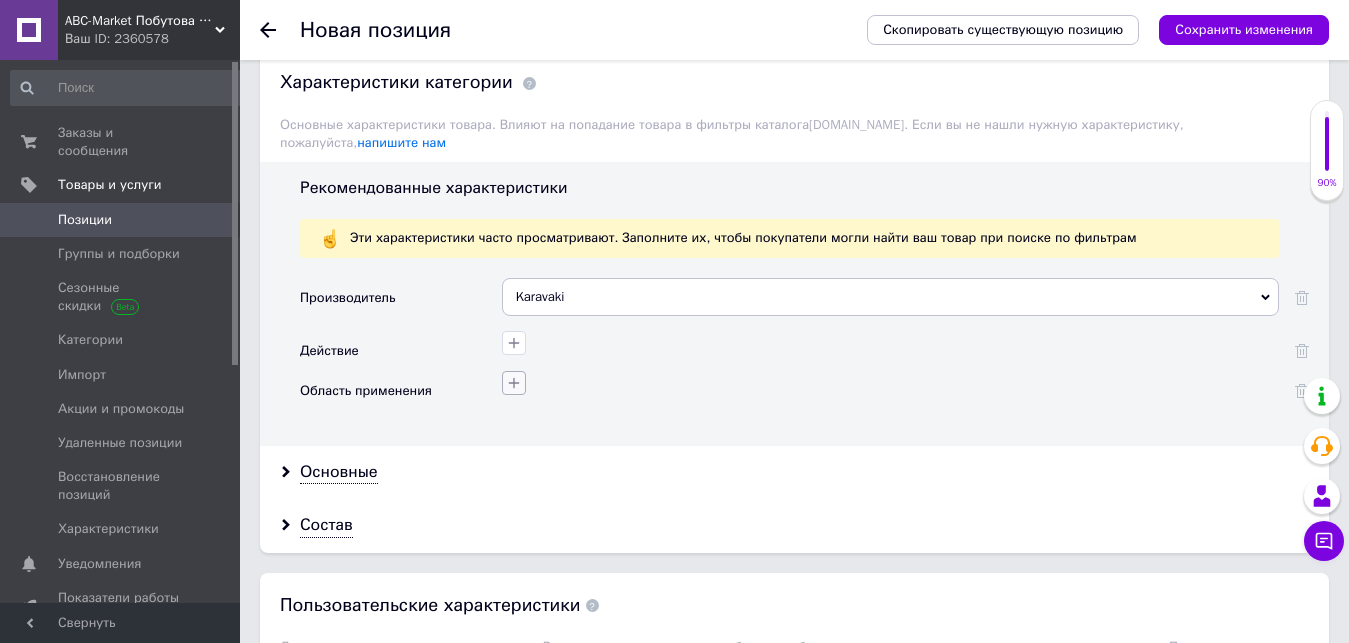 click 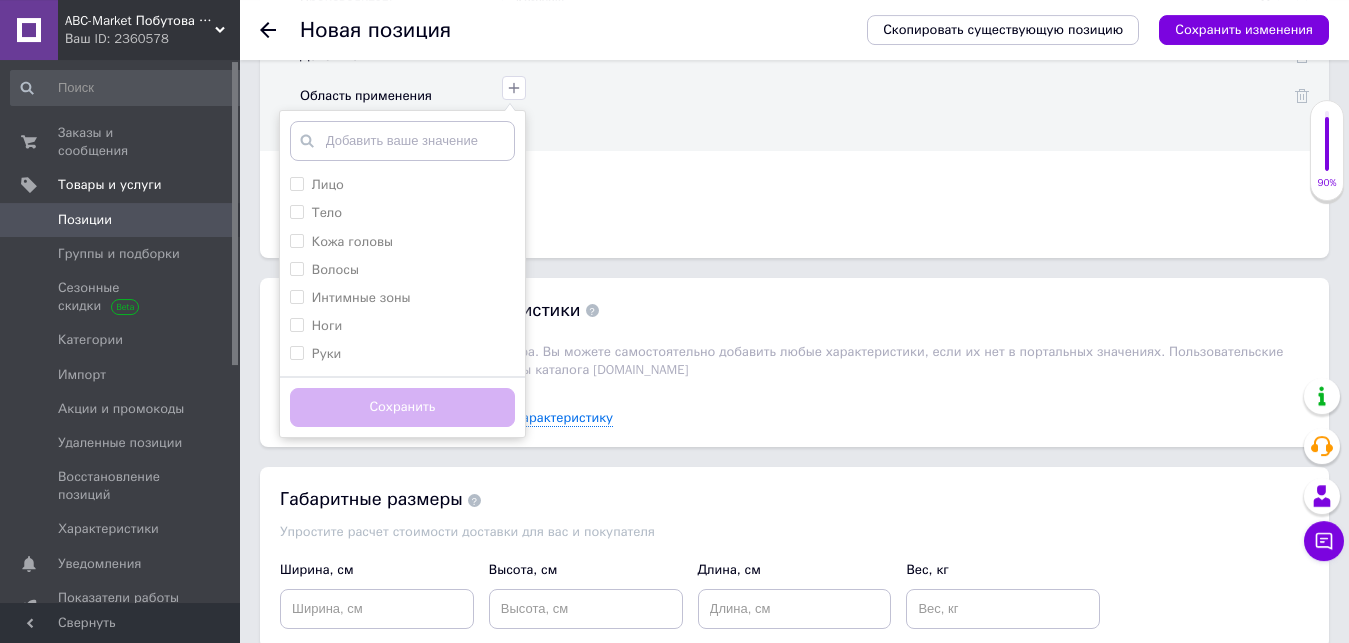 scroll, scrollTop: 1938, scrollLeft: 0, axis: vertical 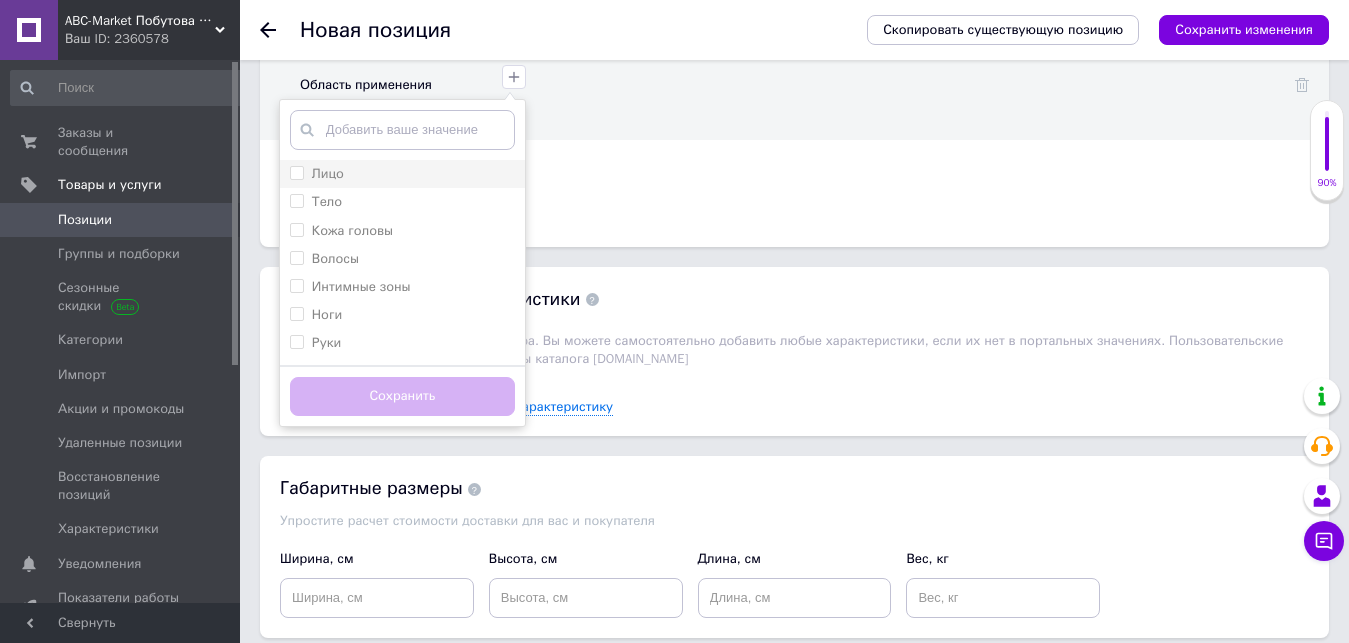 click on "Лицо" at bounding box center [296, 172] 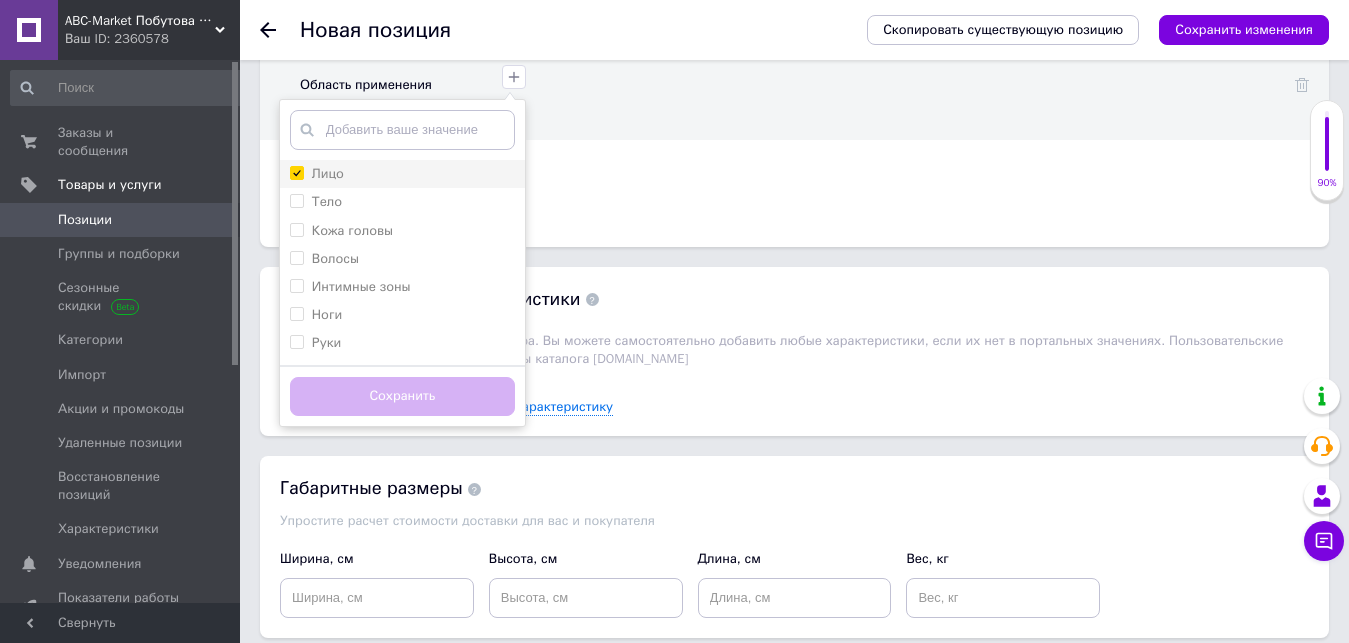 checkbox on "true" 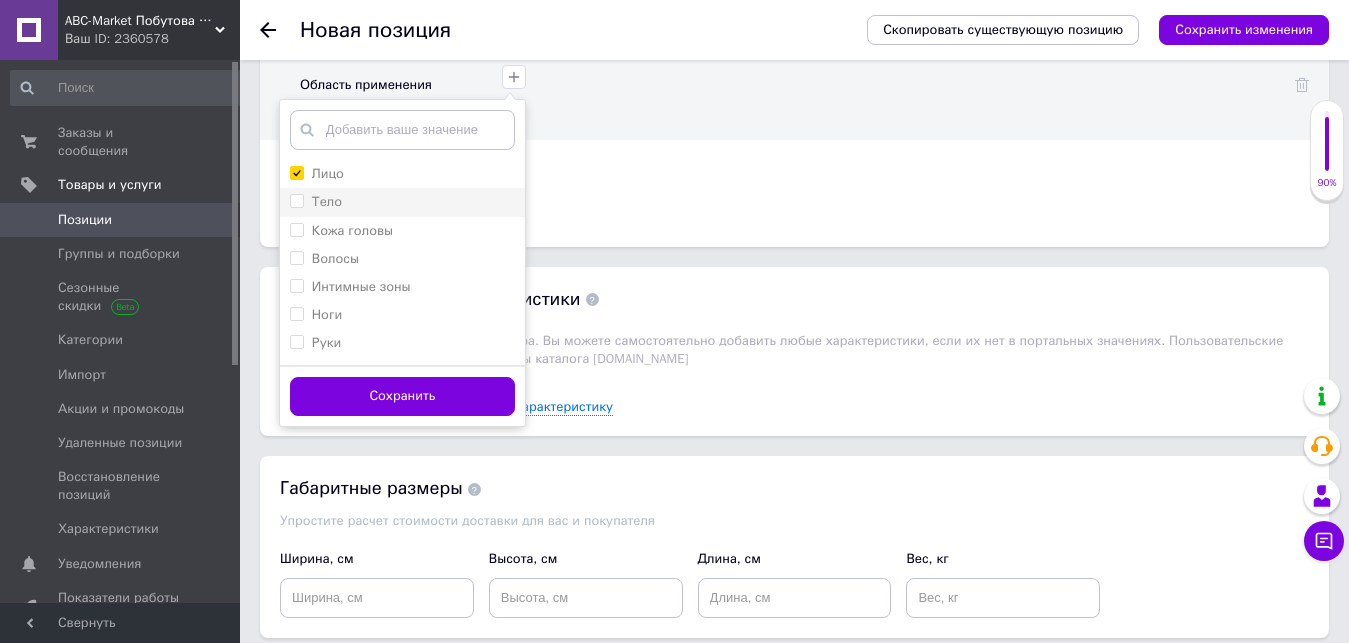 click on "Тело" at bounding box center [296, 200] 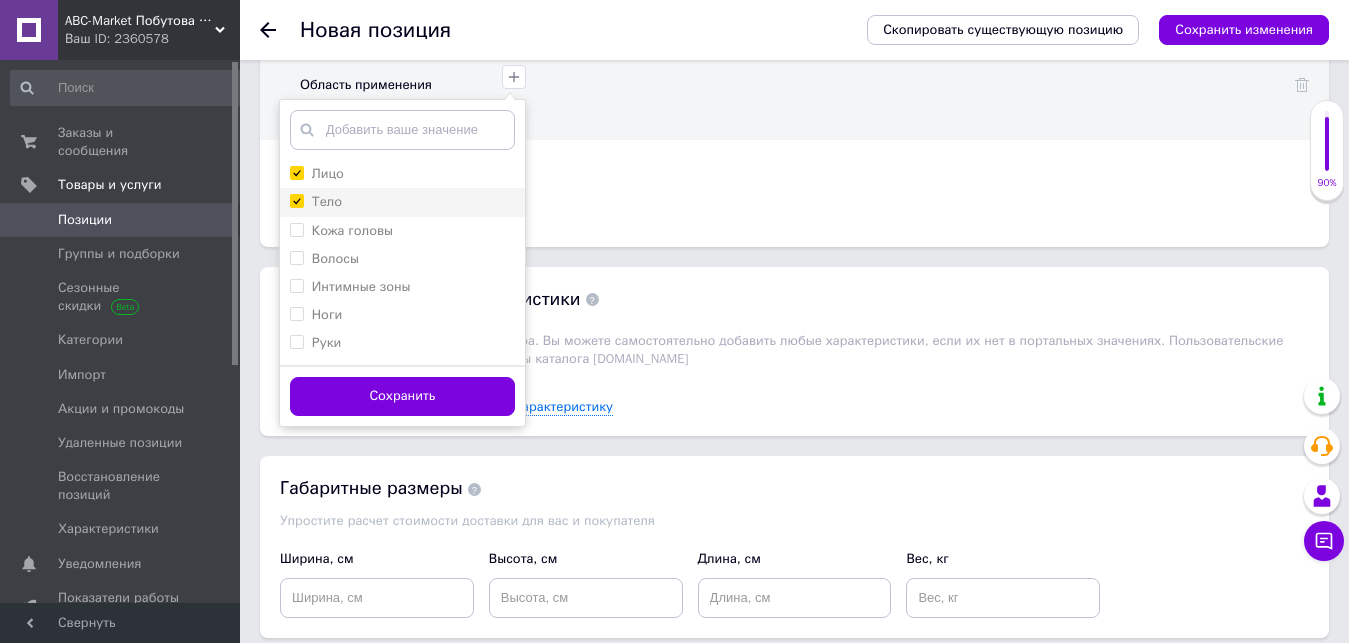 checkbox on "true" 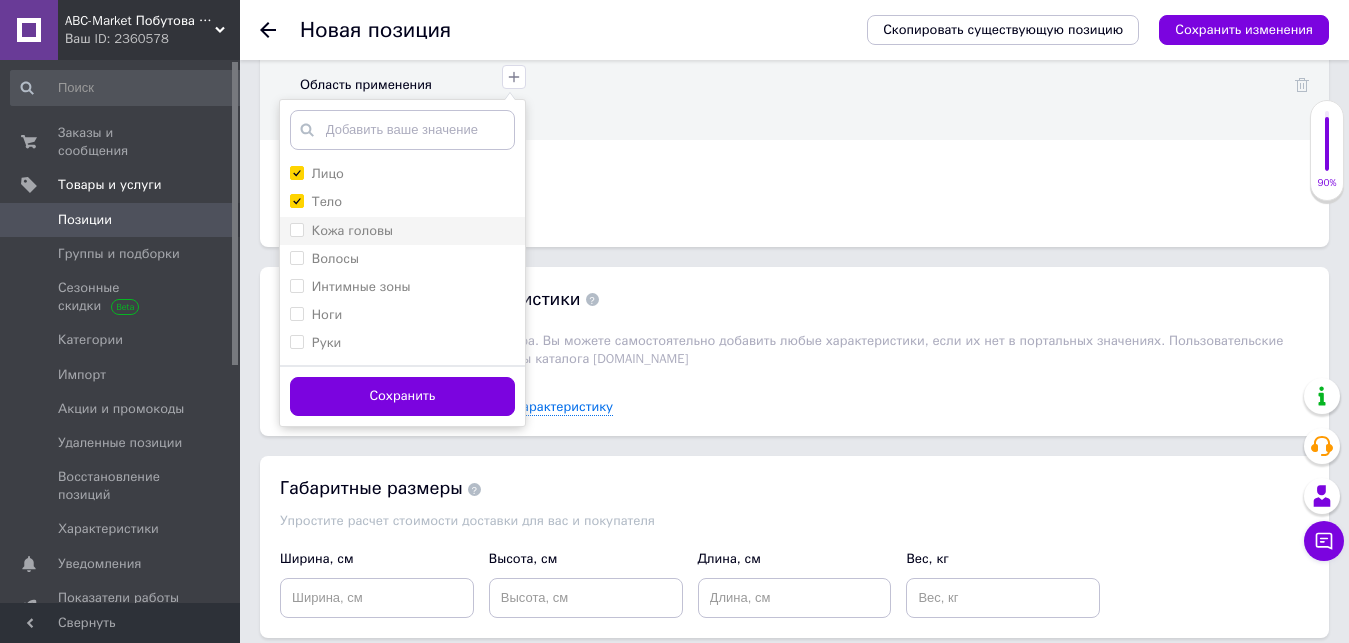click on "Кожа головы" at bounding box center [296, 229] 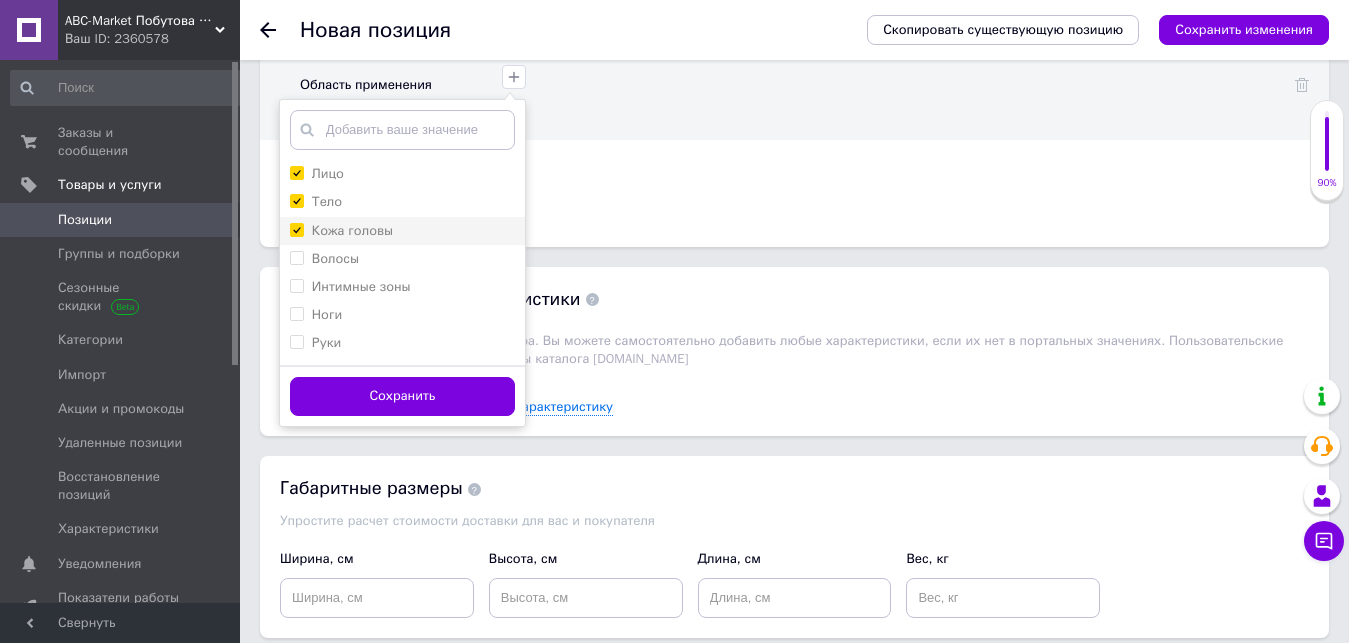 checkbox on "true" 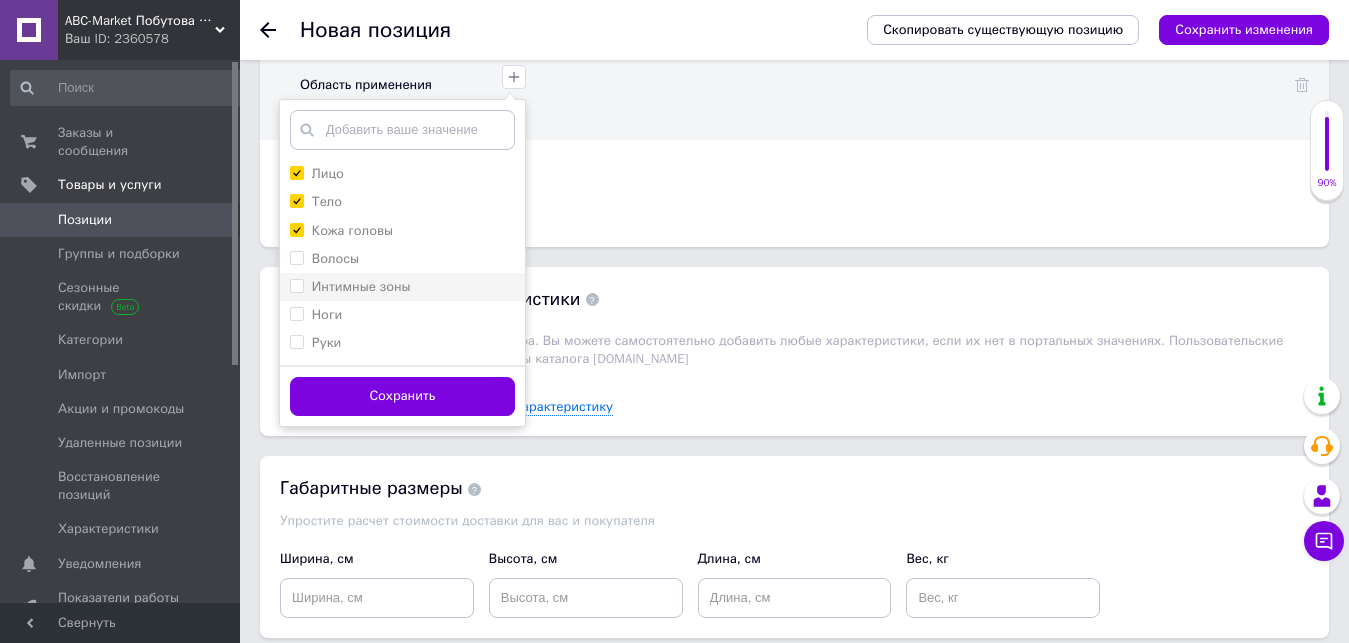 click on "Интимные зоны" at bounding box center [296, 285] 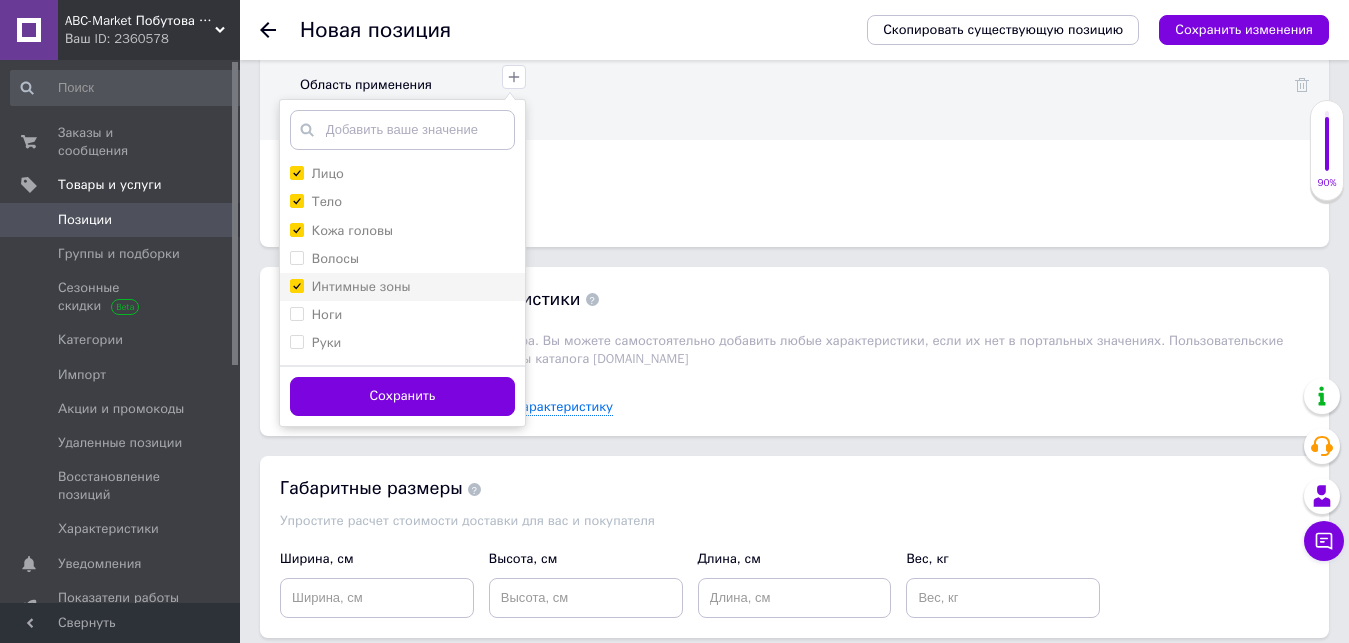 checkbox on "true" 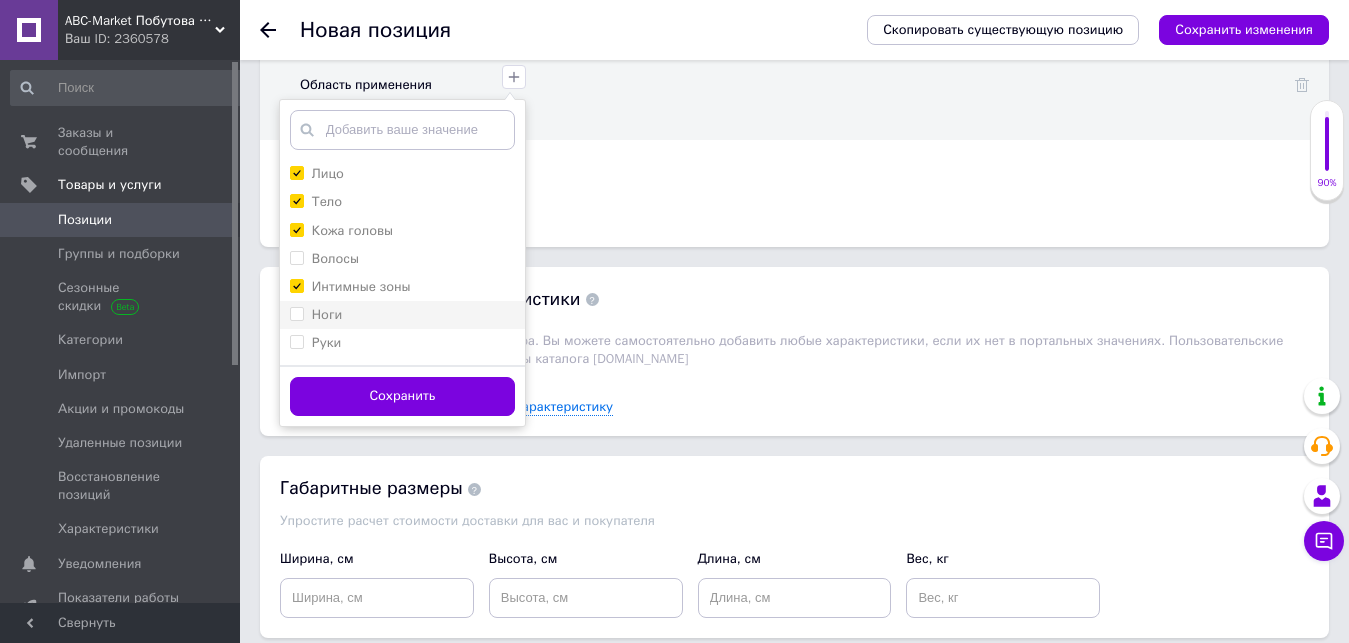 click on "Ноги" at bounding box center (296, 313) 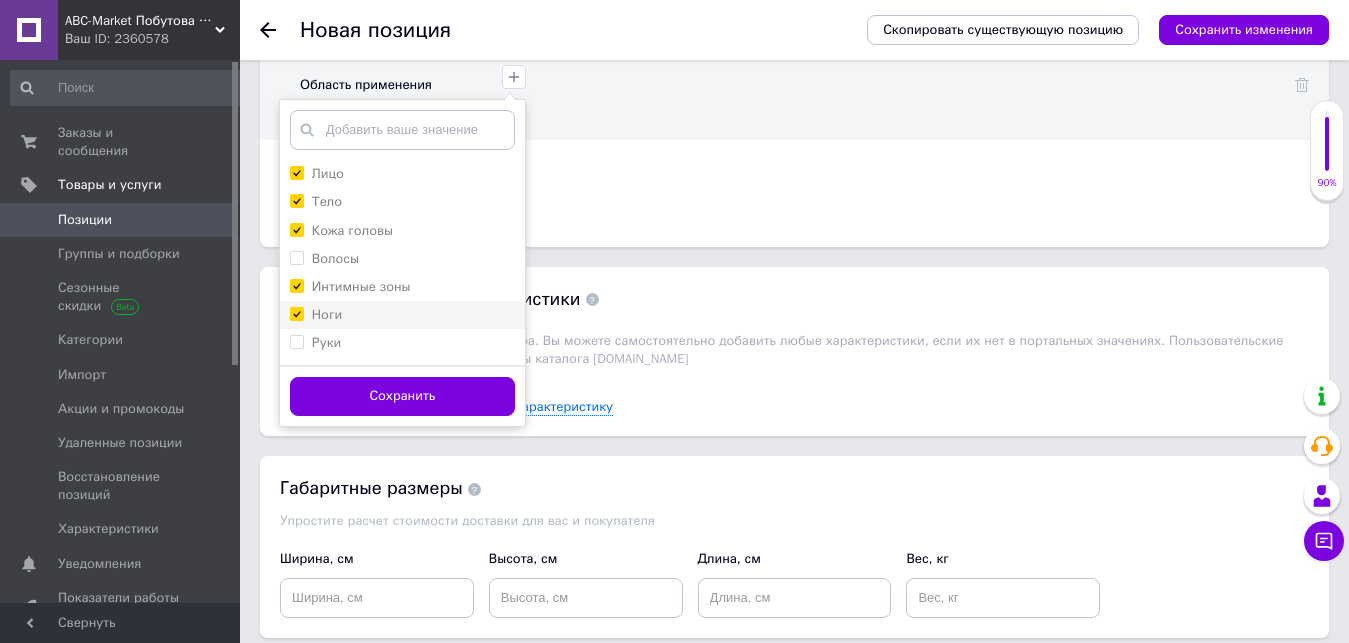 checkbox on "true" 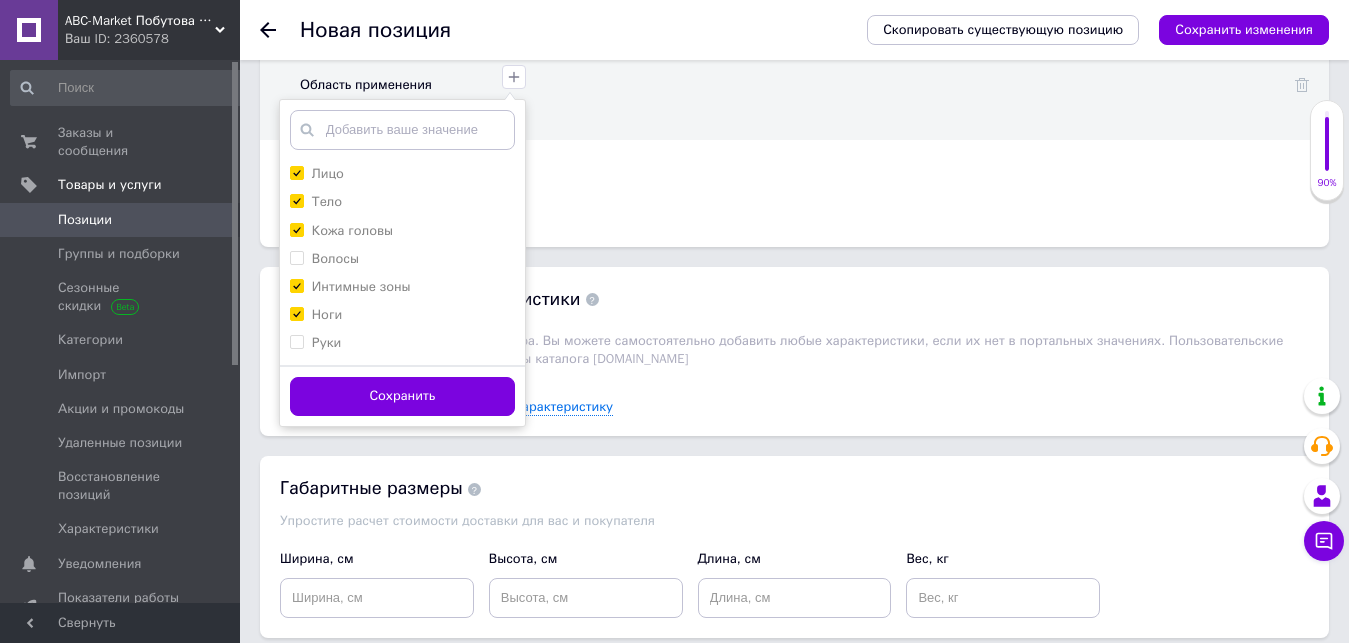 drag, startPoint x: 290, startPoint y: 326, endPoint x: 300, endPoint y: 348, distance: 24.166092 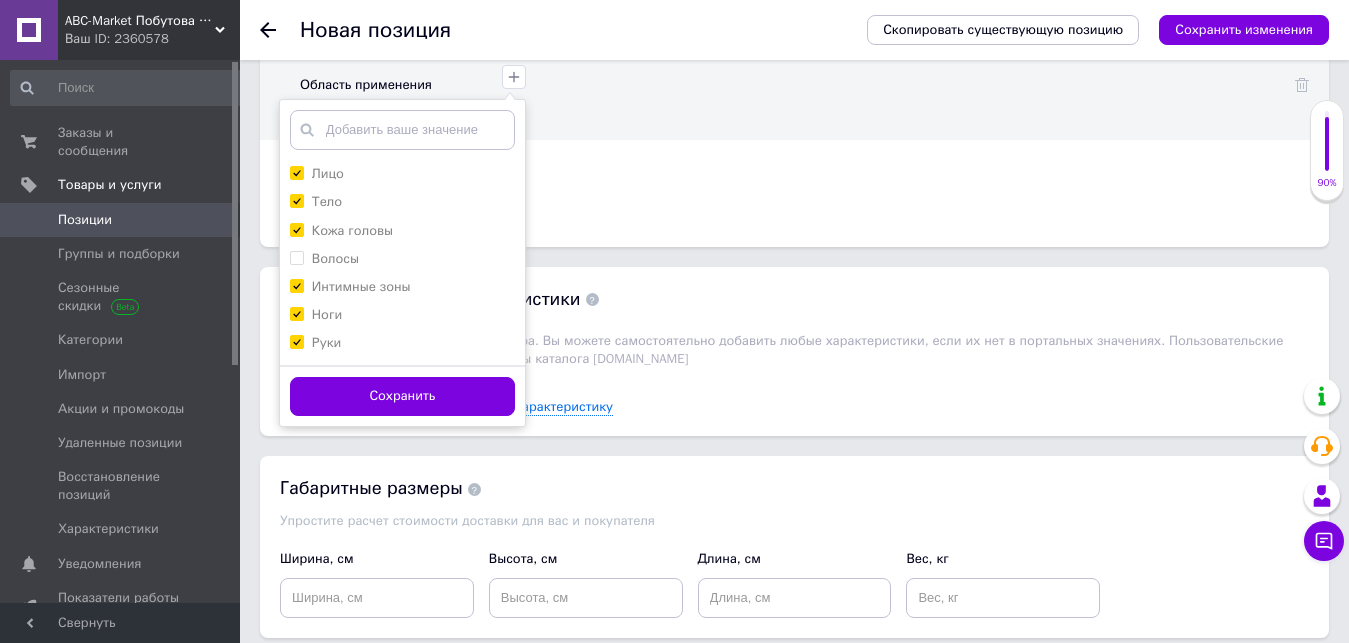 checkbox on "true" 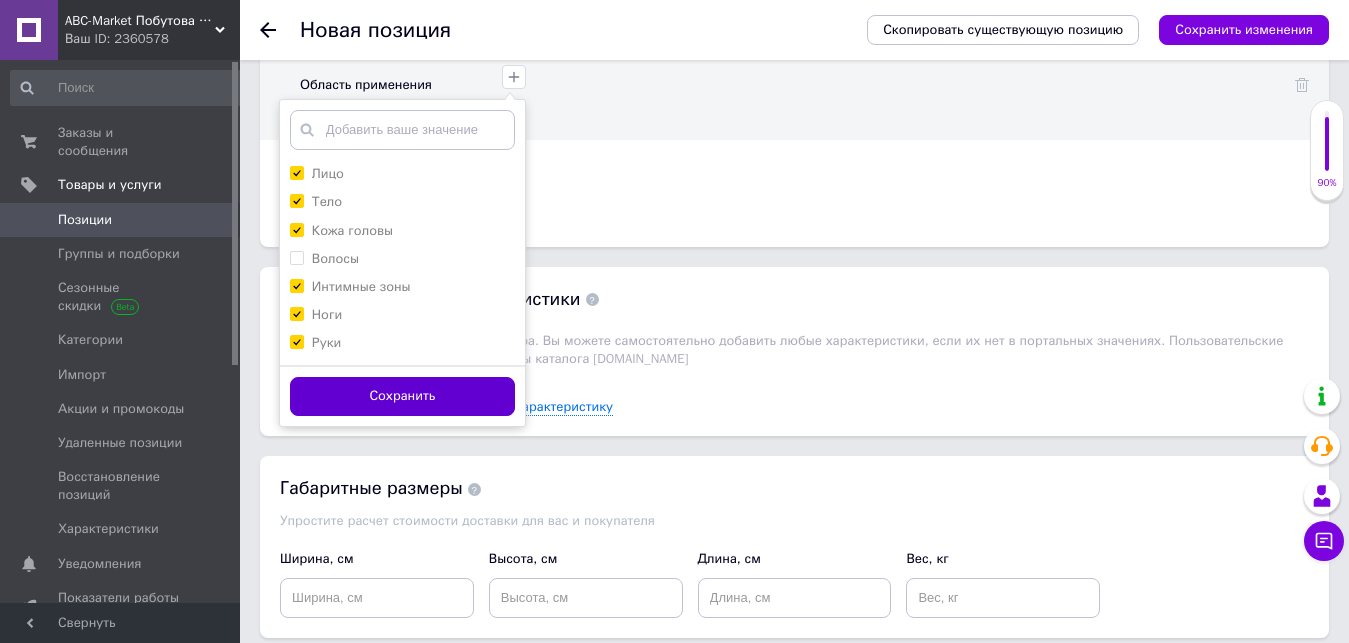click on "Сохранить" at bounding box center (402, 396) 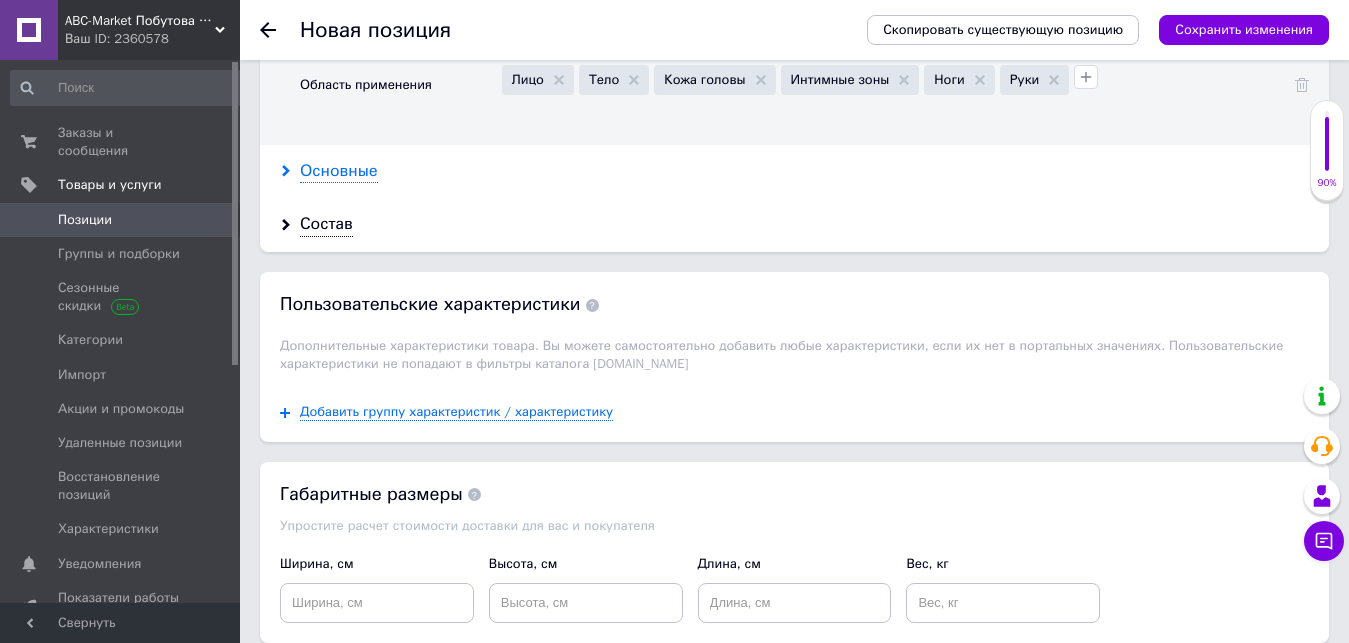 click on "Основные" at bounding box center (339, 171) 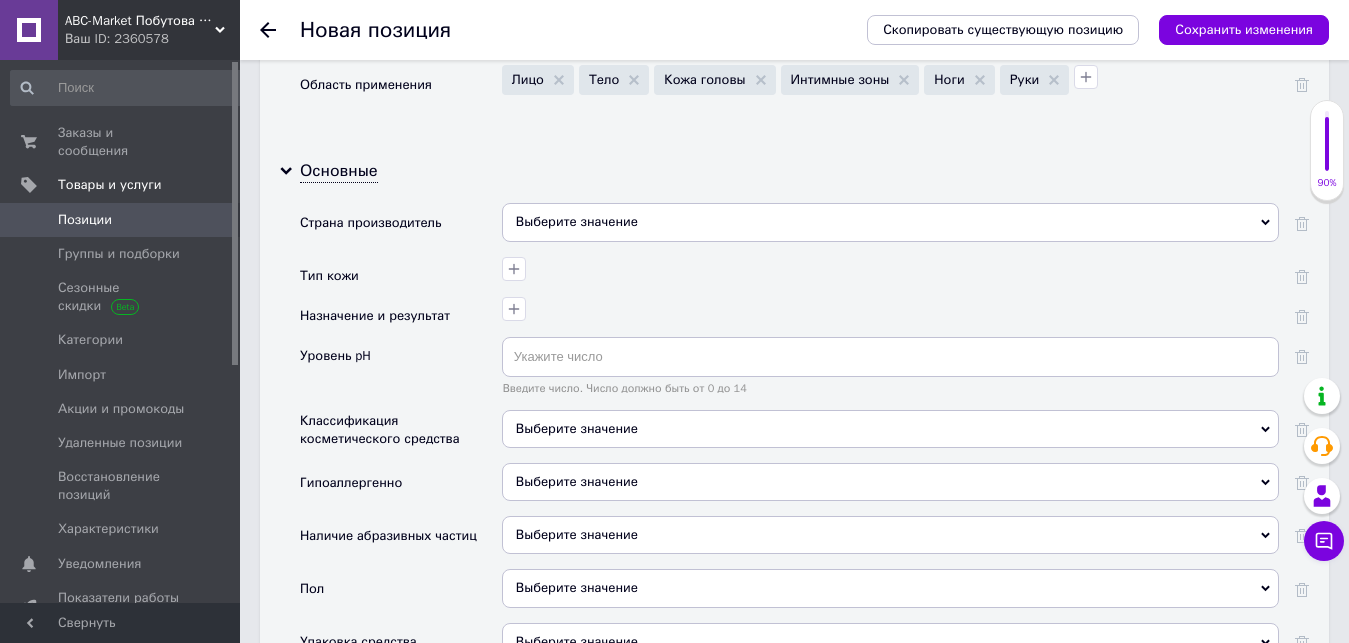 click on "Выберите значение" at bounding box center [890, 222] 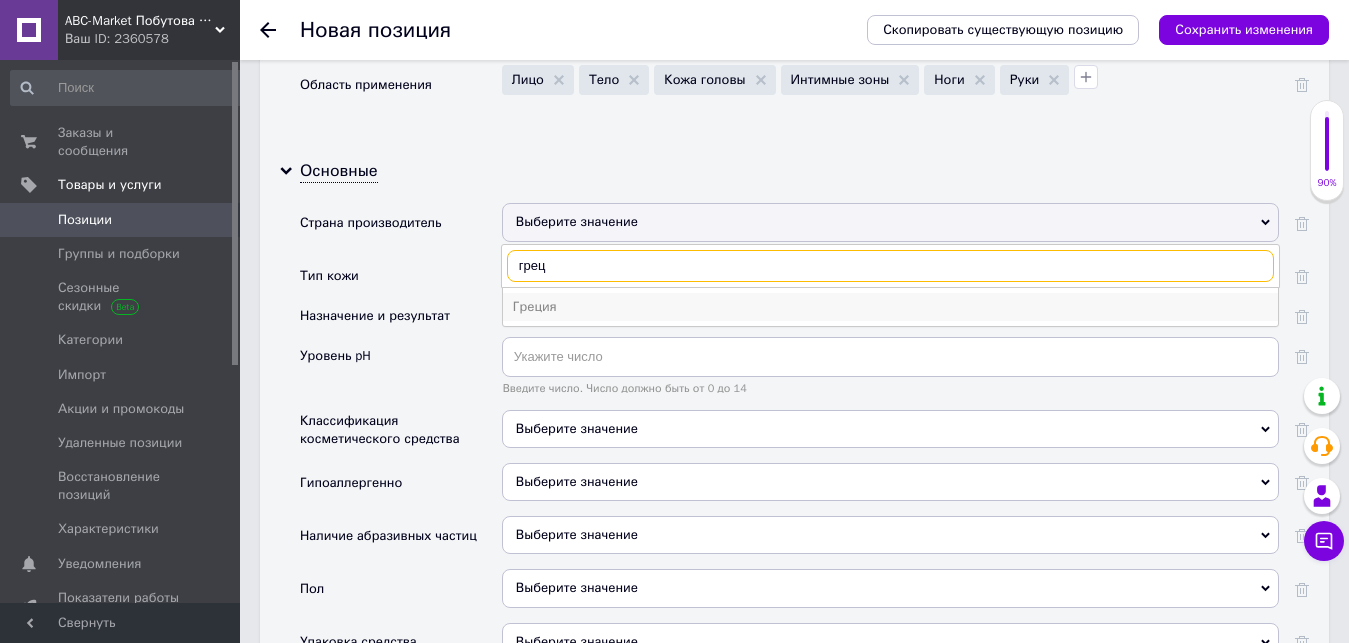 type on "грец" 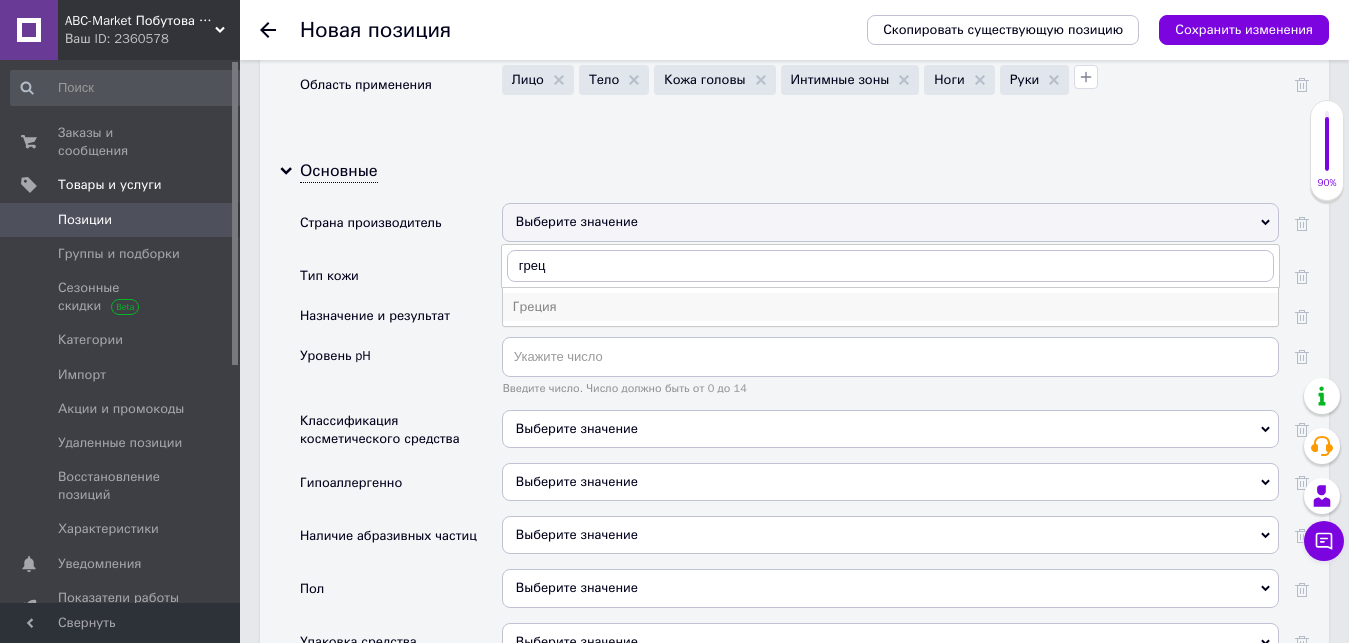 click on "Греция" at bounding box center (890, 307) 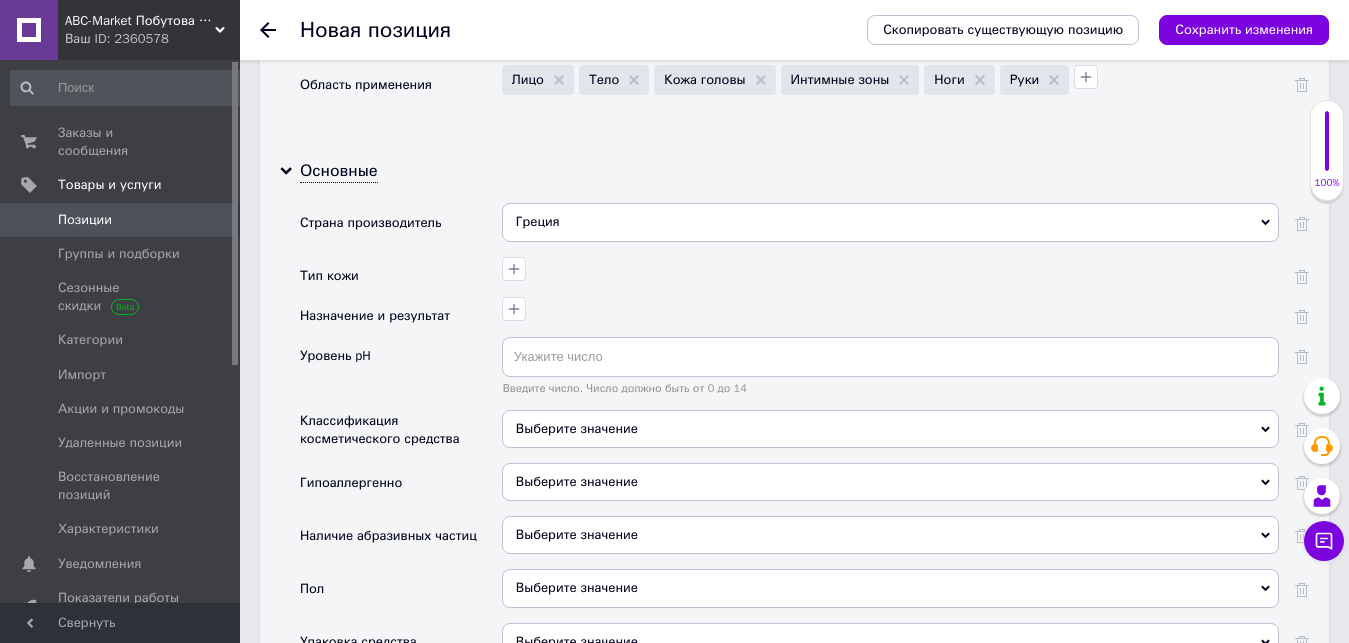 click on "Выберите значение" at bounding box center [890, 429] 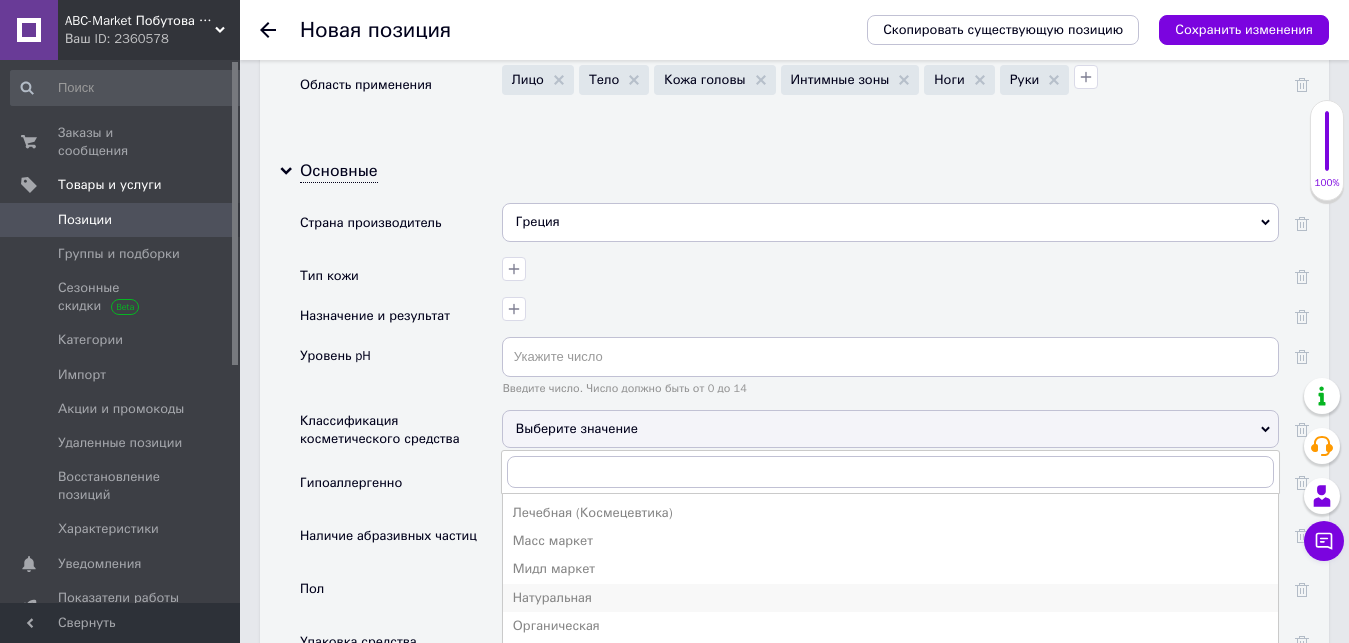 click on "Натуральная" at bounding box center (890, 598) 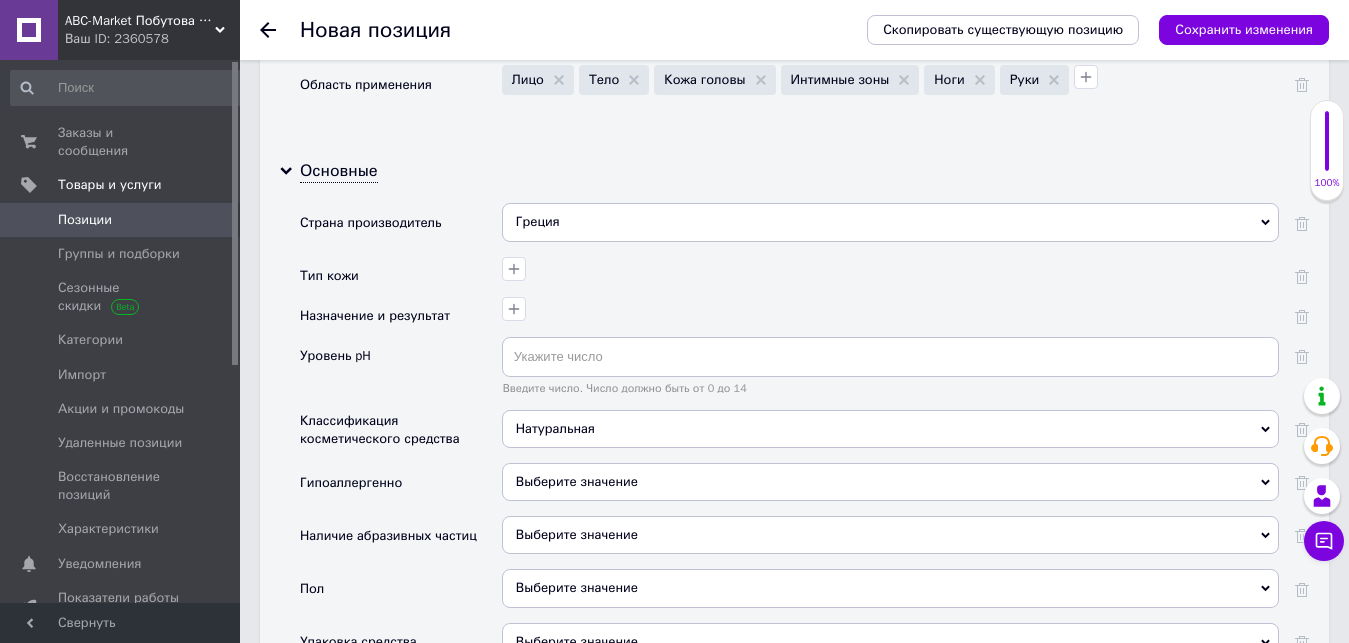 click on "Выберите значение" at bounding box center [577, 481] 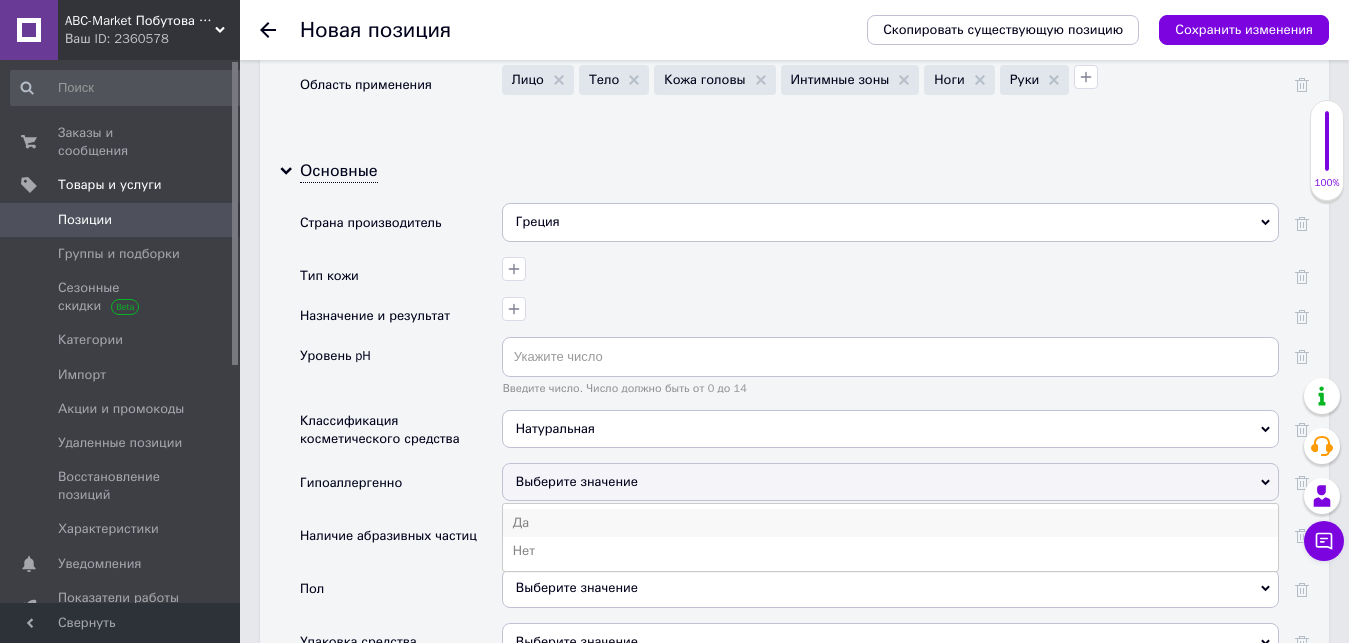 click on "Да" at bounding box center [890, 523] 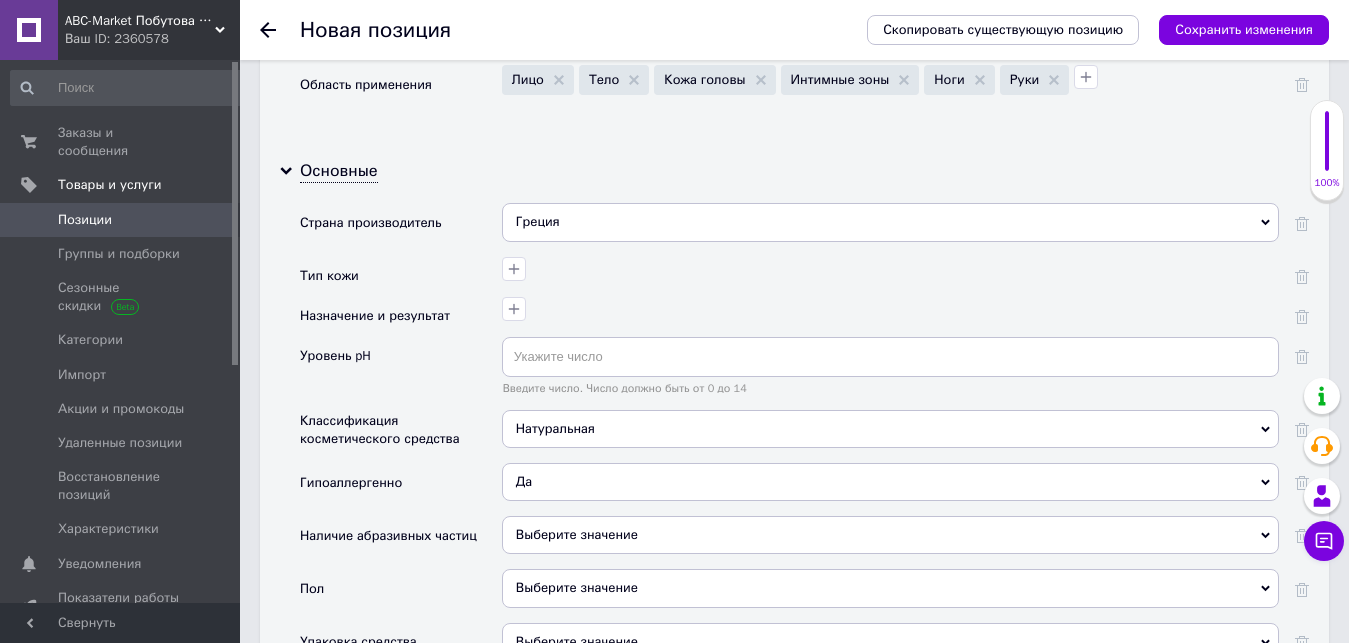 click on "Выберите значение" at bounding box center [577, 534] 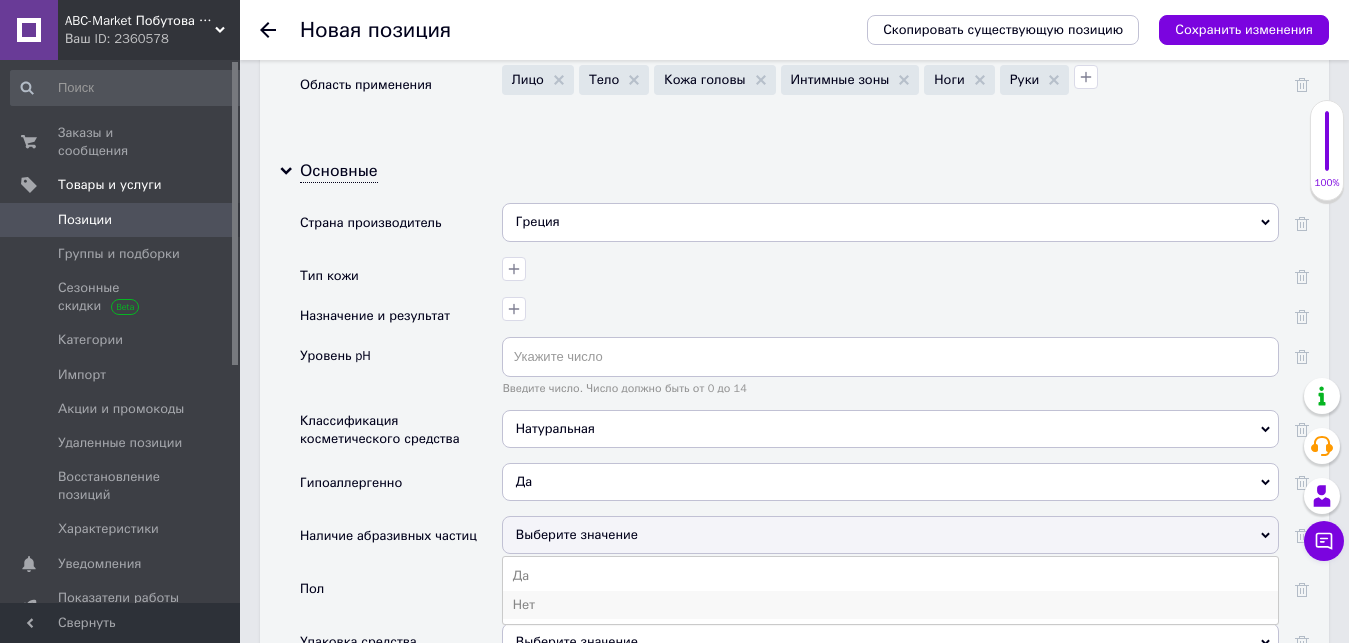 click on "Нет" at bounding box center [890, 605] 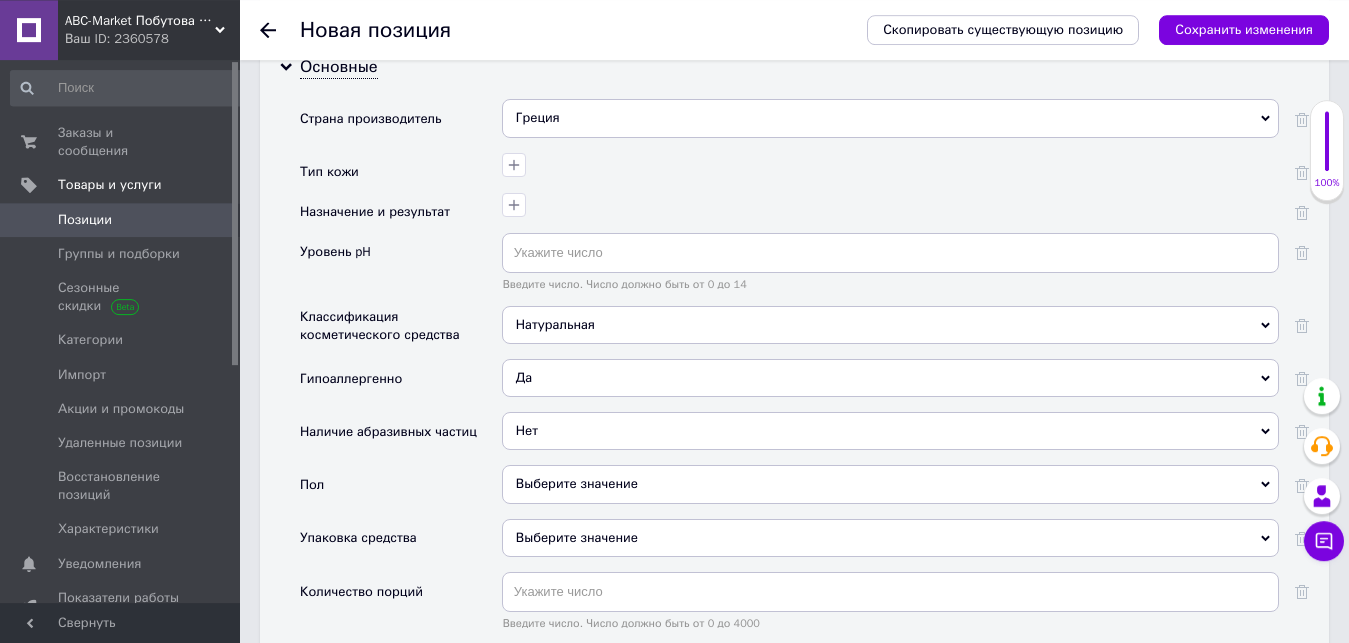 scroll, scrollTop: 2142, scrollLeft: 0, axis: vertical 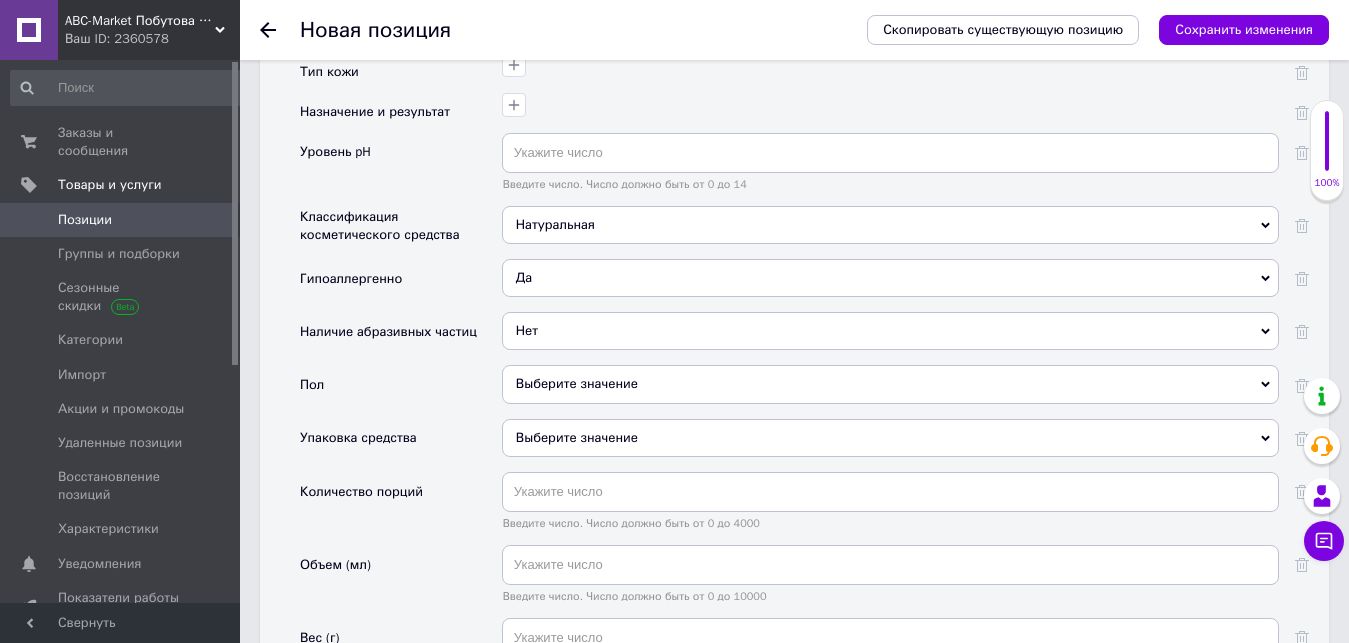 click on "Выберите значение" at bounding box center (890, 384) 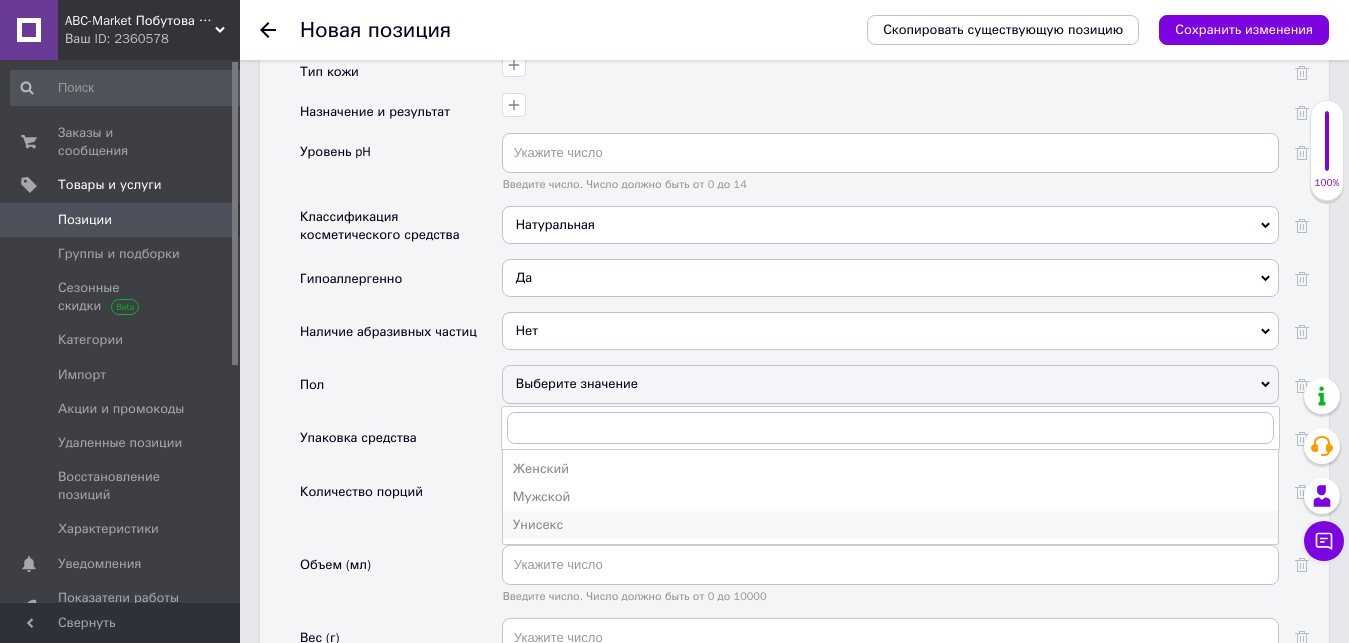 click on "Унисекс" at bounding box center [890, 525] 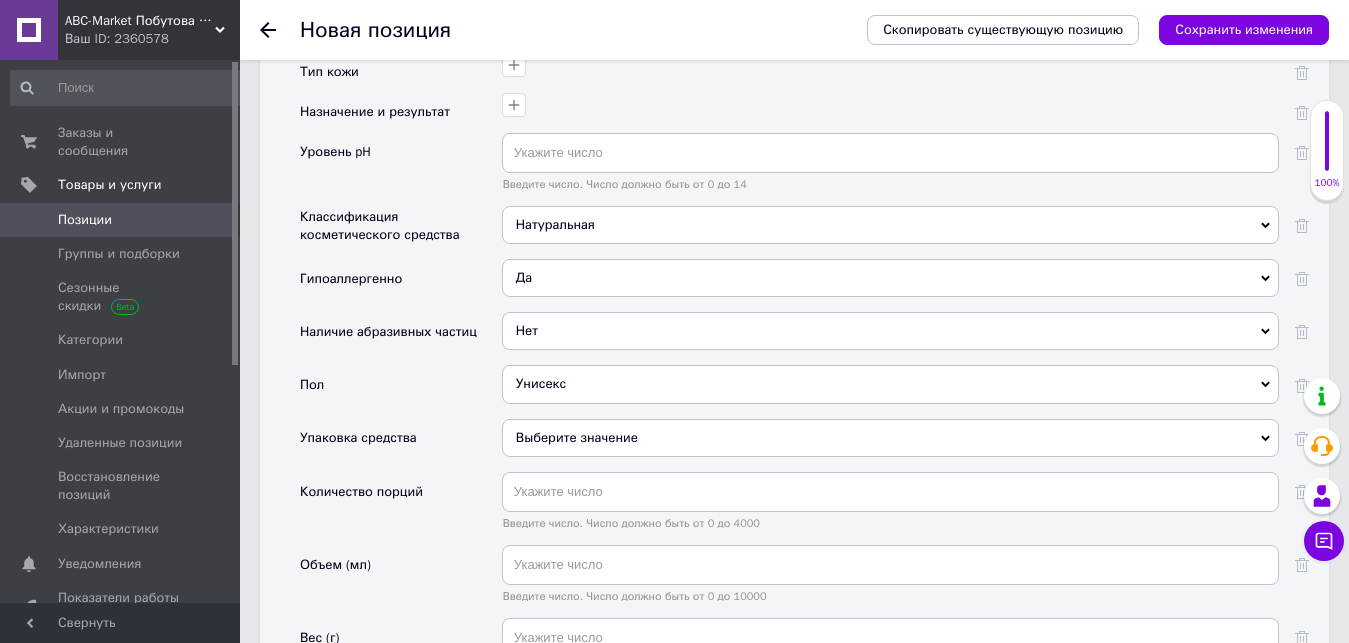click on "Выберите значение" at bounding box center [890, 438] 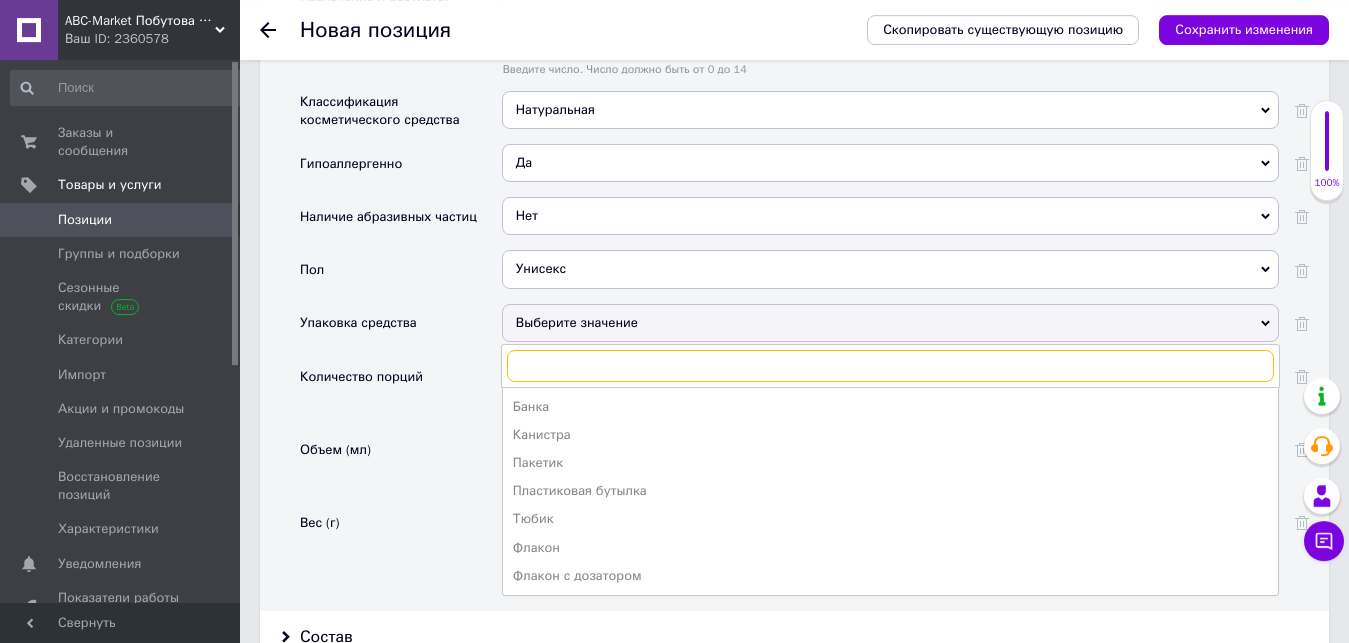 scroll, scrollTop: 2346, scrollLeft: 0, axis: vertical 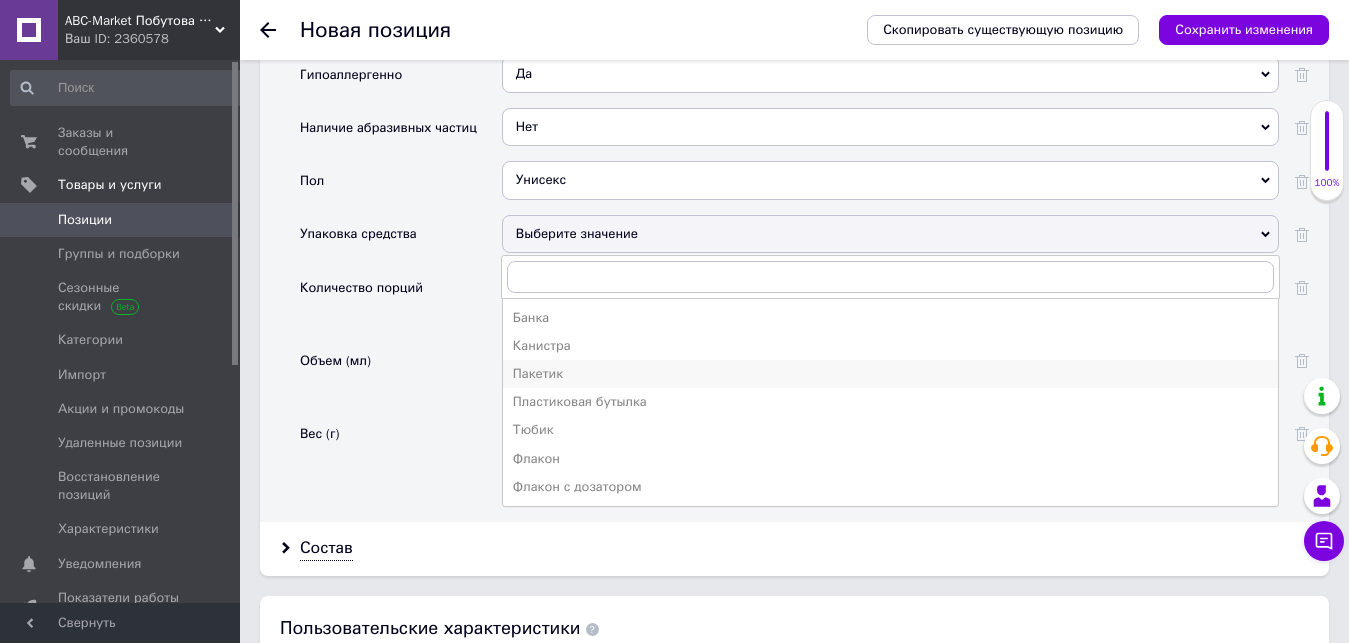 click on "Пакетик" at bounding box center (890, 374) 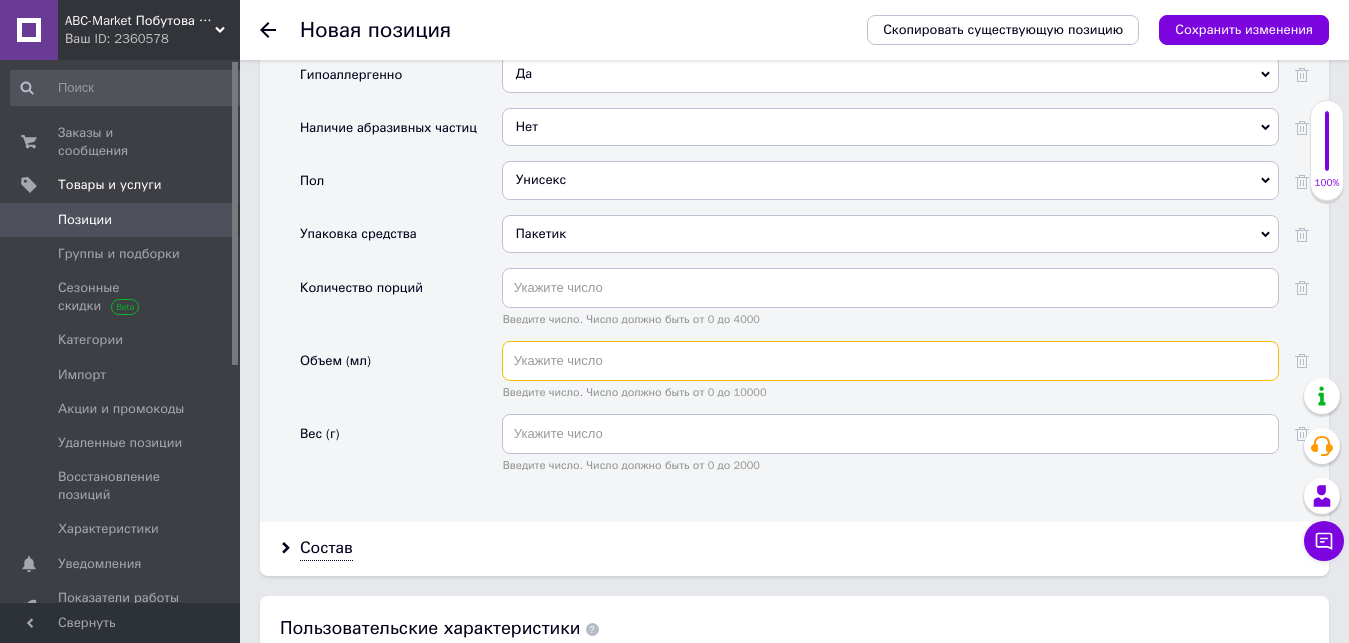 click at bounding box center [890, 361] 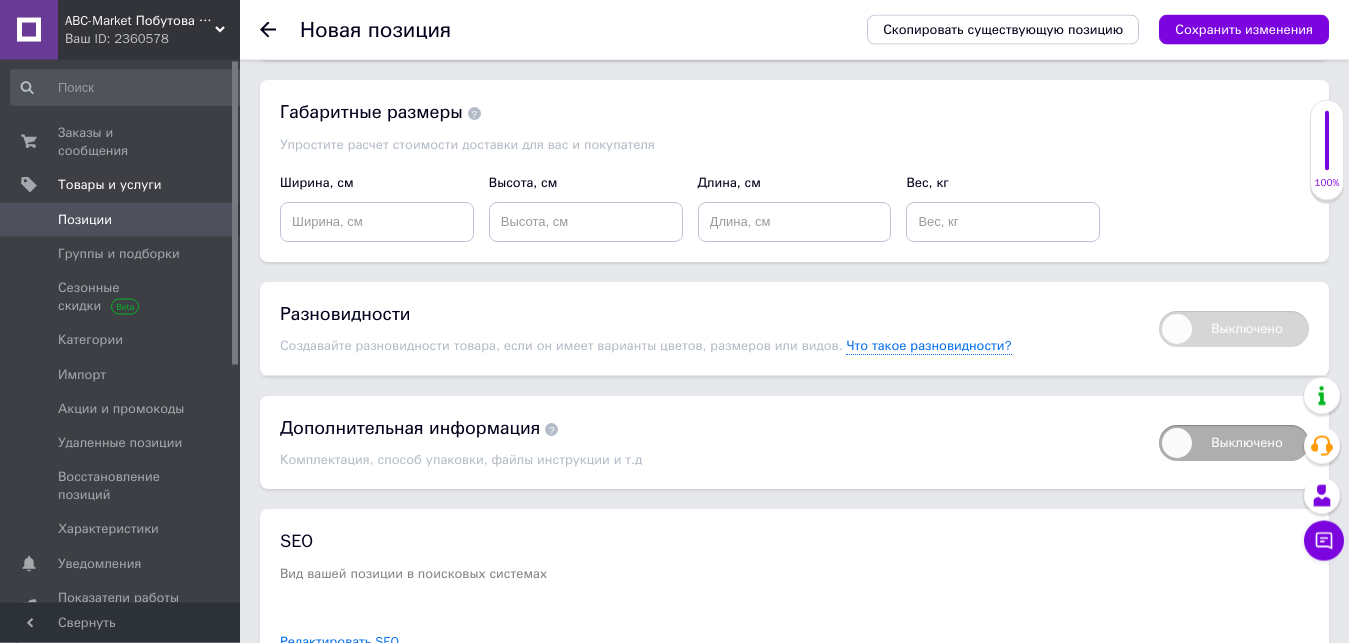 scroll, scrollTop: 3150, scrollLeft: 0, axis: vertical 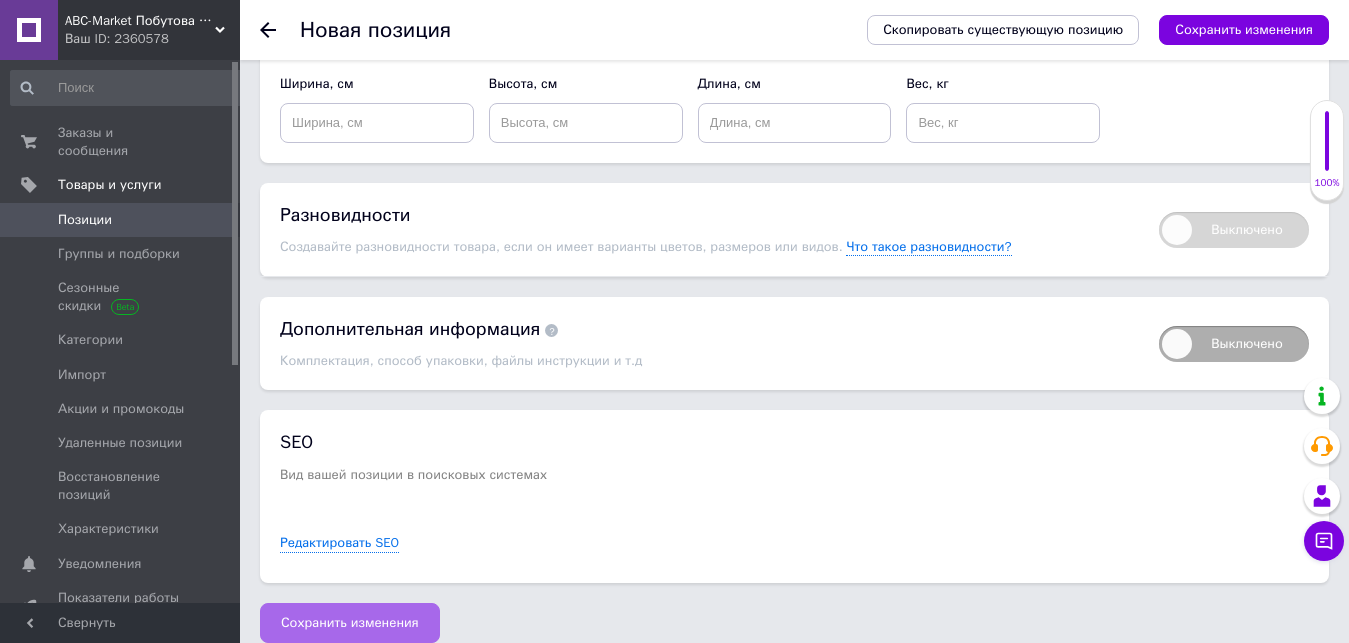 type on "900" 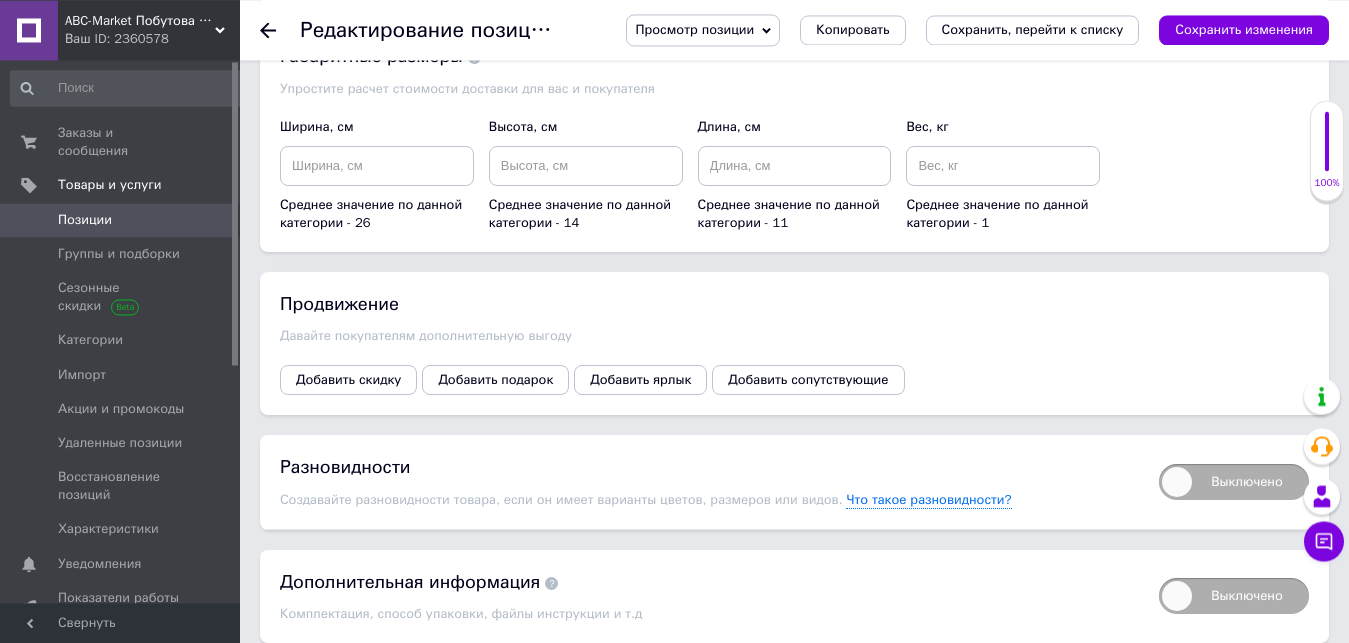 scroll, scrollTop: 2652, scrollLeft: 0, axis: vertical 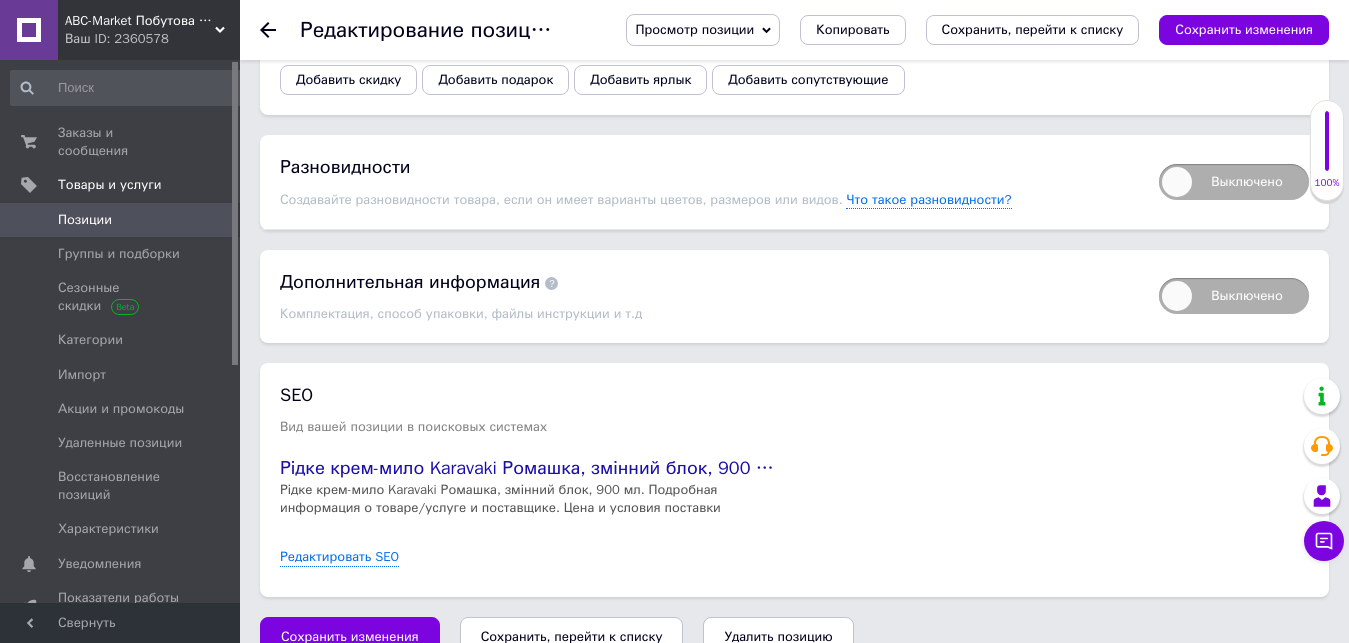 click on "Сохранить, перейти к списку" at bounding box center (572, 636) 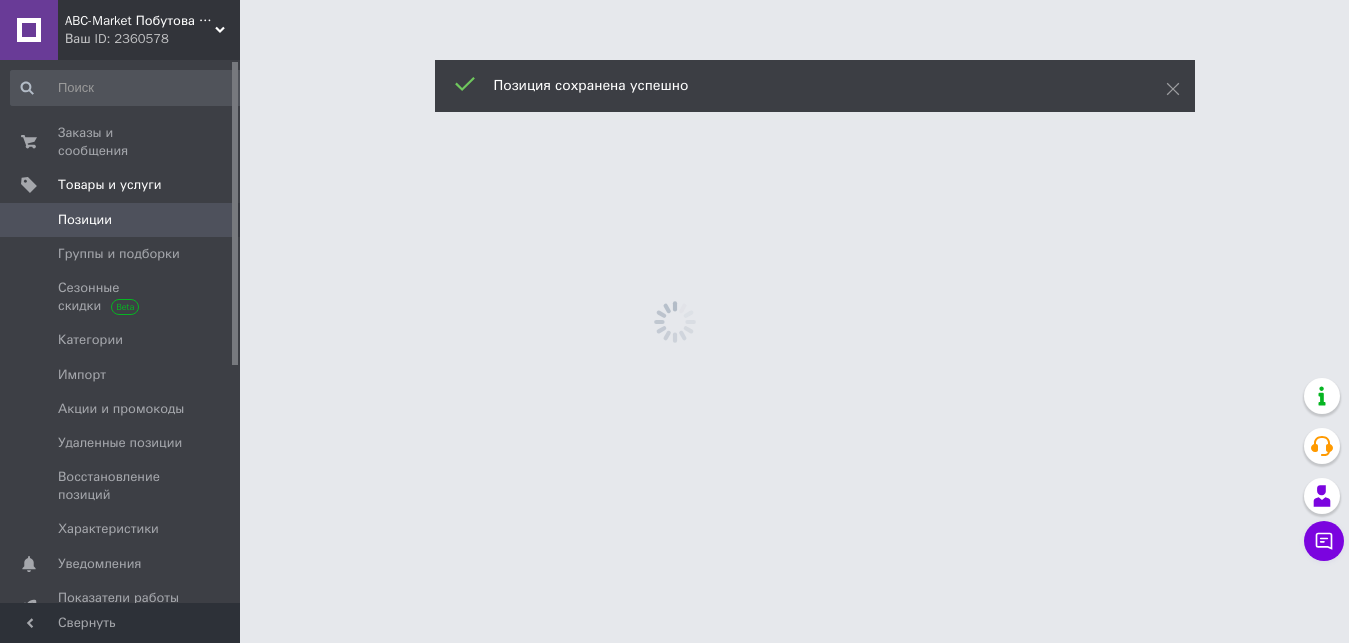 scroll, scrollTop: 0, scrollLeft: 0, axis: both 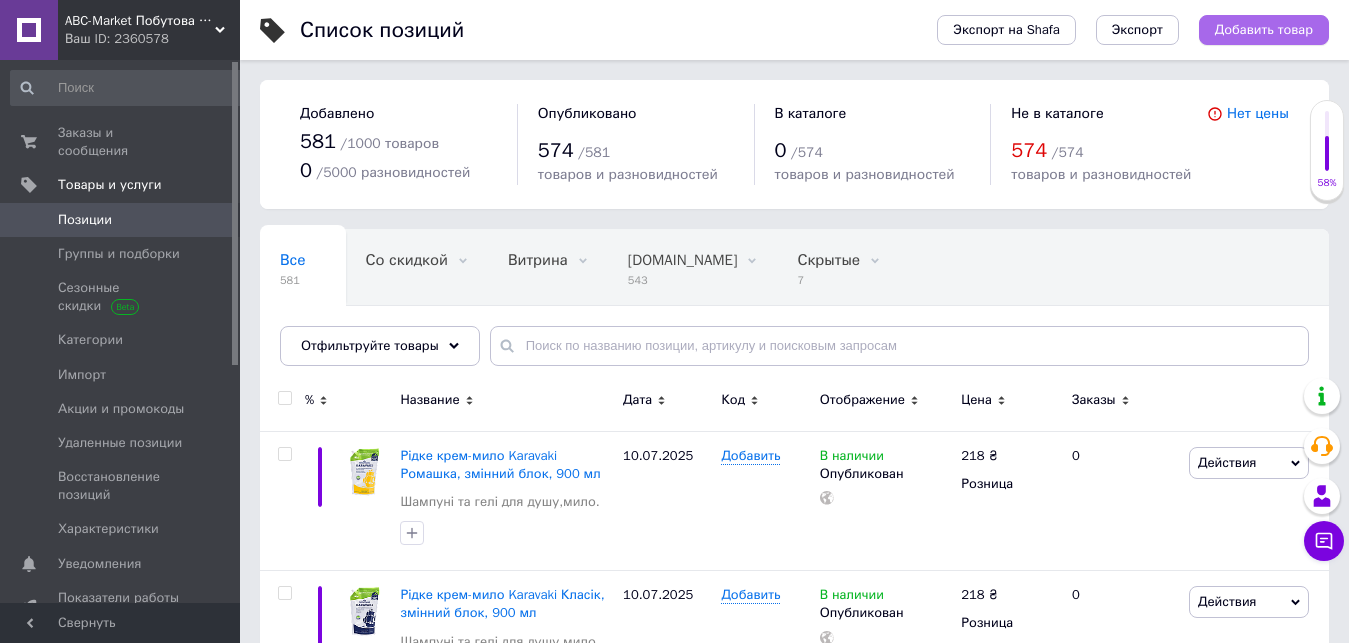 click on "Добавить товар" at bounding box center [1264, 30] 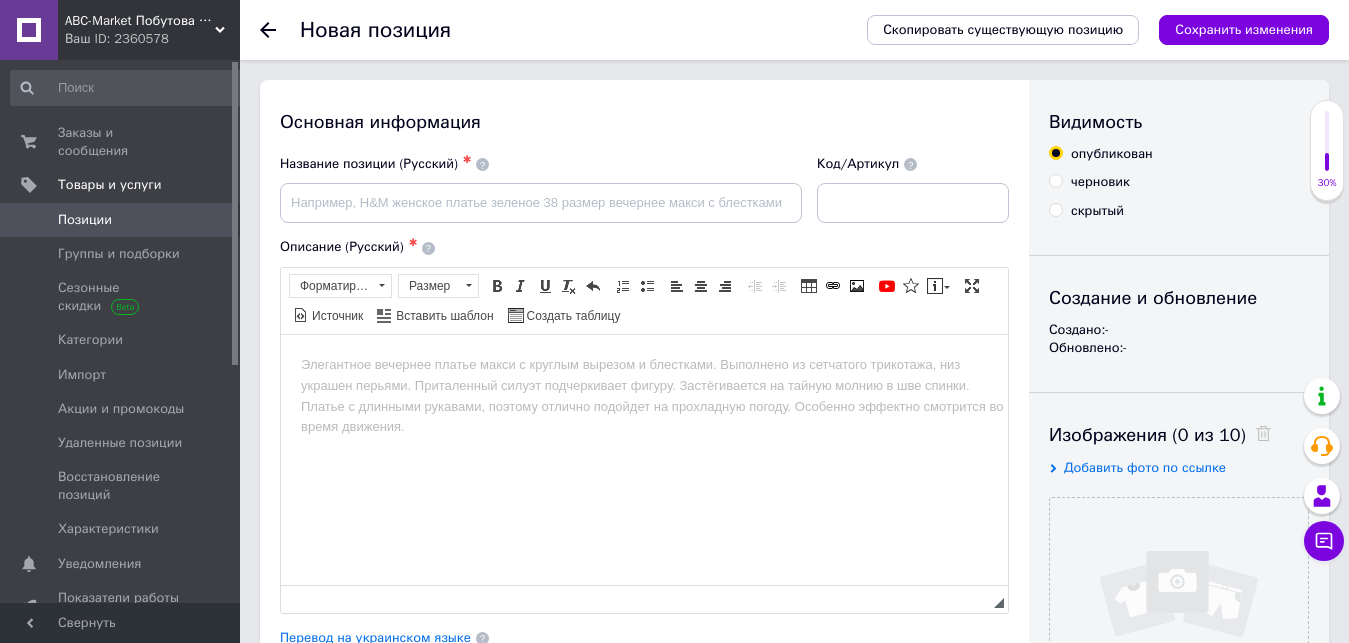 scroll, scrollTop: 0, scrollLeft: 0, axis: both 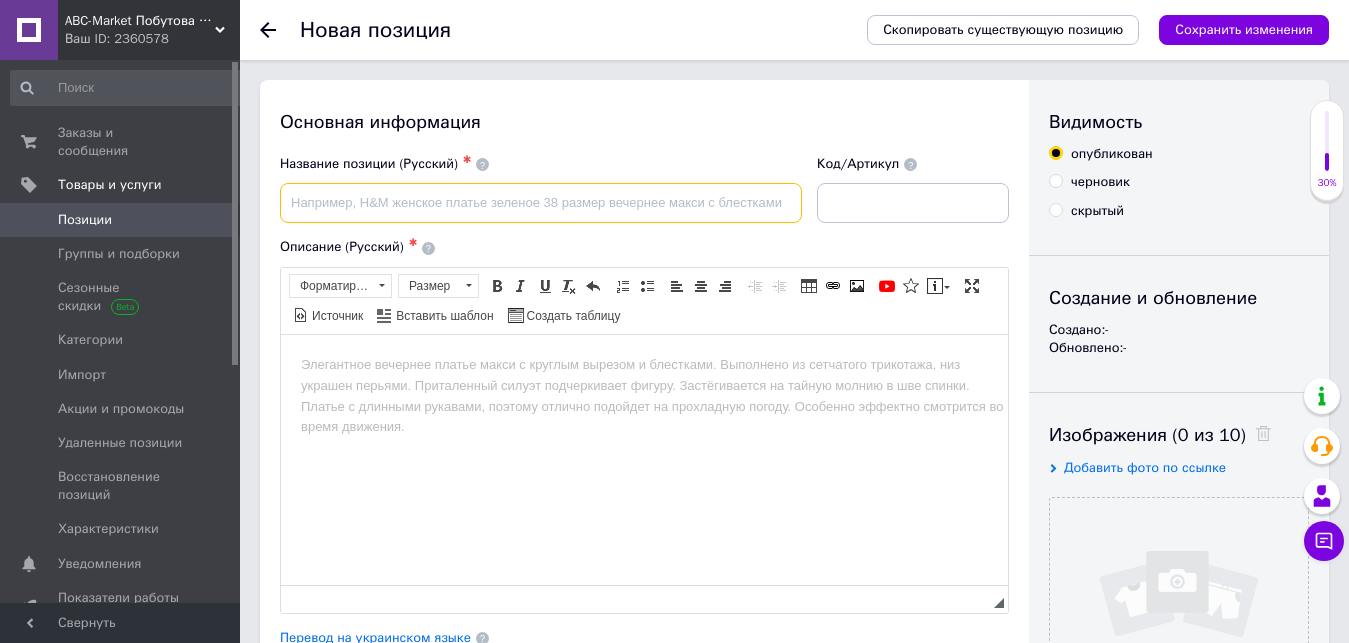 click at bounding box center [541, 203] 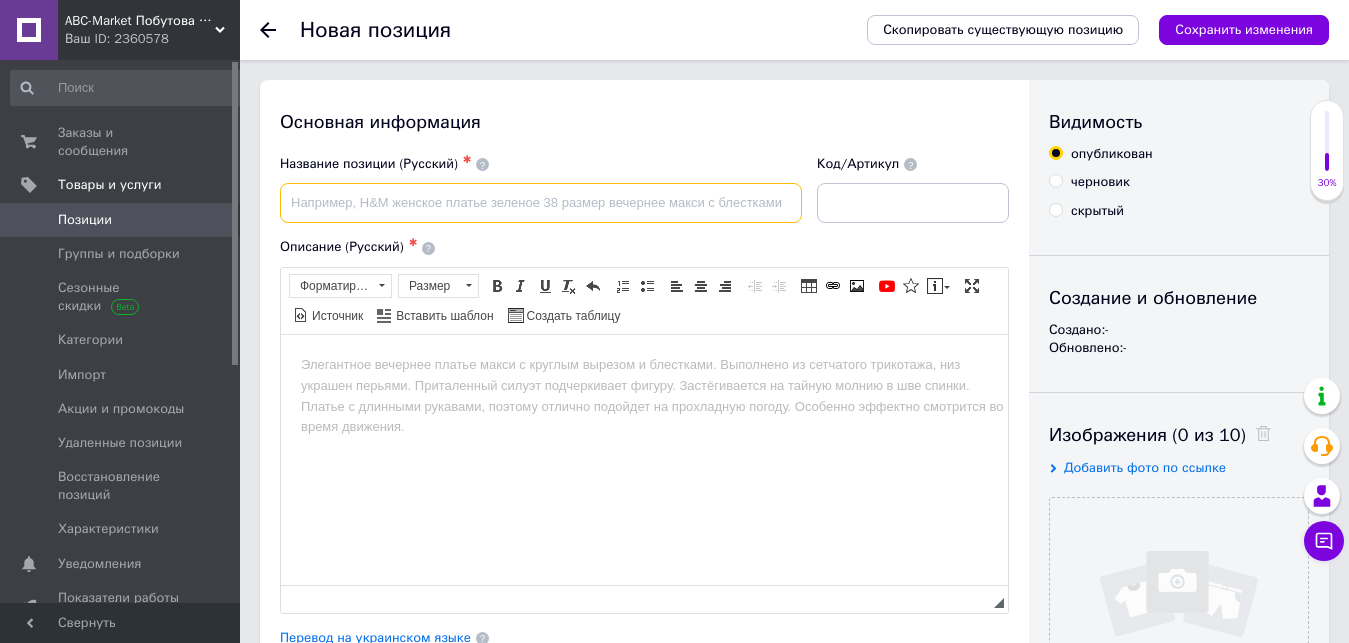 paste on "ГЕЛЬ ДЛЯ ДУШУ З ГІАЛУРОНОВОЮ КІЛЬКІСТЮ HYDRABOOST ДЛЯ СУХОЇ ШКІРИ" 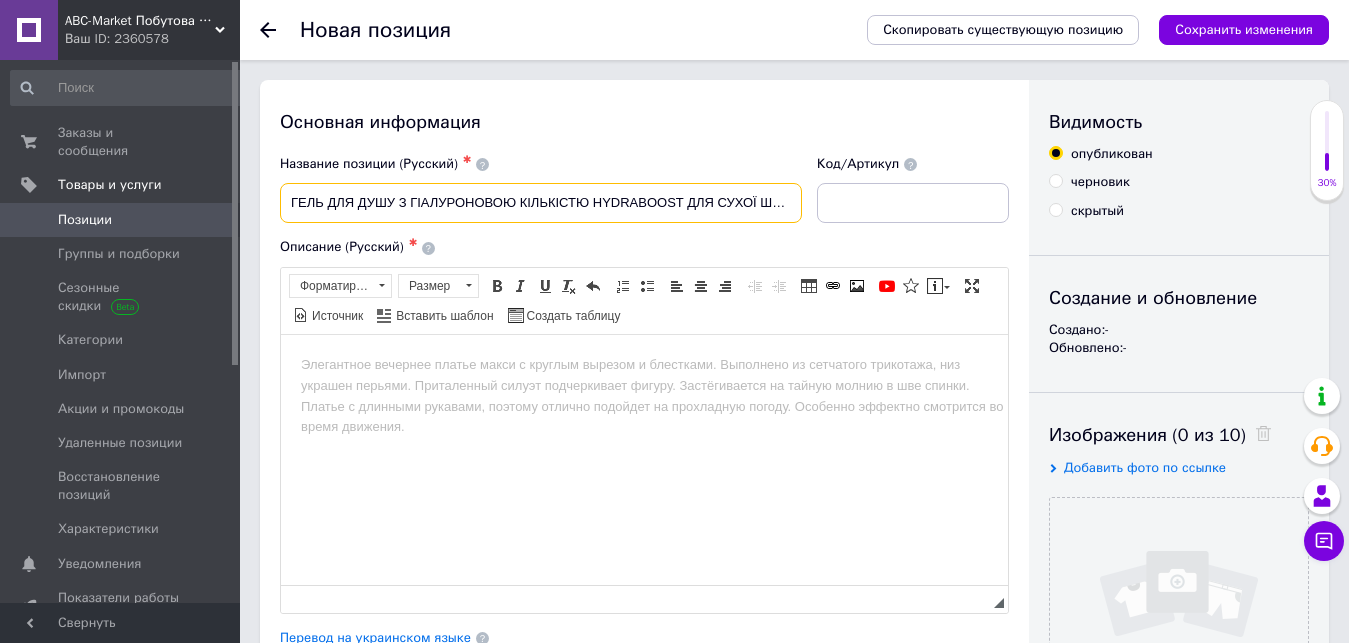 type on "ГЕЛЬ ДЛЯ ДУШУ З ГІАЛУРОНОВОЮ КІЛЬКІСТЮ HYDRABOOST ДЛЯ СУХОЇ ШКІРИ" 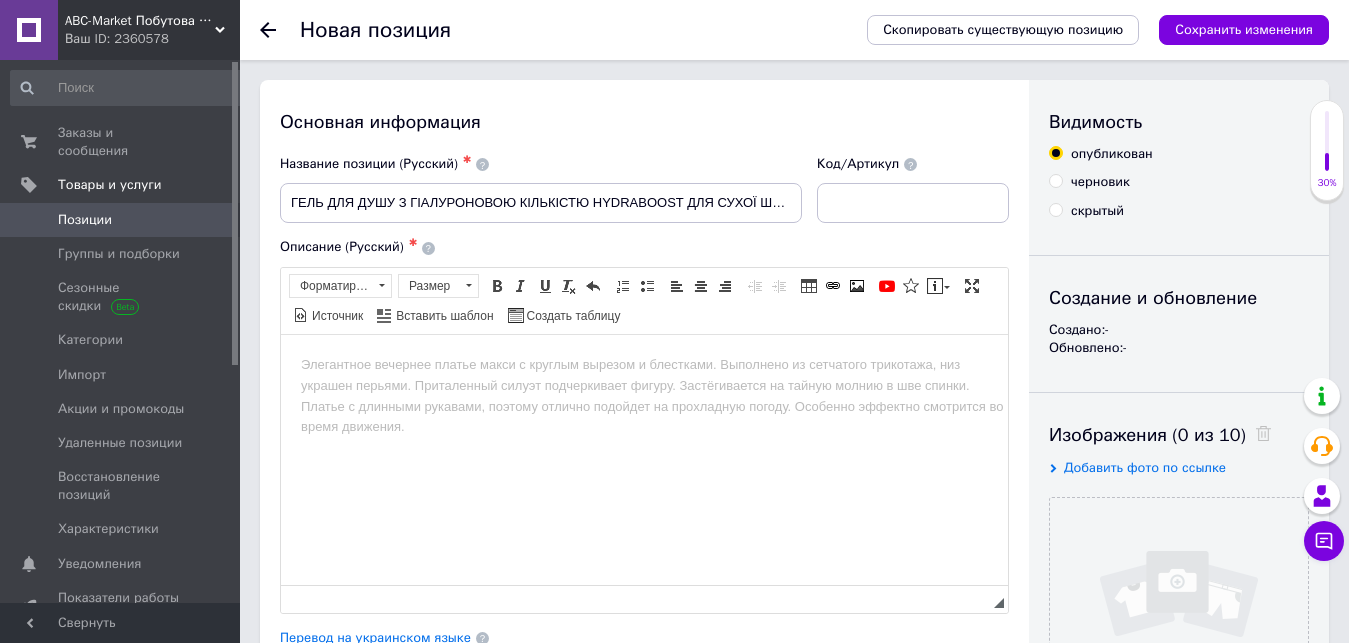 click at bounding box center [644, 364] 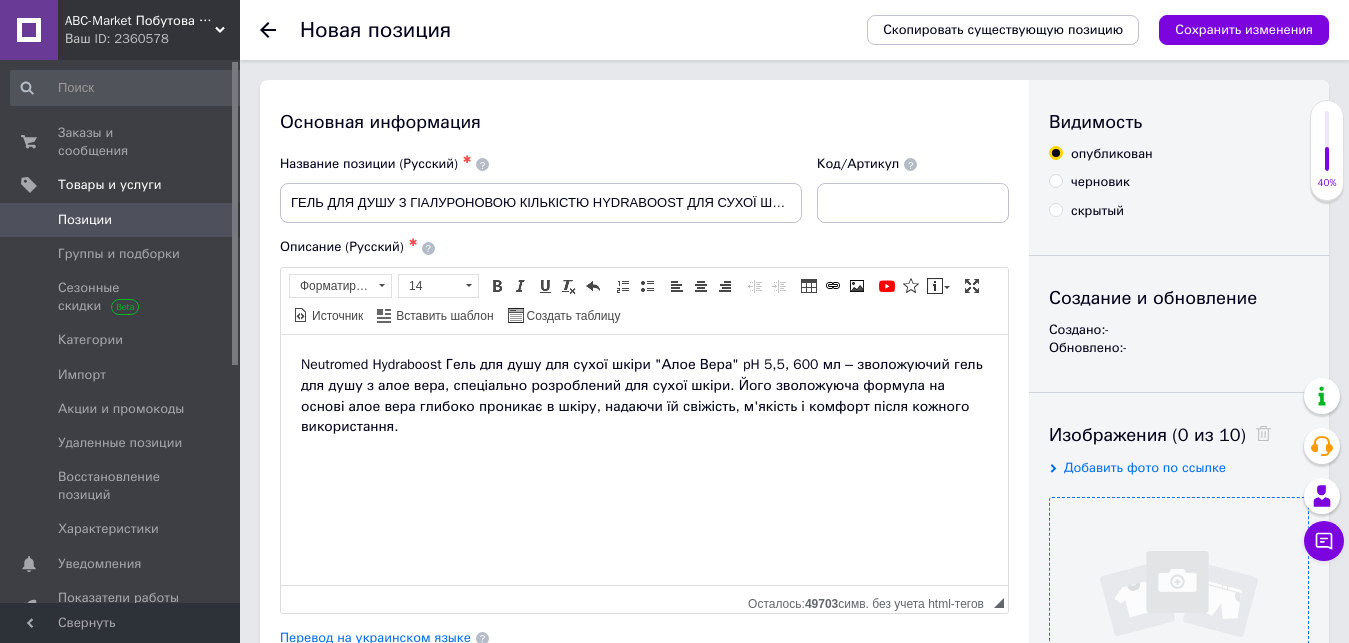 click at bounding box center (1179, 627) 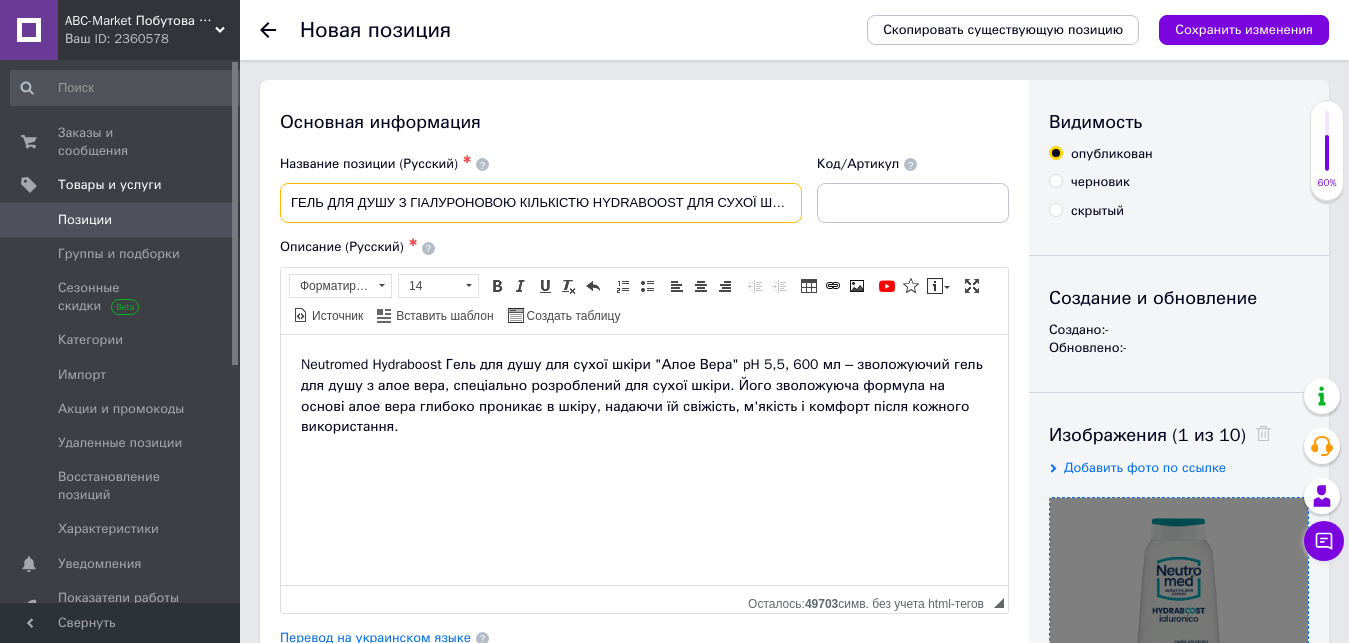 drag, startPoint x: 803, startPoint y: 203, endPoint x: 230, endPoint y: 203, distance: 573 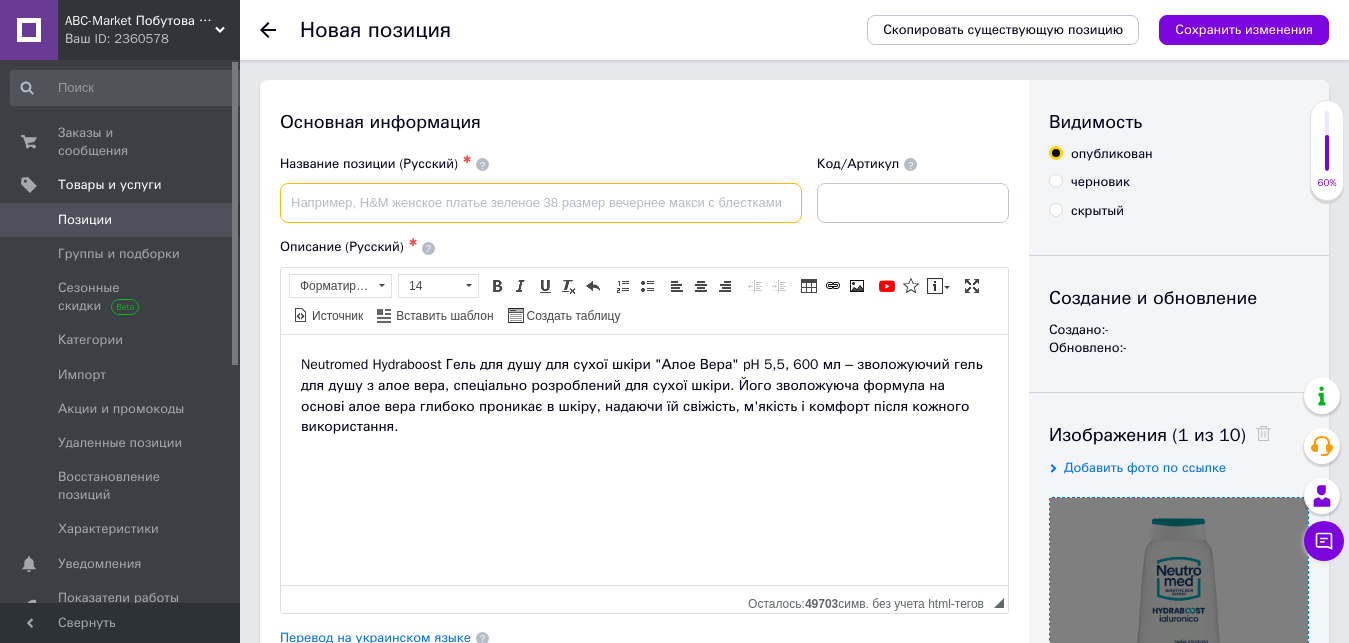 paste on "Гель для душу для сухої шкіри Neutromed Hydraboost "Алое Вера" pH 5,5 600 мл" 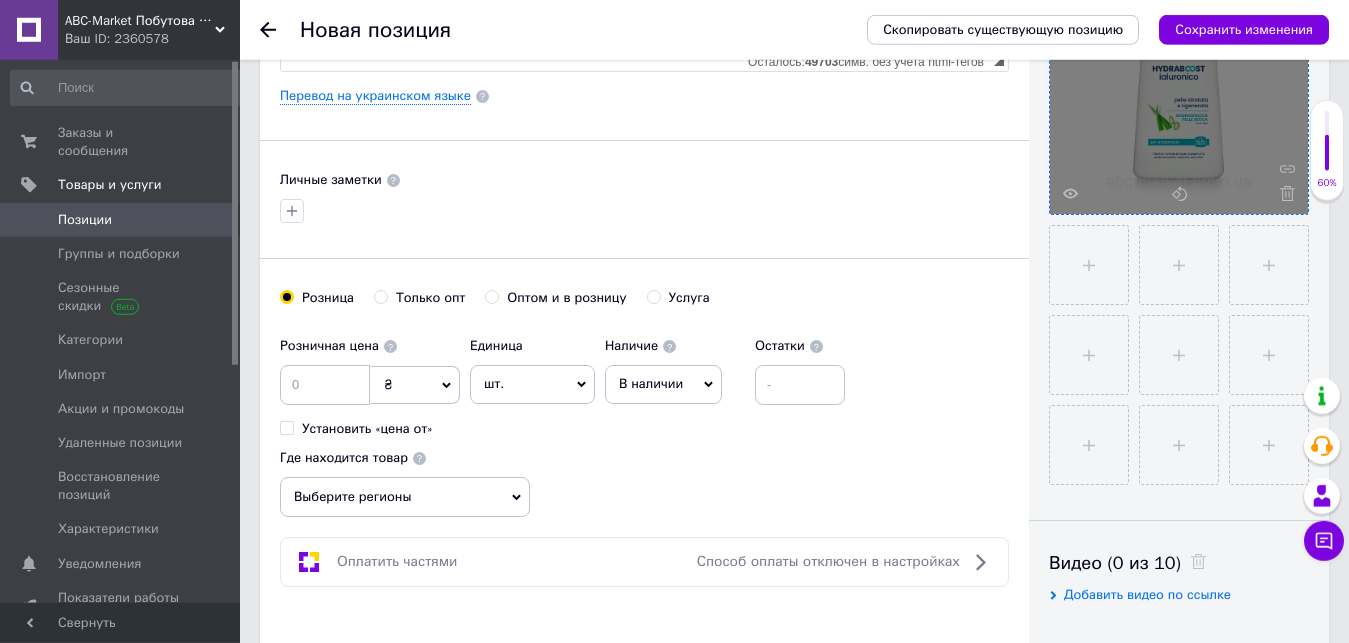 scroll, scrollTop: 714, scrollLeft: 0, axis: vertical 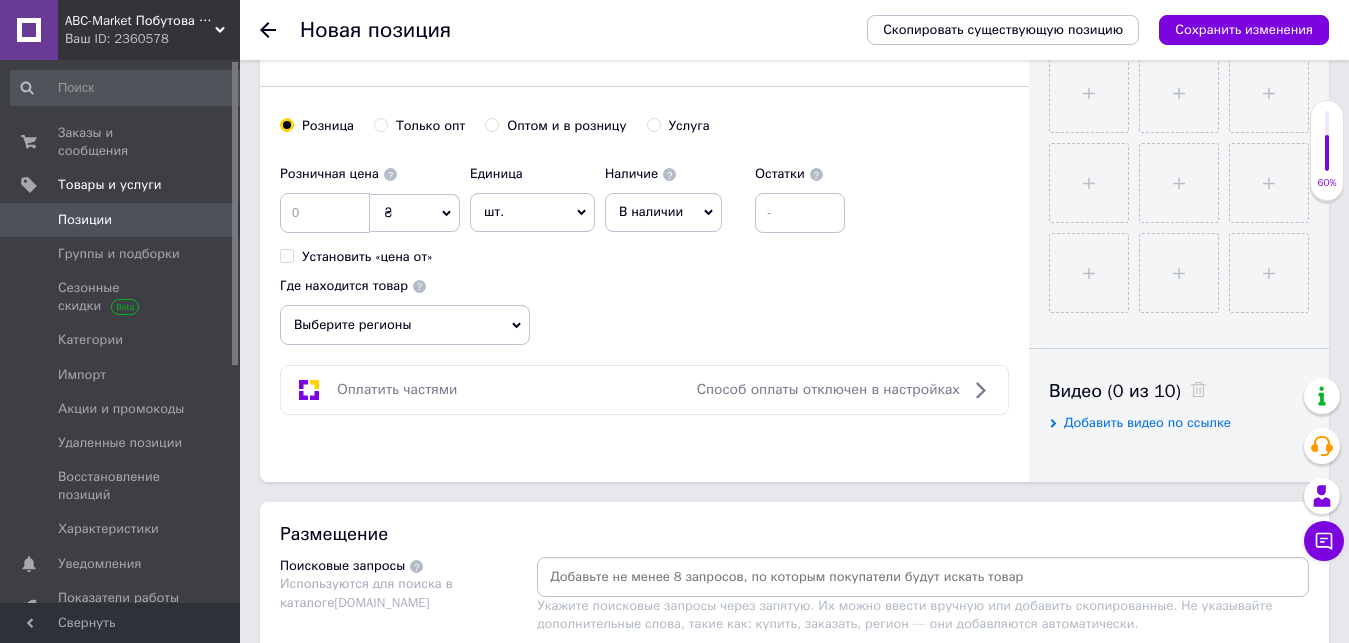type on "Гель для душу для сухої шкіри Neutromed Hydraboost "Алое Вера" pH 5,5 600 мл" 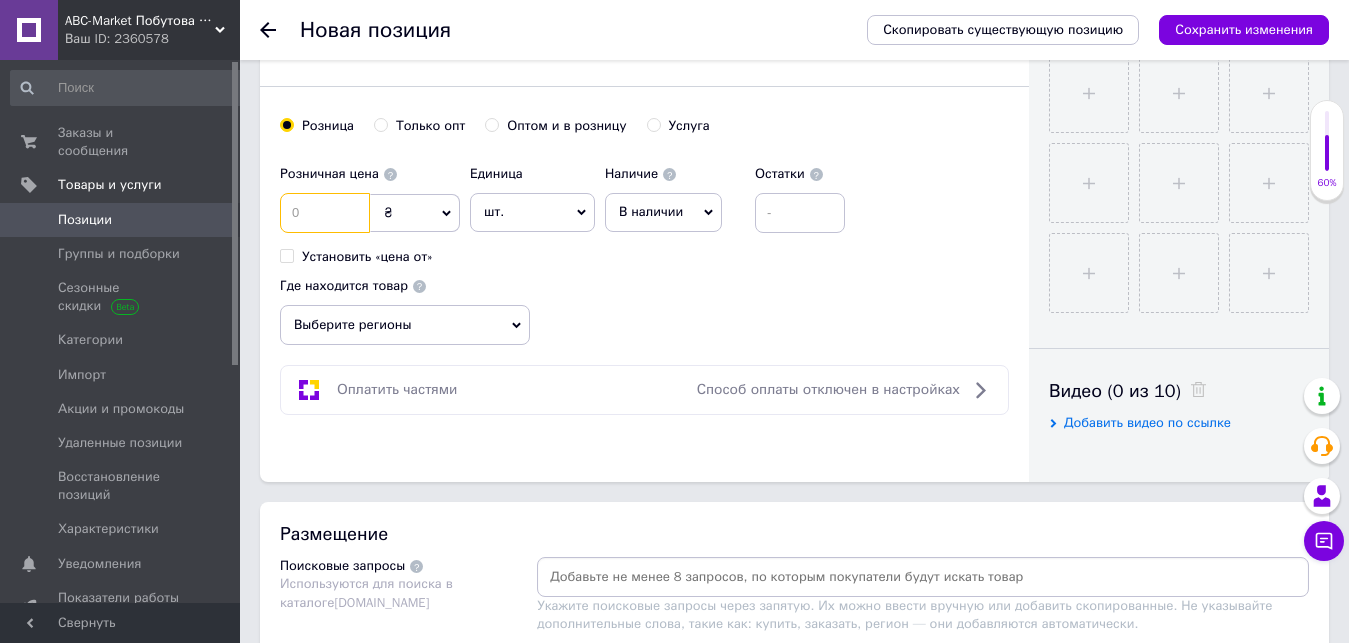 click at bounding box center [325, 213] 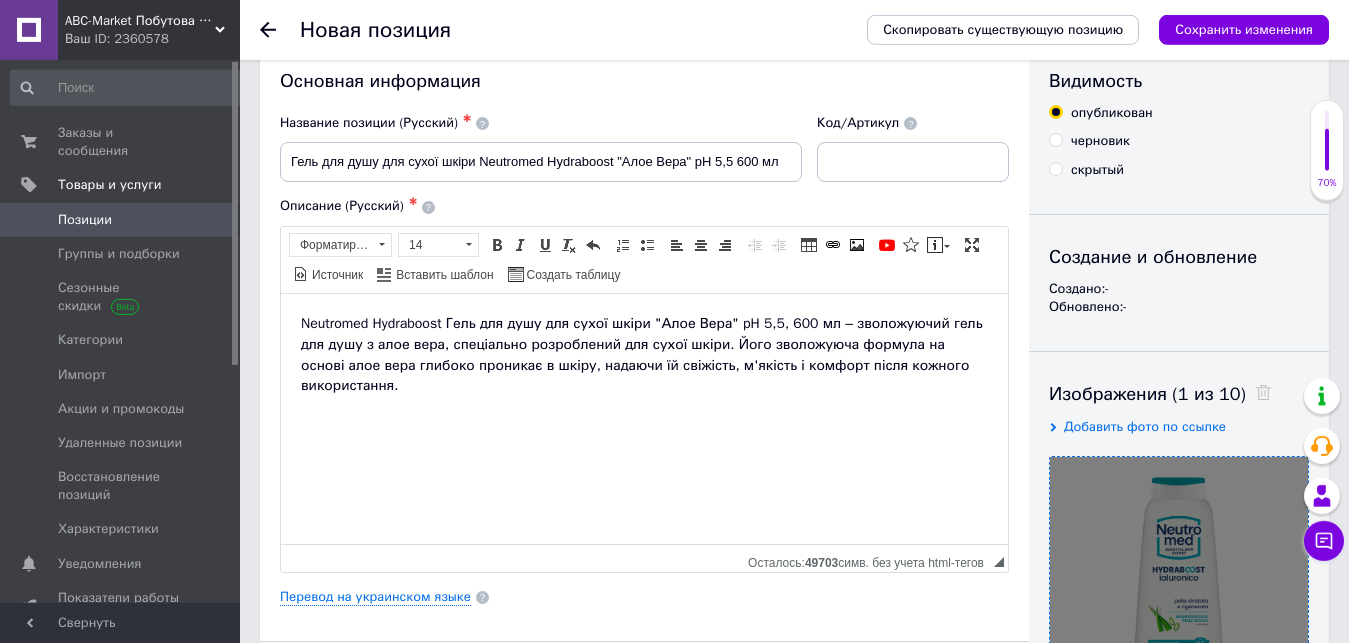 scroll, scrollTop: 0, scrollLeft: 0, axis: both 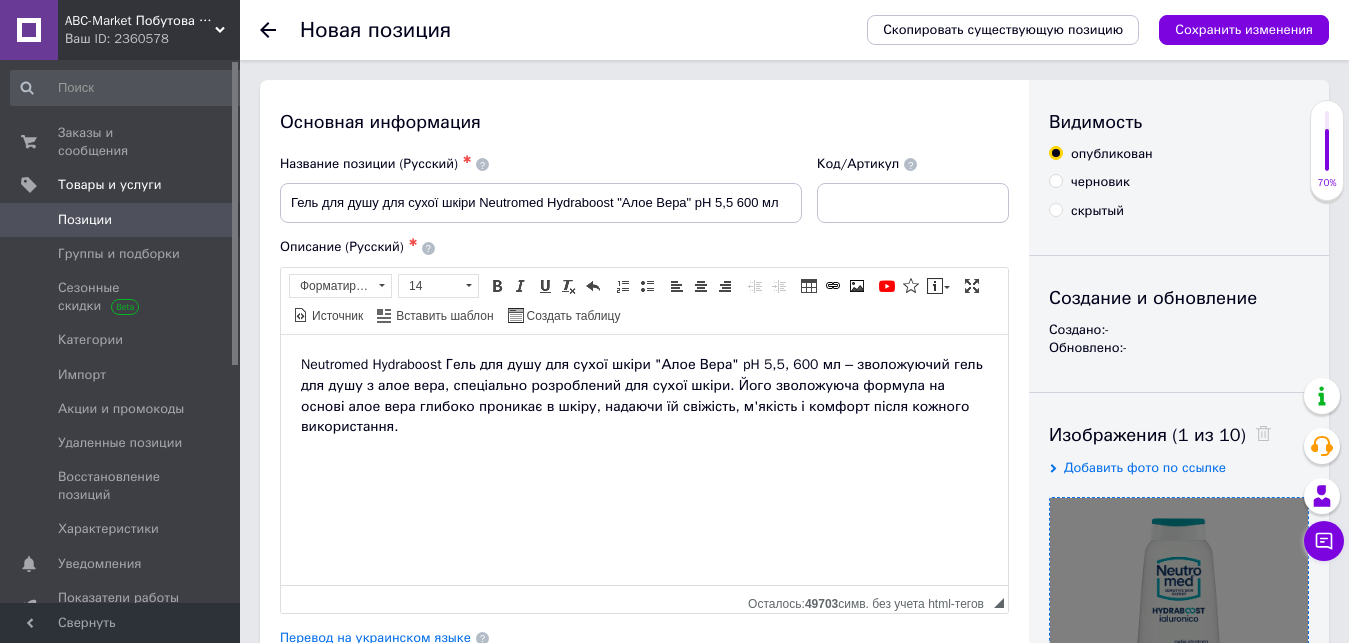 type on "284" 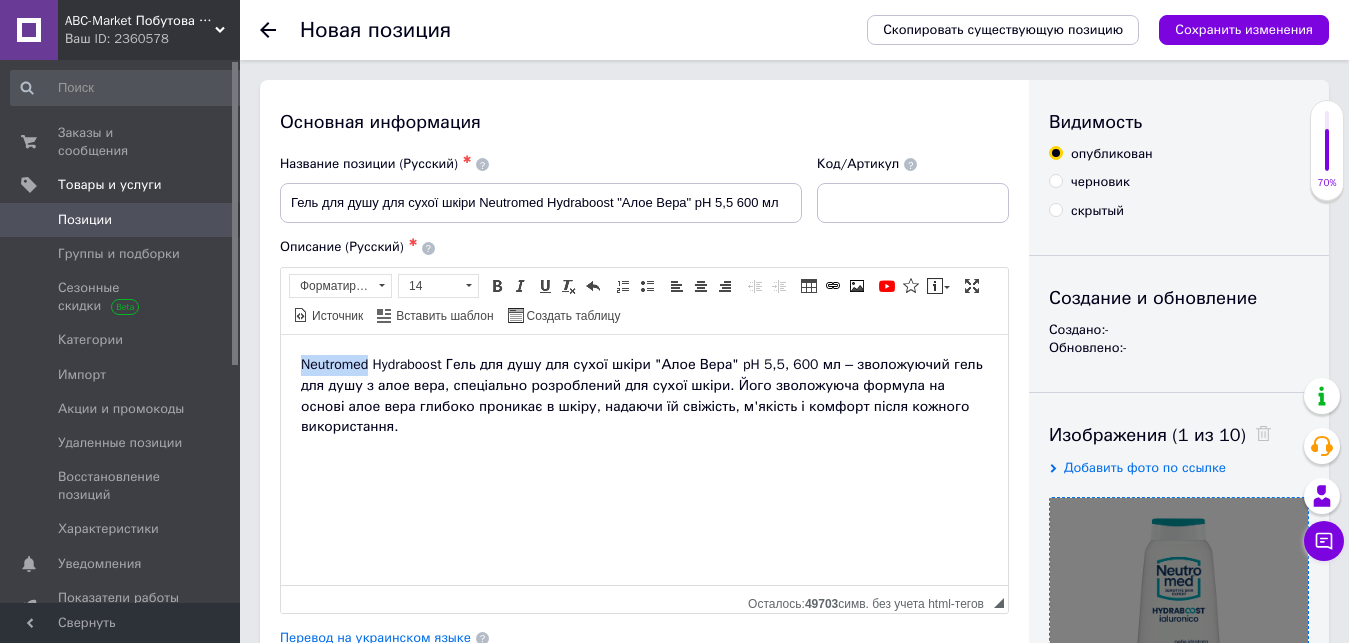 drag, startPoint x: 370, startPoint y: 367, endPoint x: 303, endPoint y: 364, distance: 67.06713 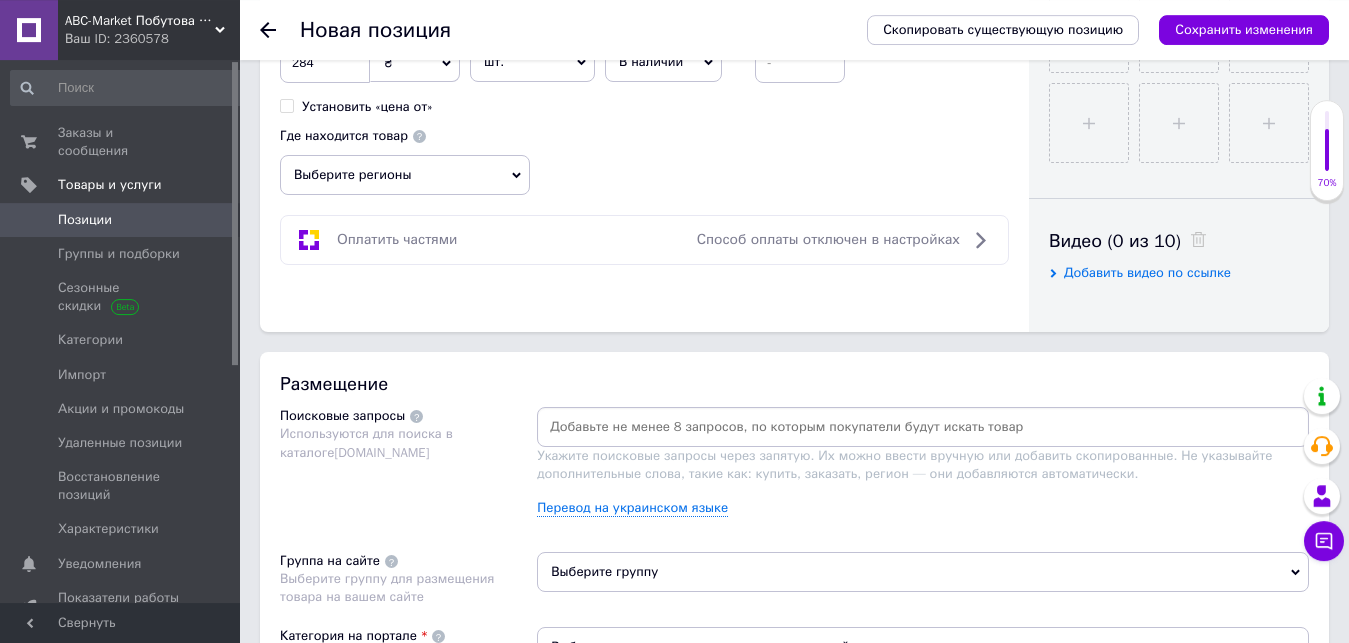 scroll, scrollTop: 918, scrollLeft: 0, axis: vertical 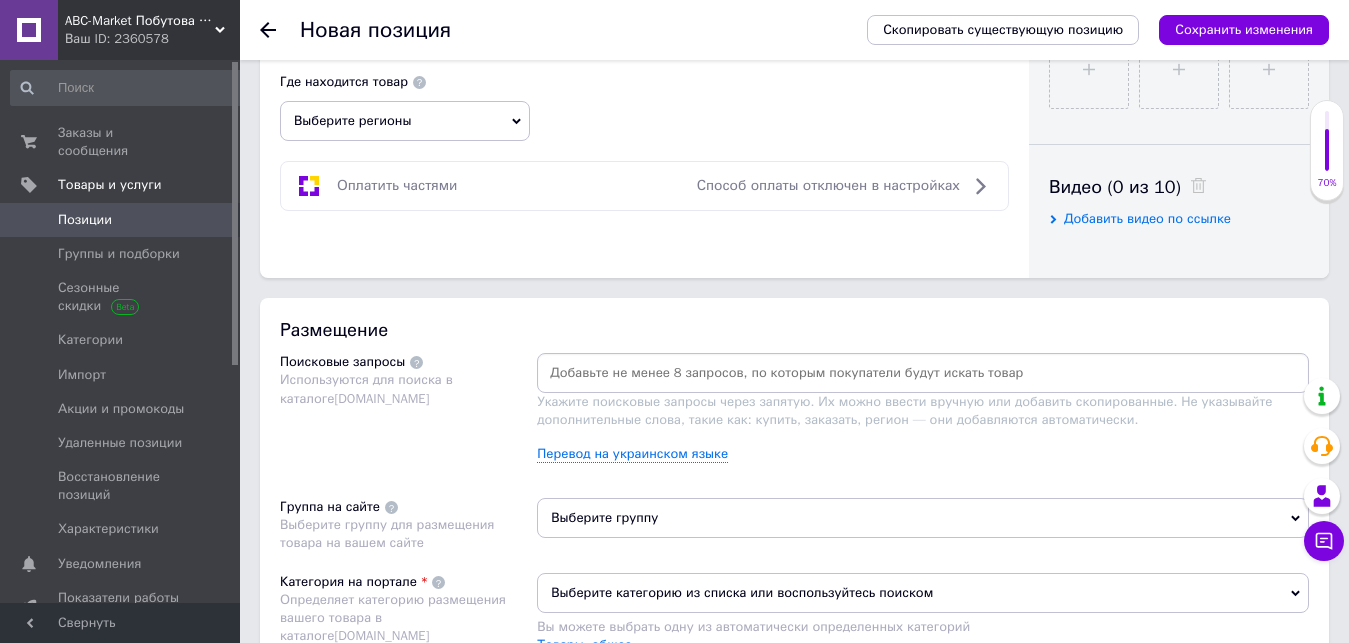 click at bounding box center [923, 373] 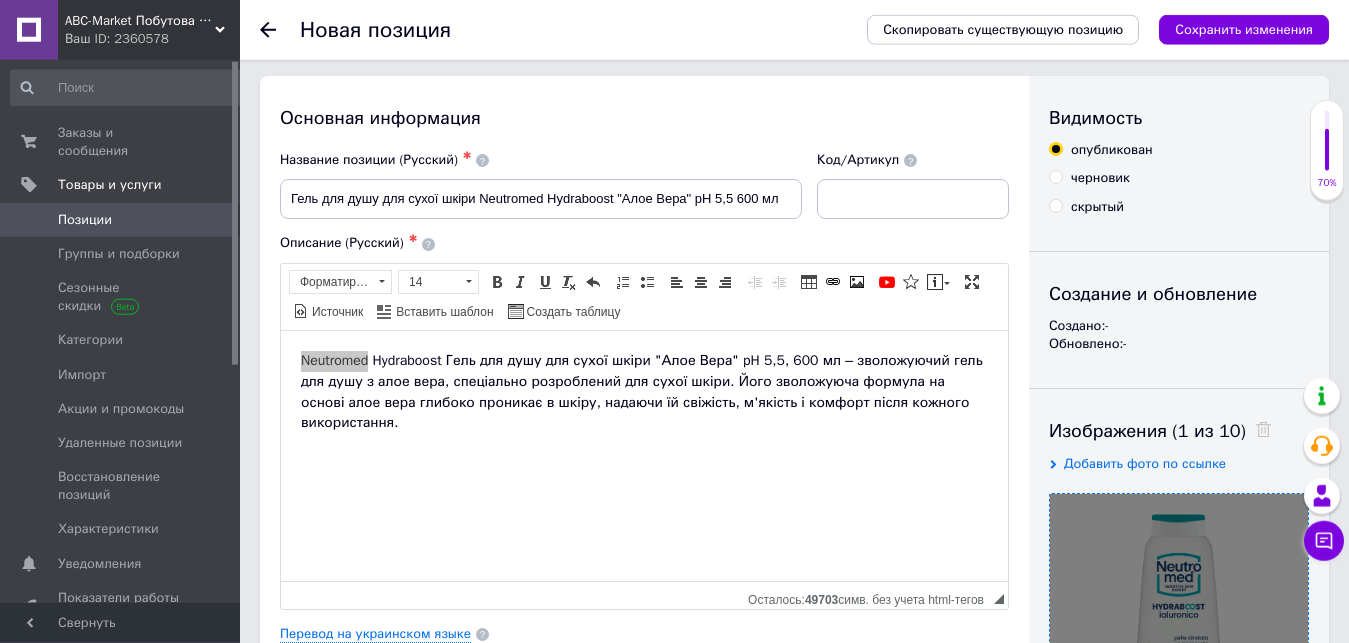 scroll, scrollTop: 0, scrollLeft: 0, axis: both 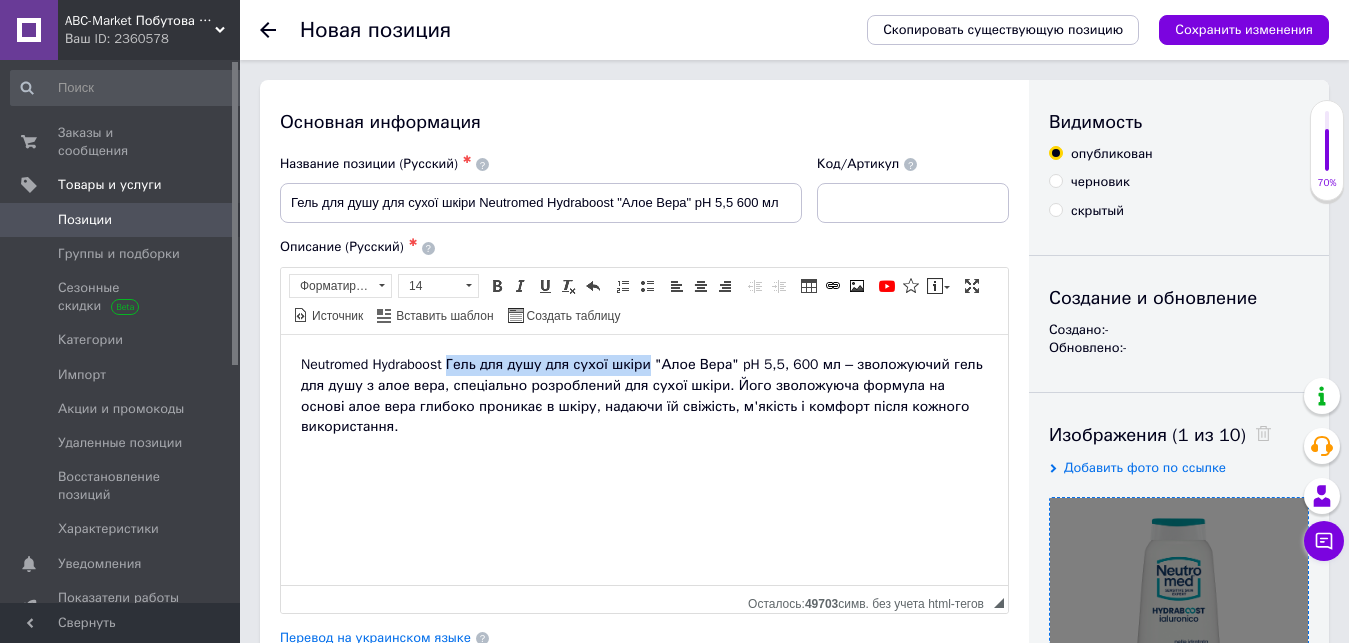 drag, startPoint x: 641, startPoint y: 367, endPoint x: 451, endPoint y: 366, distance: 190.00262 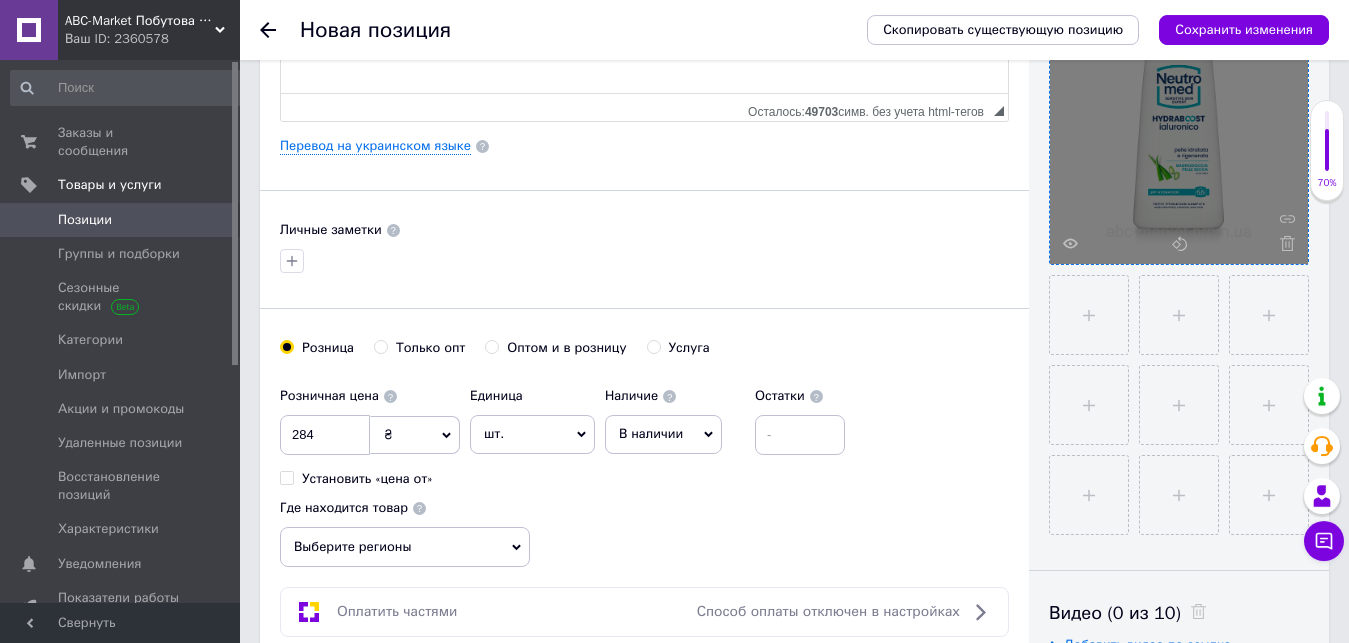 scroll, scrollTop: 714, scrollLeft: 0, axis: vertical 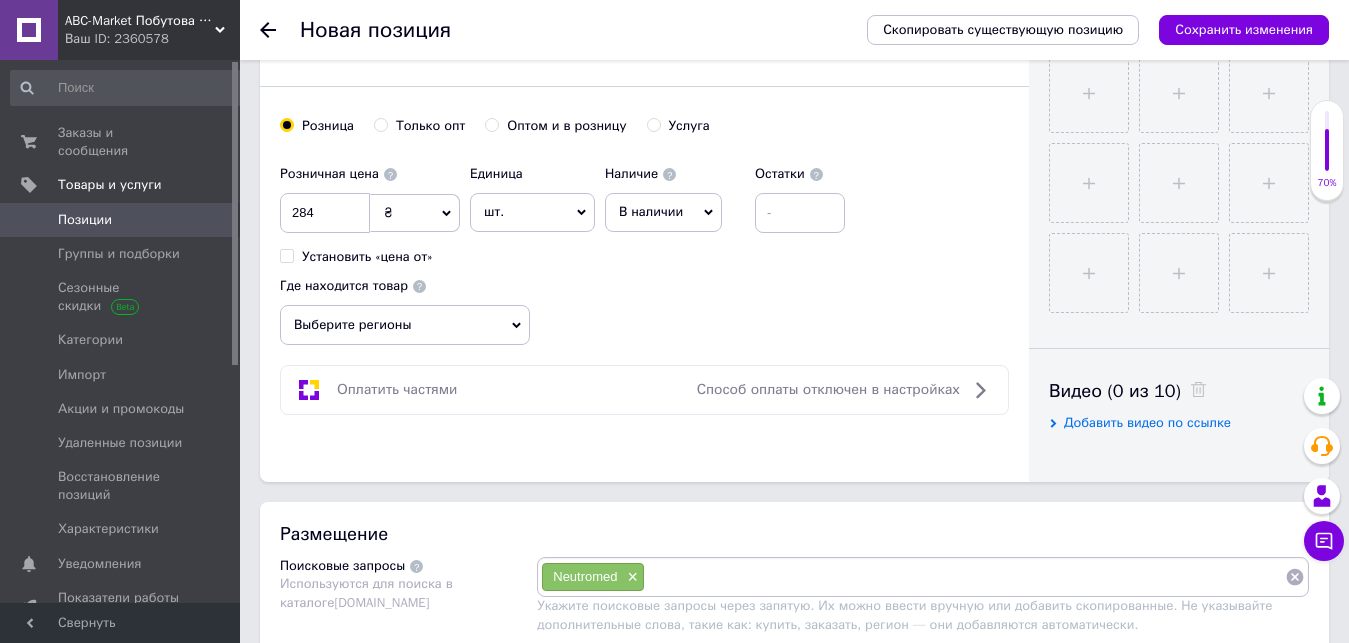 click at bounding box center (965, 577) 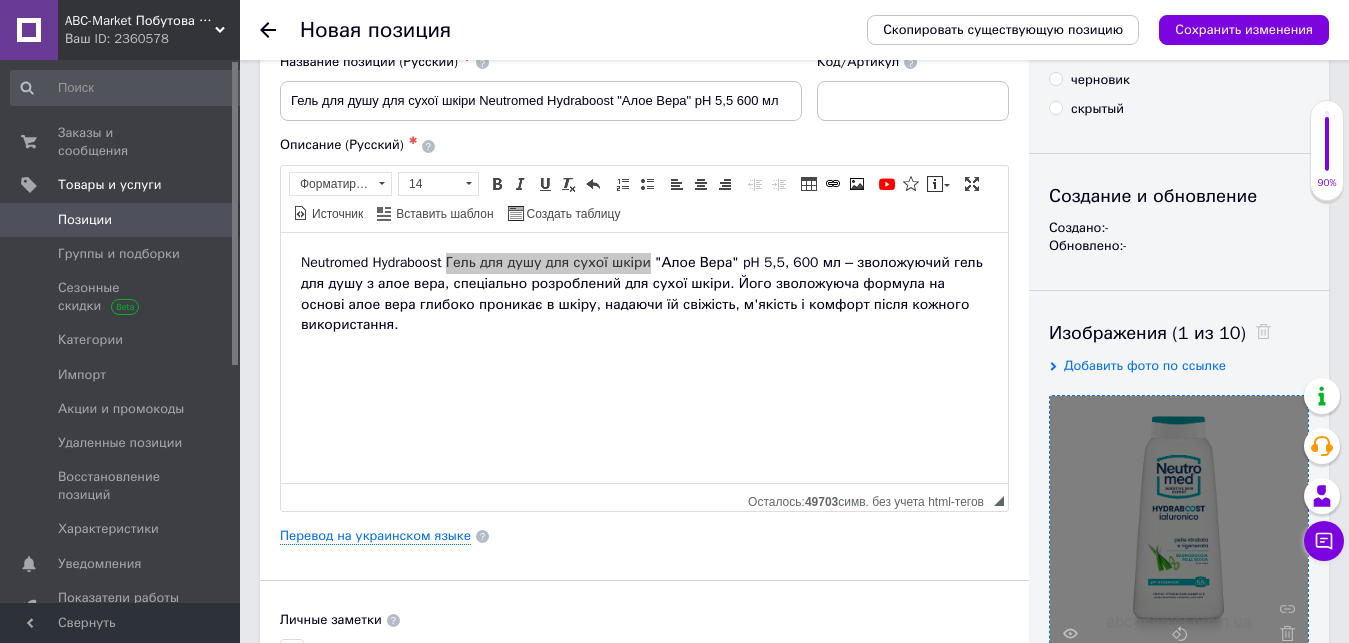scroll, scrollTop: 0, scrollLeft: 0, axis: both 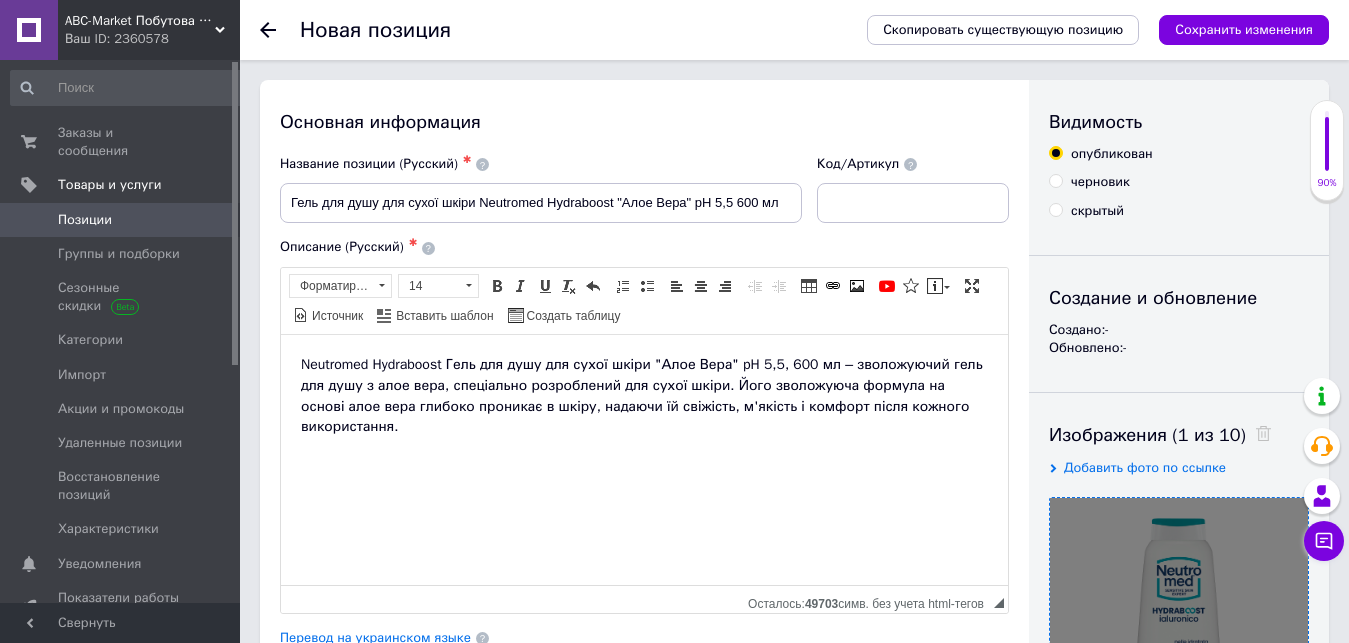 click on "Neutromed Hydraboost Гель для душу для сухої шкіри "Алое Вера" pH 5,5, 600 мл – зволожуючий гель для душу з алое вера, спеціально розроблений для сухої шкіри. Його зволожуюча формула на основі алое вера глибоко проникає в шкіру, надаючи їй свіжість, м'якість і комфорт після кожного використання." at bounding box center [642, 394] 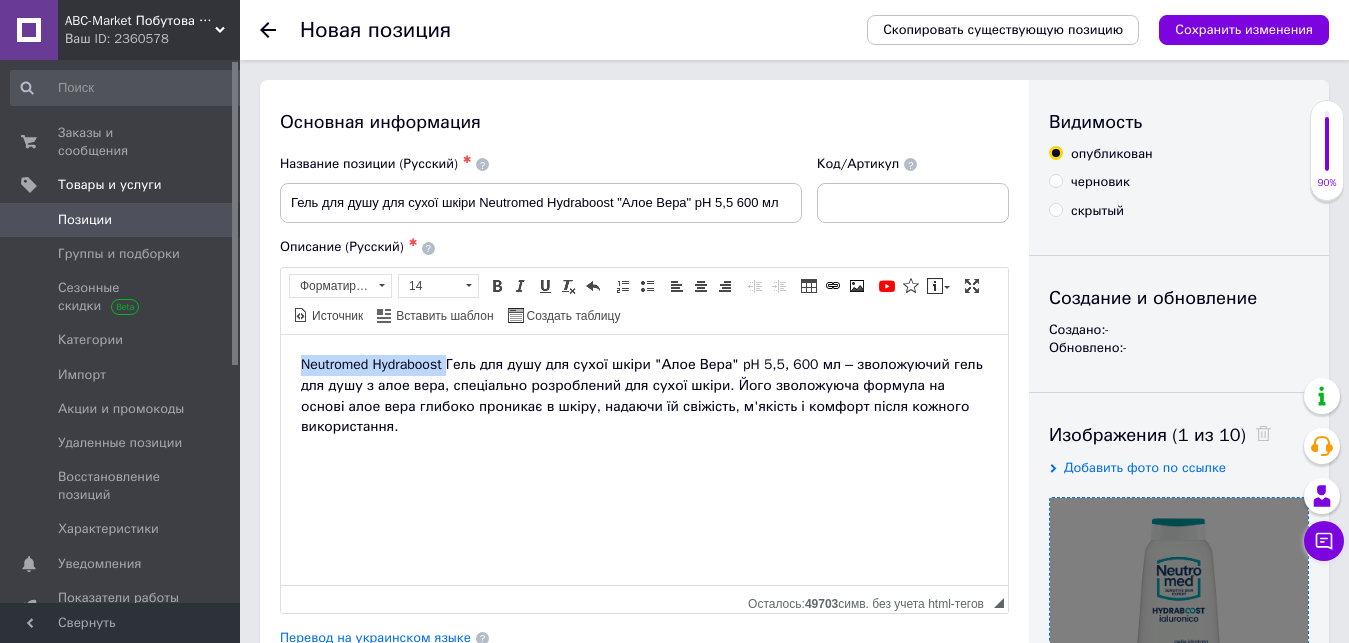 drag, startPoint x: 446, startPoint y: 367, endPoint x: 318, endPoint y: 362, distance: 128.09763 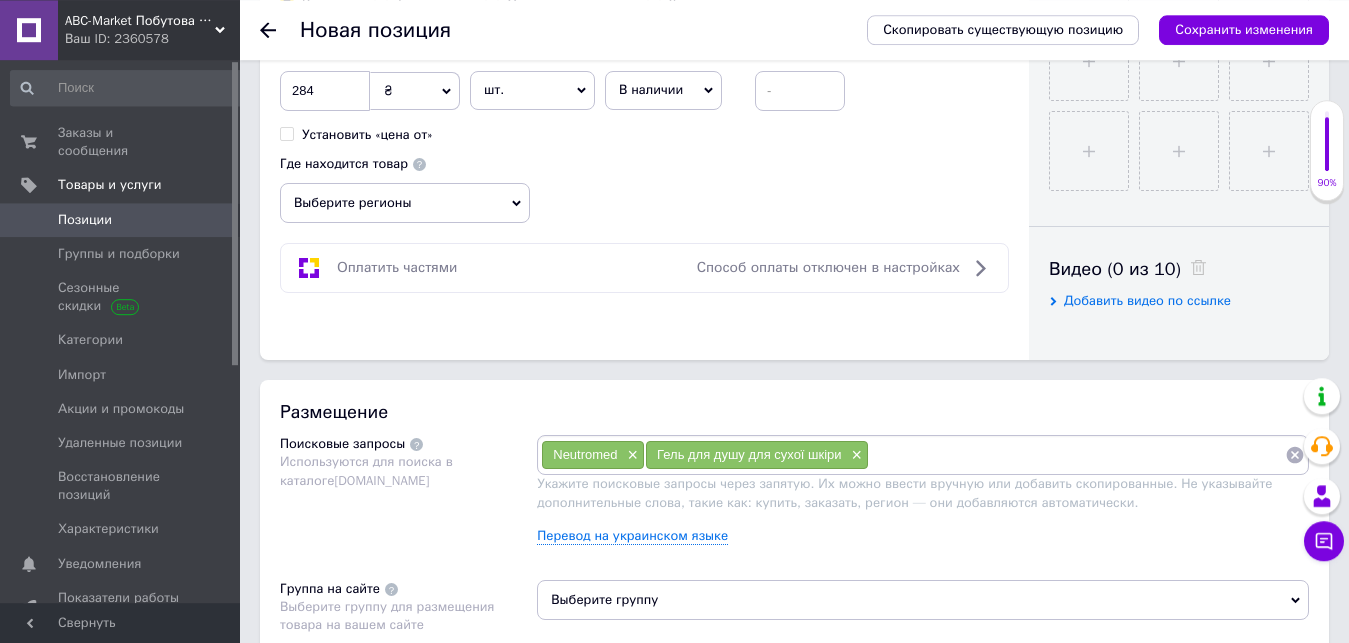scroll, scrollTop: 1020, scrollLeft: 0, axis: vertical 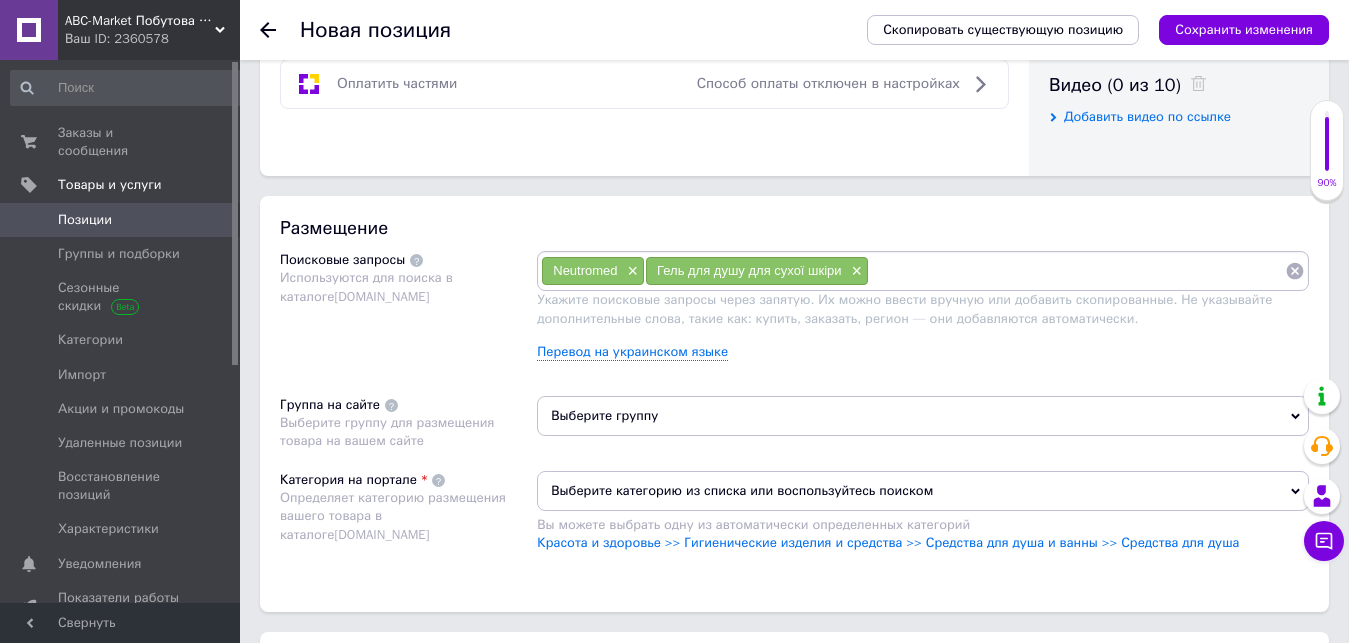 click at bounding box center (1077, 271) 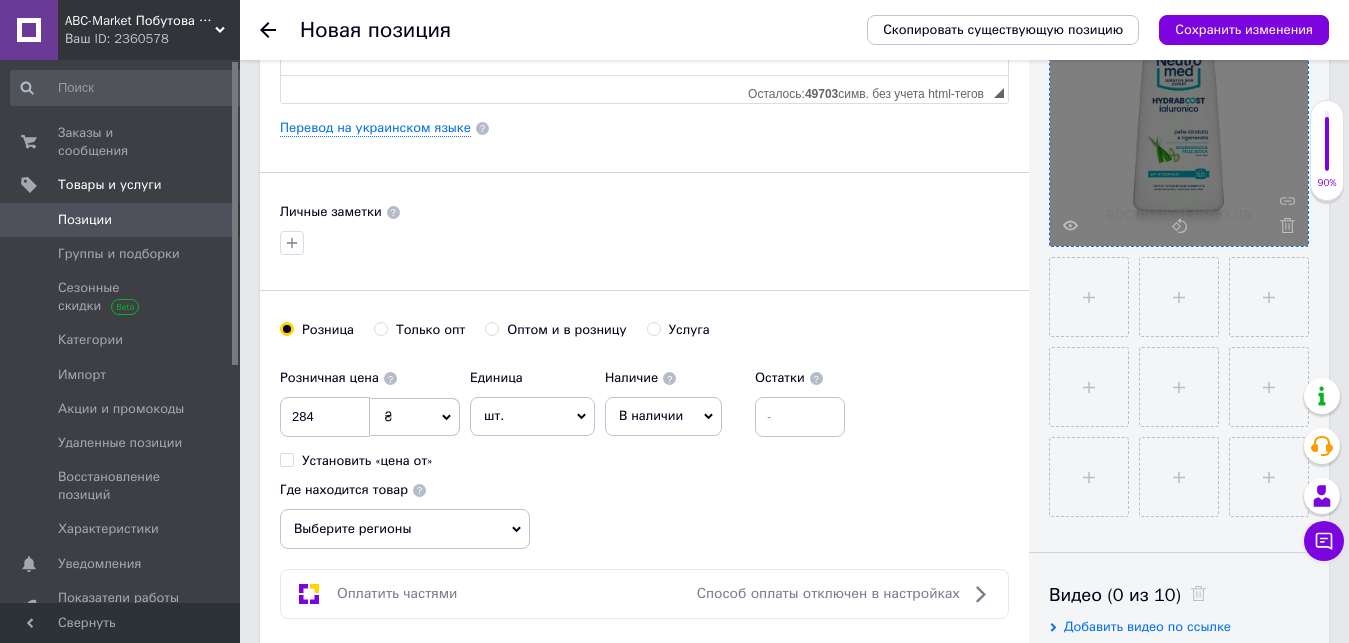 scroll, scrollTop: 102, scrollLeft: 0, axis: vertical 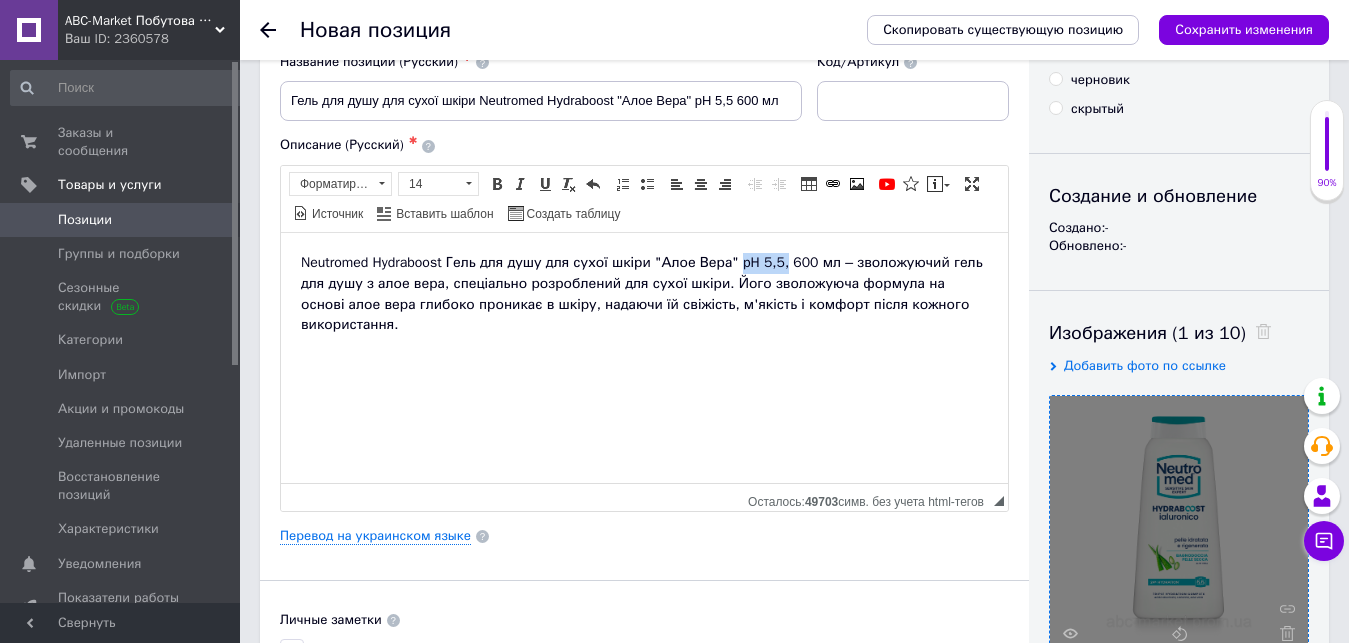 drag, startPoint x: 769, startPoint y: 263, endPoint x: 726, endPoint y: 260, distance: 43.104523 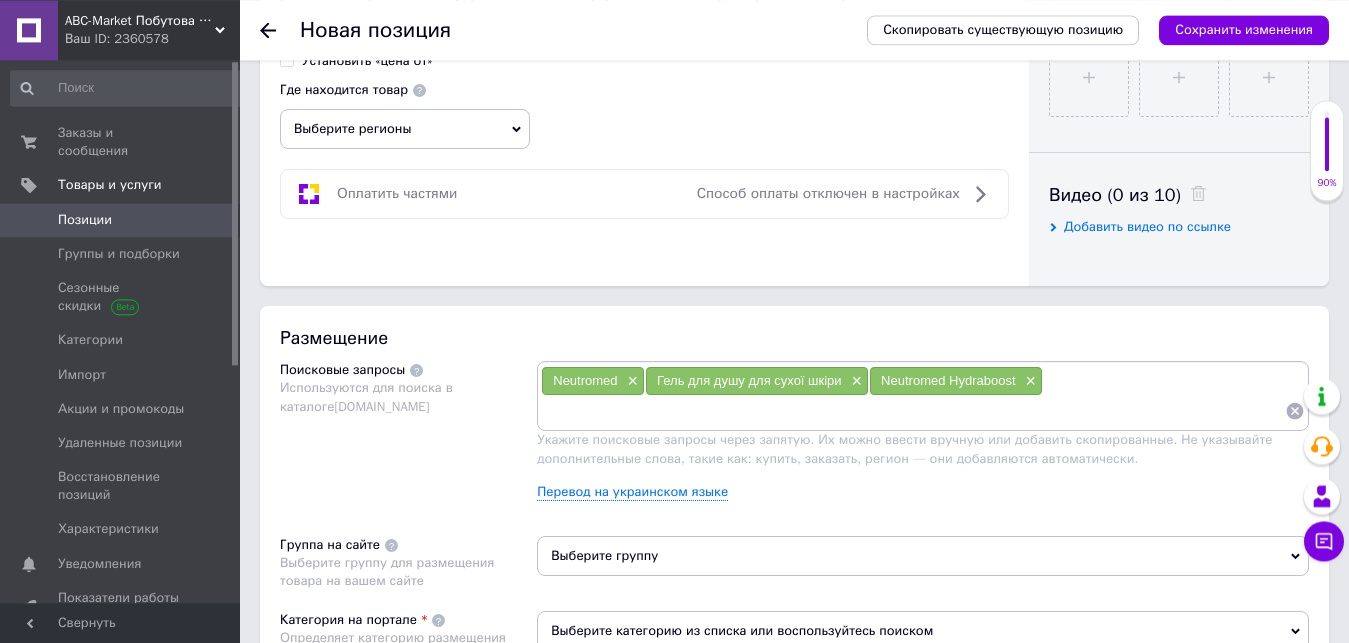 scroll, scrollTop: 918, scrollLeft: 0, axis: vertical 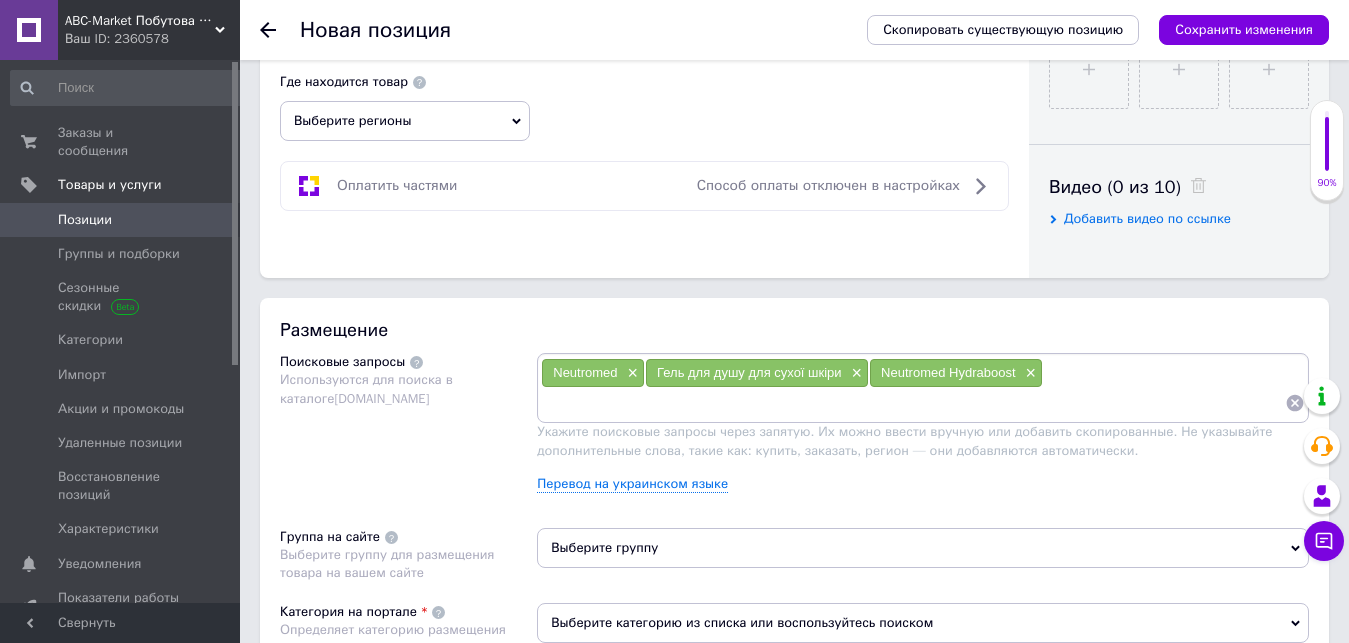 click at bounding box center [913, 403] 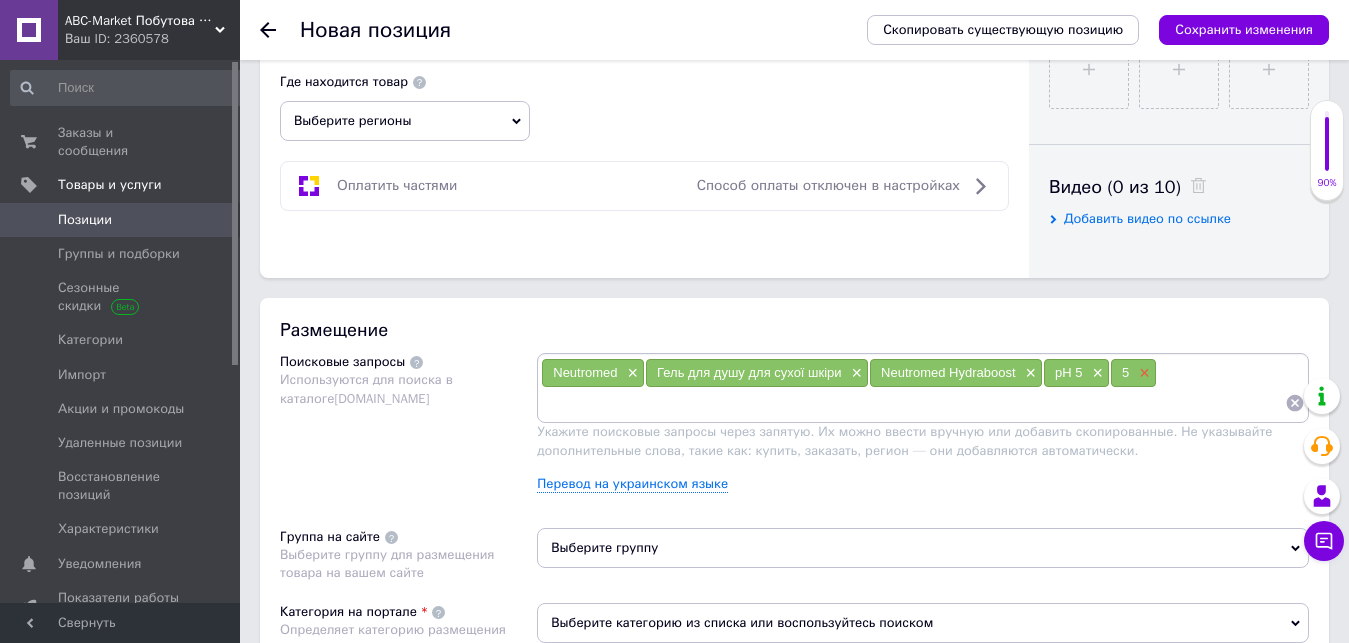 click on "×" at bounding box center (1142, 373) 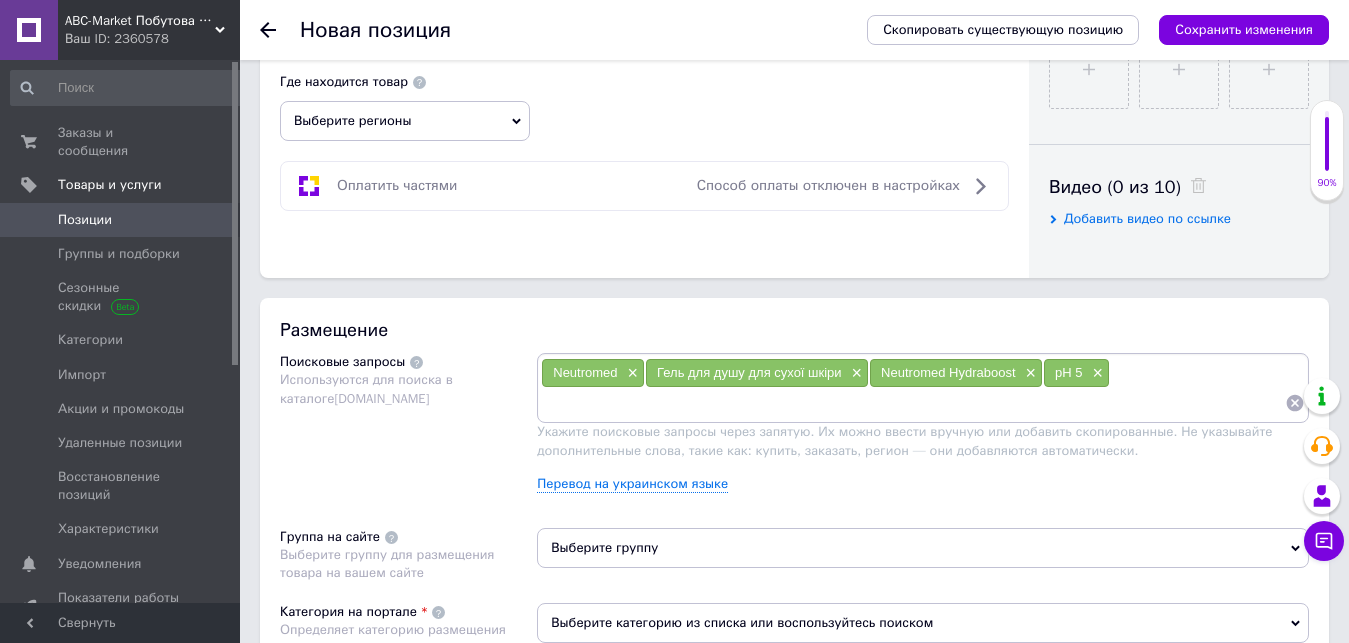 click at bounding box center [913, 403] 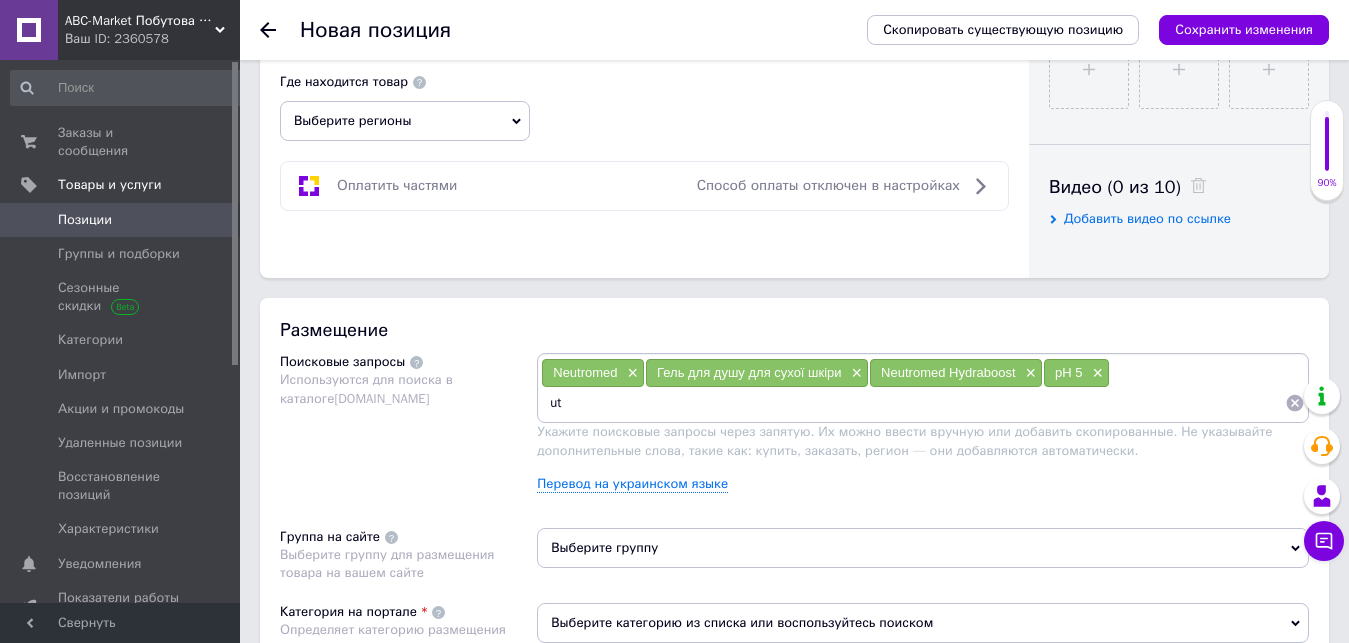 type on "u" 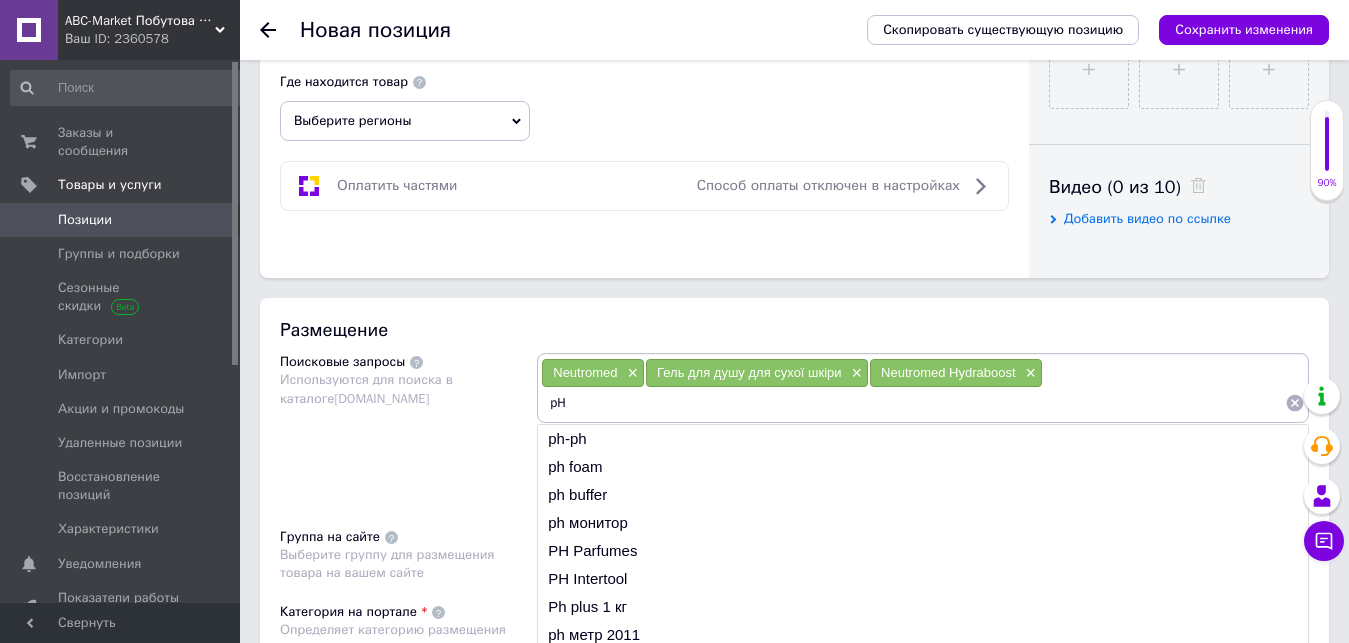 type on "p" 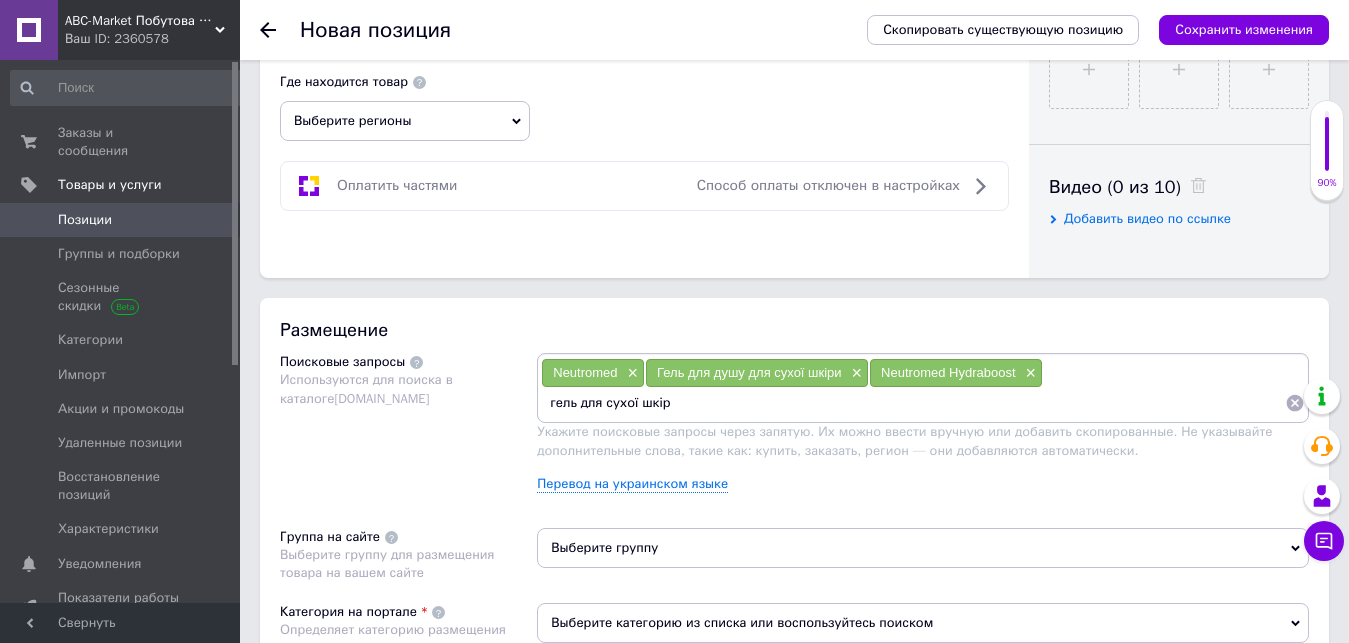 type on "гель для сухої шкіри" 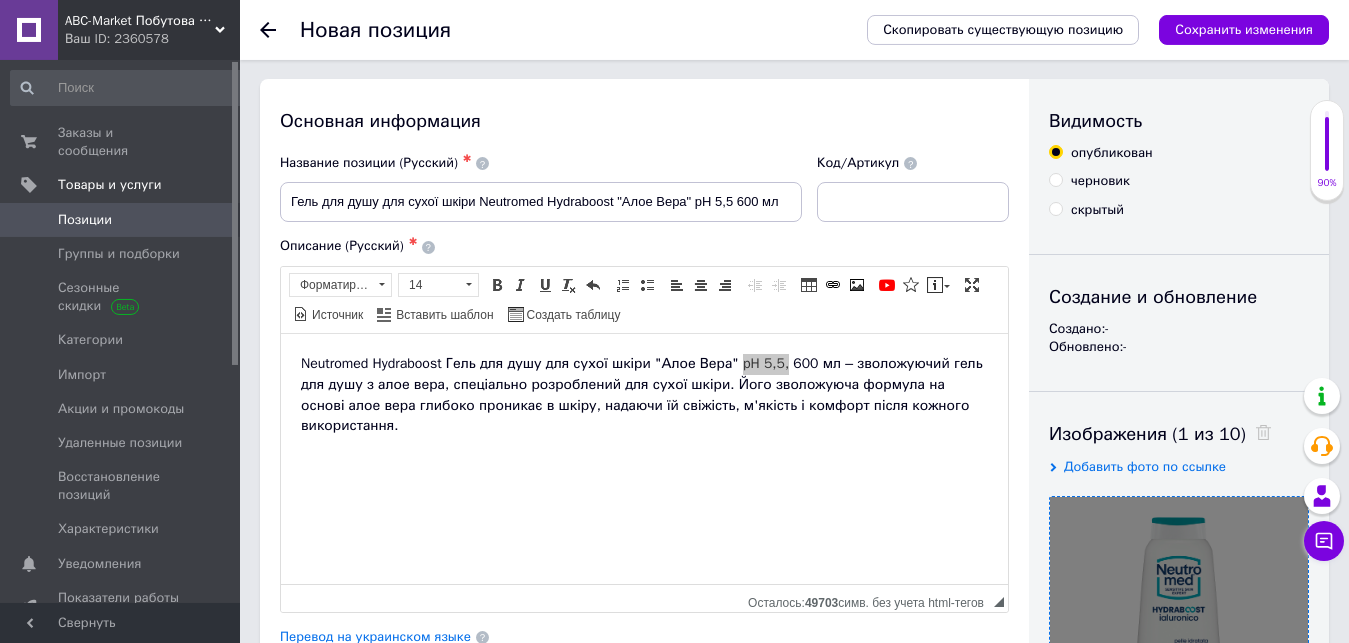 scroll, scrollTop: 0, scrollLeft: 0, axis: both 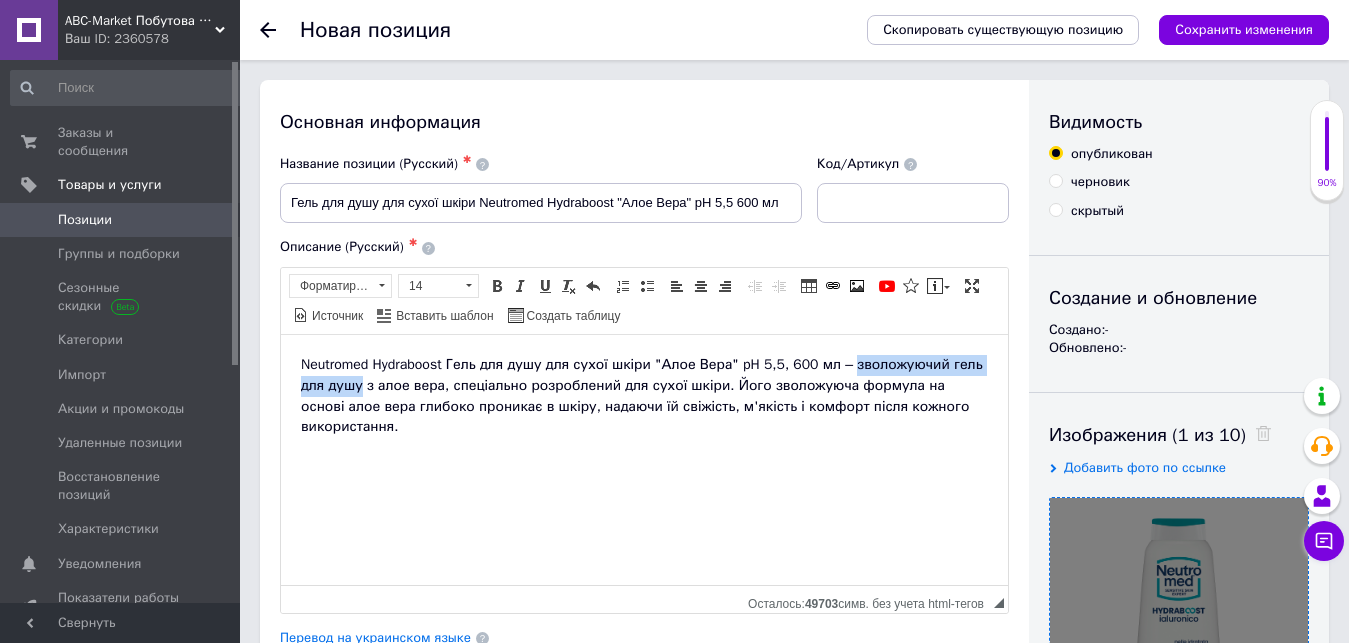 drag, startPoint x: 835, startPoint y: 367, endPoint x: 333, endPoint y: 391, distance: 502.57336 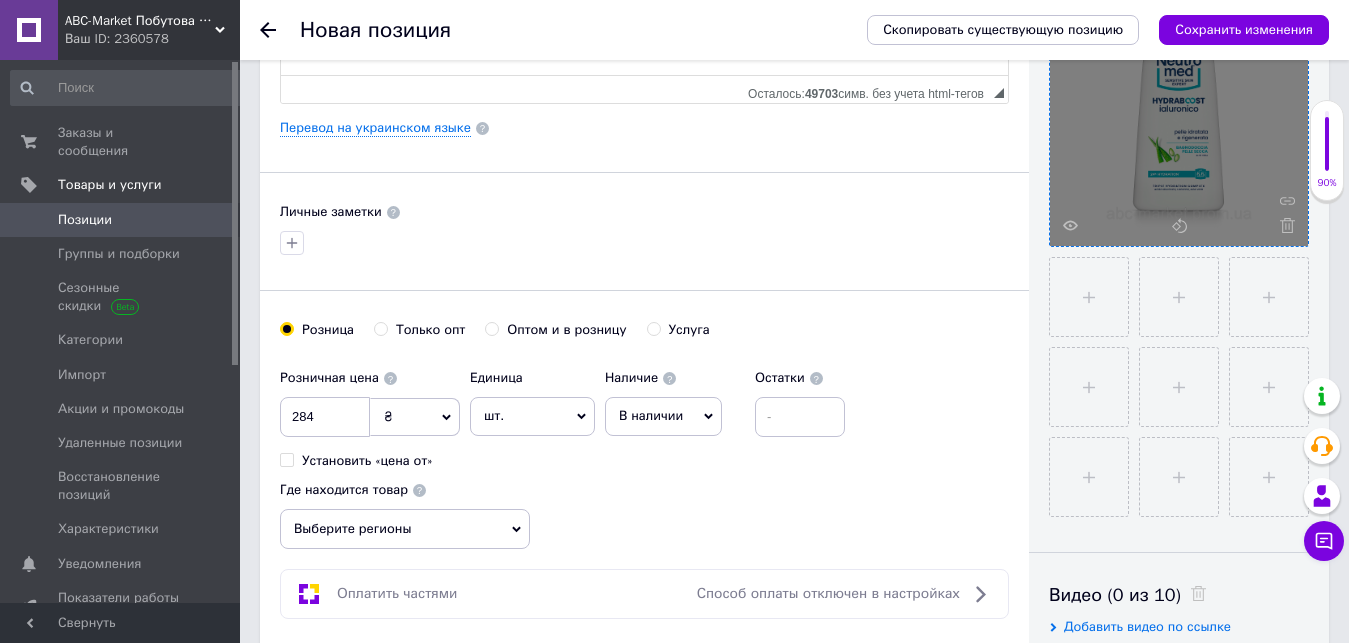 scroll, scrollTop: 816, scrollLeft: 0, axis: vertical 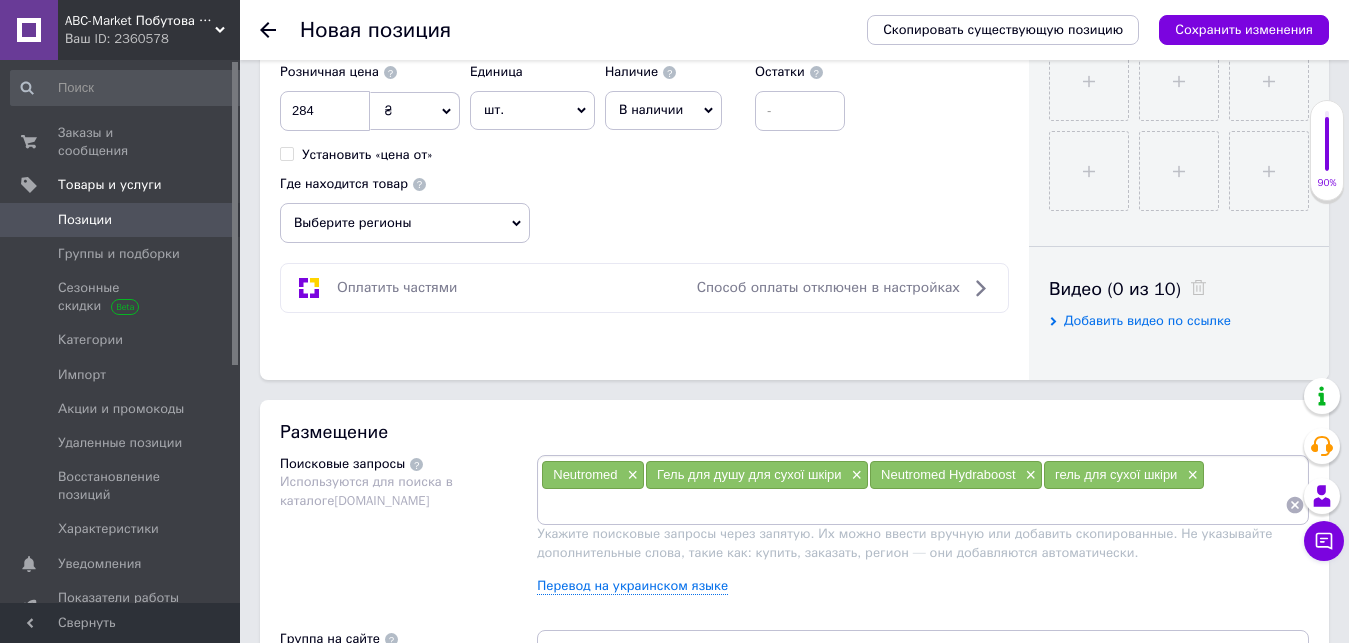 click at bounding box center [913, 505] 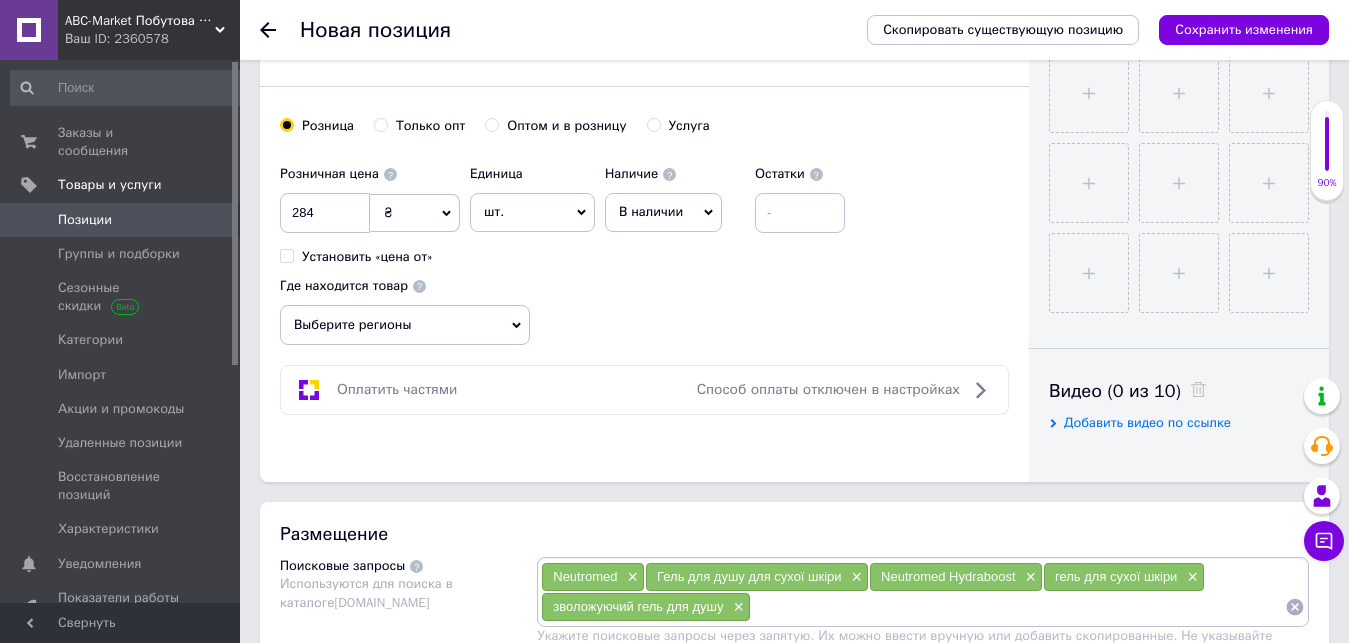 scroll, scrollTop: 1122, scrollLeft: 0, axis: vertical 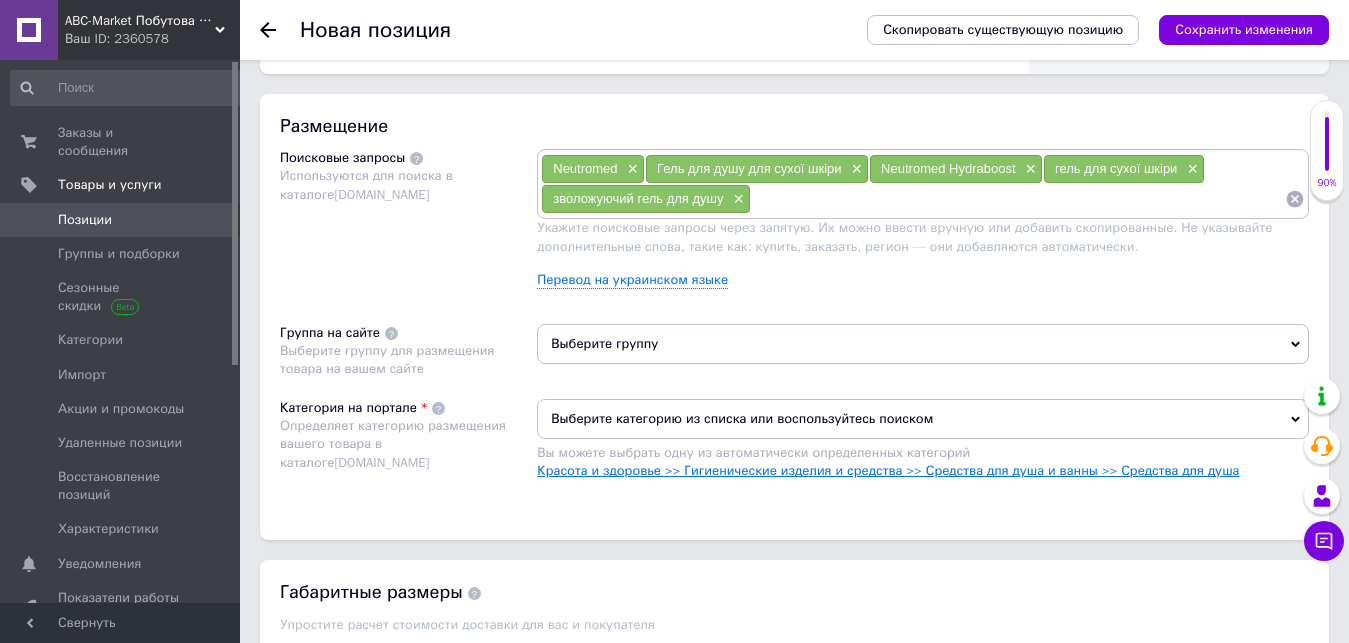 click on "Красота и здоровье >> Гигиенические изделия и средства >> Средства для душа и ванны >> Средства для душа" at bounding box center [888, 470] 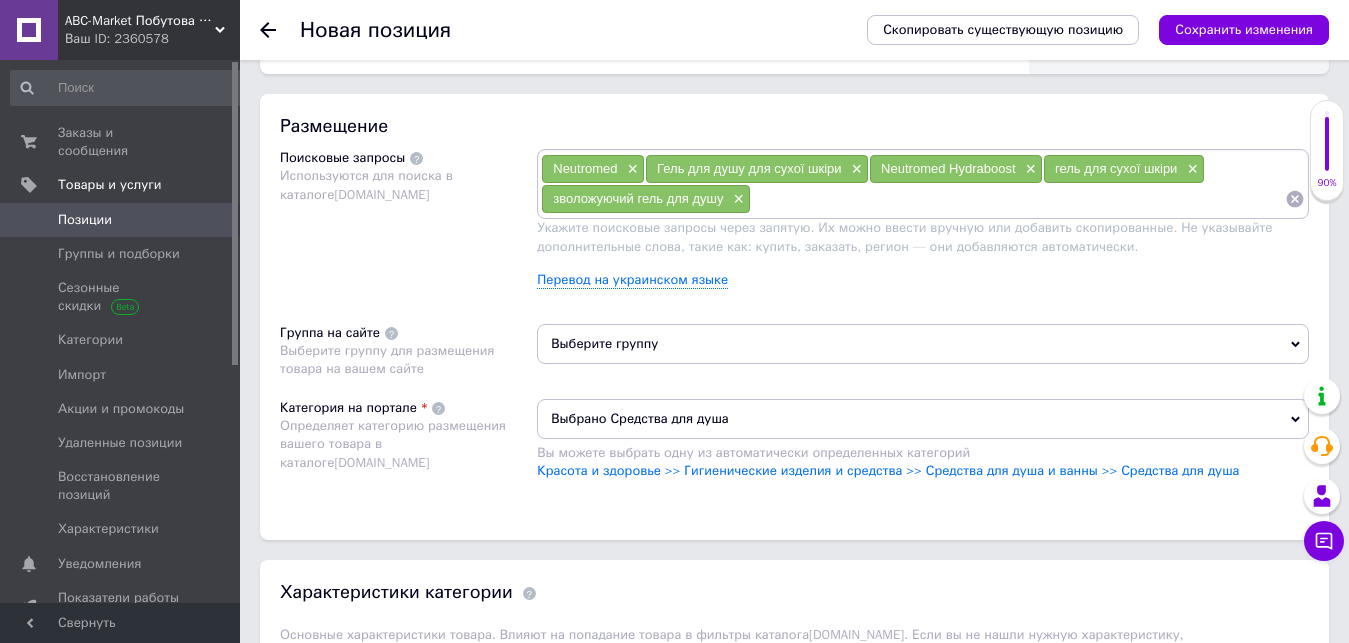 click at bounding box center (1018, 199) 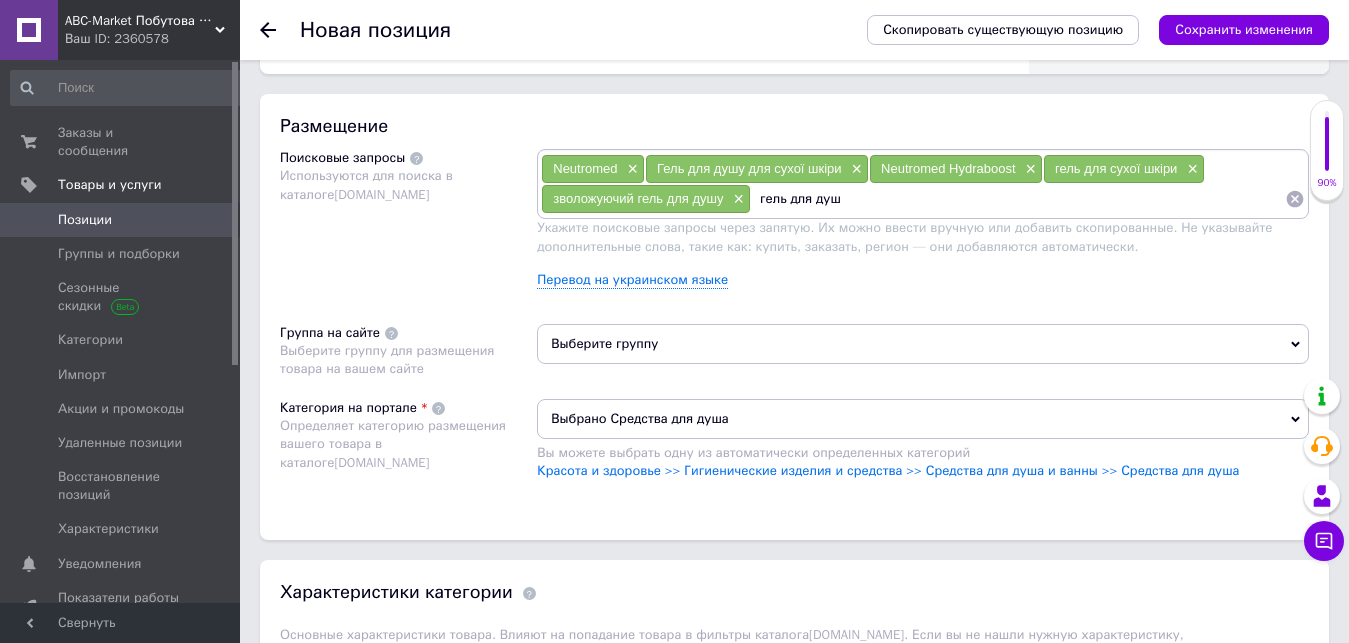 type on "гель для душа" 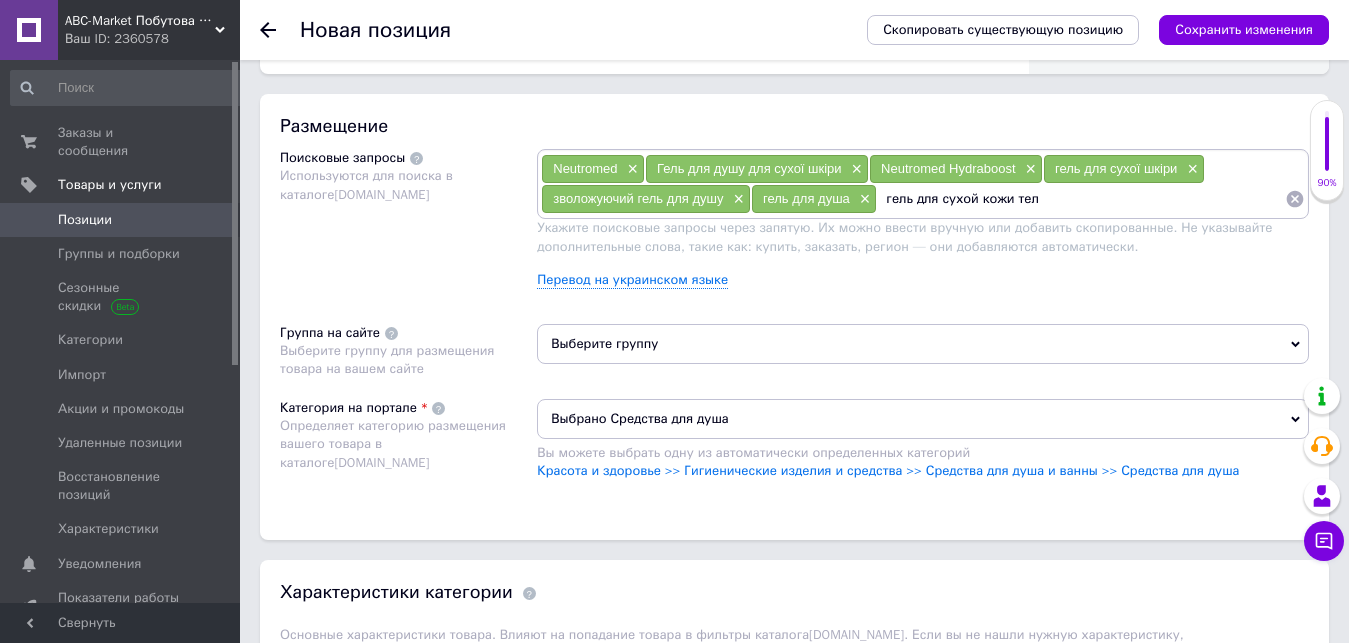 type on "гель для сухой кожи тела" 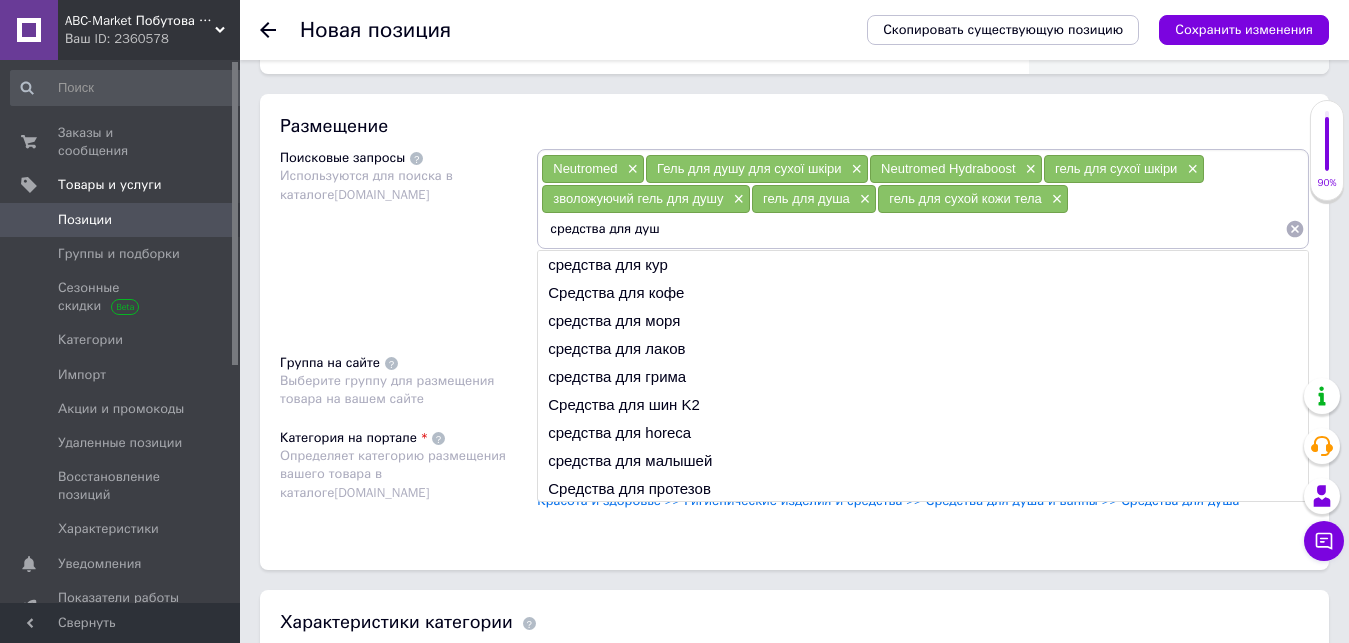type on "средства для душа" 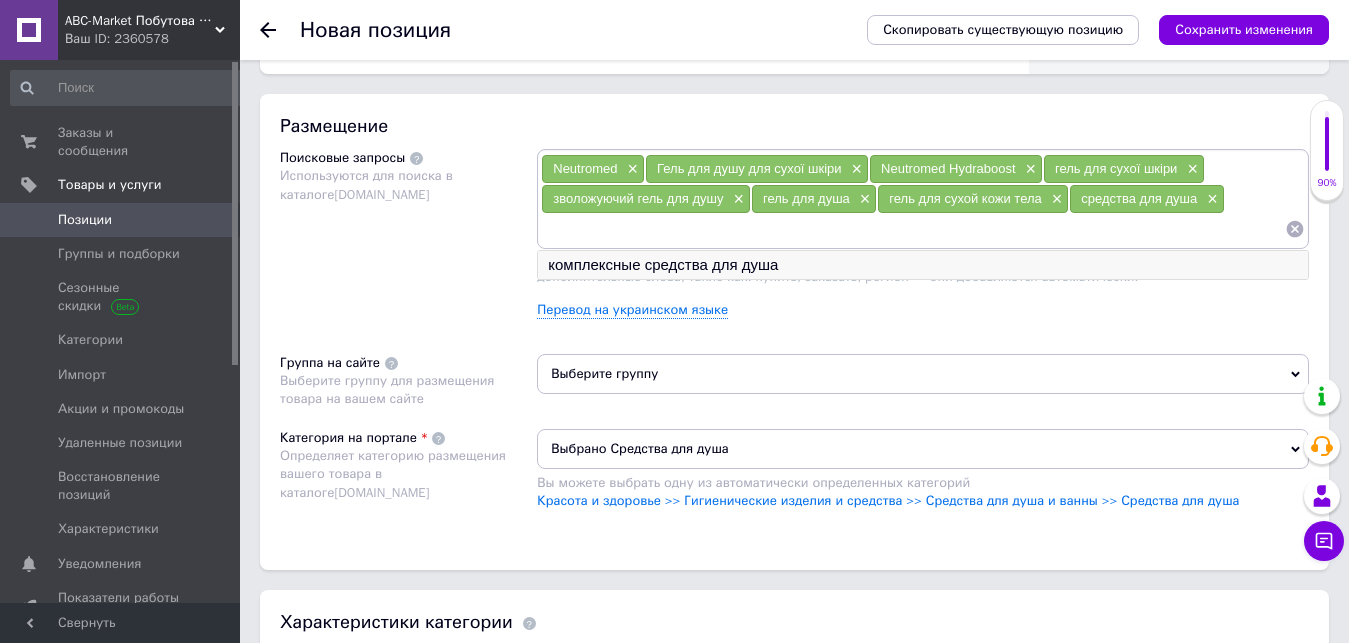 click on "комплексные средства для душа" at bounding box center (923, 265) 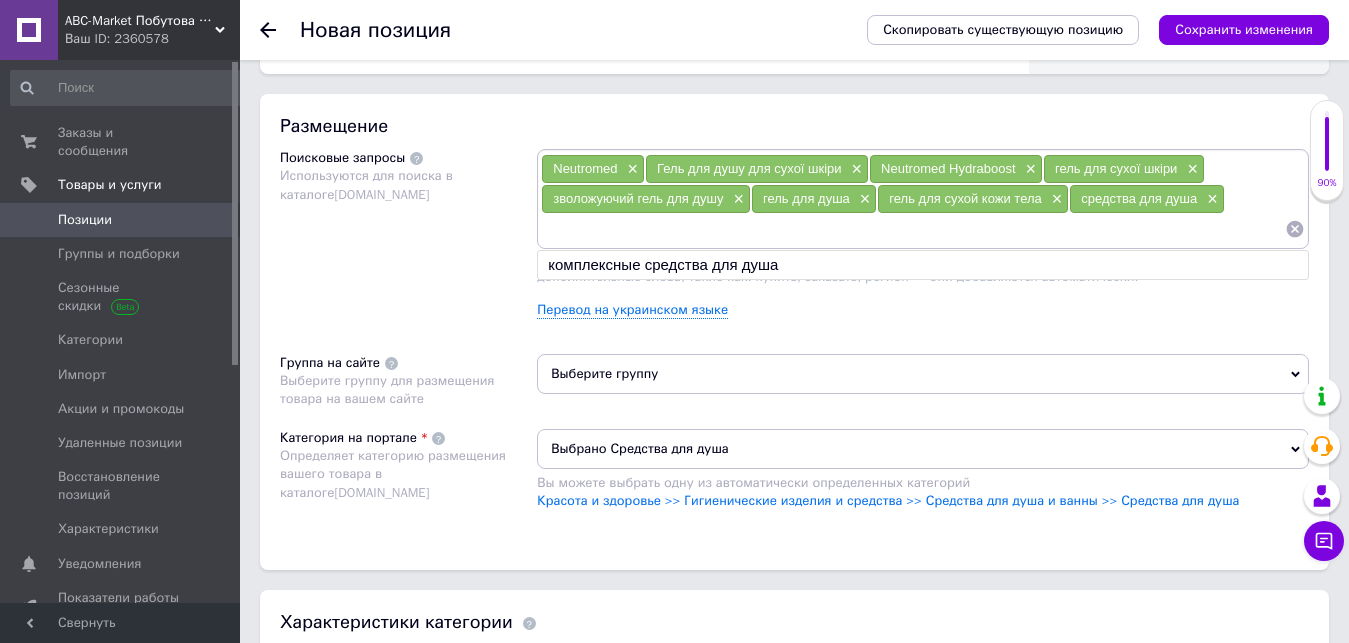 type 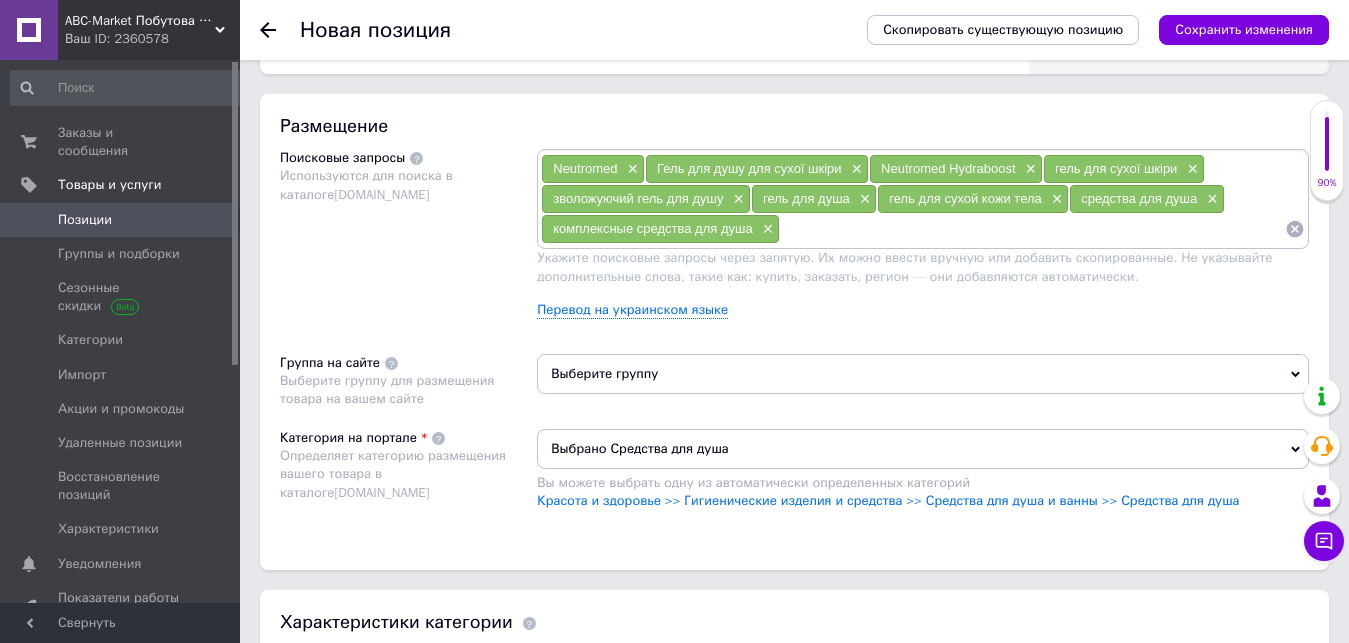 click on "Выберите группу" at bounding box center [923, 374] 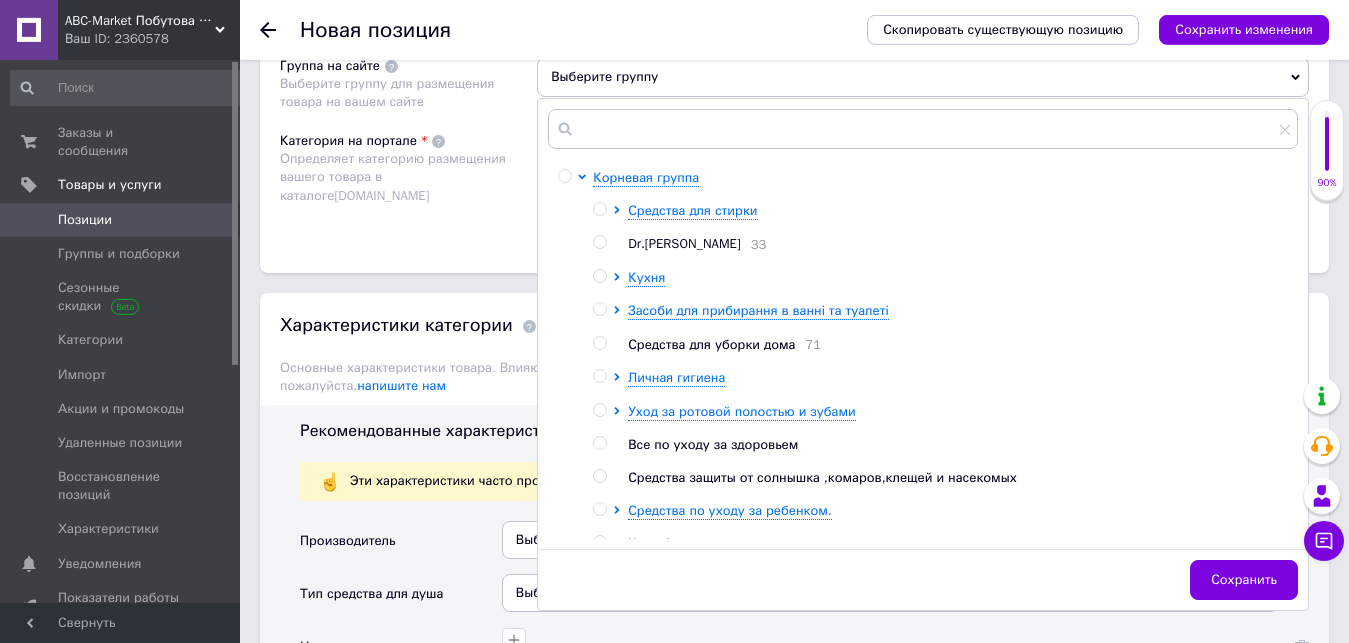 scroll, scrollTop: 1428, scrollLeft: 0, axis: vertical 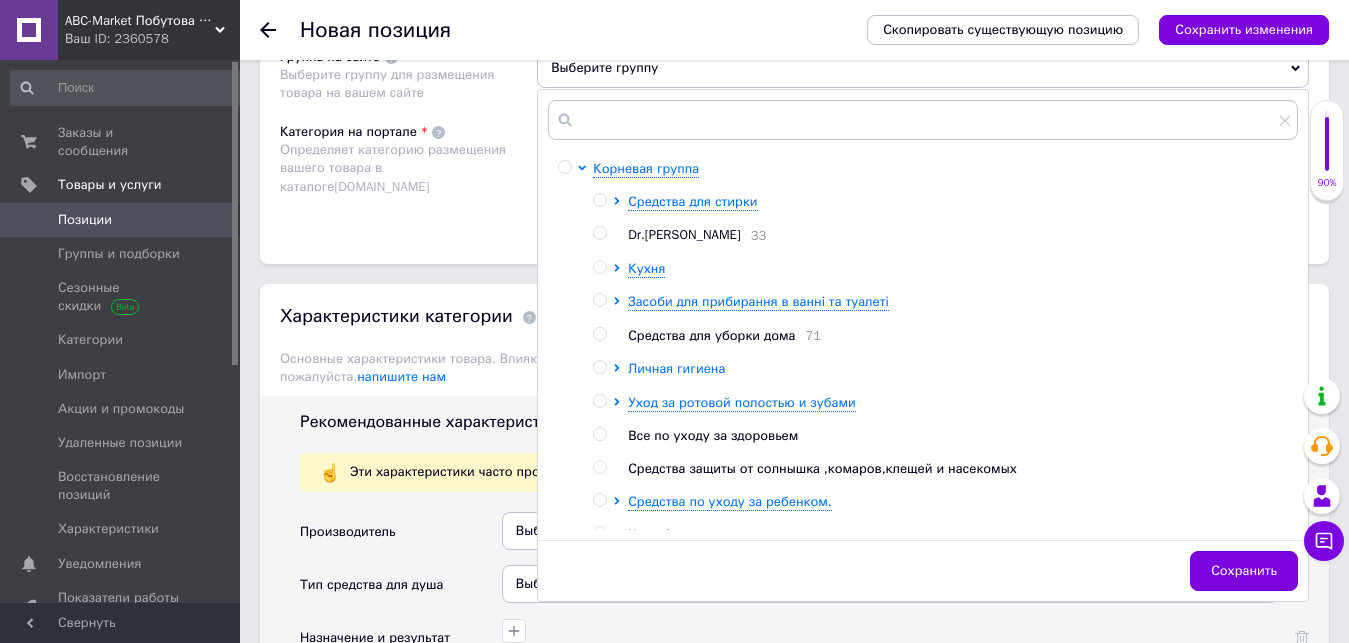 click 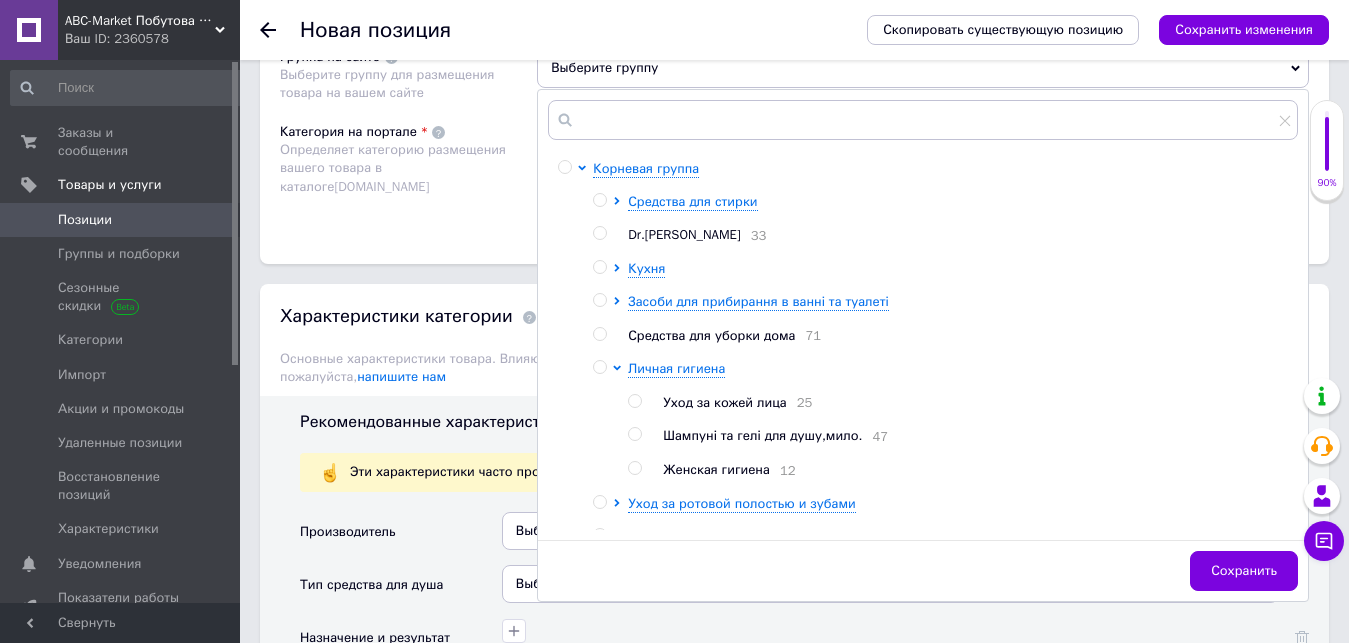 click at bounding box center [634, 434] 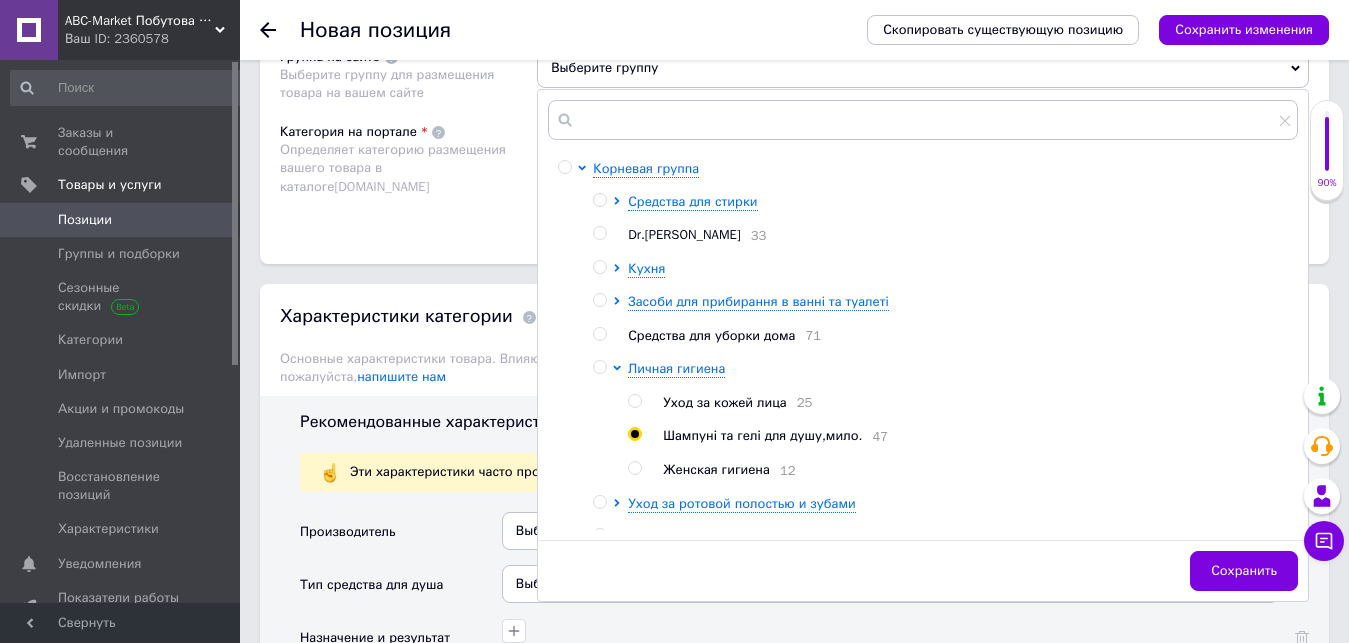 radio on "true" 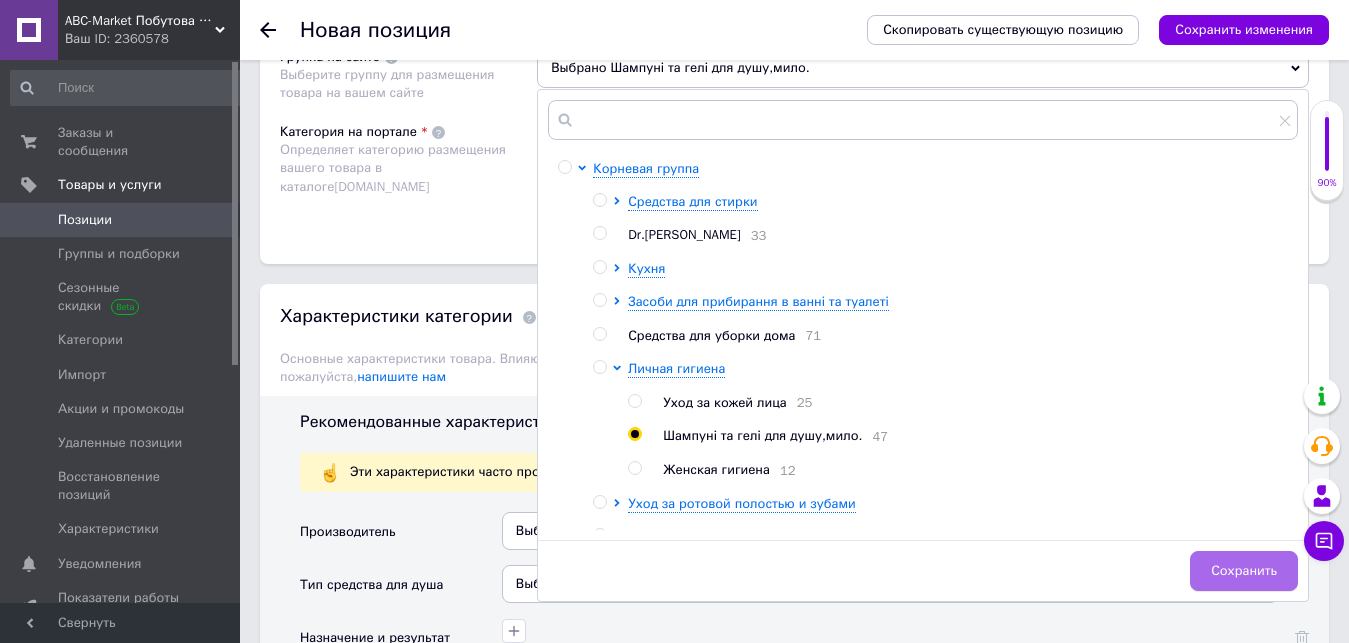 click on "Сохранить" at bounding box center (1244, 571) 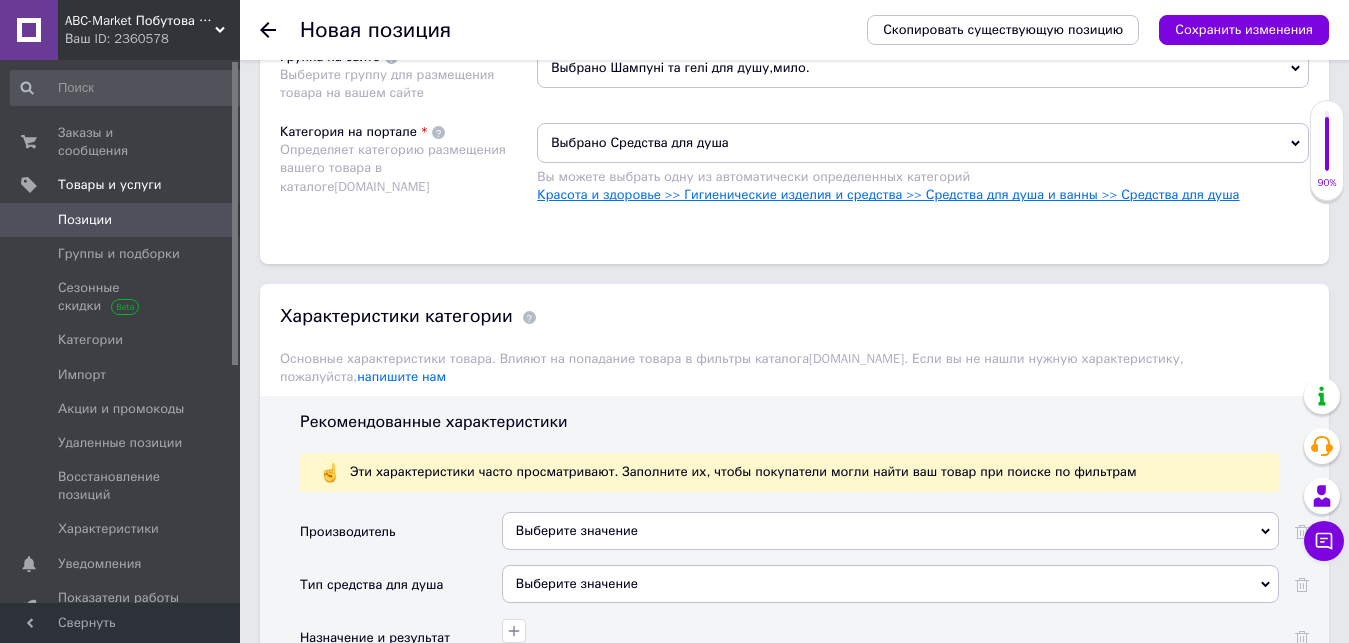 click on "Красота и здоровье >> Гигиенические изделия и средства >> Средства для душа и ванны >> Средства для душа" at bounding box center (888, 194) 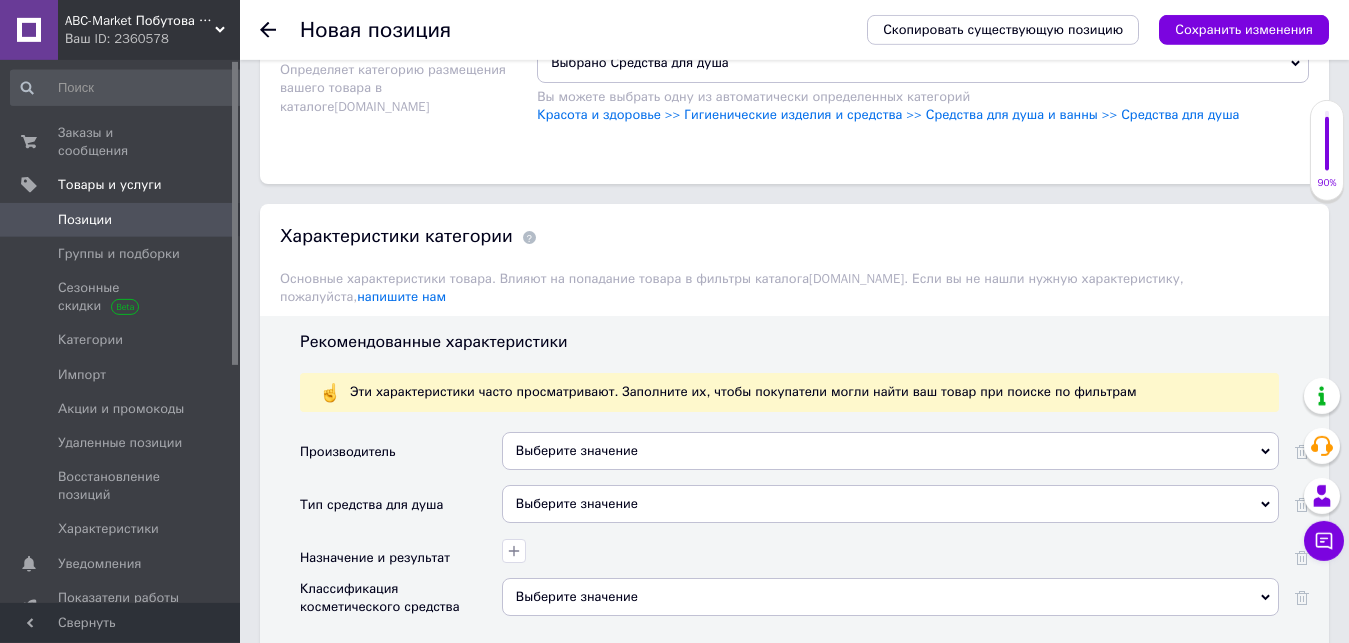 scroll, scrollTop: 1632, scrollLeft: 0, axis: vertical 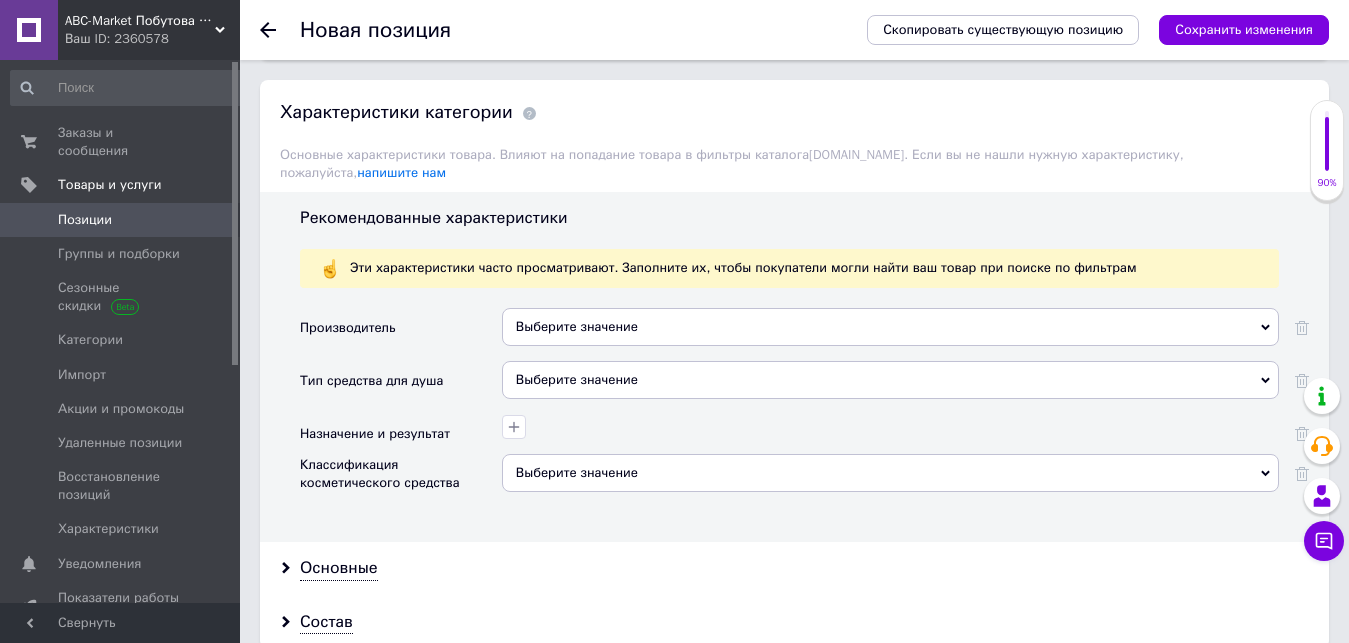 click on "Выберите значение" at bounding box center (890, 327) 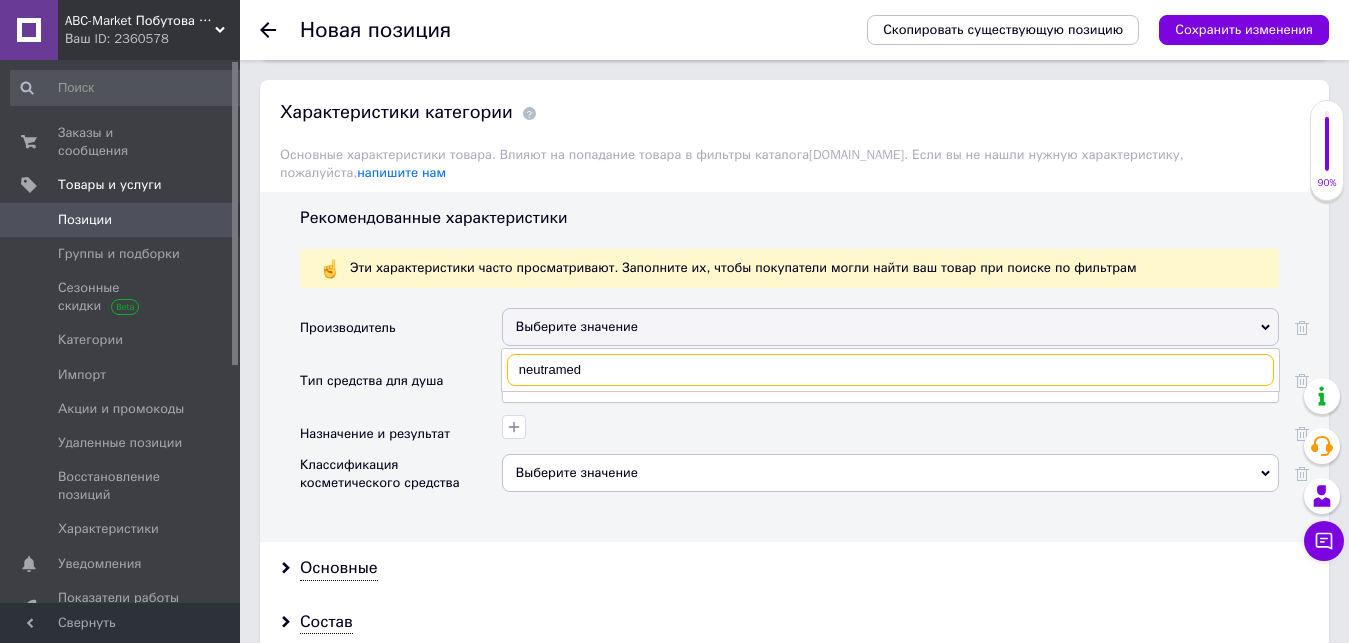 drag, startPoint x: 596, startPoint y: 355, endPoint x: 483, endPoint y: 351, distance: 113.07078 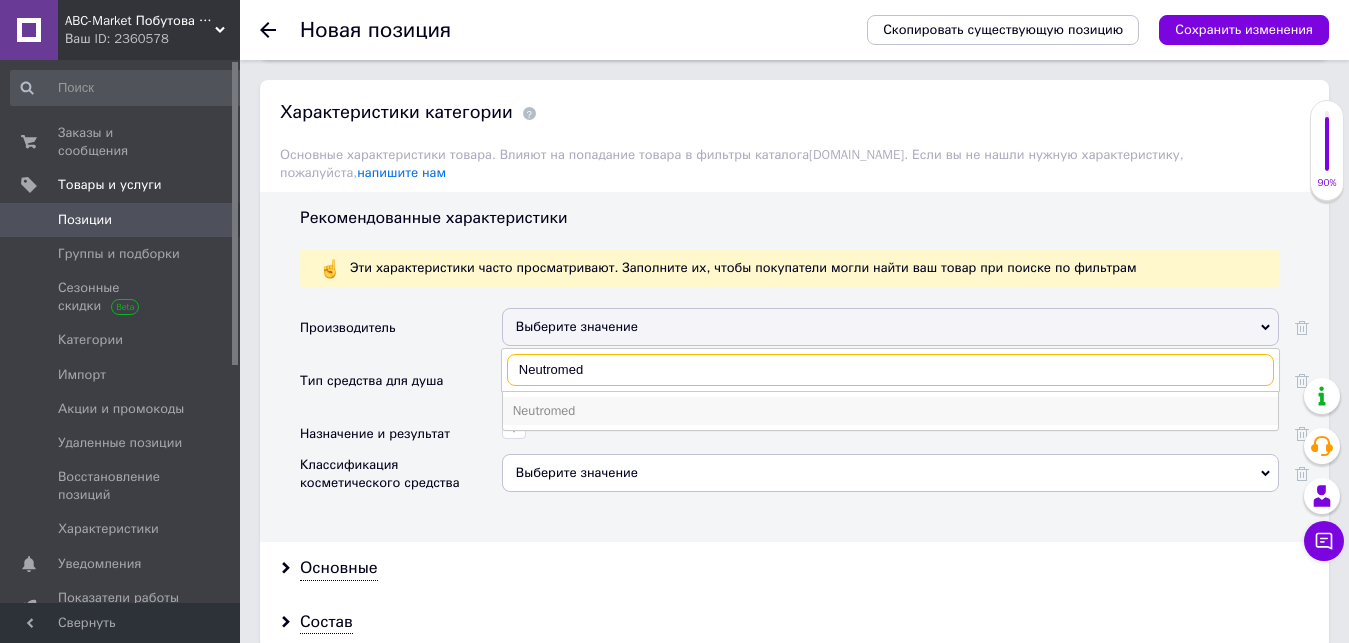 type on "Neutromed" 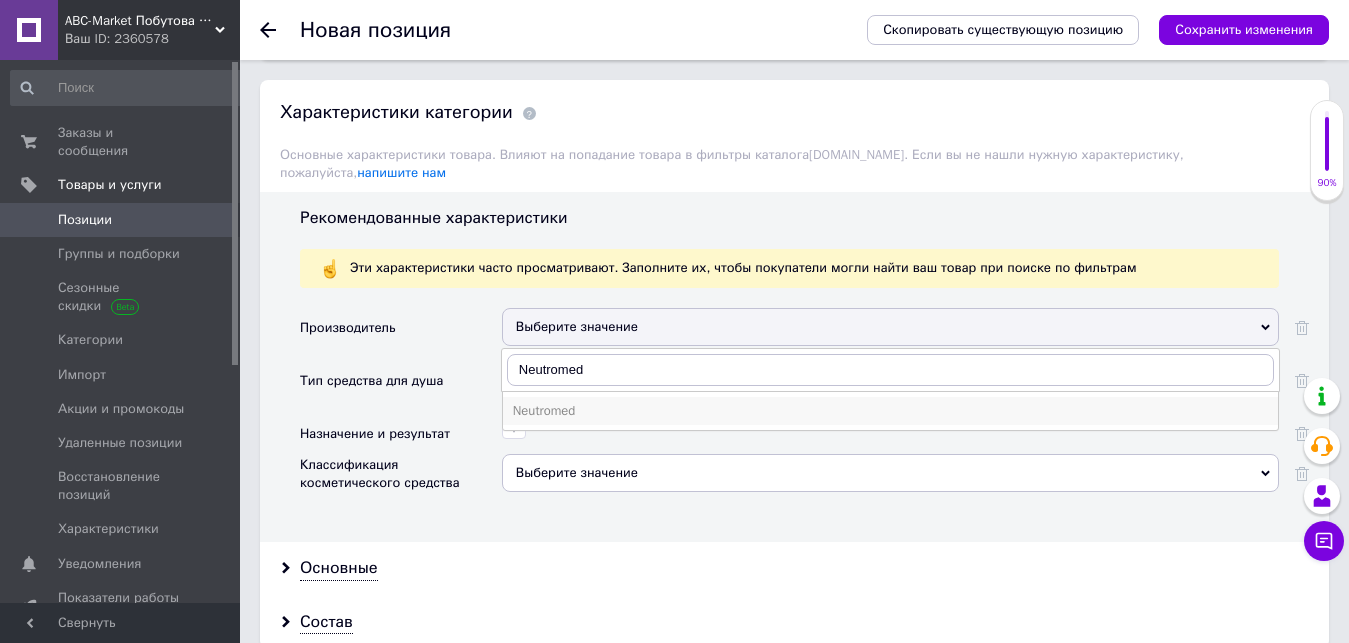 click on "Neutromed" at bounding box center [890, 411] 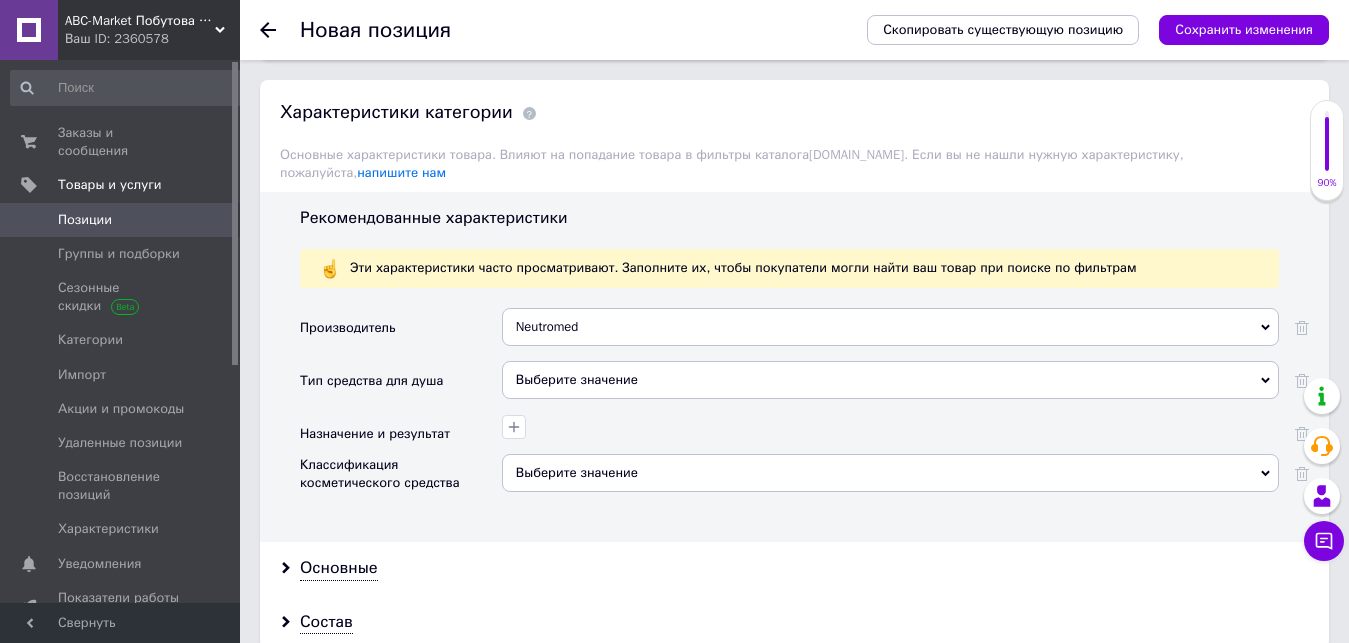 click on "Выберите значение" at bounding box center [890, 380] 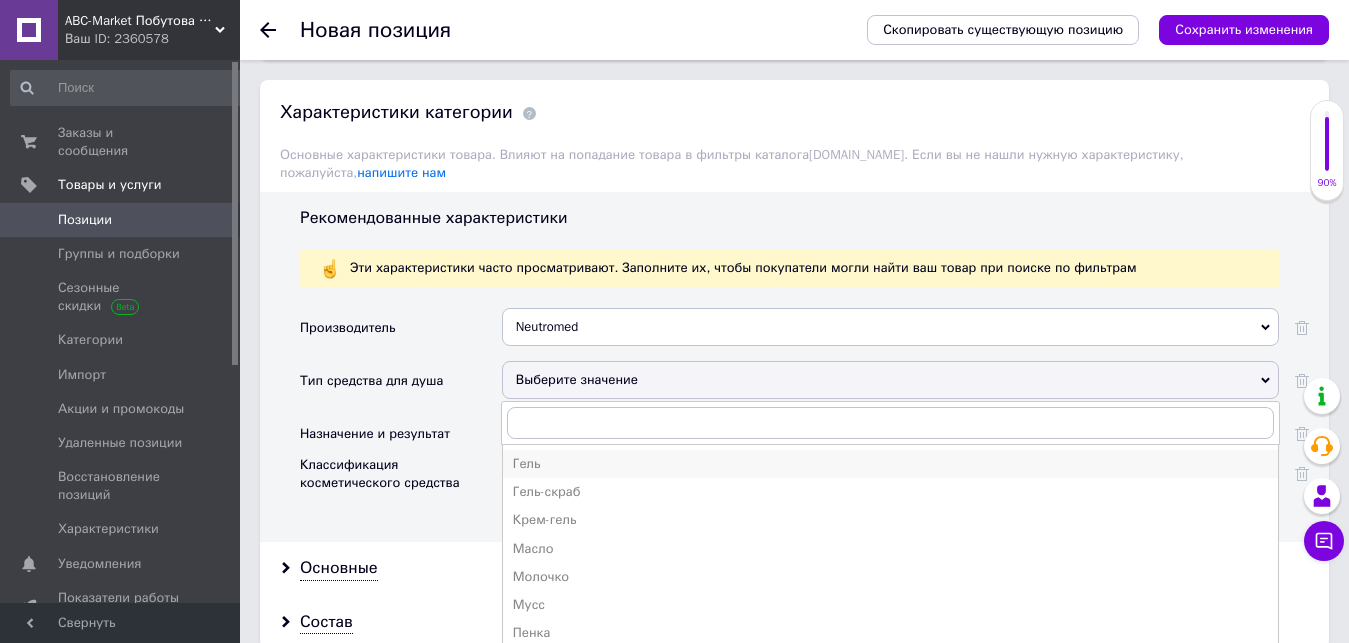 click on "Гель" at bounding box center [890, 464] 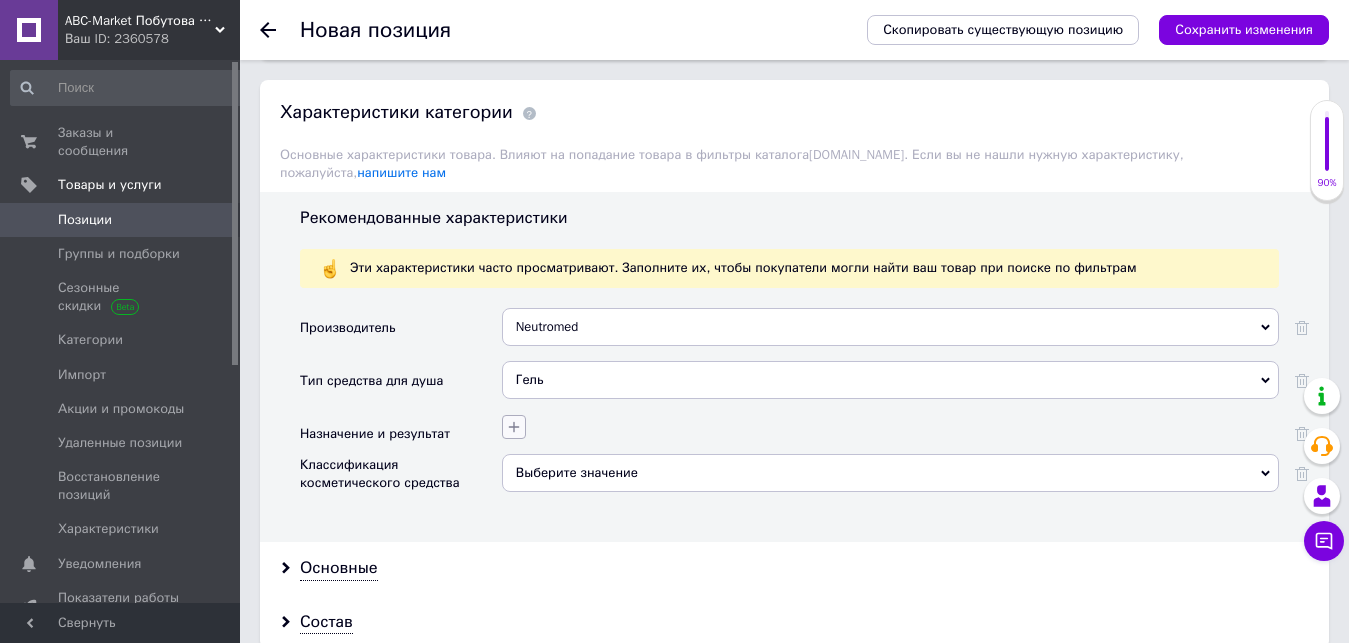 click 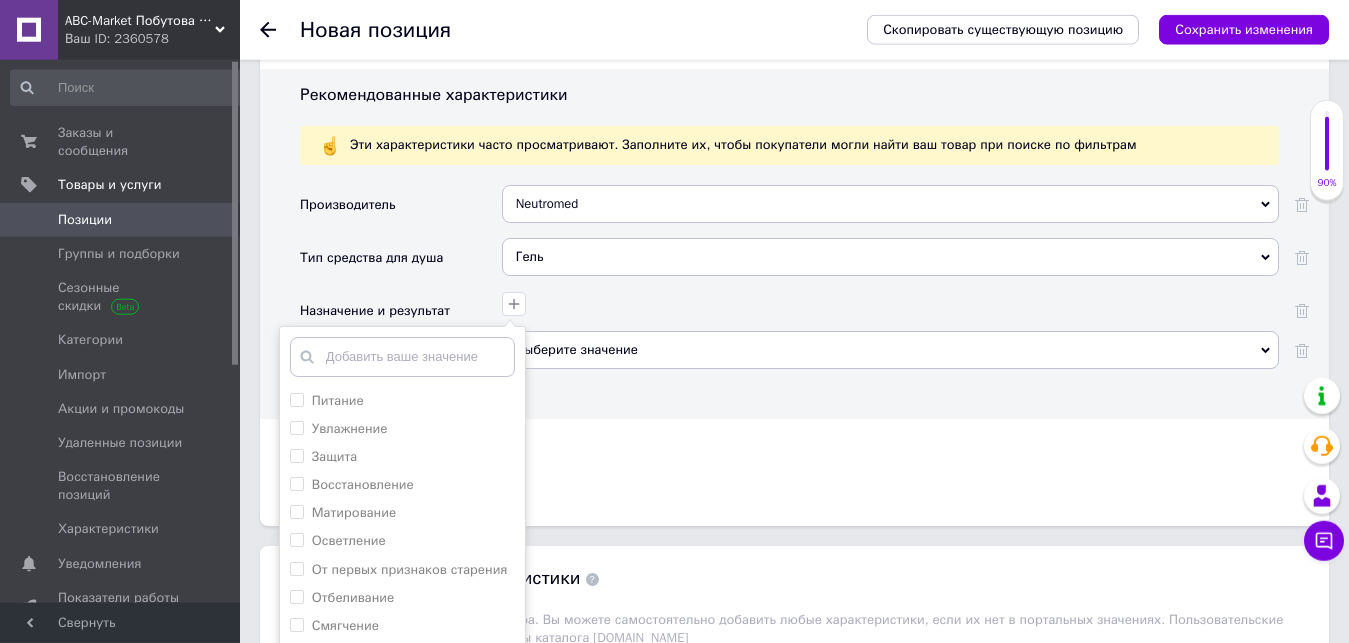 scroll, scrollTop: 1938, scrollLeft: 0, axis: vertical 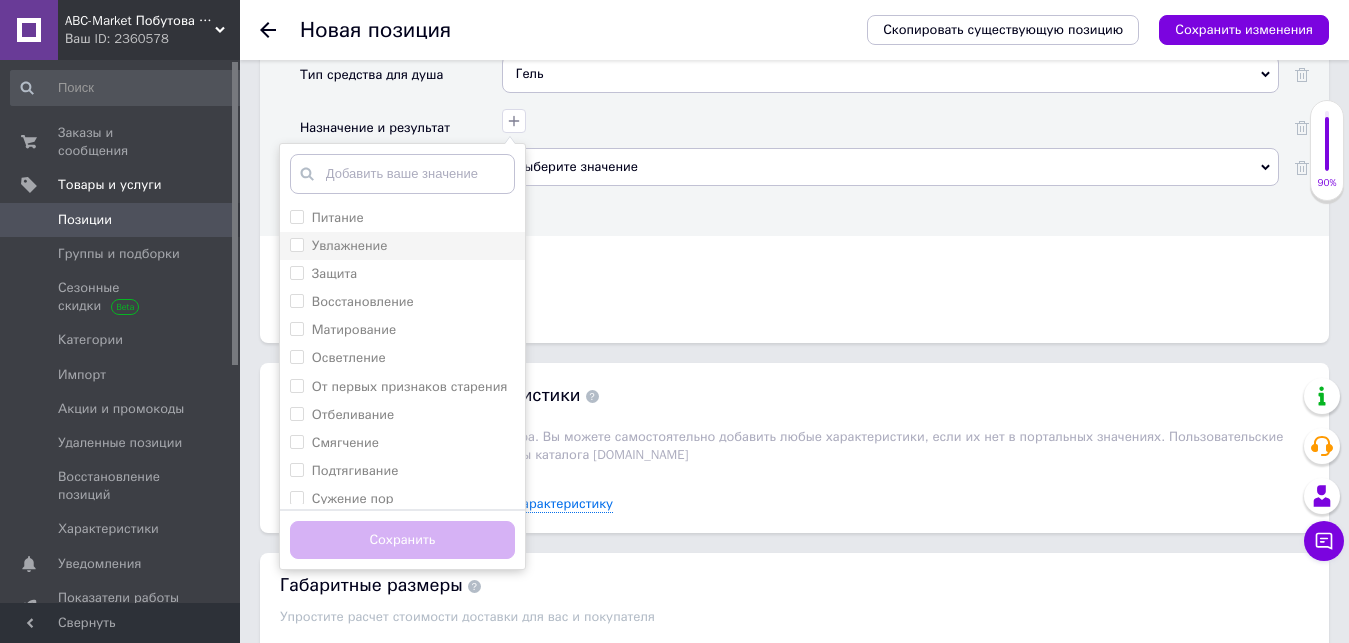 click on "Увлажнение" at bounding box center [296, 244] 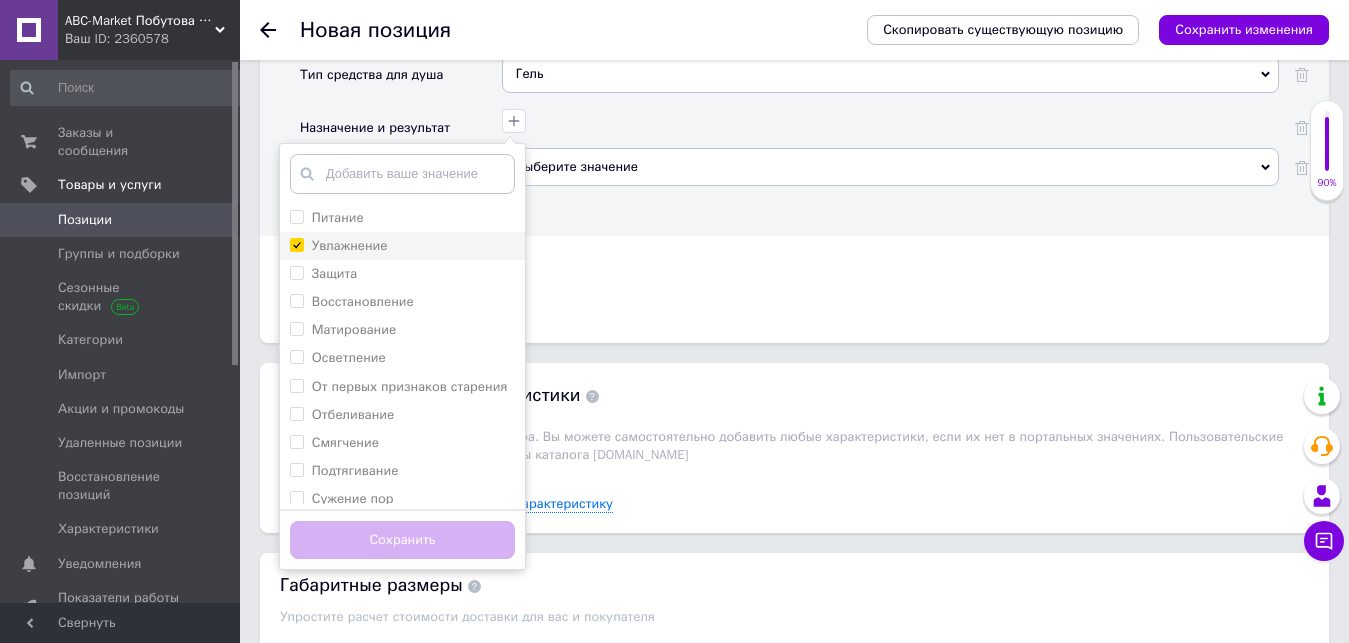 checkbox on "true" 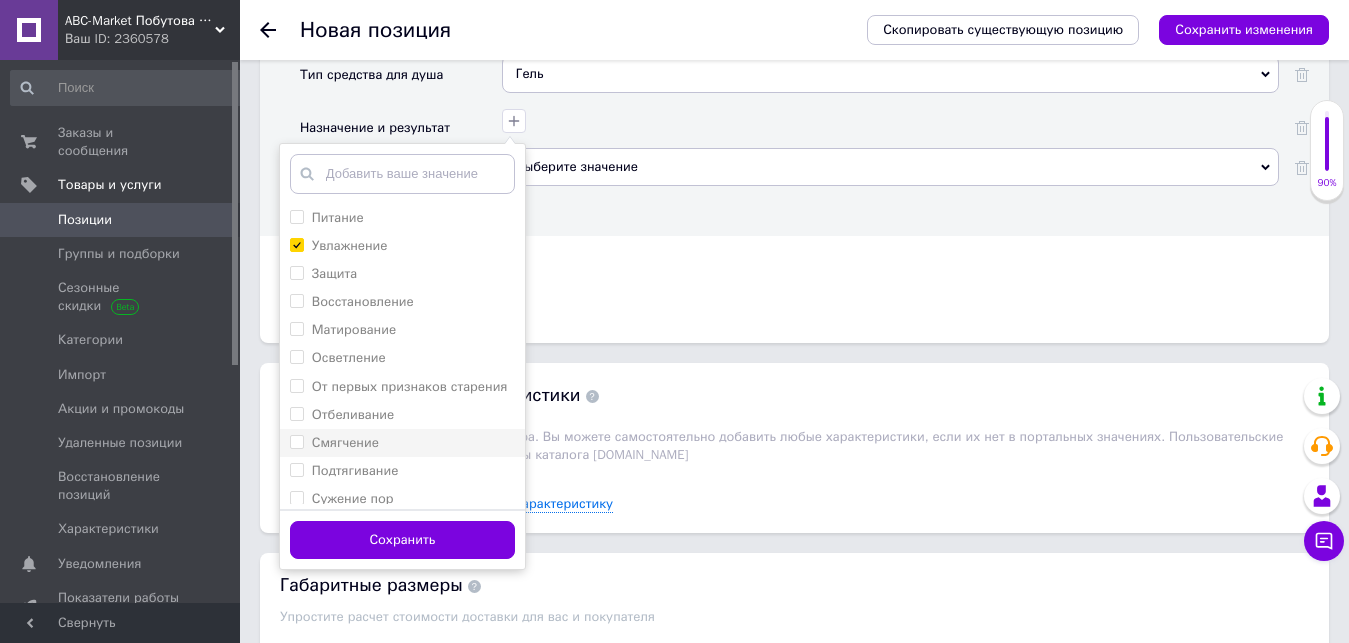 click on "Смягчение" at bounding box center (296, 441) 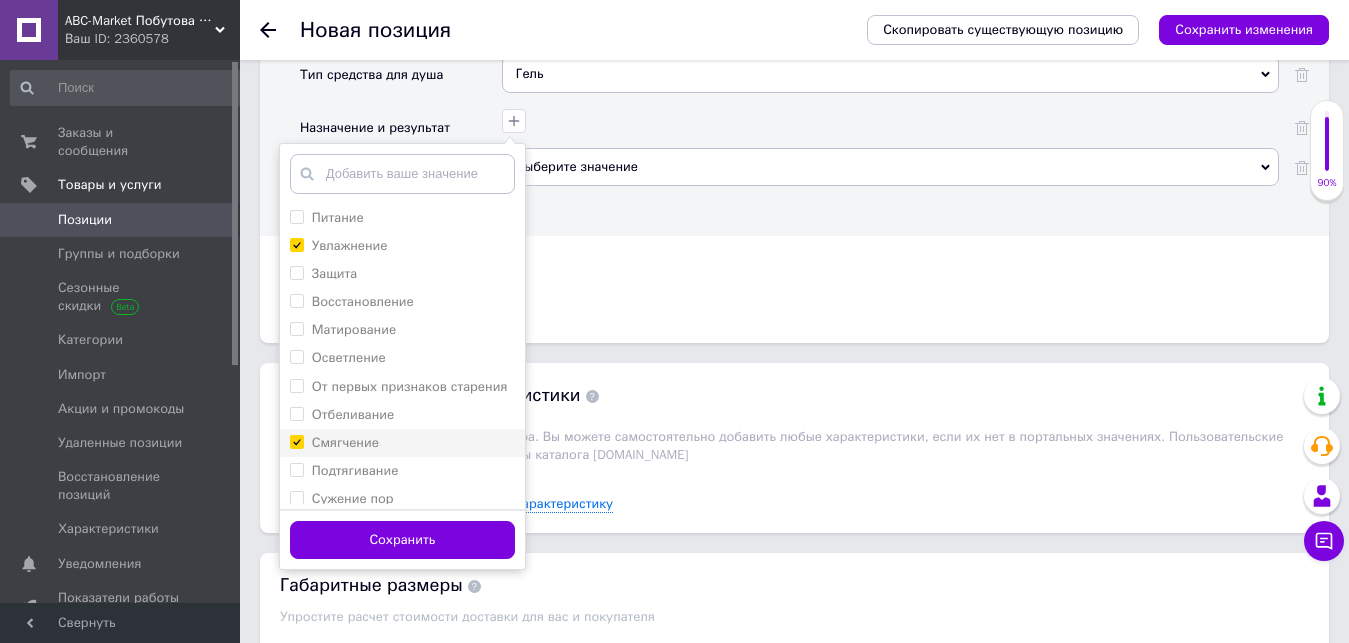 checkbox on "true" 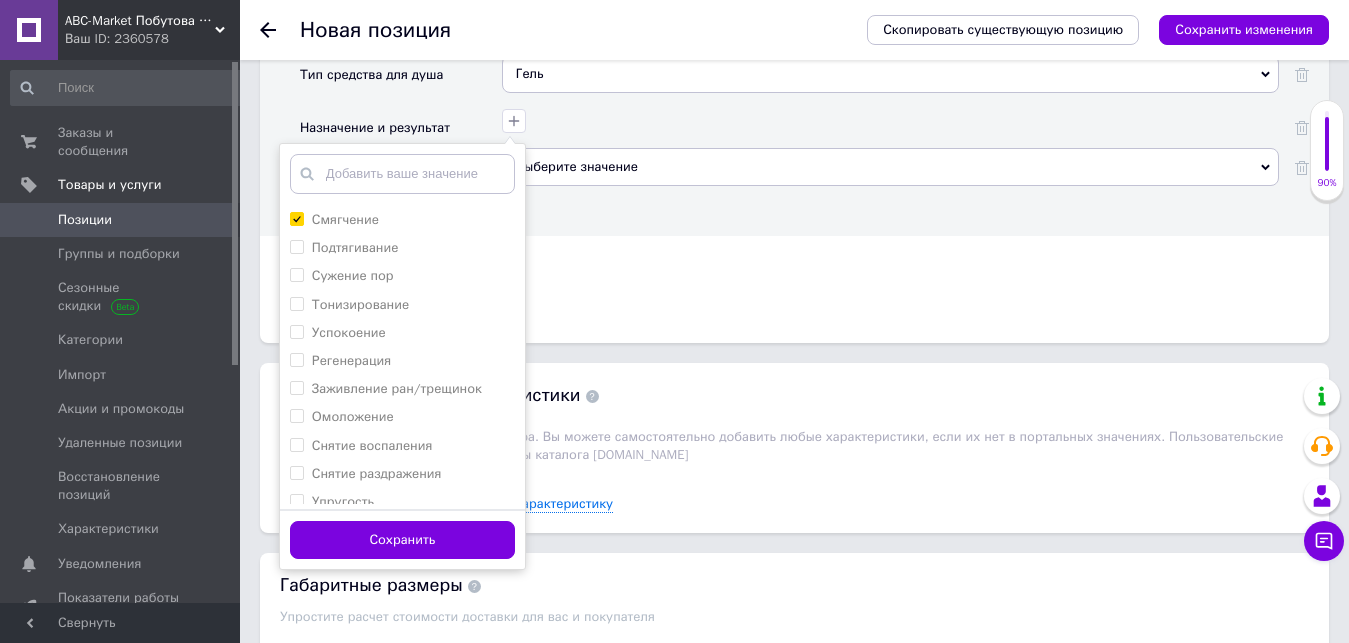 scroll, scrollTop: 239, scrollLeft: 0, axis: vertical 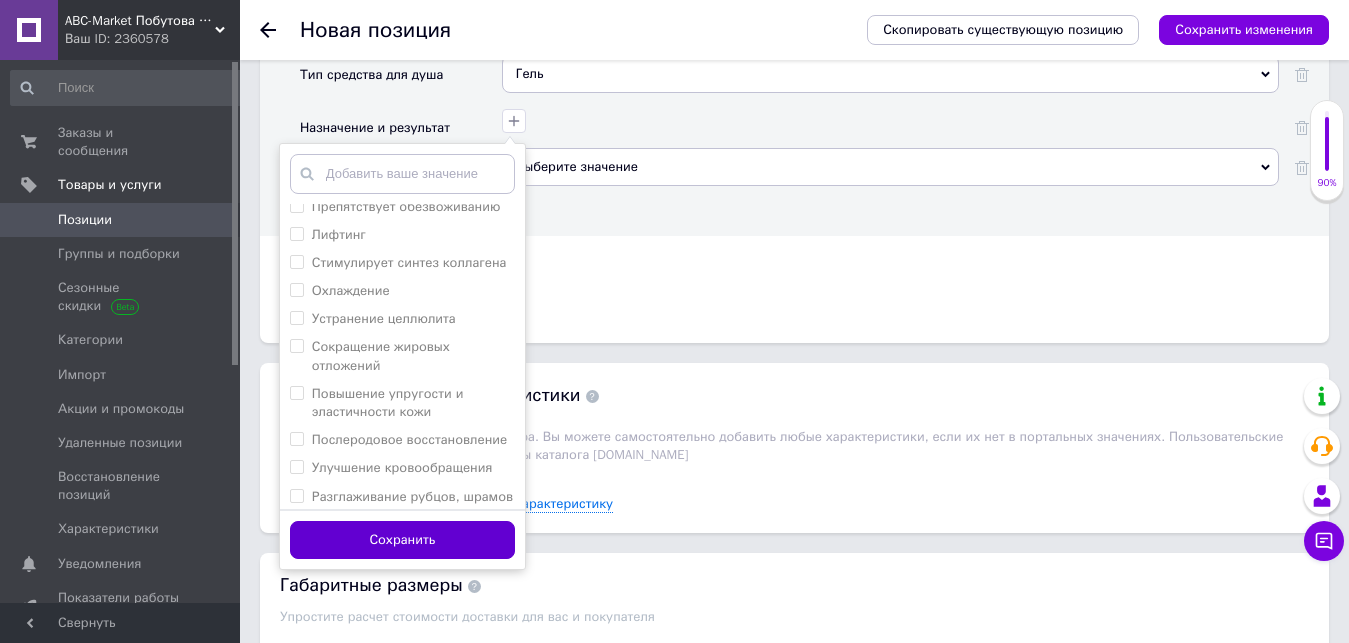 click on "Сохранить" at bounding box center (402, 540) 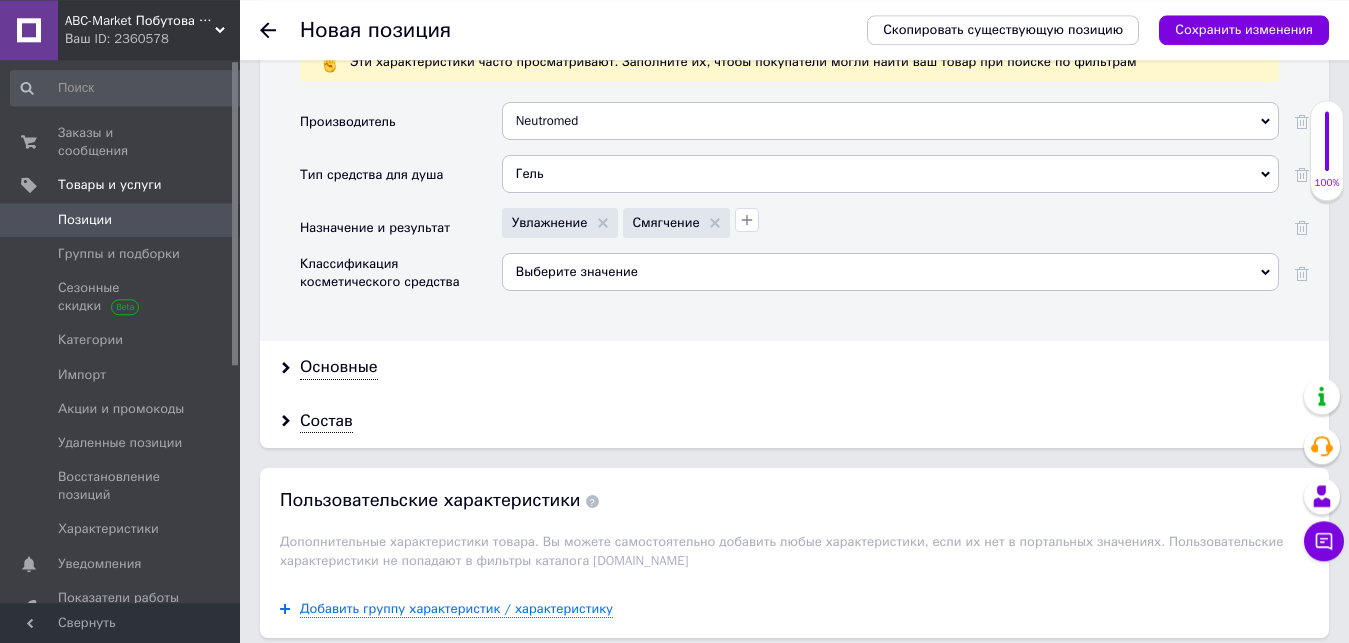 scroll, scrollTop: 1836, scrollLeft: 0, axis: vertical 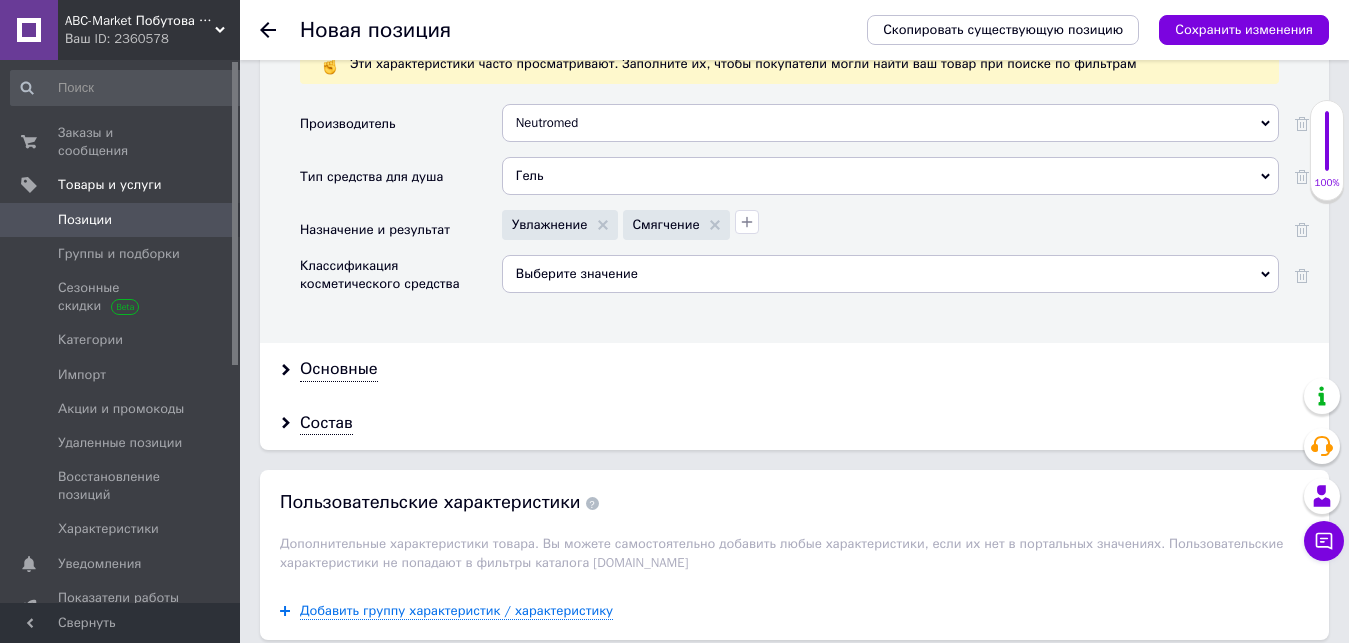 click on "Выберите значение" at bounding box center [890, 274] 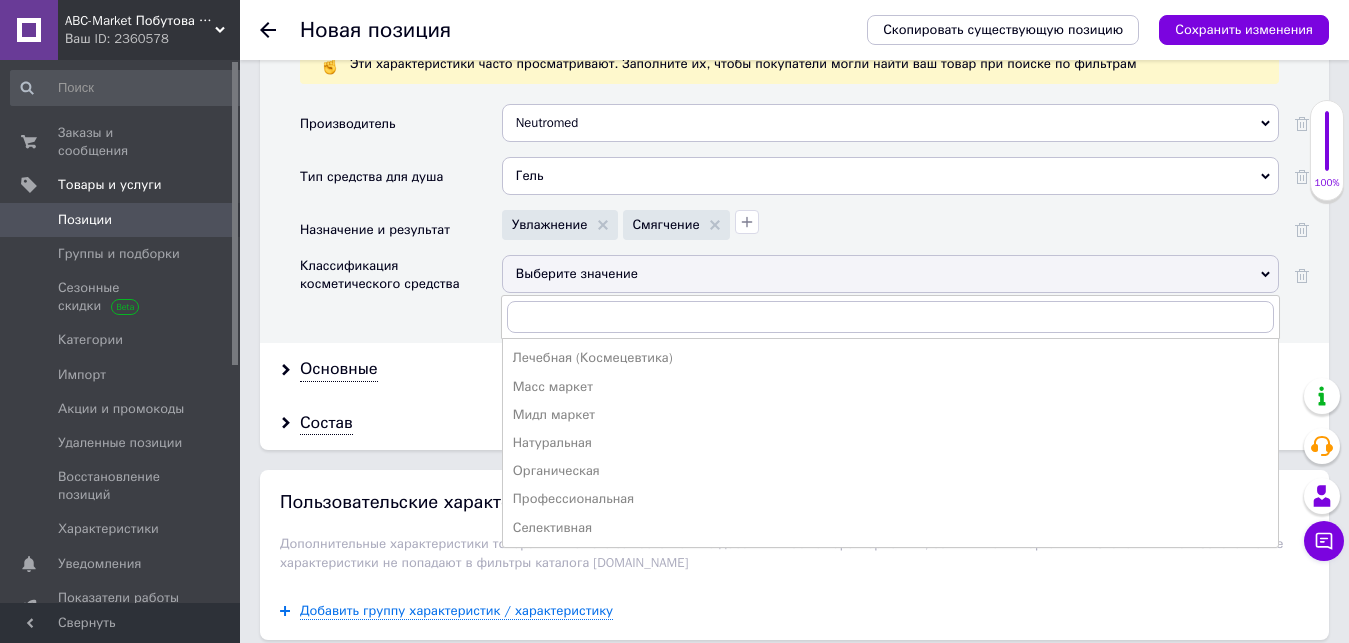 click on "Выберите значение" at bounding box center [890, 274] 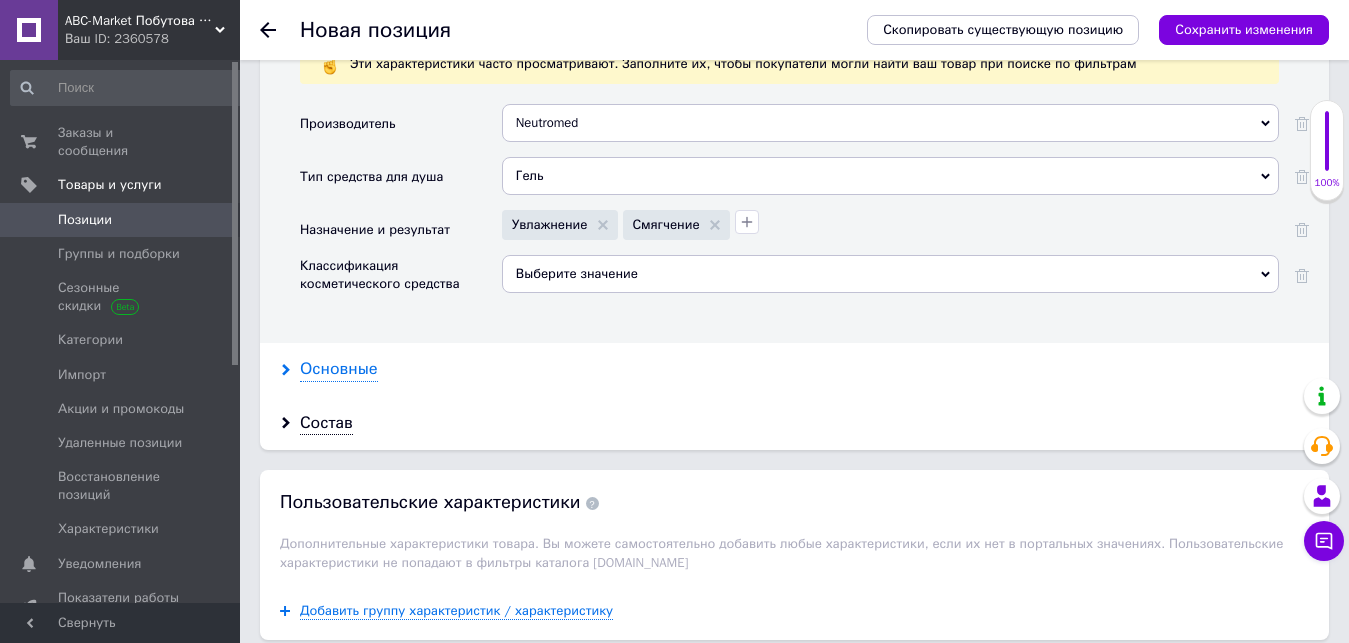 click on "Основные" at bounding box center (339, 369) 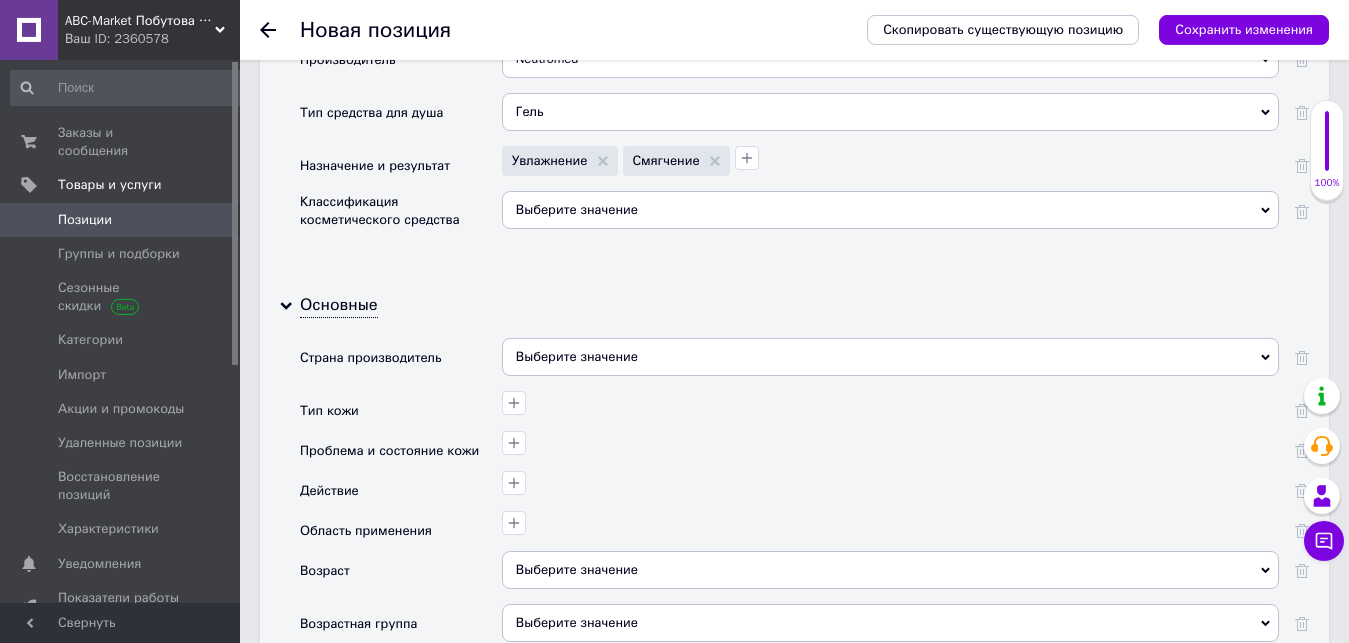 scroll, scrollTop: 2040, scrollLeft: 0, axis: vertical 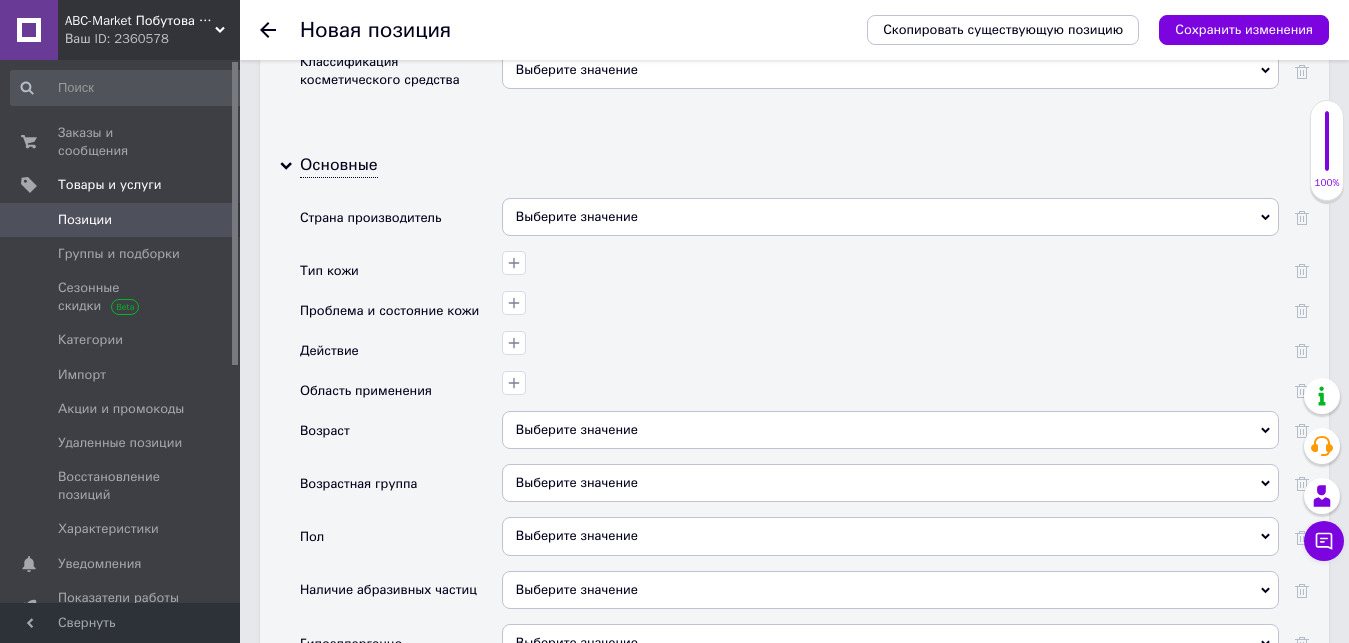 click on "Выберите значение" at bounding box center (890, 217) 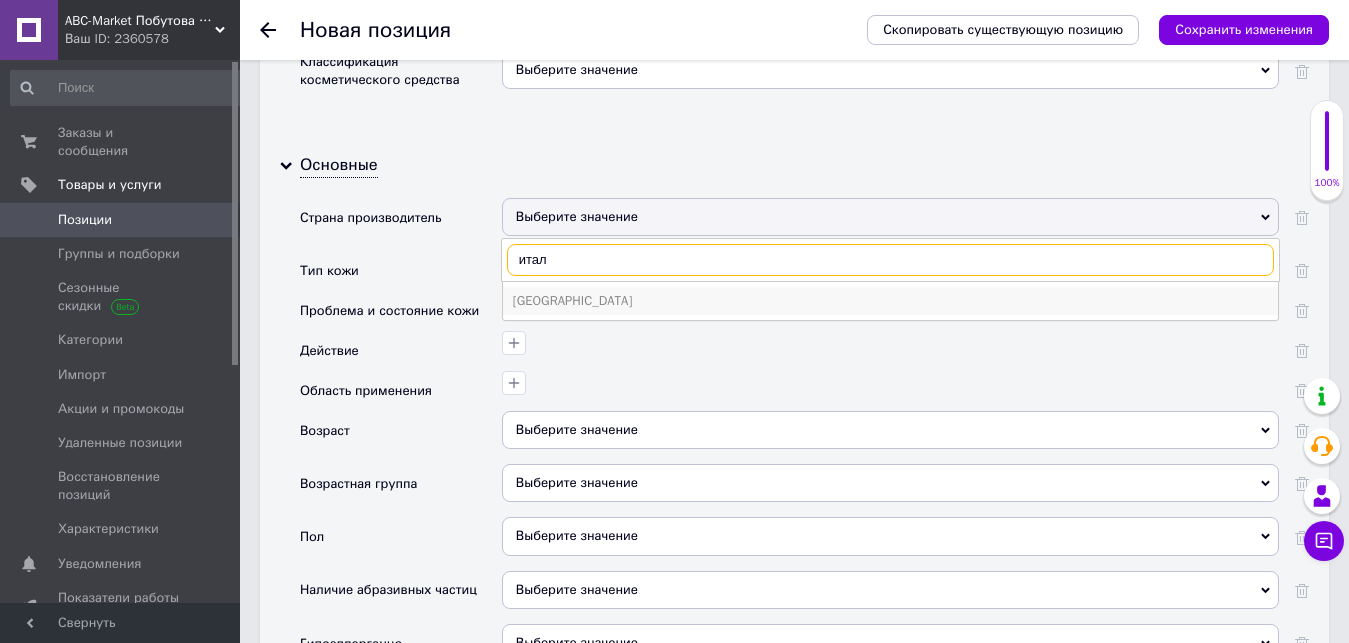 type on "итал" 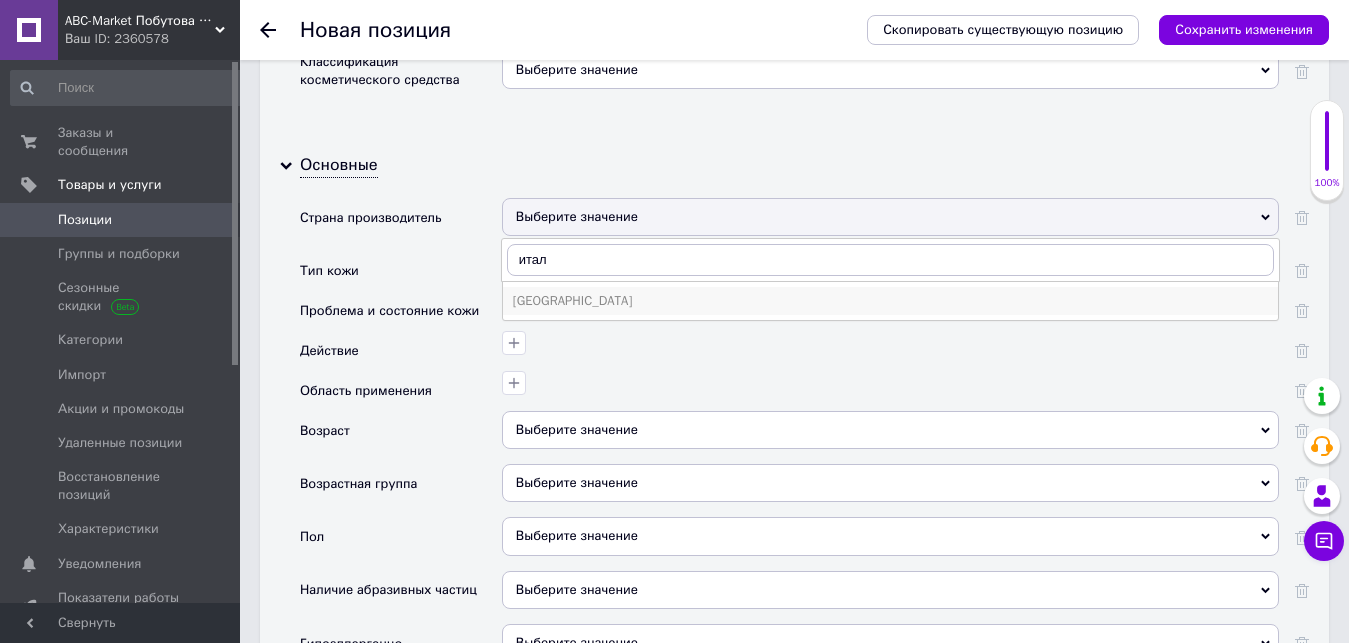 click on "[GEOGRAPHIC_DATA]" at bounding box center [890, 301] 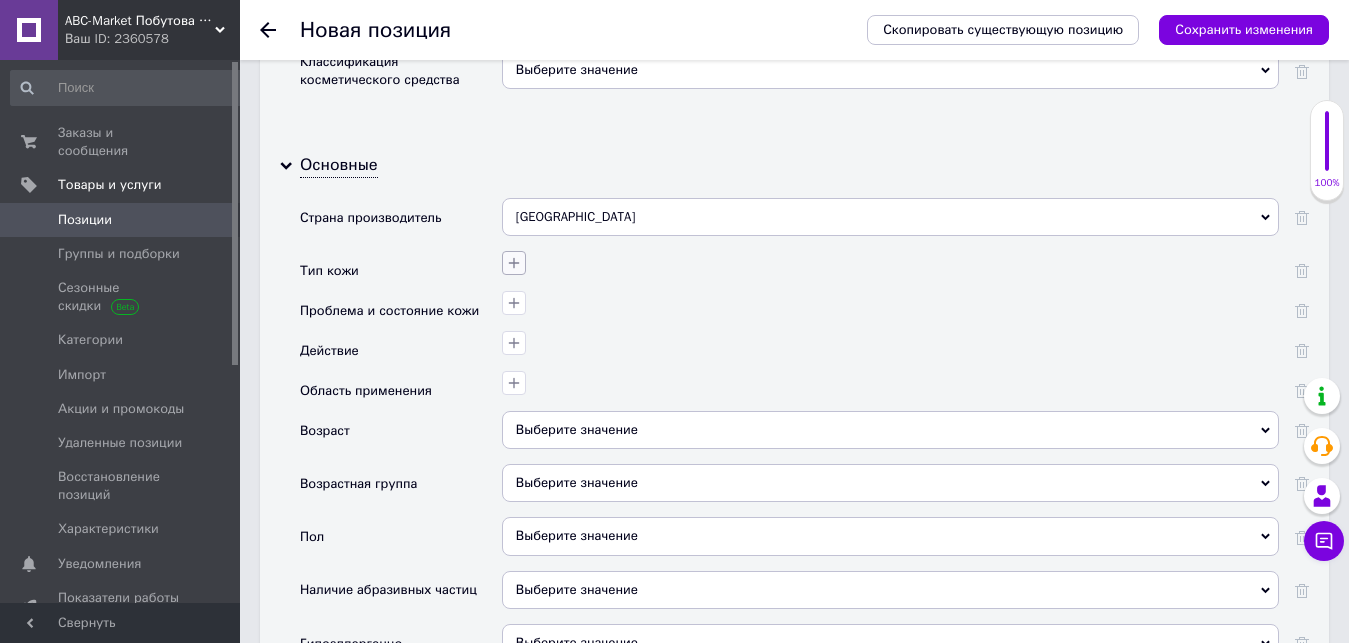 click 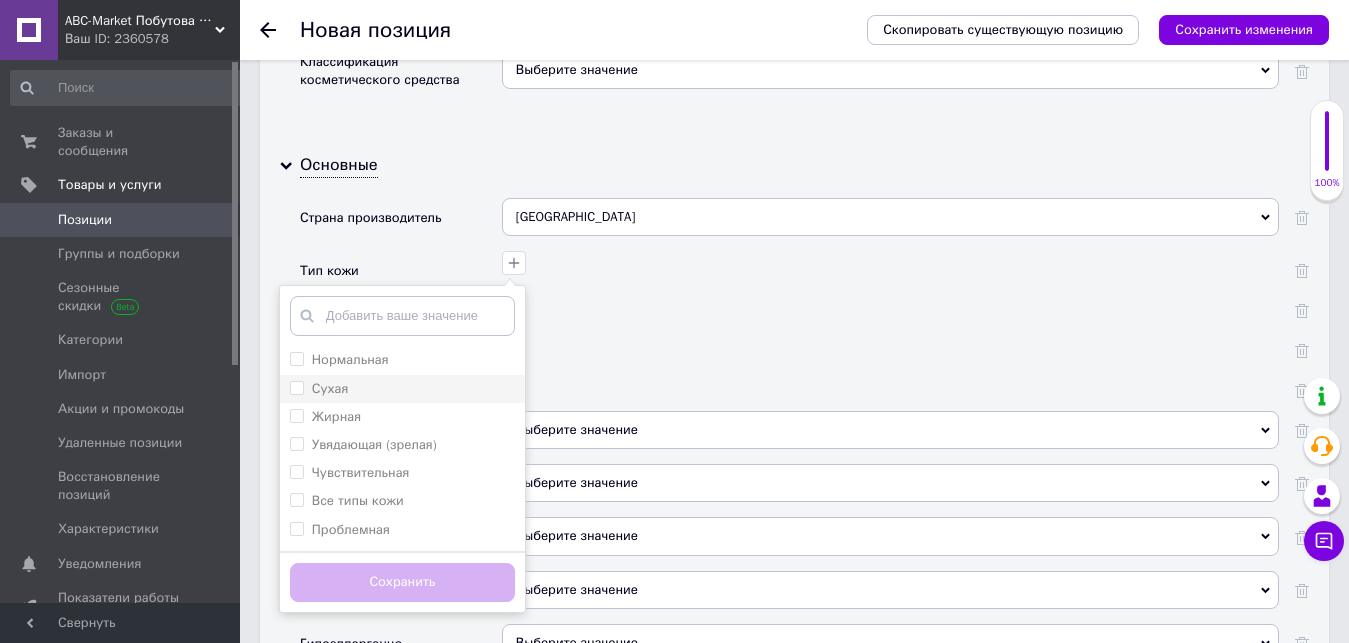 click on "Сухая" at bounding box center (296, 387) 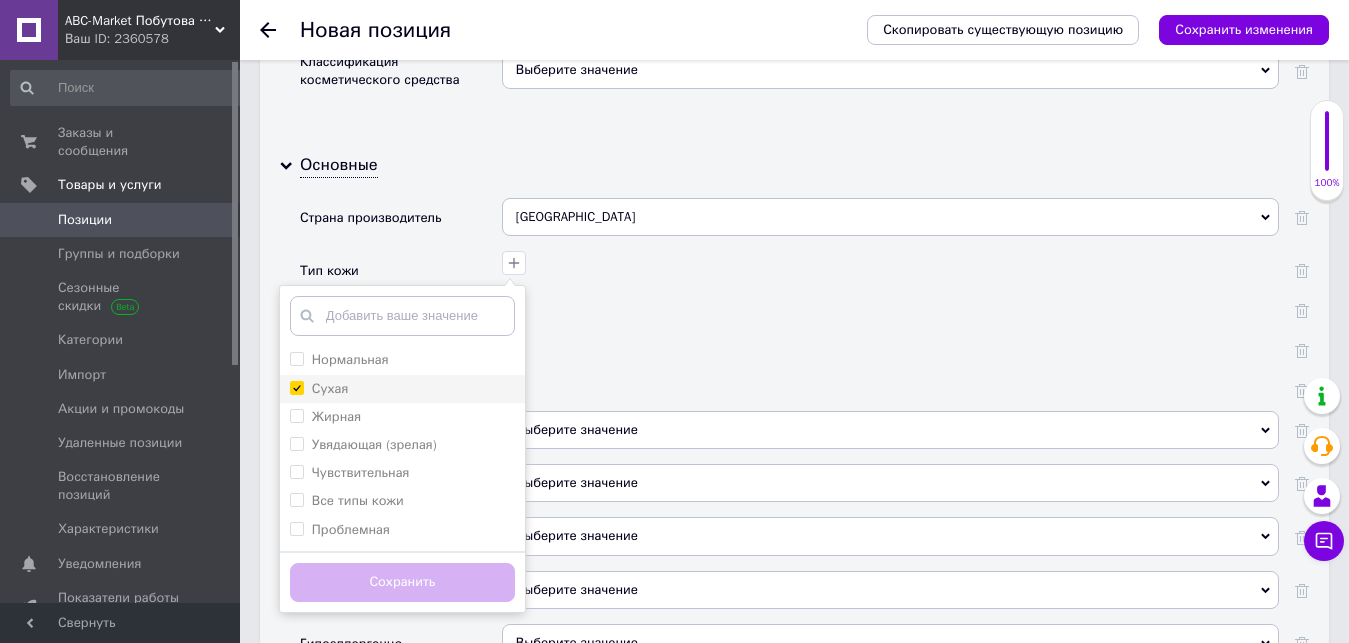 checkbox on "true" 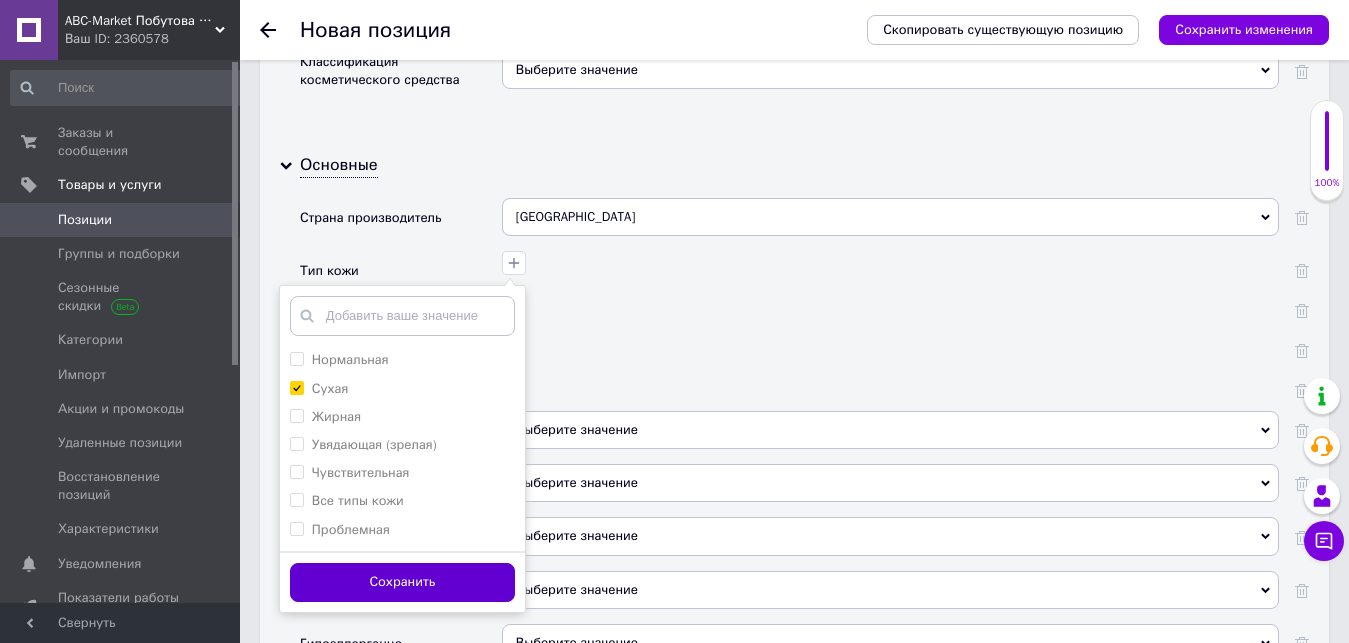 click on "Сохранить" at bounding box center (402, 582) 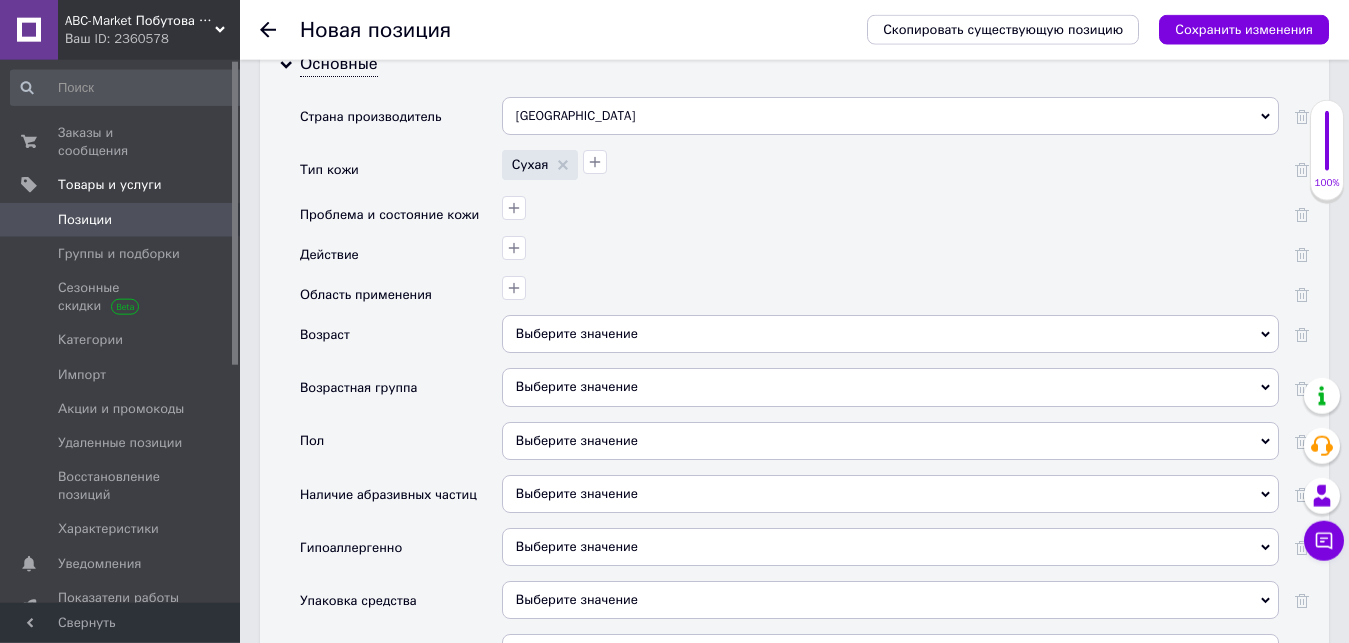 scroll, scrollTop: 2142, scrollLeft: 0, axis: vertical 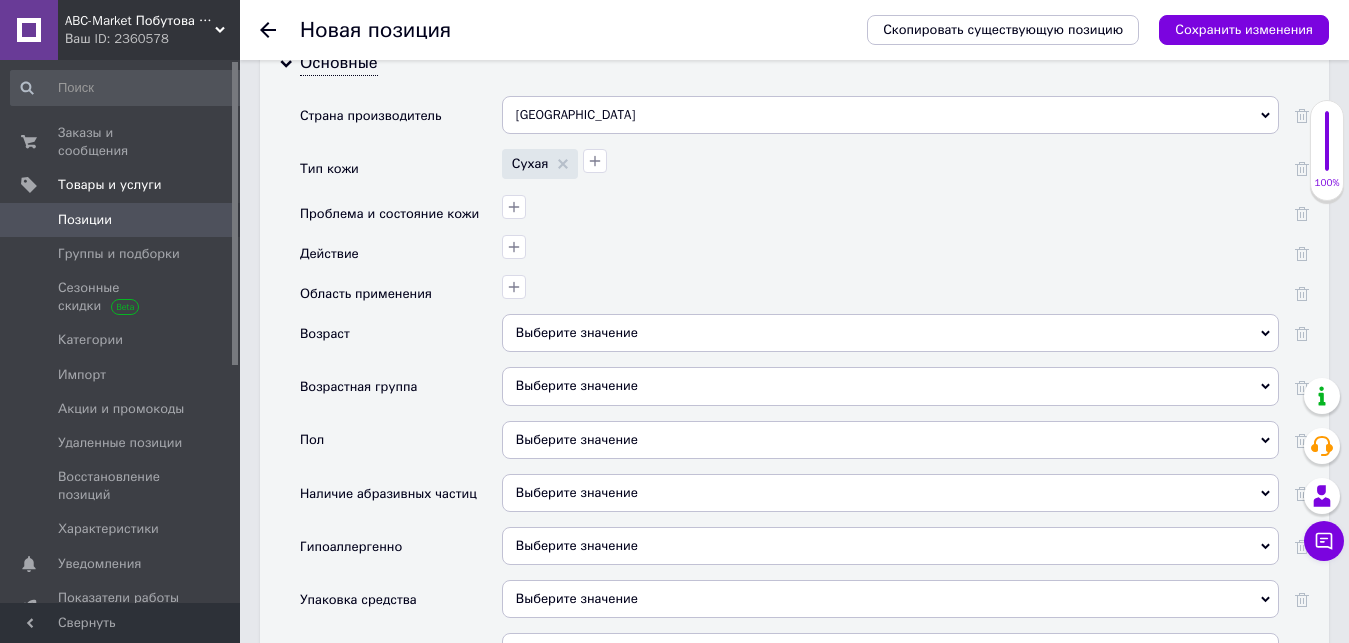 click on "Выберите значение" at bounding box center (890, 440) 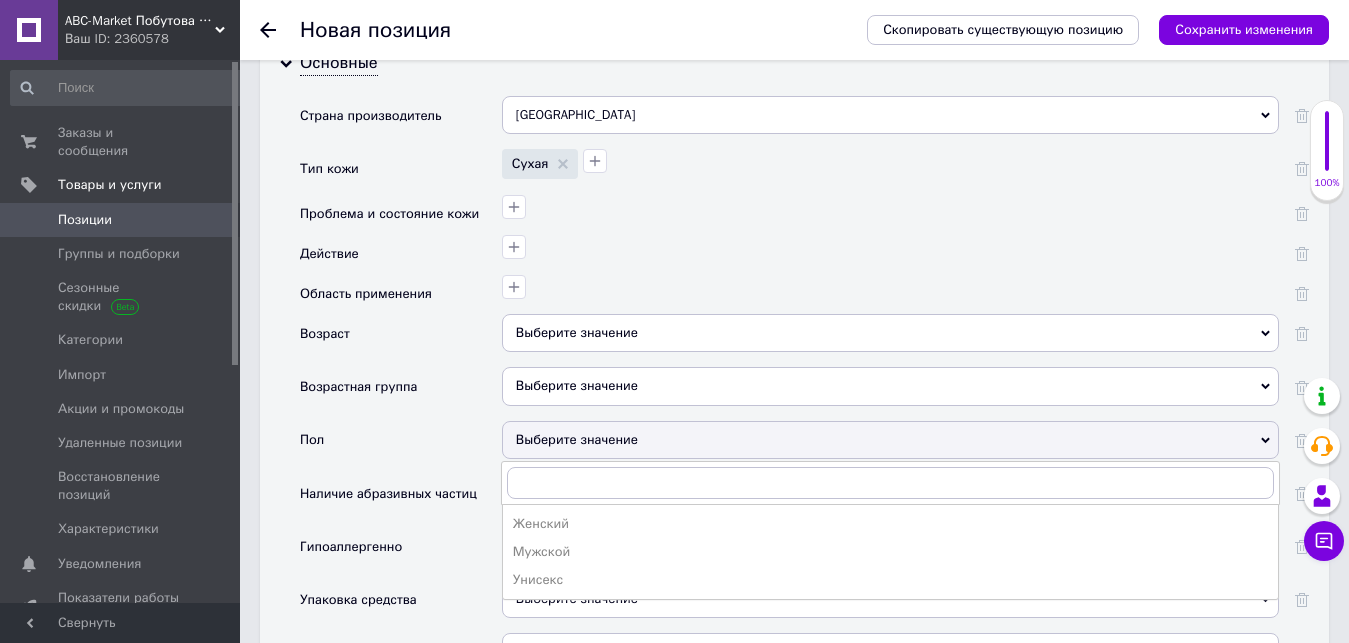 click on "Выберите значение" at bounding box center [890, 440] 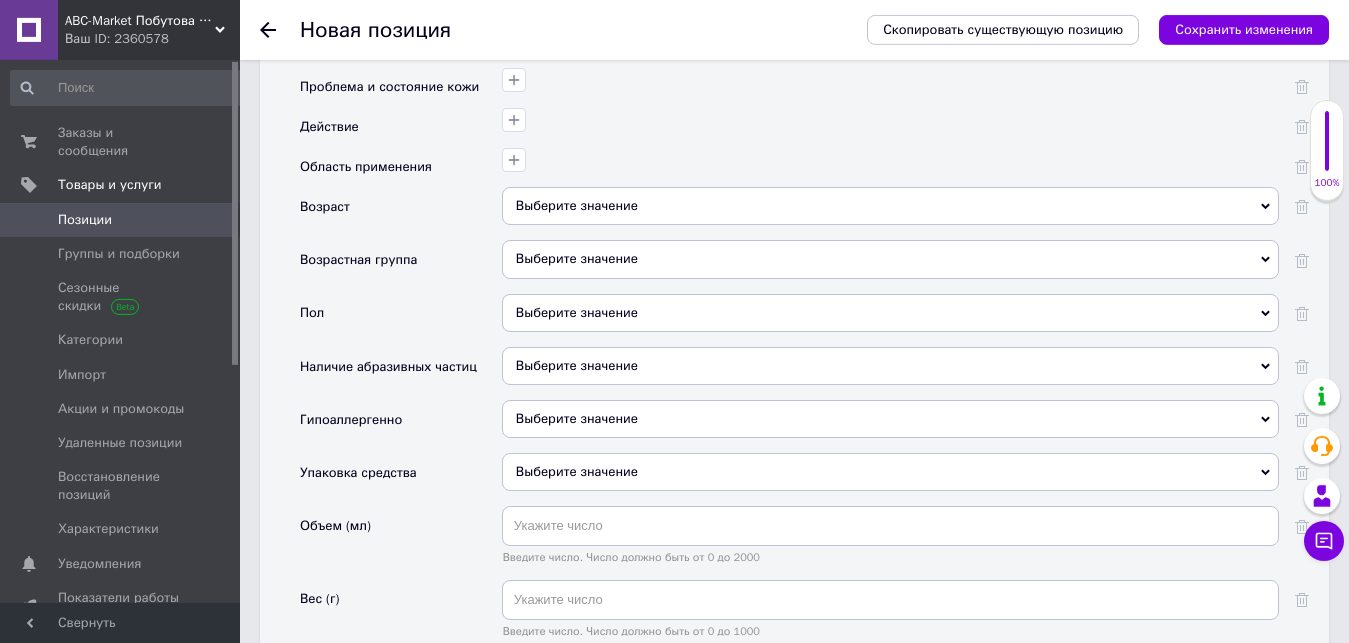 scroll, scrollTop: 2346, scrollLeft: 0, axis: vertical 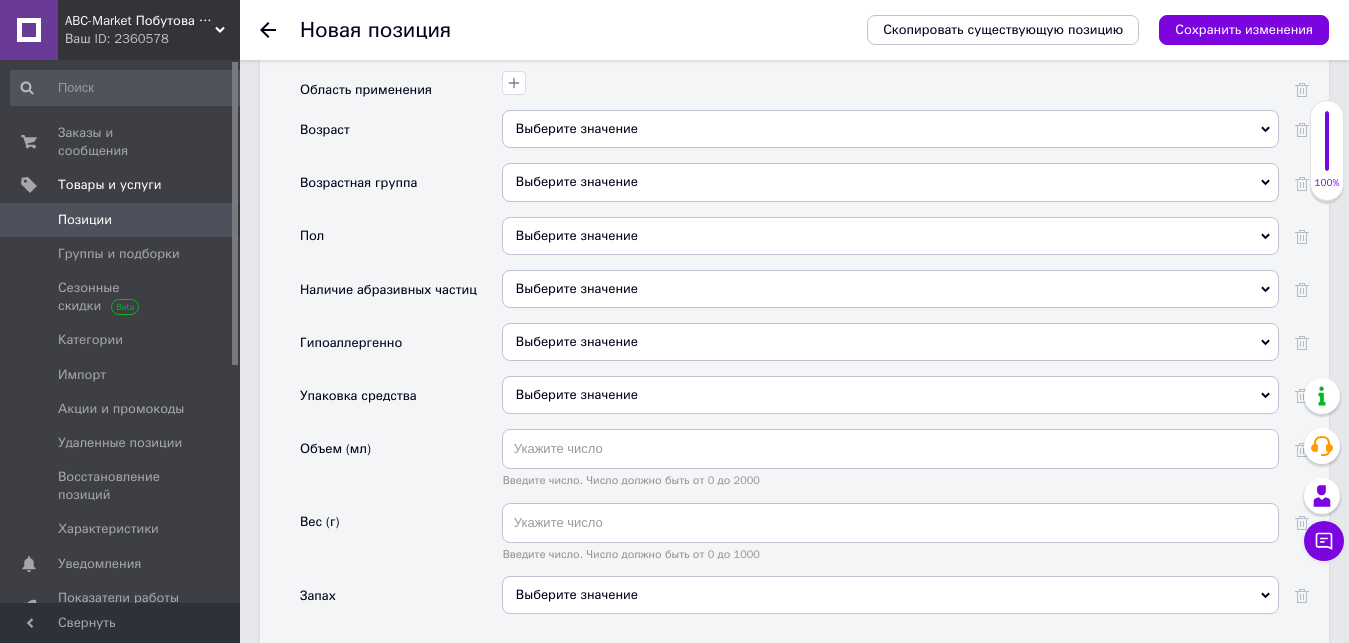 click on "Выберите значение" at bounding box center [577, 288] 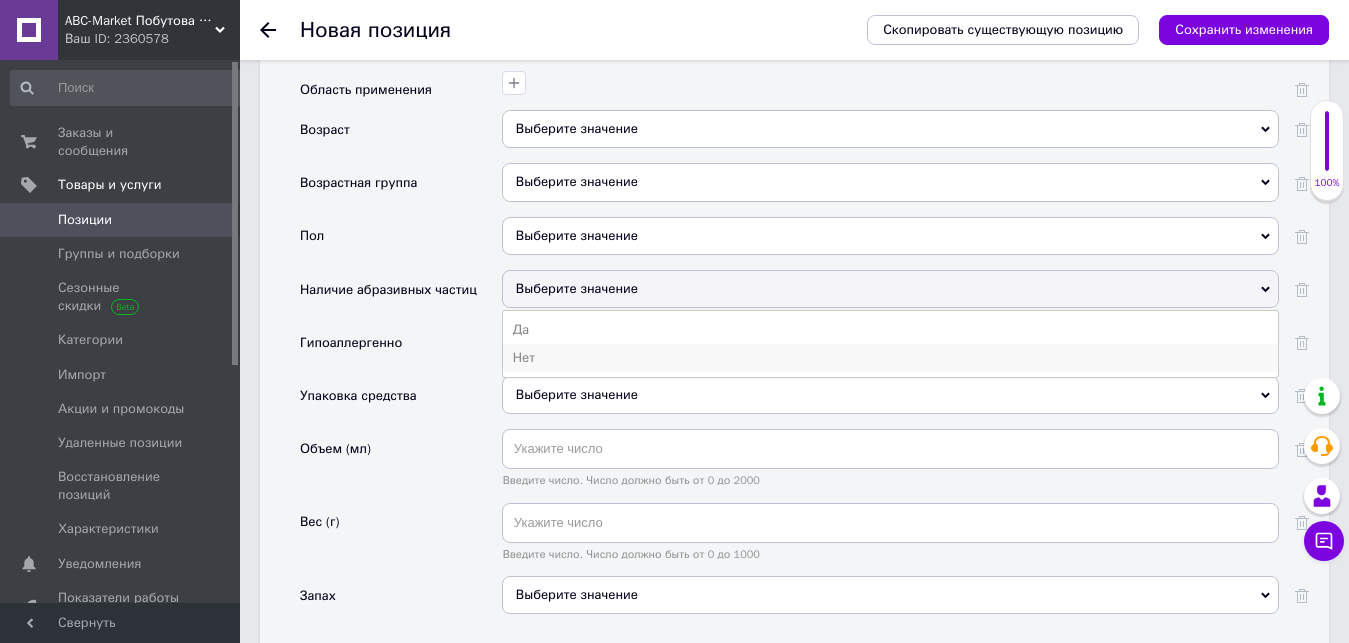 click on "Нет" at bounding box center [890, 358] 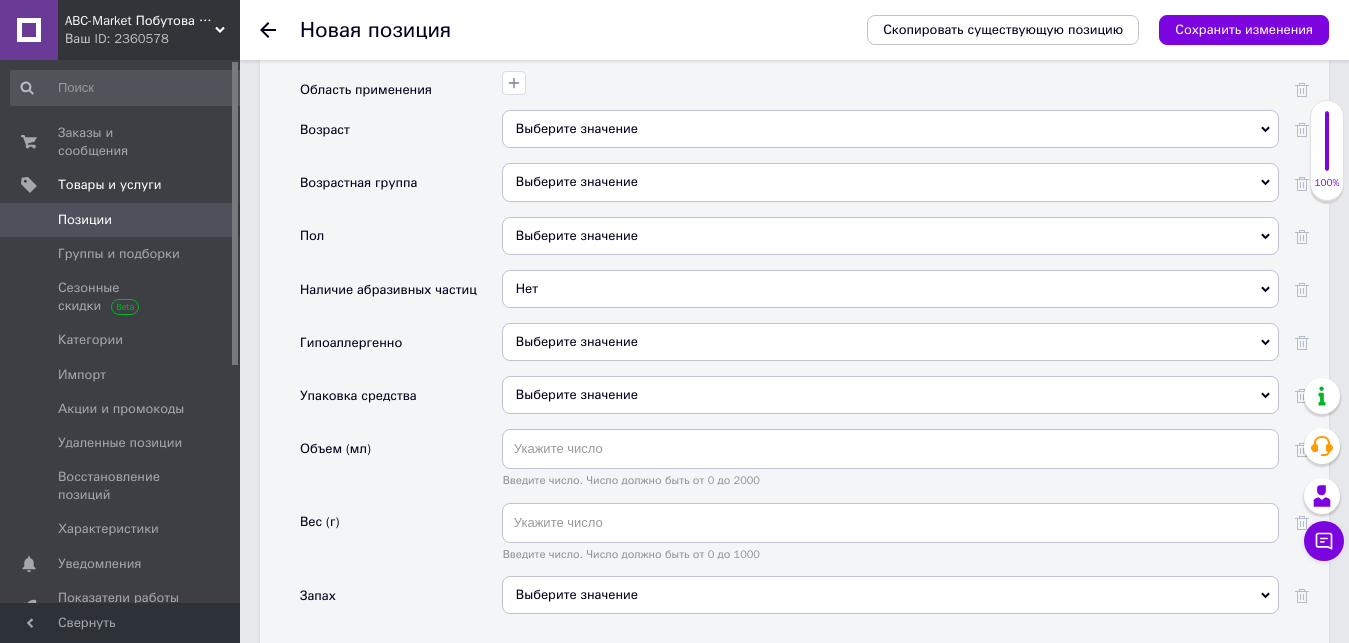 click on "Выберите значение" at bounding box center (577, 341) 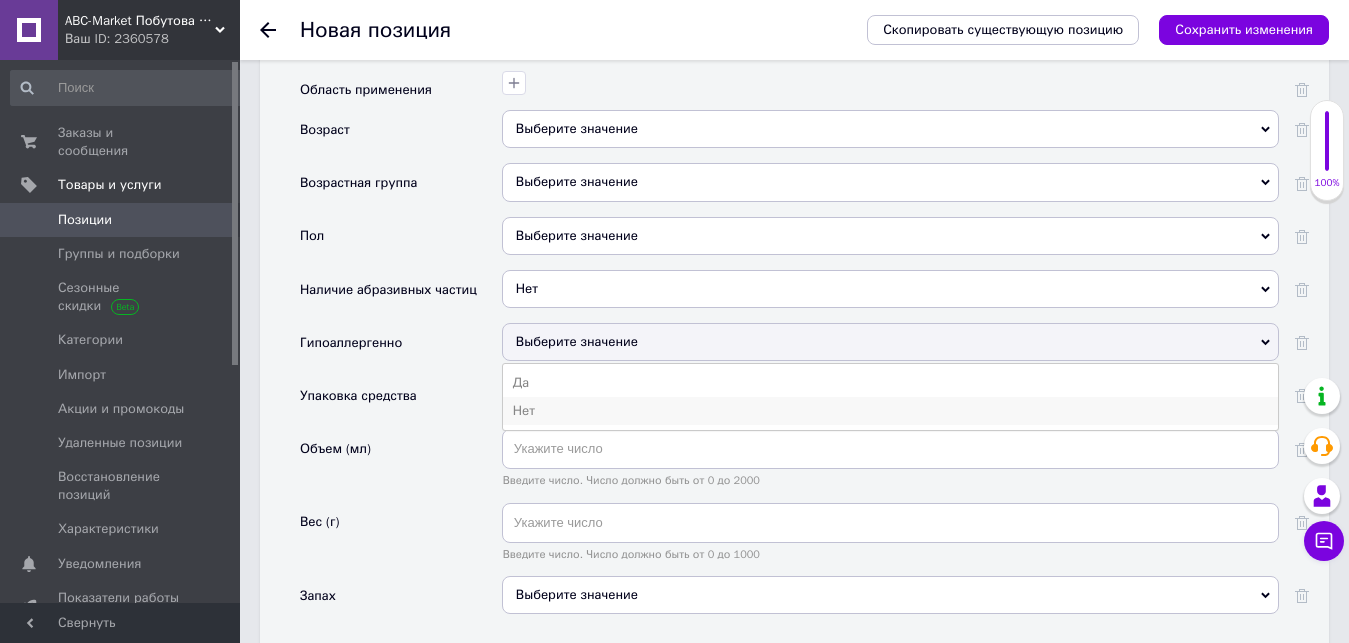 click on "Нет" at bounding box center (890, 411) 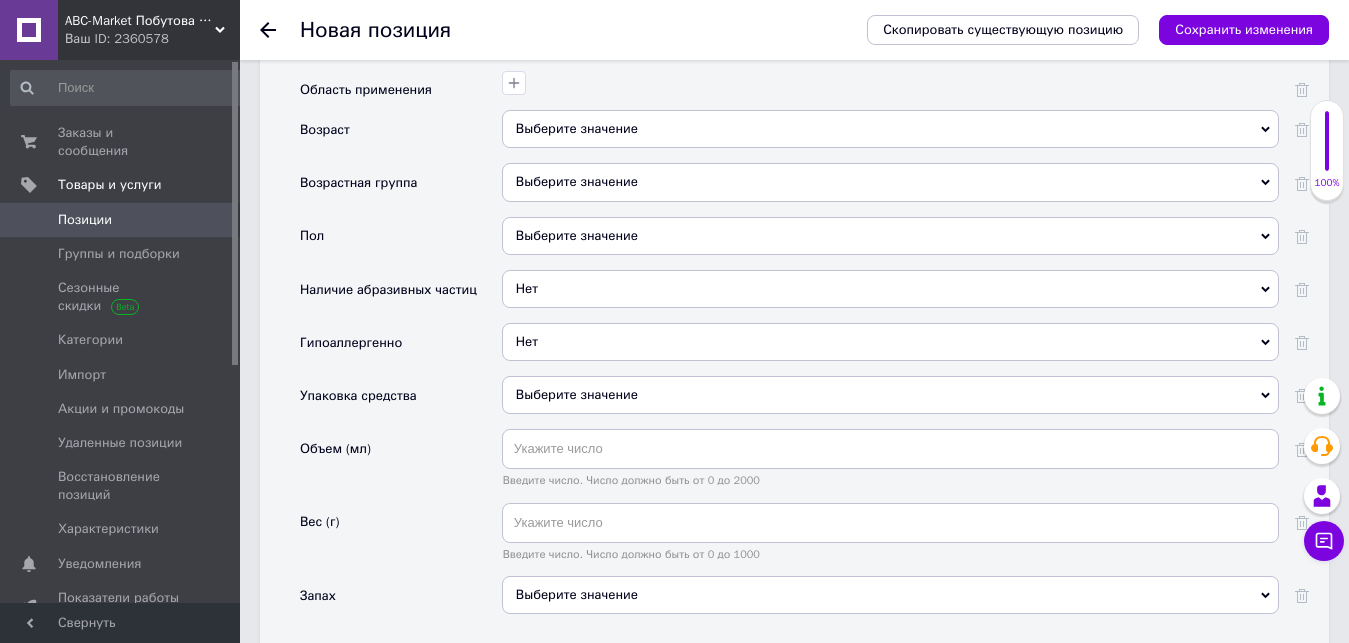 click on "Выберите значение" at bounding box center [890, 395] 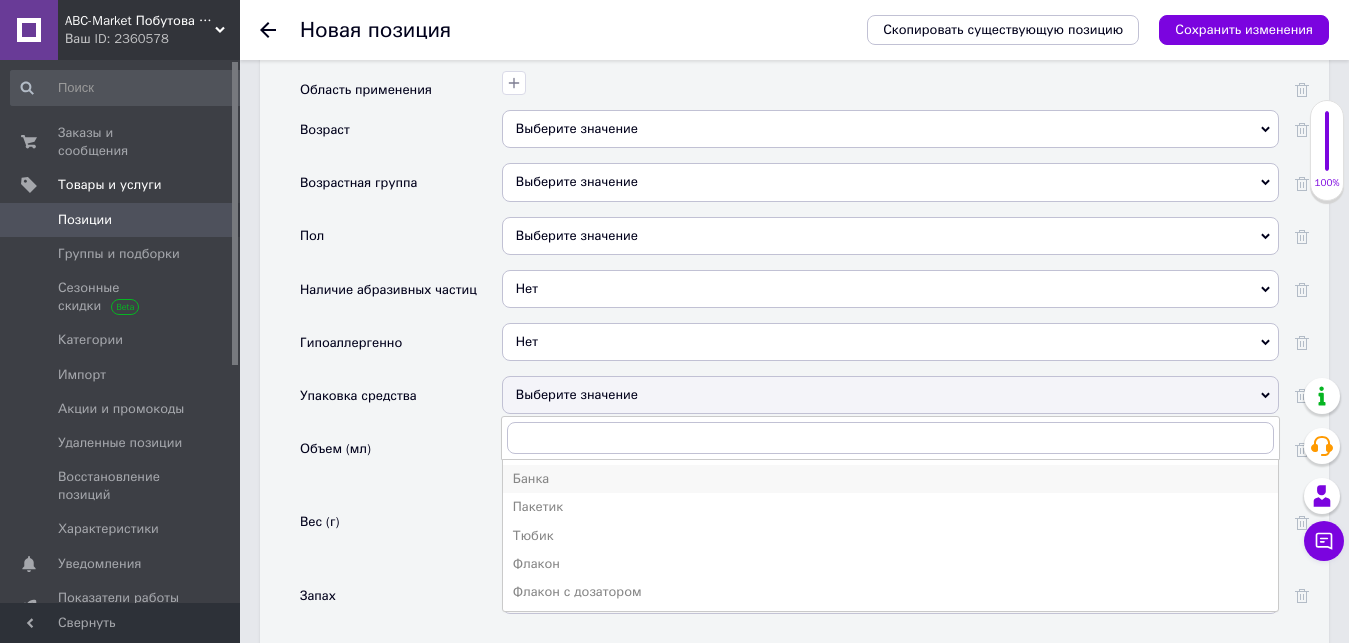 click on "Банка" at bounding box center (890, 479) 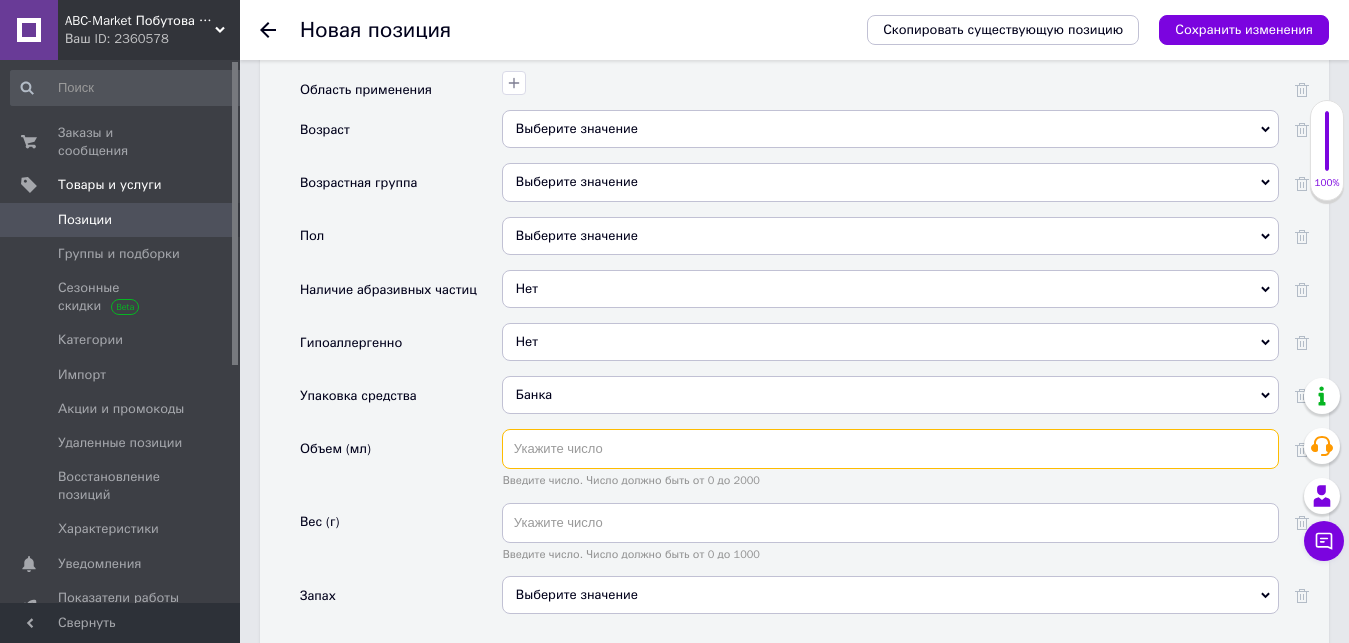 click at bounding box center [890, 449] 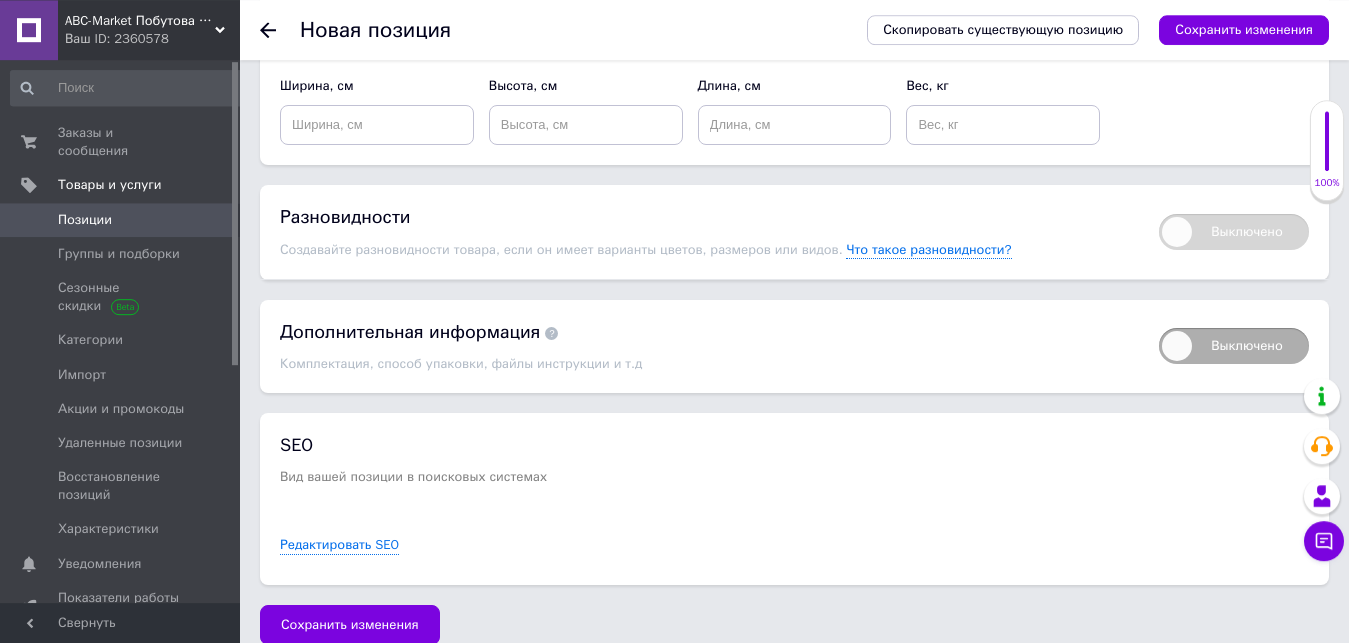 scroll, scrollTop: 3292, scrollLeft: 0, axis: vertical 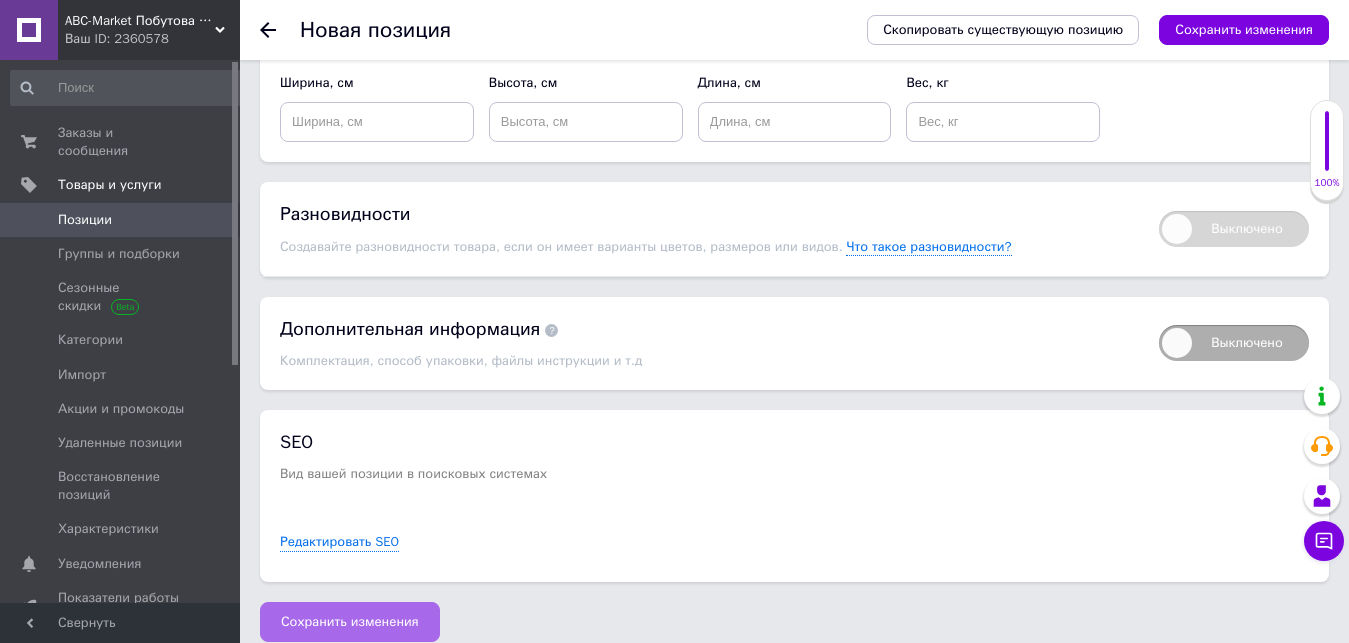type on "600" 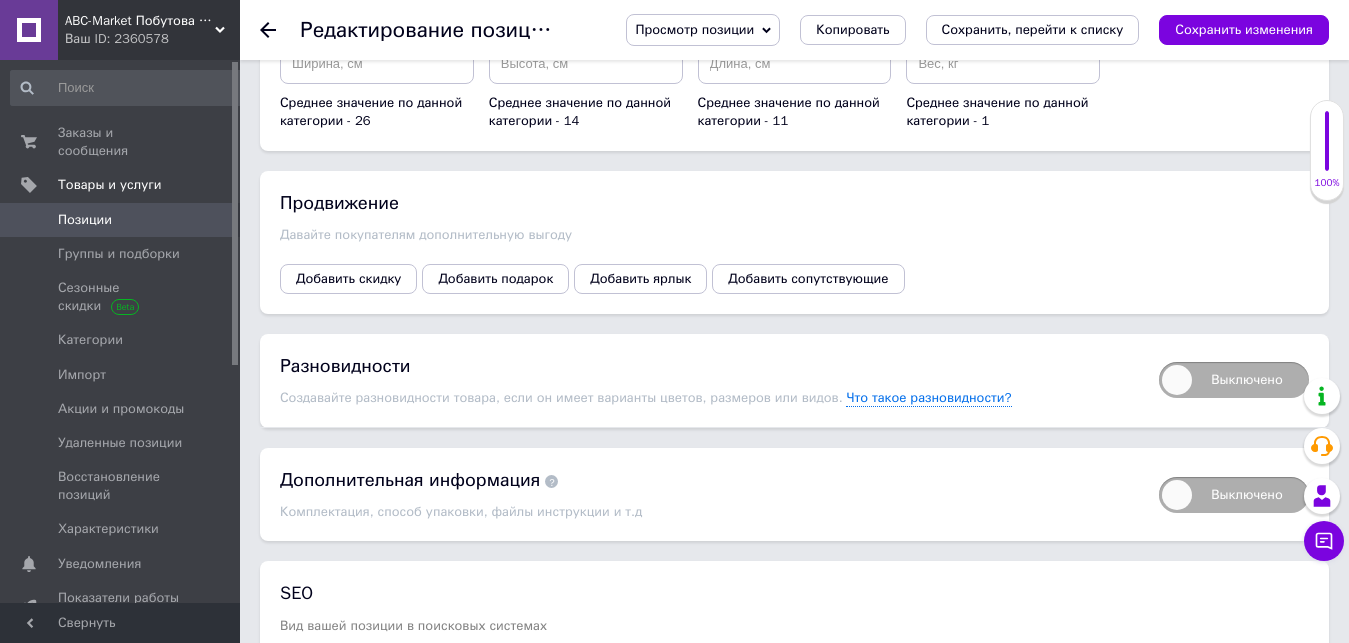 scroll, scrollTop: 2761, scrollLeft: 0, axis: vertical 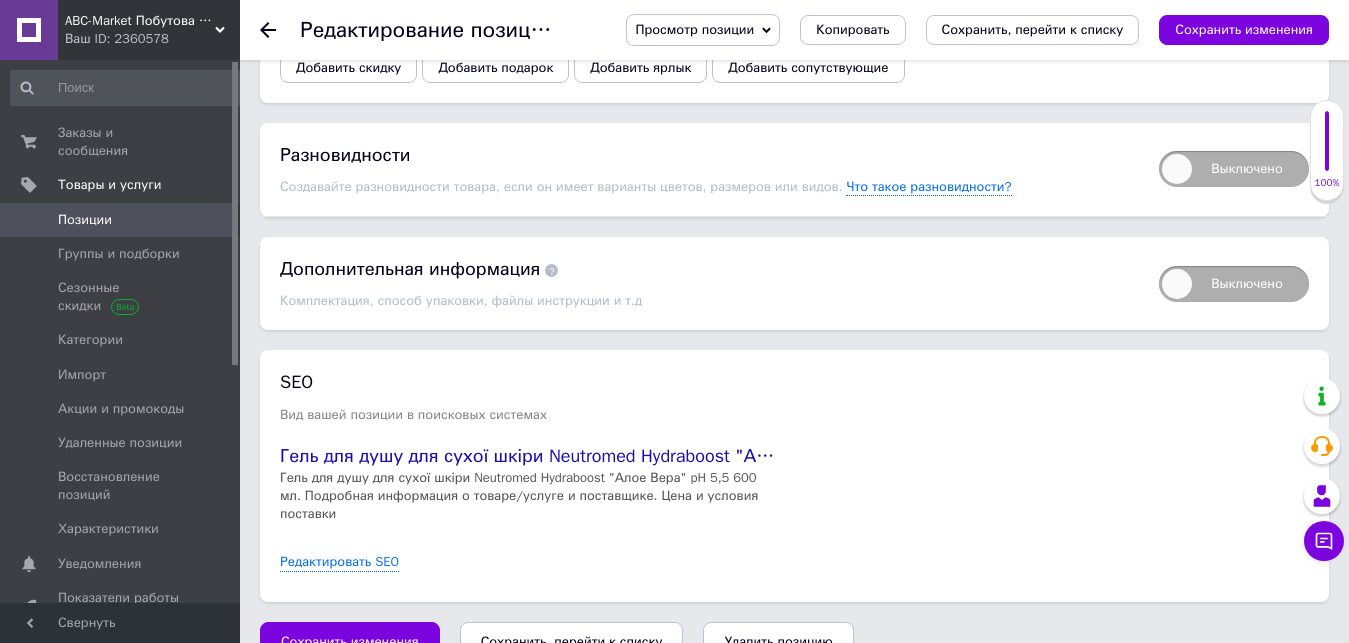 click on "Сохранить, перейти к списку" at bounding box center [572, 641] 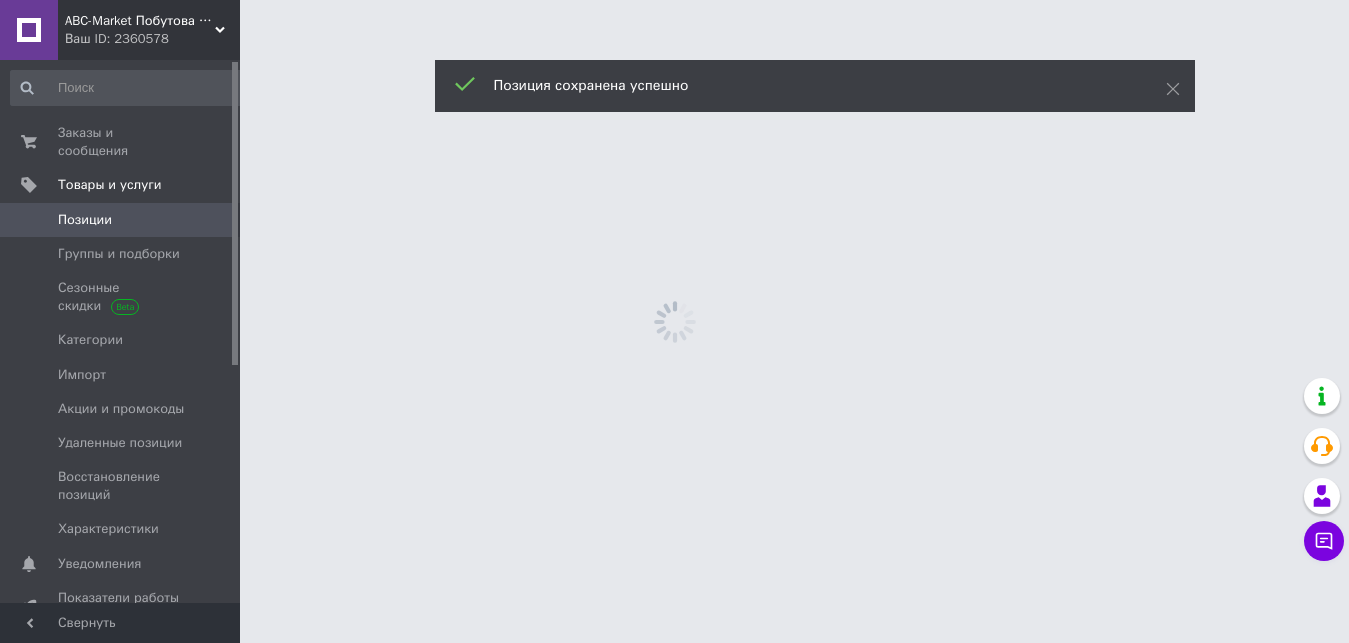 scroll, scrollTop: 0, scrollLeft: 0, axis: both 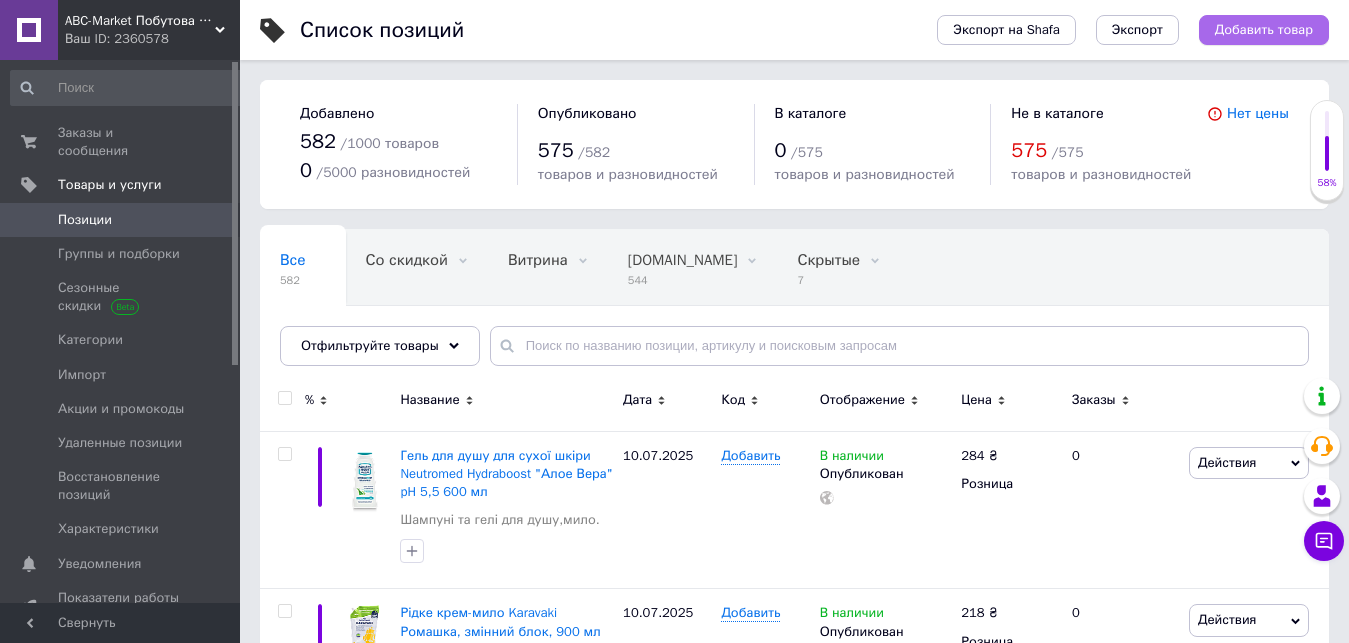 click on "Добавить товар" at bounding box center [1264, 30] 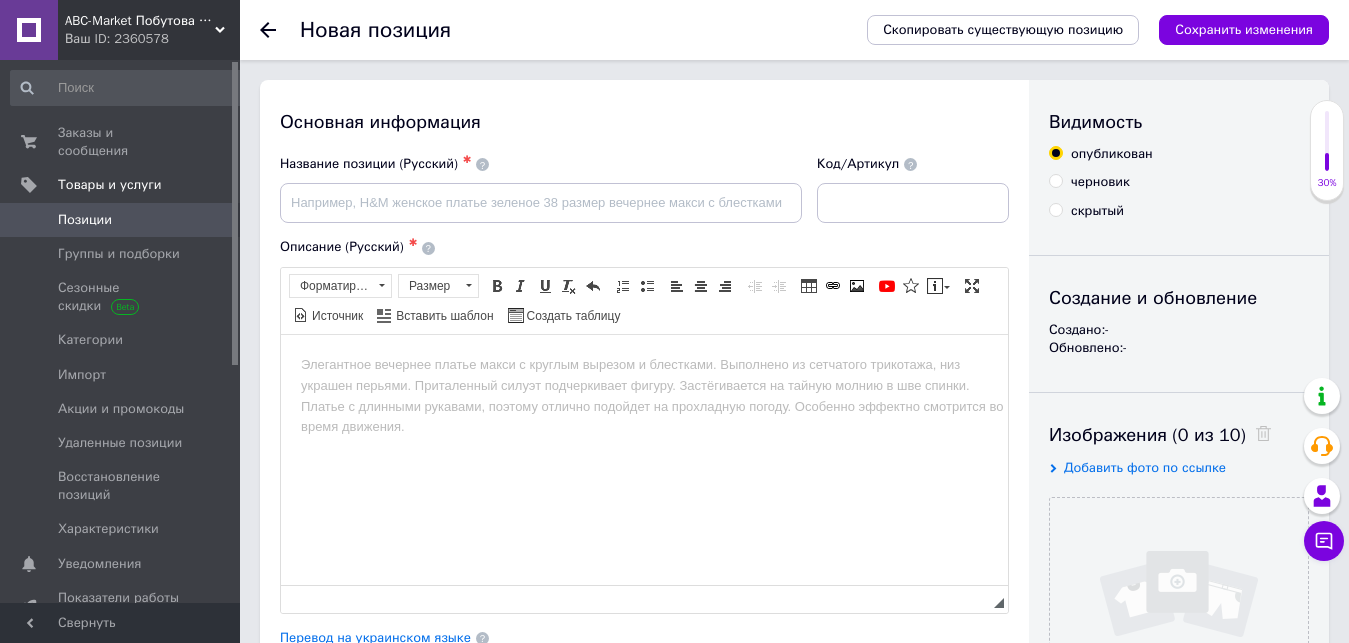 scroll, scrollTop: 0, scrollLeft: 0, axis: both 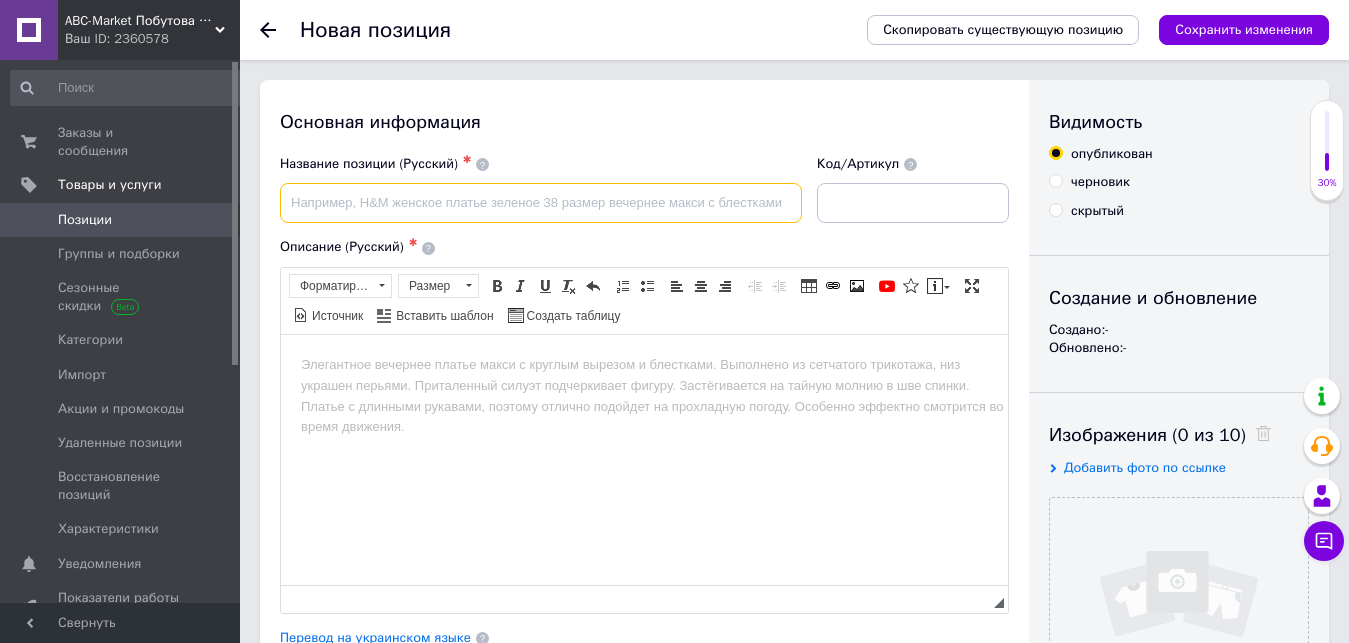 click at bounding box center [541, 203] 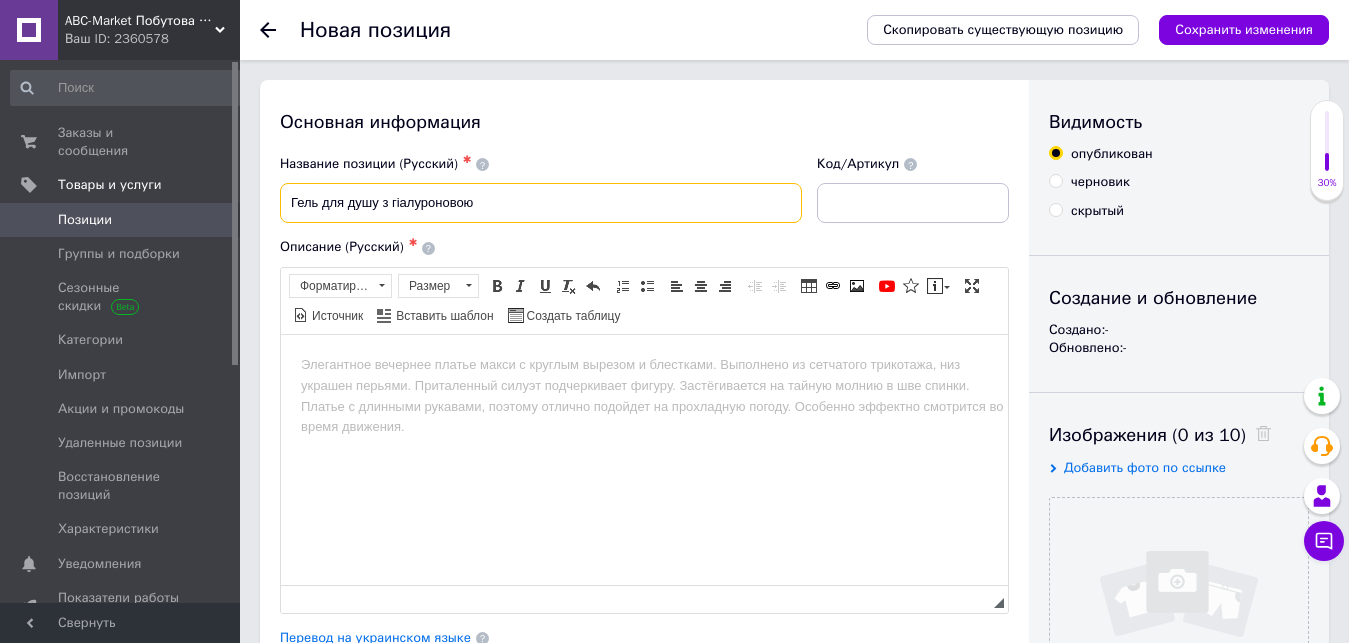 drag, startPoint x: 503, startPoint y: 203, endPoint x: 279, endPoint y: 204, distance: 224.00223 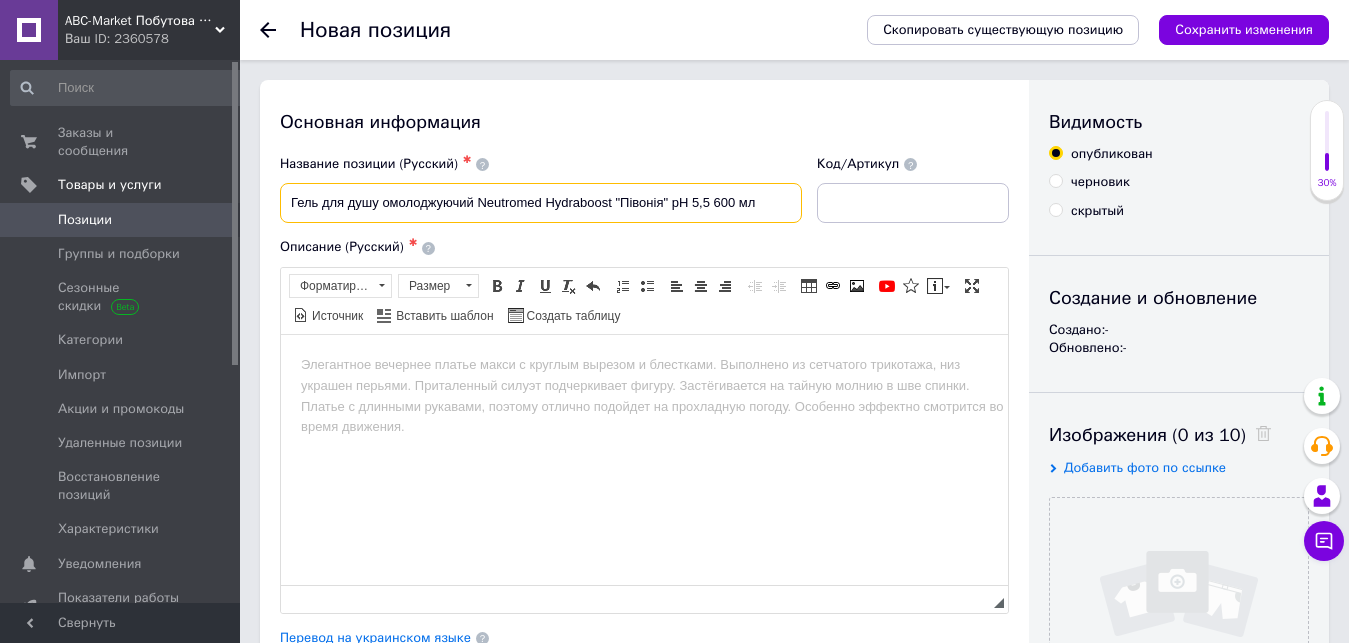 type on "Гель для душу омолоджуючий Neutromed Hydraboost "Півонія" pH 5,5 600 мл" 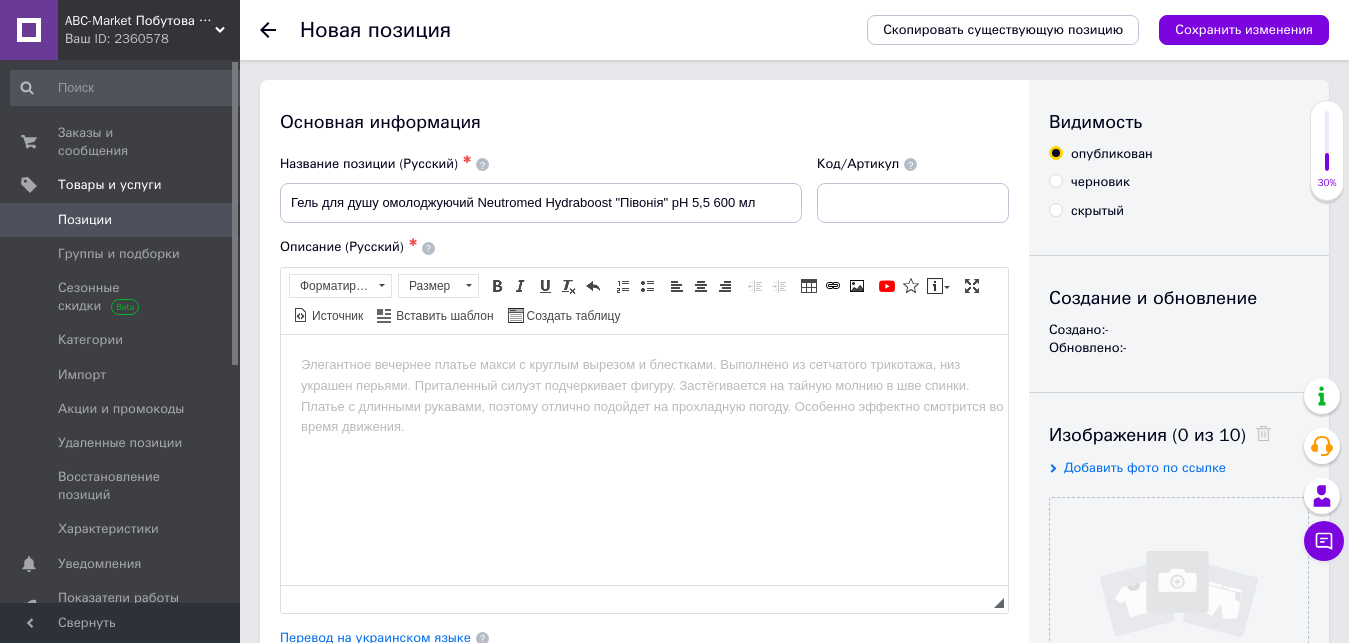 click at bounding box center (644, 459) 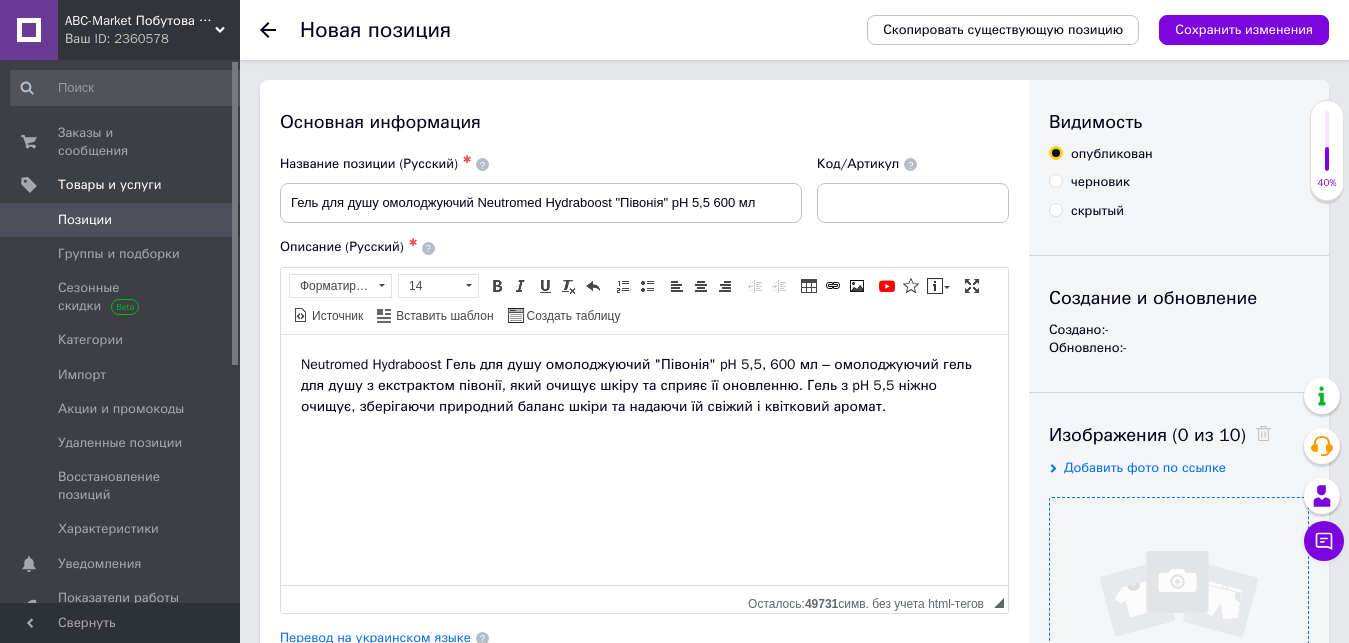 click at bounding box center [1179, 627] 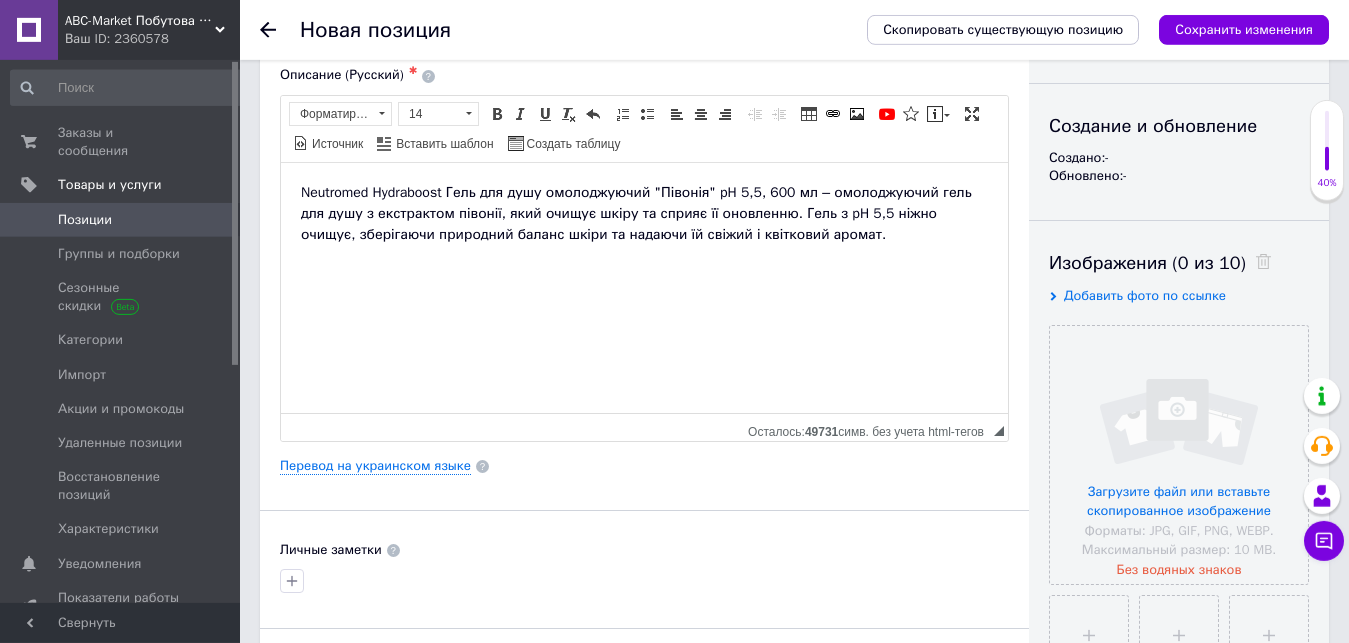 scroll, scrollTop: 306, scrollLeft: 0, axis: vertical 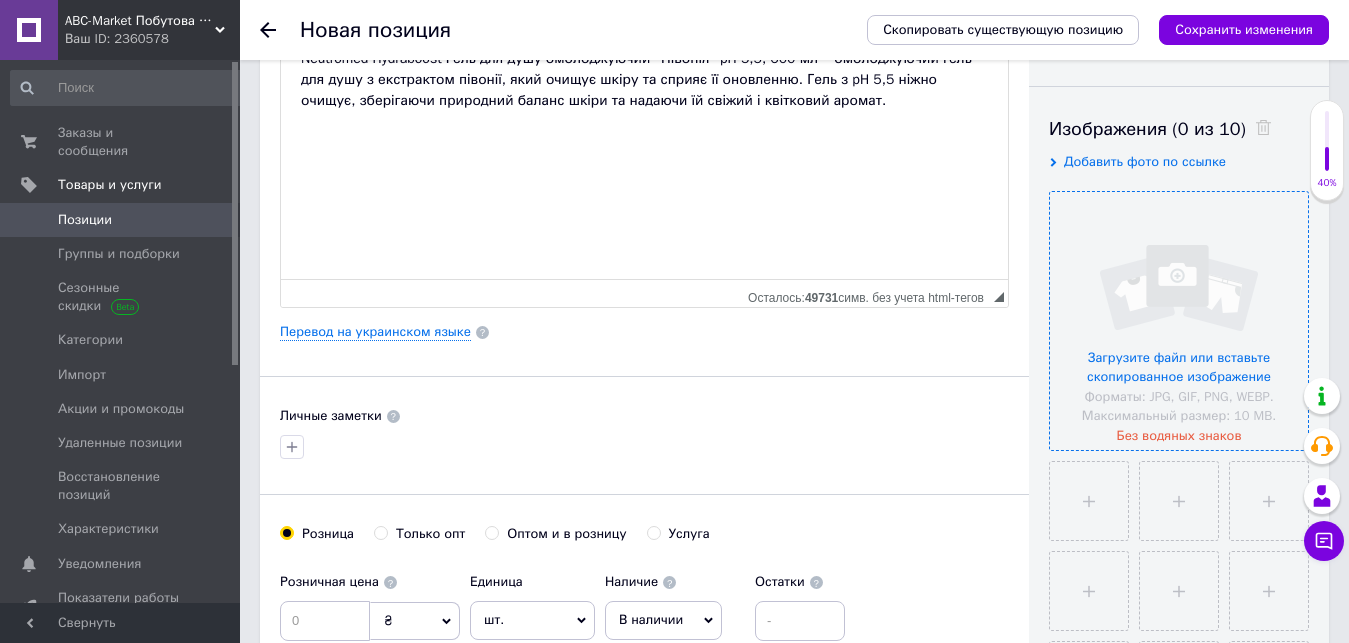 click at bounding box center [1179, 321] 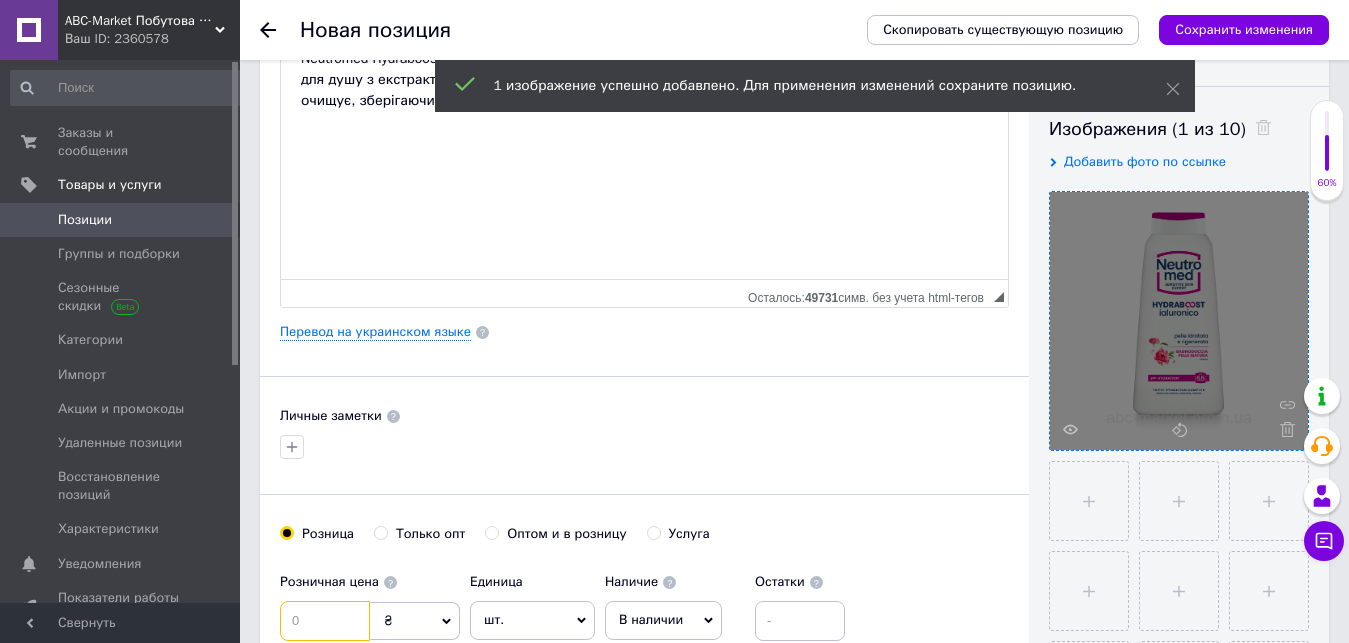 click at bounding box center [325, 621] 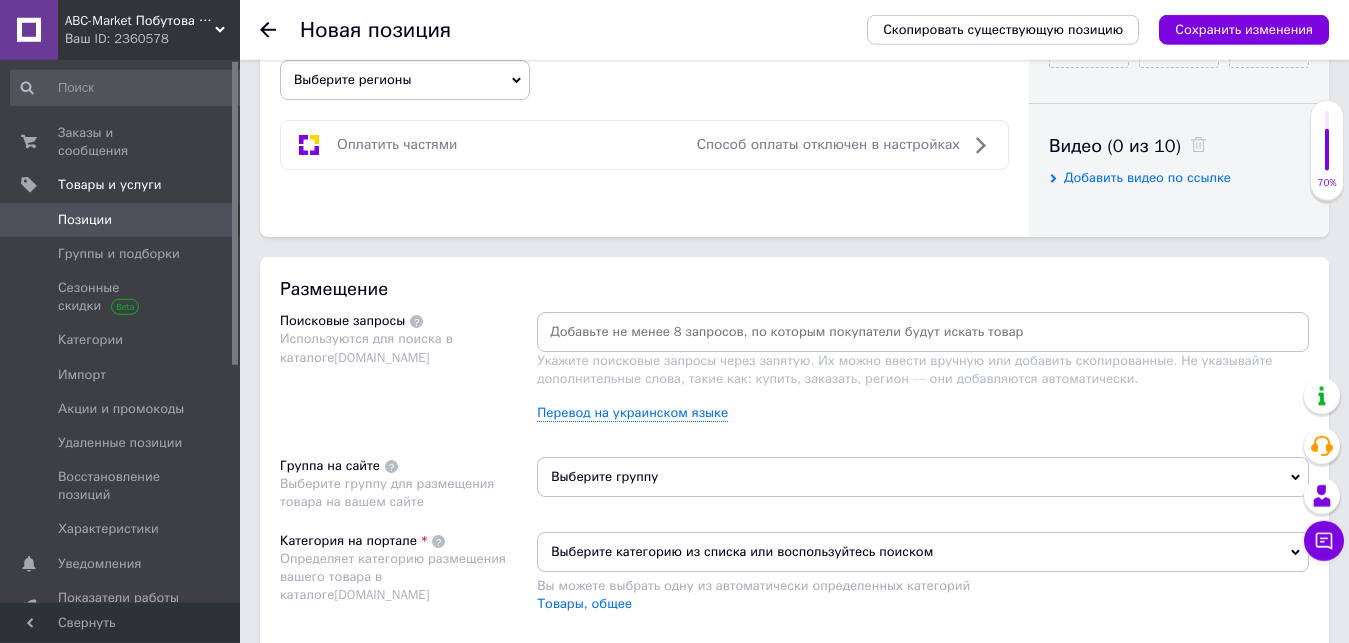 scroll, scrollTop: 1020, scrollLeft: 0, axis: vertical 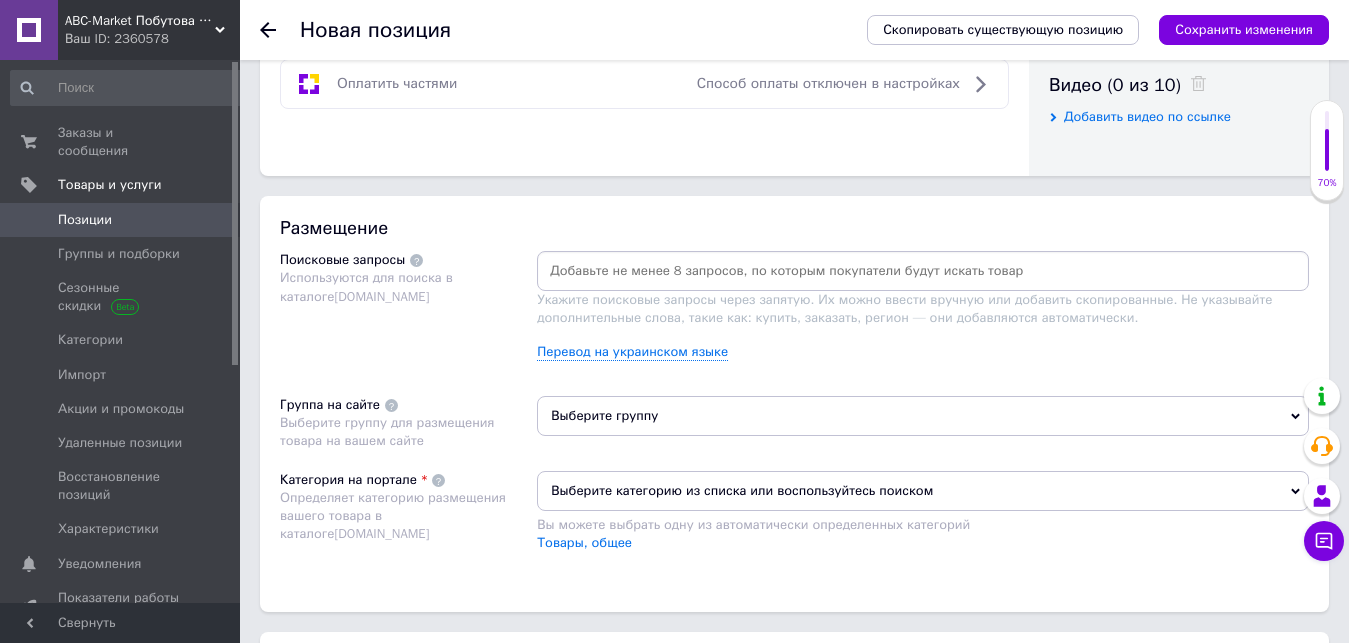 type on "284" 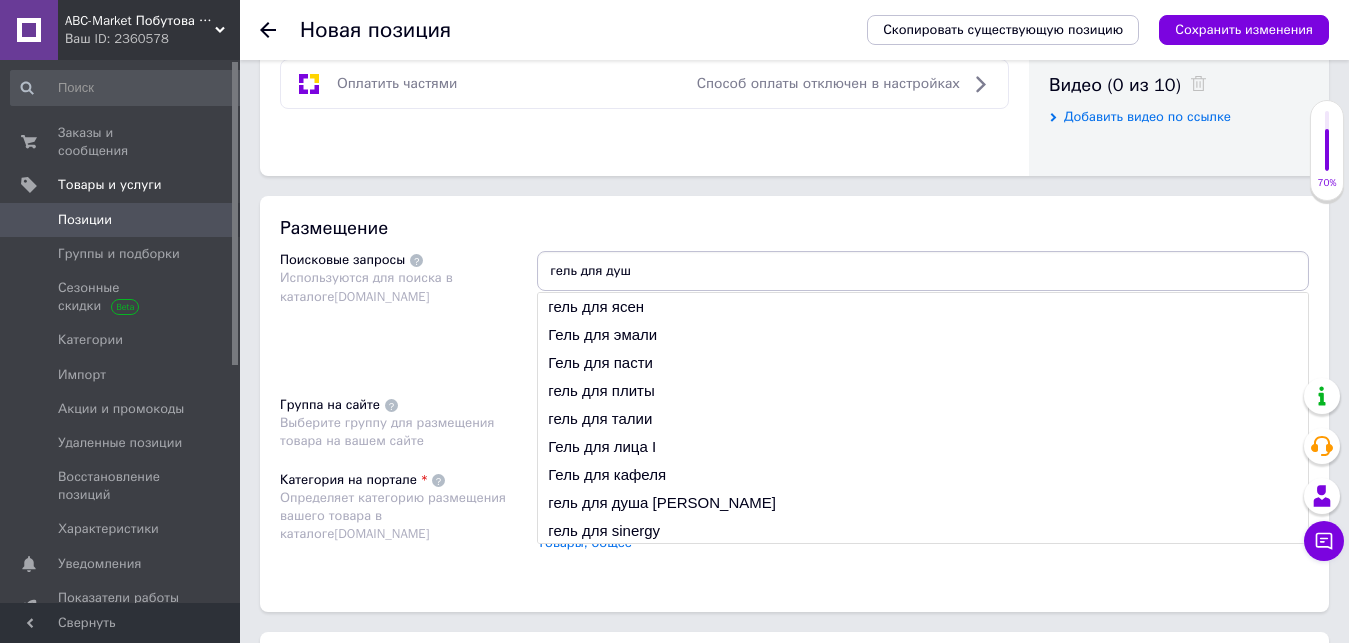 type on "гель для душу" 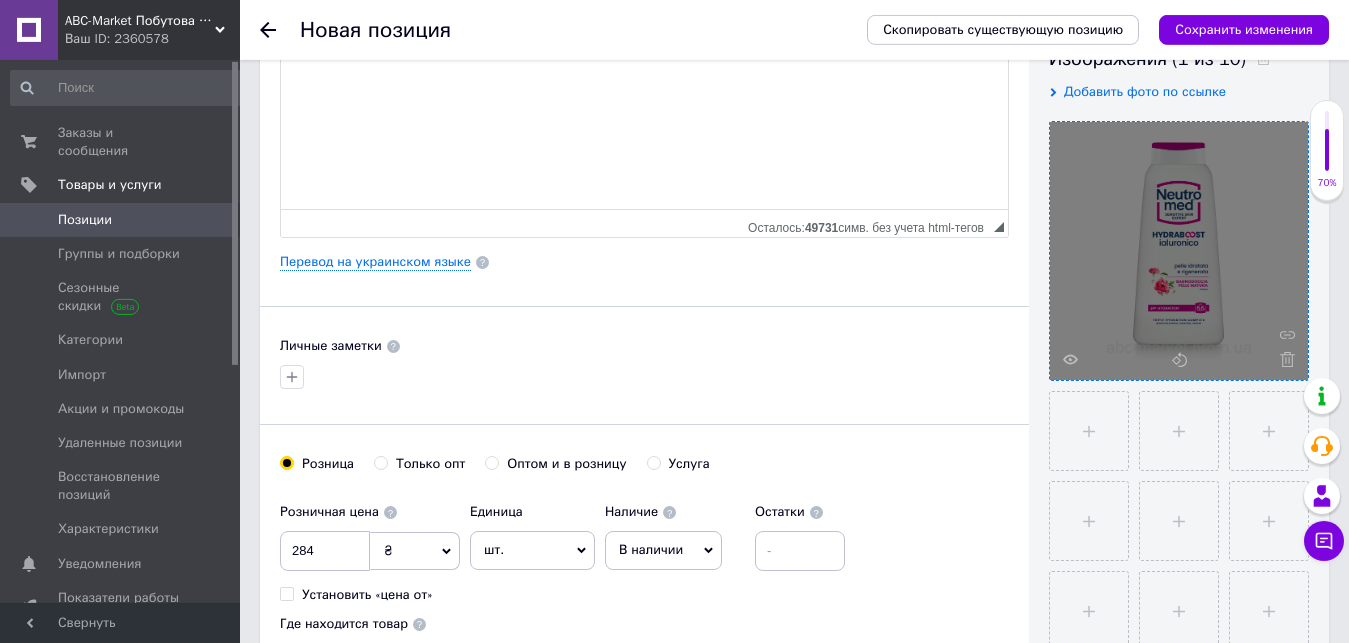 scroll, scrollTop: 0, scrollLeft: 0, axis: both 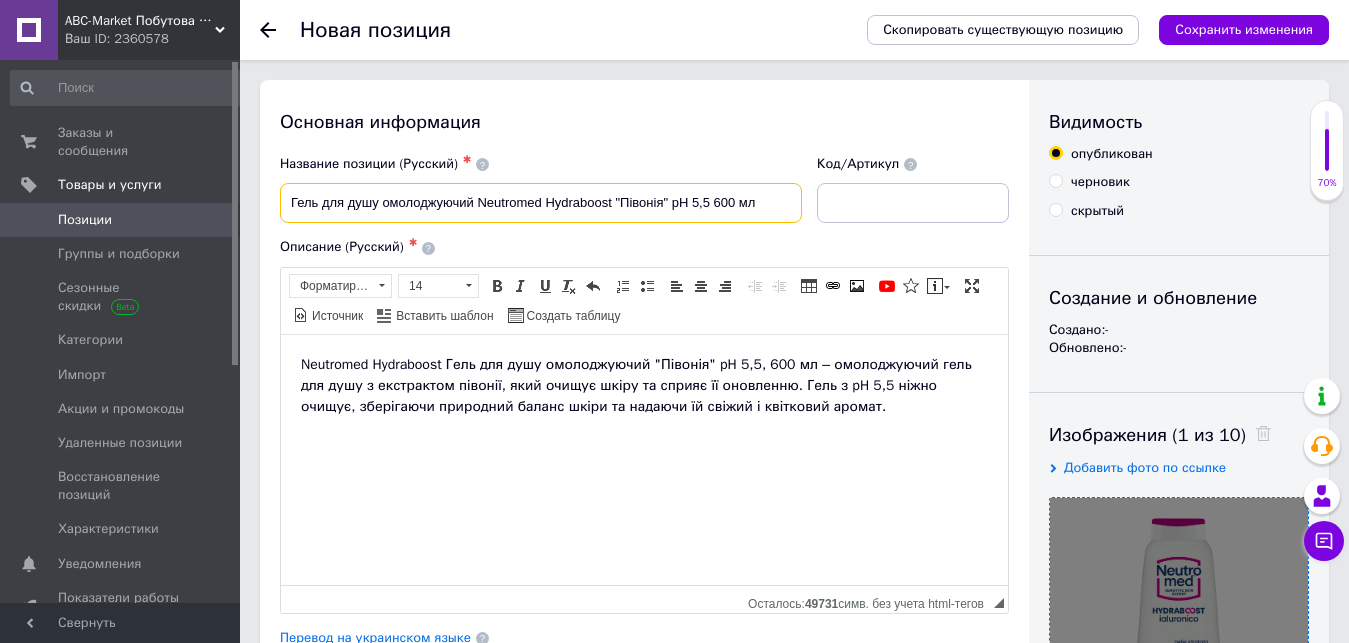 drag, startPoint x: 544, startPoint y: 202, endPoint x: 483, endPoint y: 199, distance: 61.073727 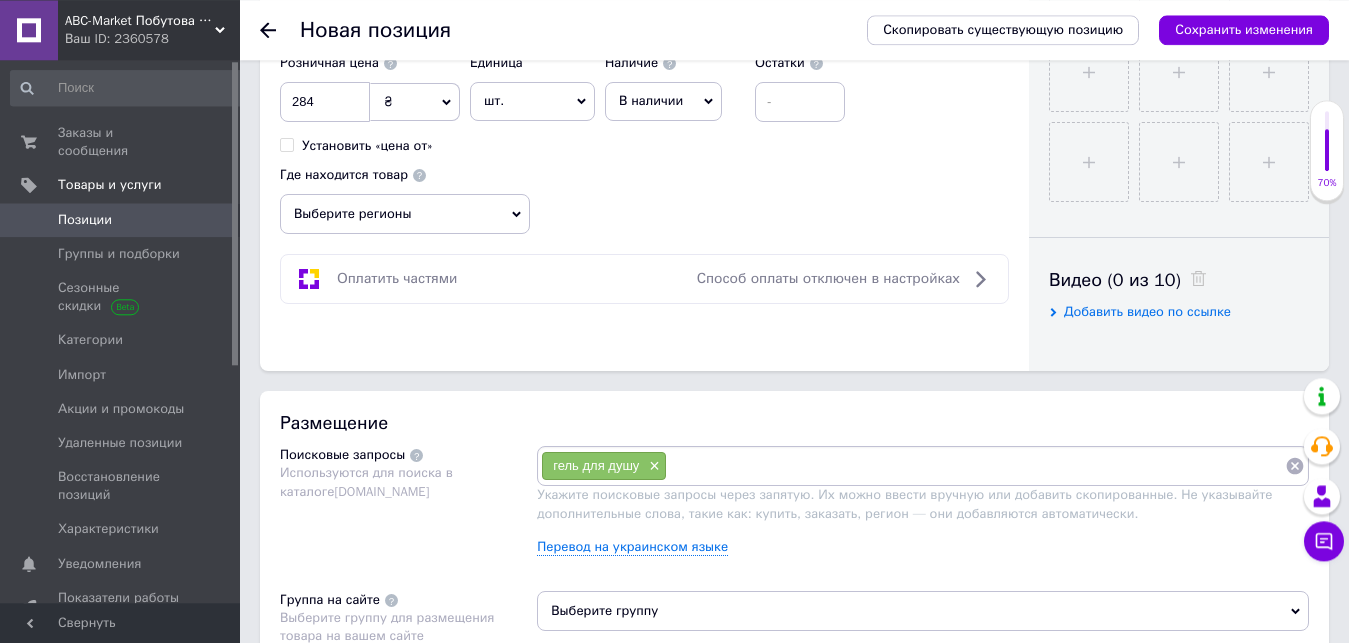 scroll, scrollTop: 918, scrollLeft: 0, axis: vertical 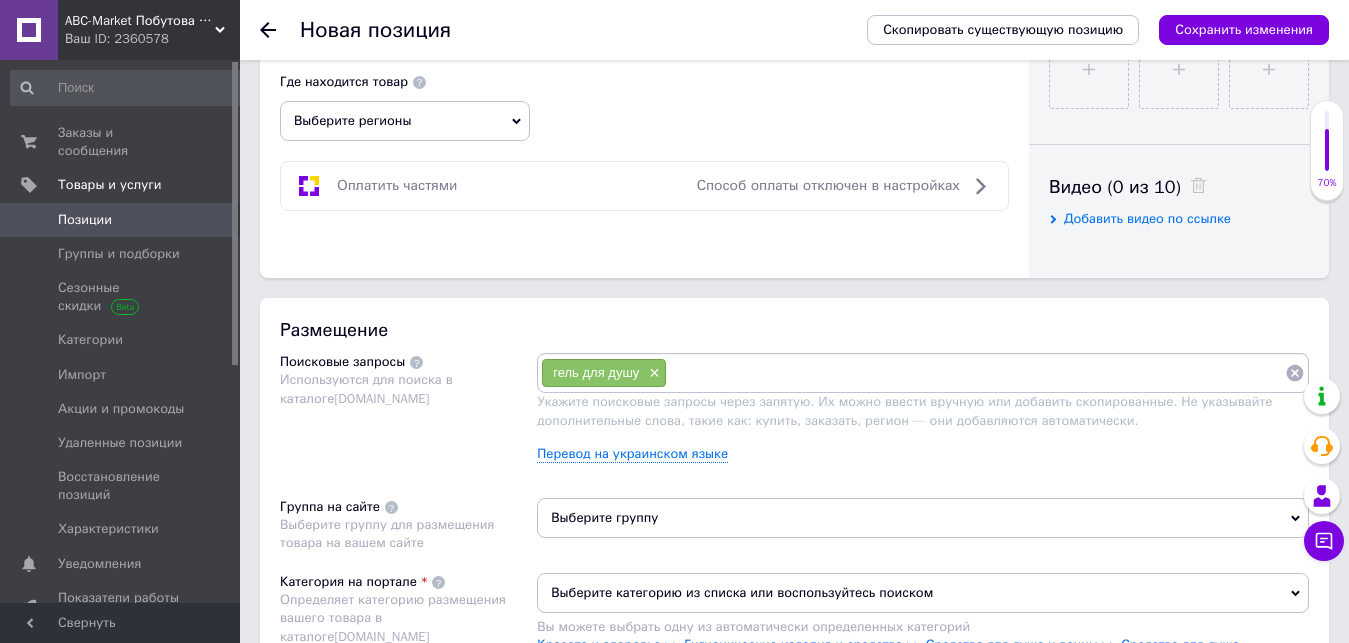 click at bounding box center [976, 373] 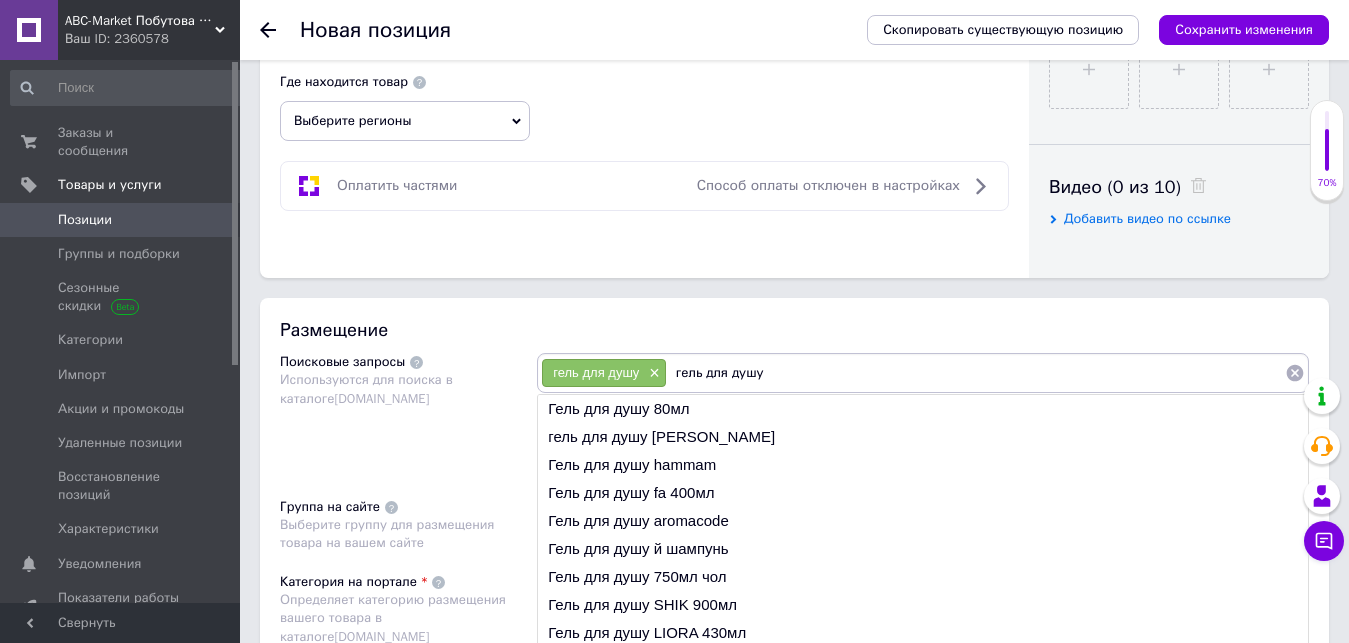 paste on "Neutromed" 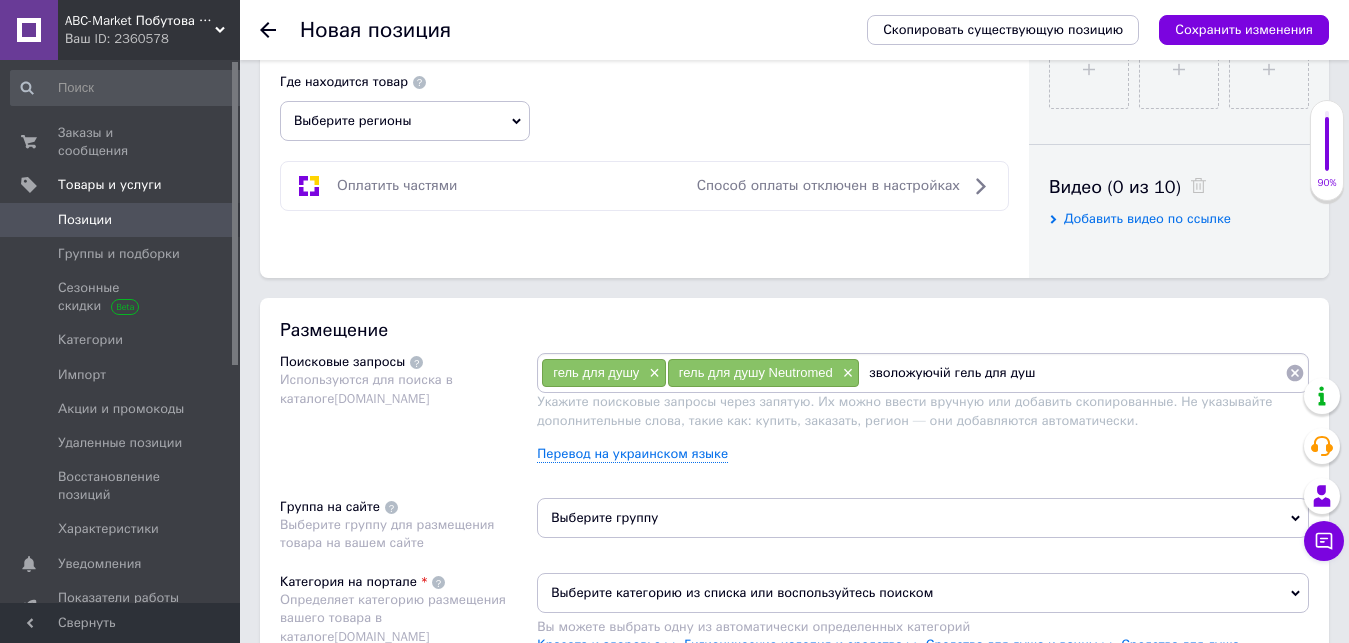 type on "зволожуючій гель для душу" 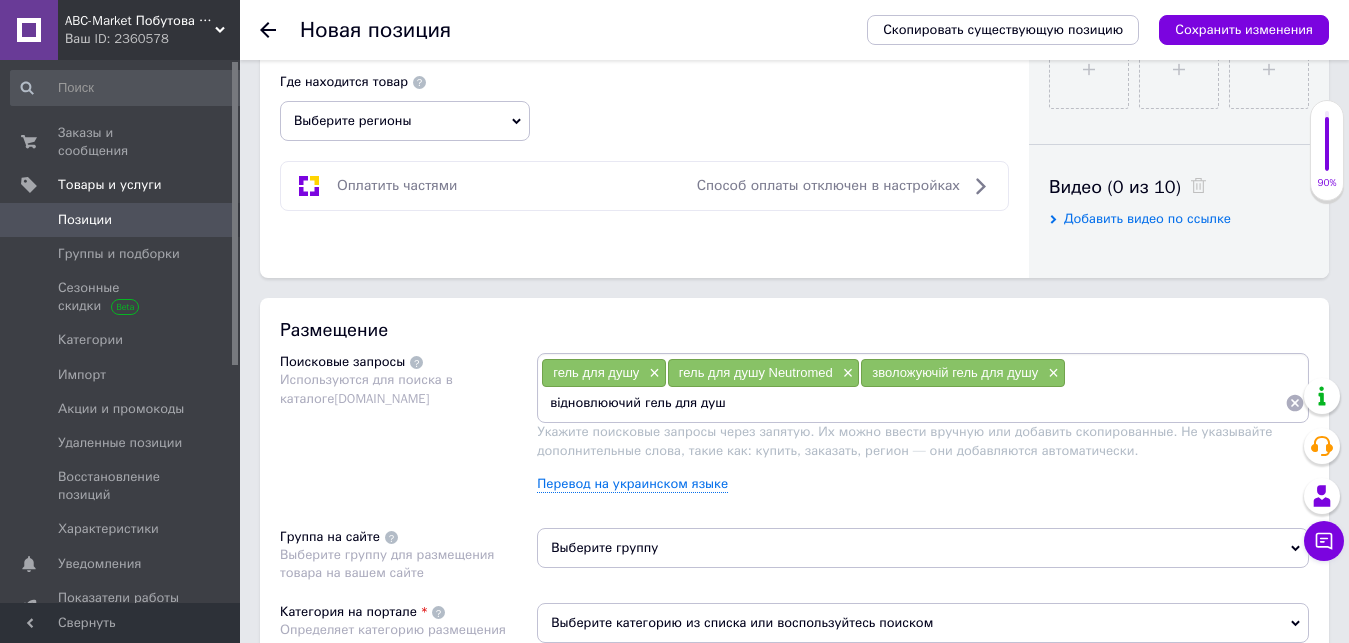 type on "відновлюючий гель для душу" 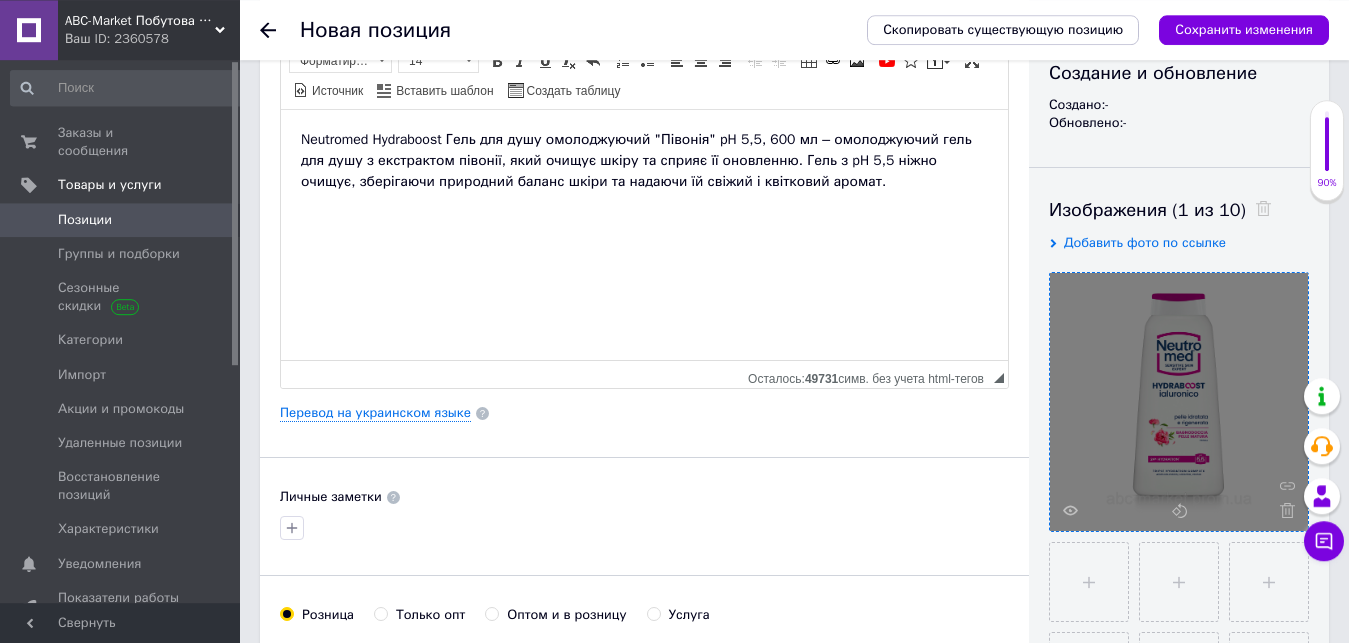 scroll, scrollTop: 204, scrollLeft: 0, axis: vertical 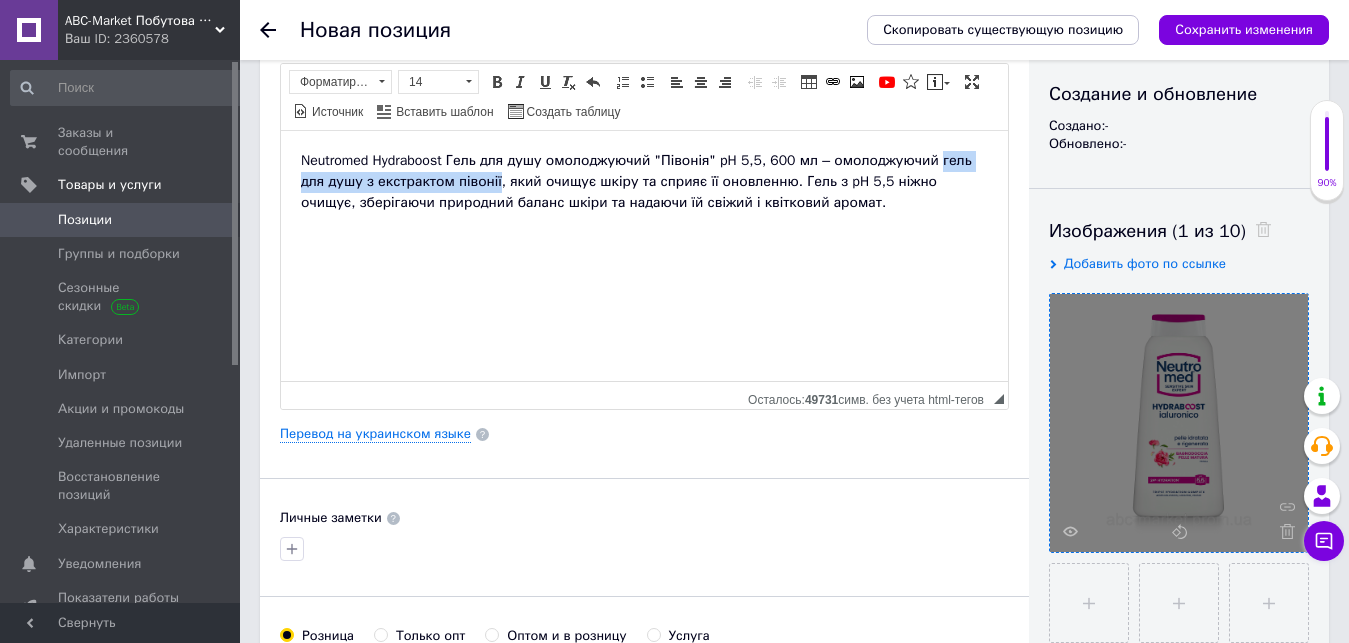 drag, startPoint x: 922, startPoint y: 163, endPoint x: 463, endPoint y: 186, distance: 459.5759 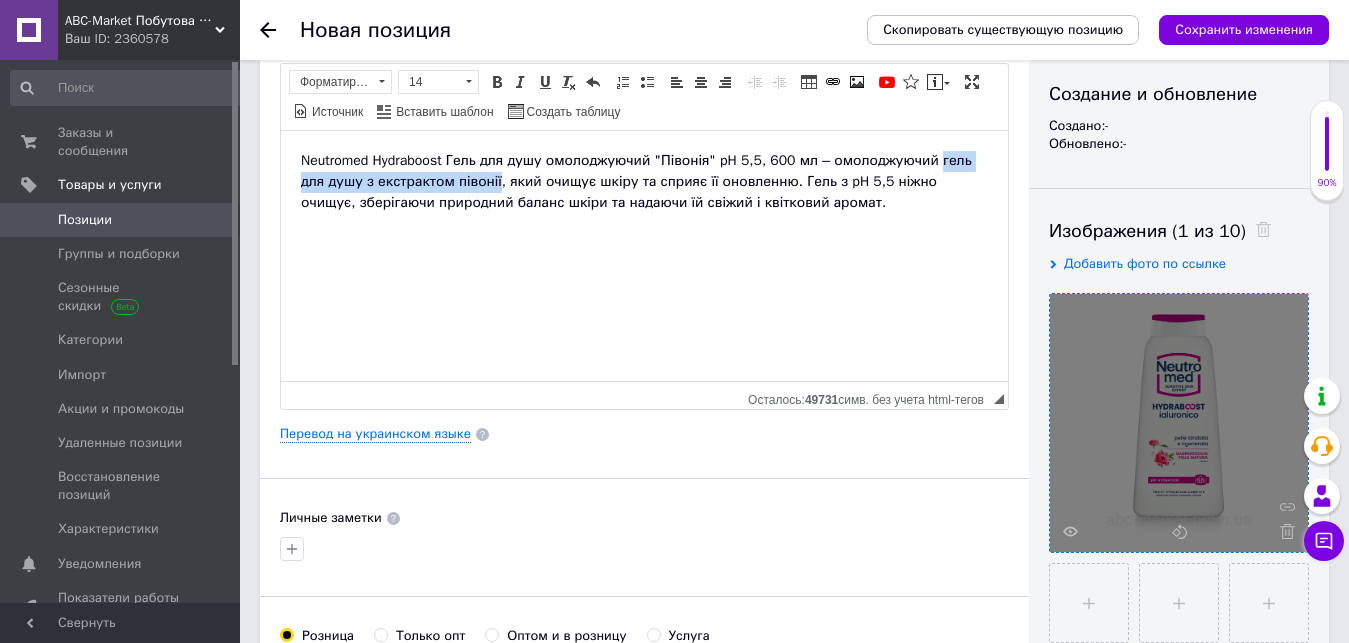 copy on "гель для душу з екстрактом півонії" 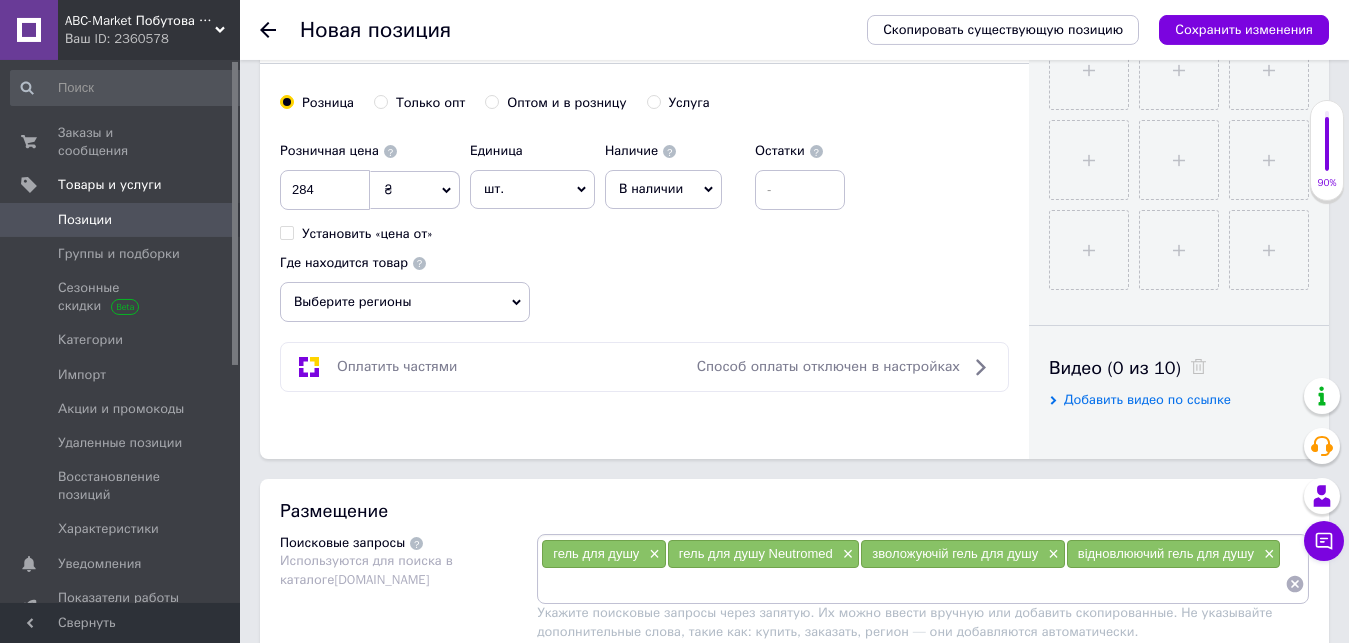 scroll, scrollTop: 1122, scrollLeft: 0, axis: vertical 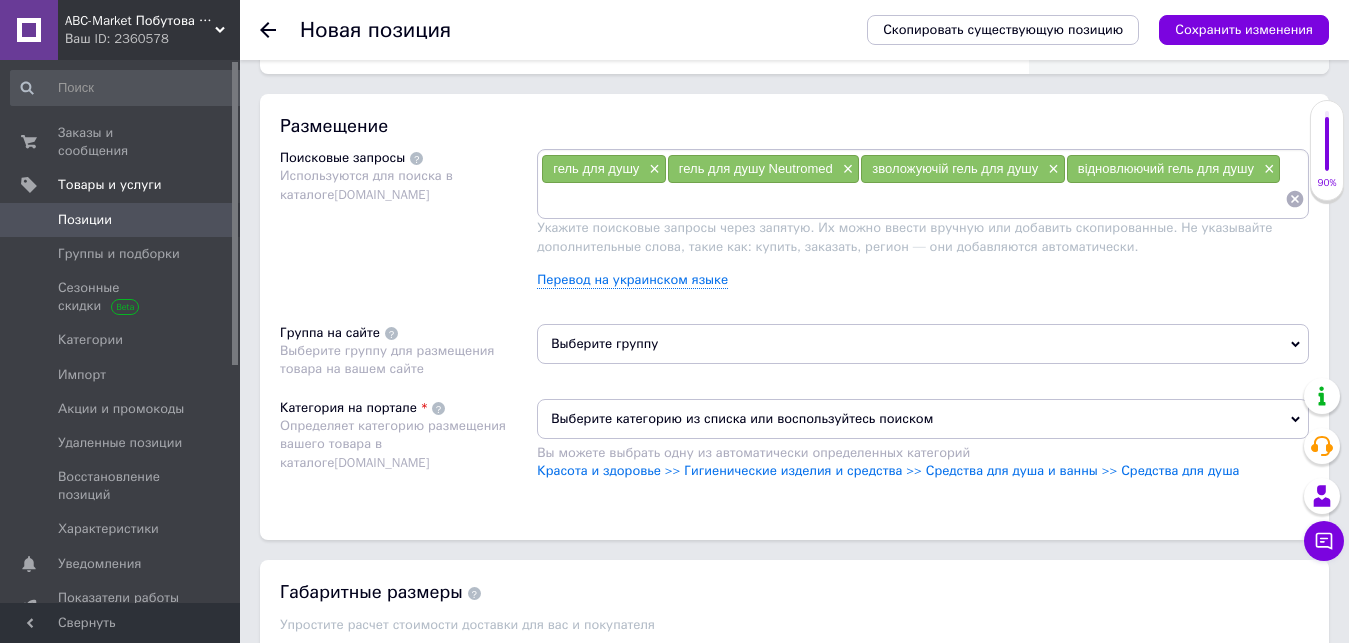click at bounding box center [913, 199] 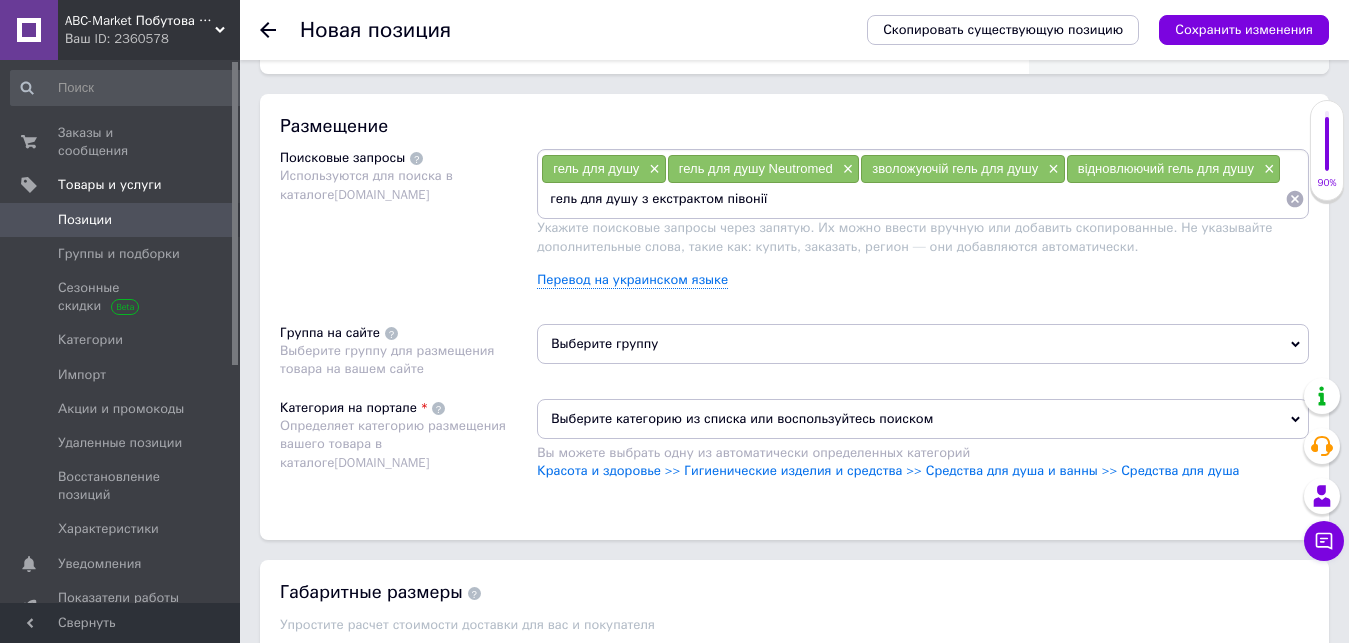 type 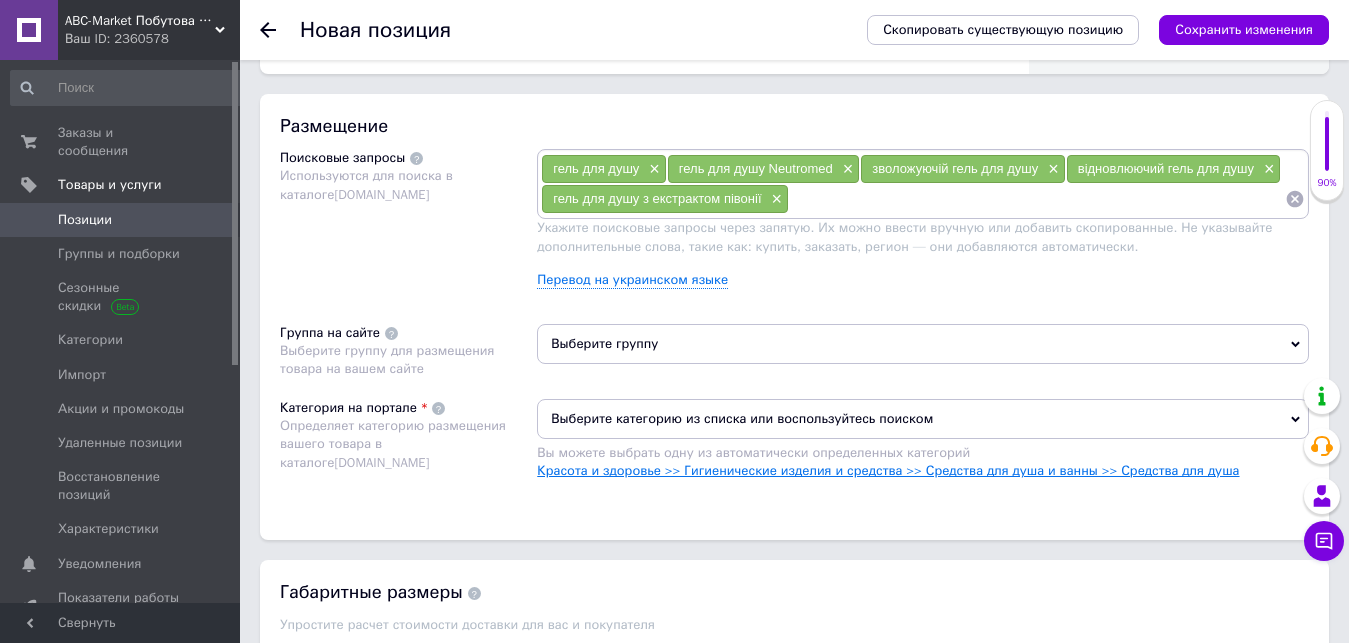 click on "Красота и здоровье >> Гигиенические изделия и средства >> Средства для душа и ванны >> Средства для душа" at bounding box center (888, 470) 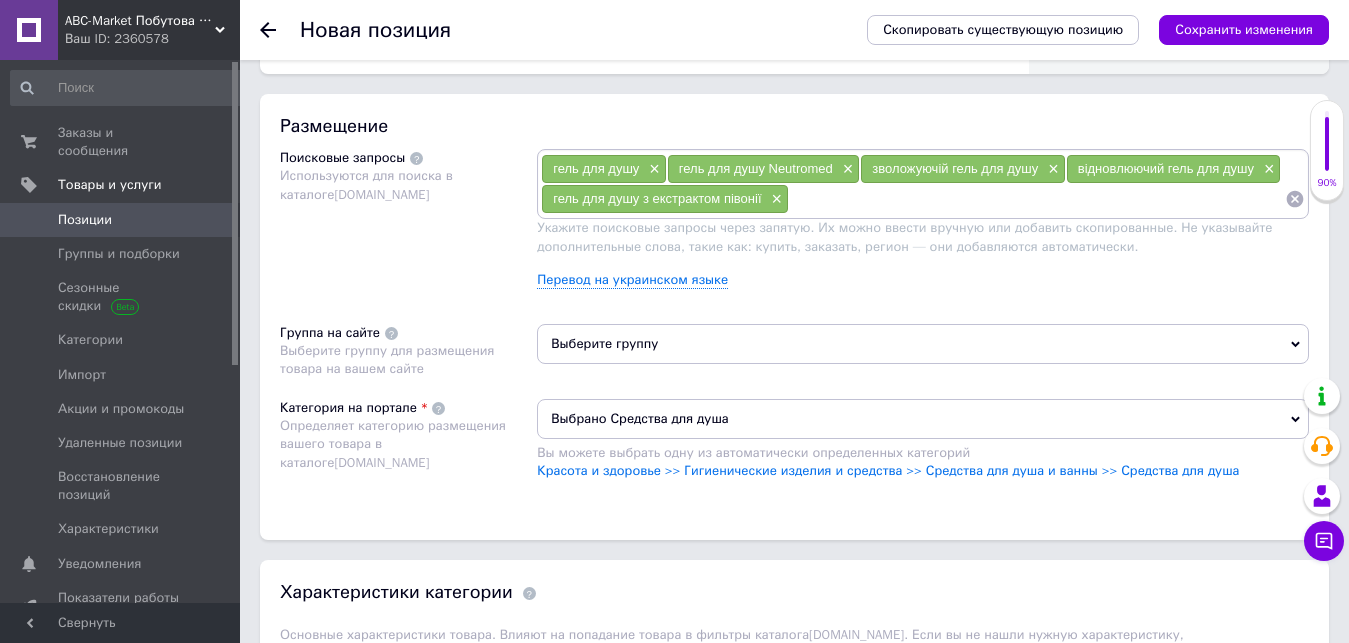 click on "Выберите группу" at bounding box center [923, 344] 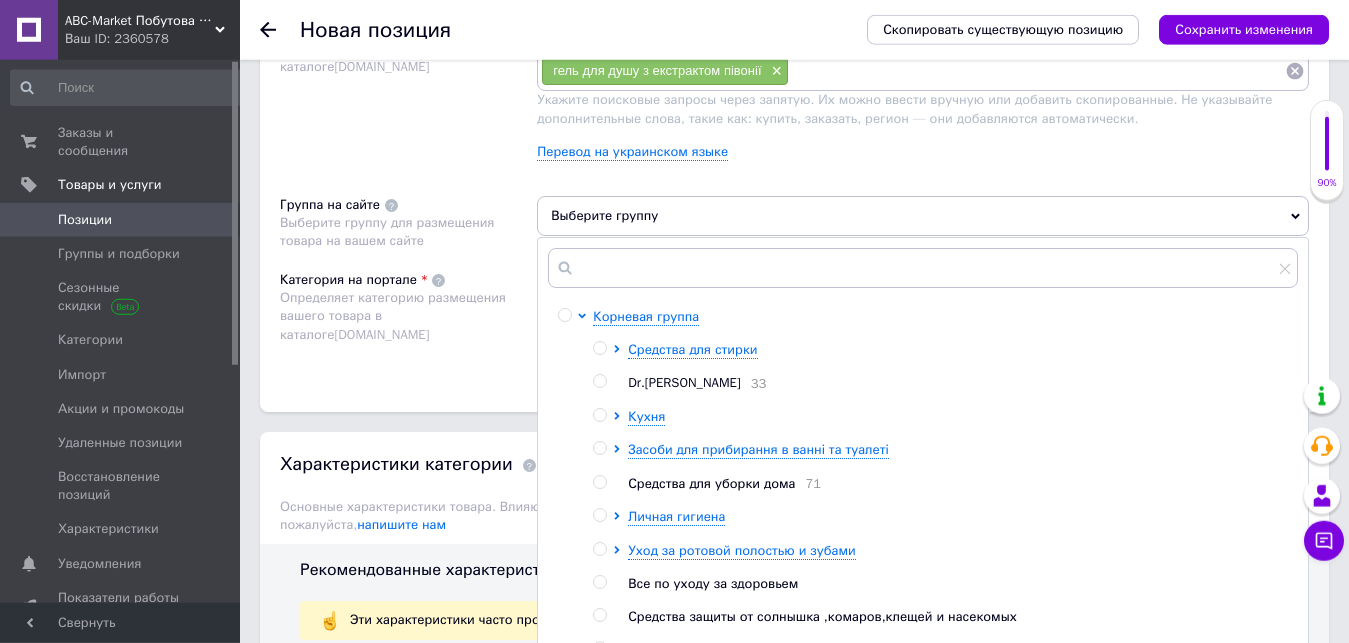 scroll, scrollTop: 1428, scrollLeft: 0, axis: vertical 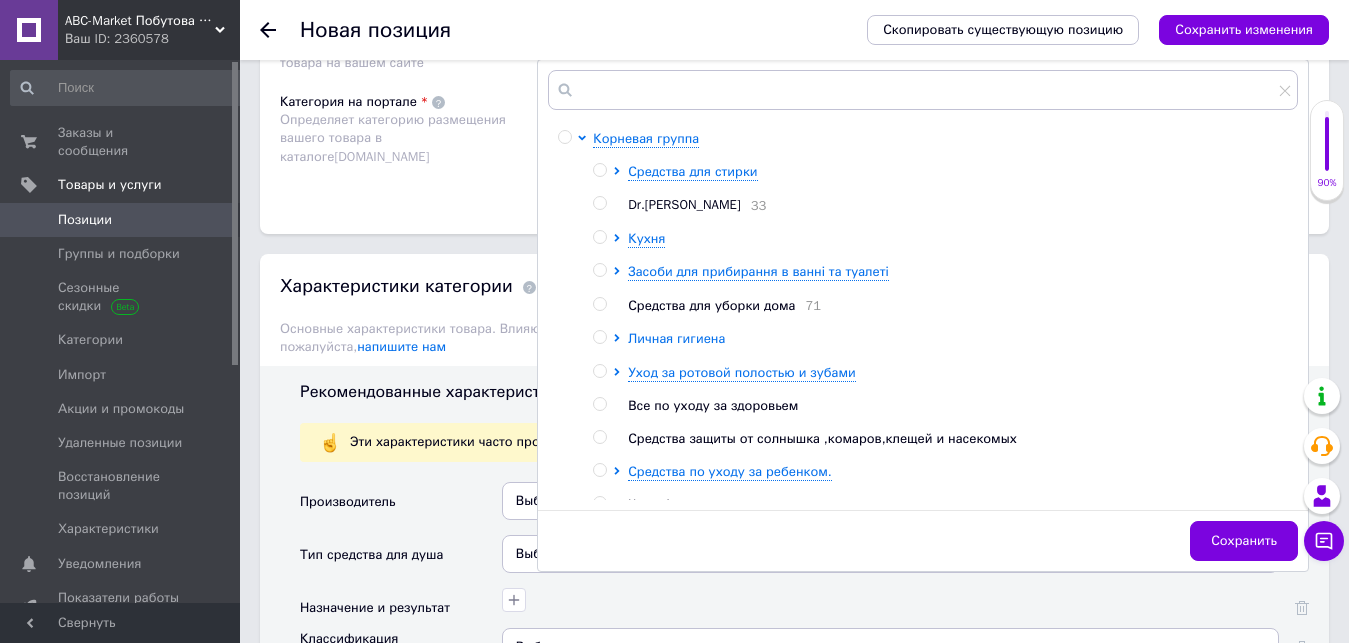click 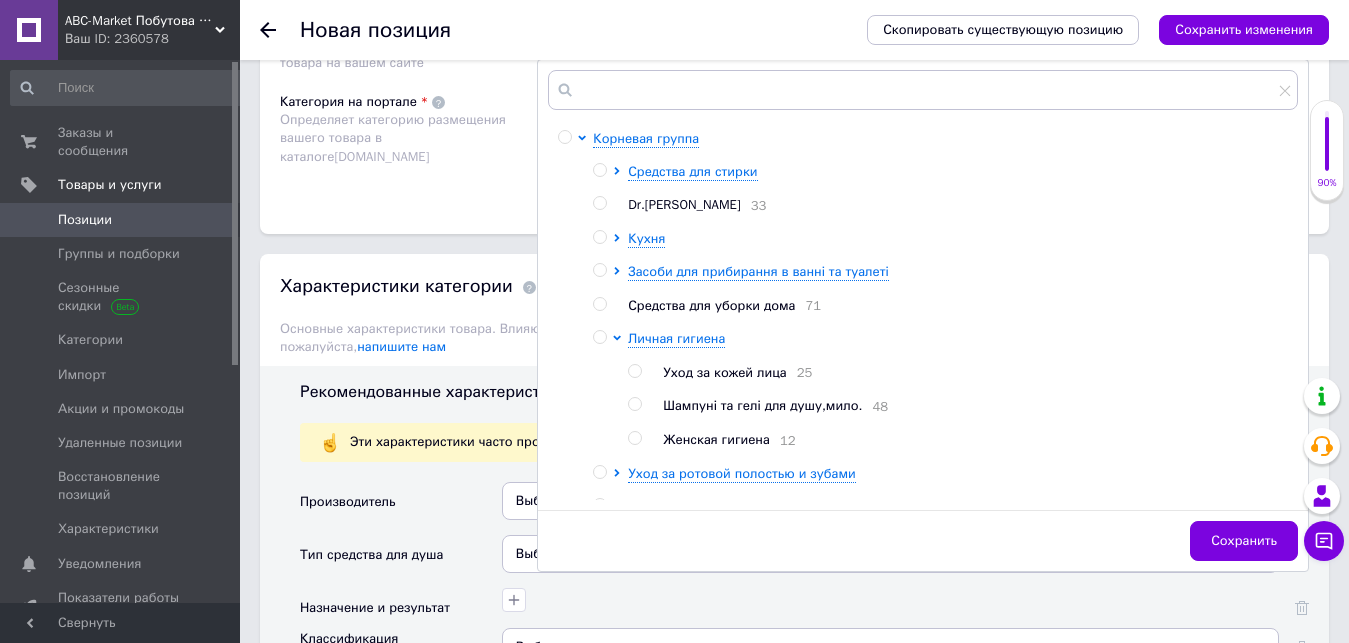 click at bounding box center (634, 404) 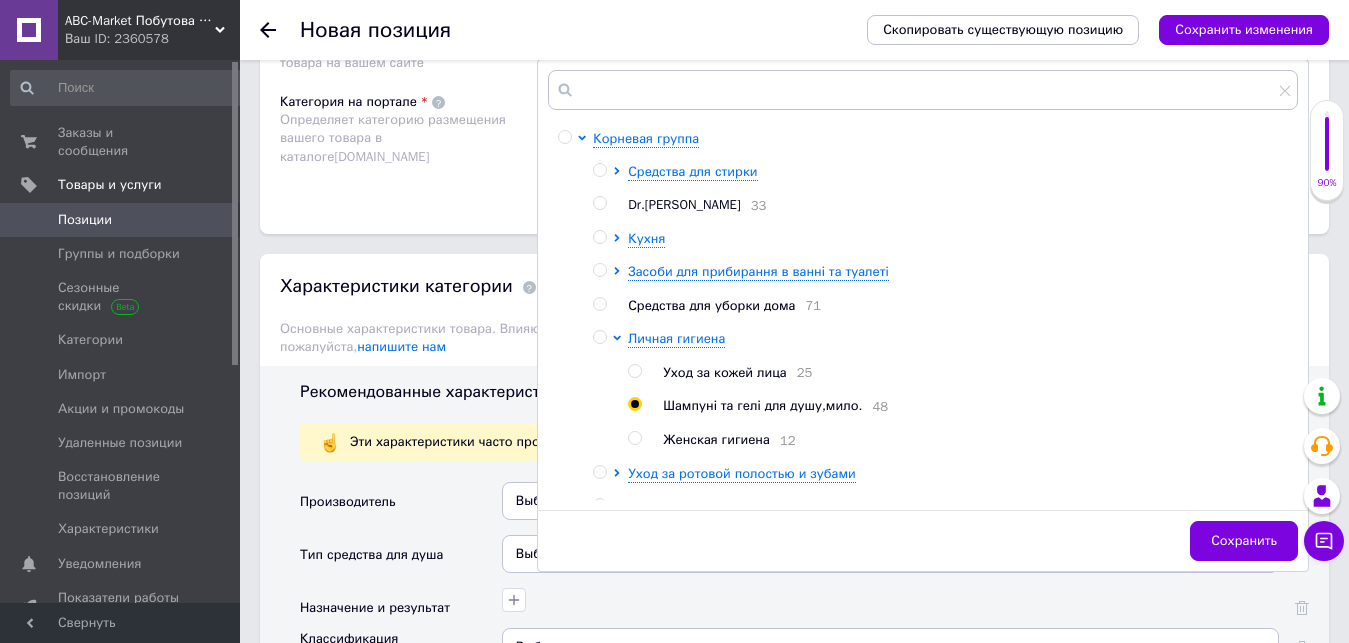 radio on "true" 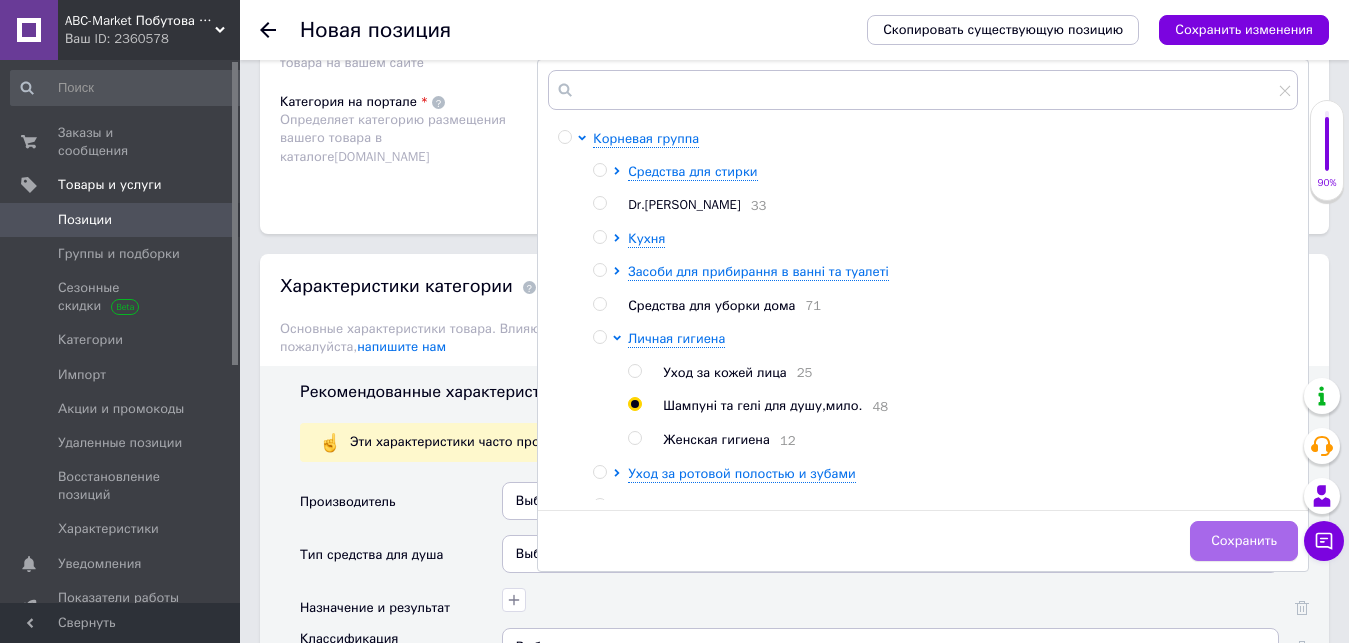 click on "Сохранить" at bounding box center (1244, 541) 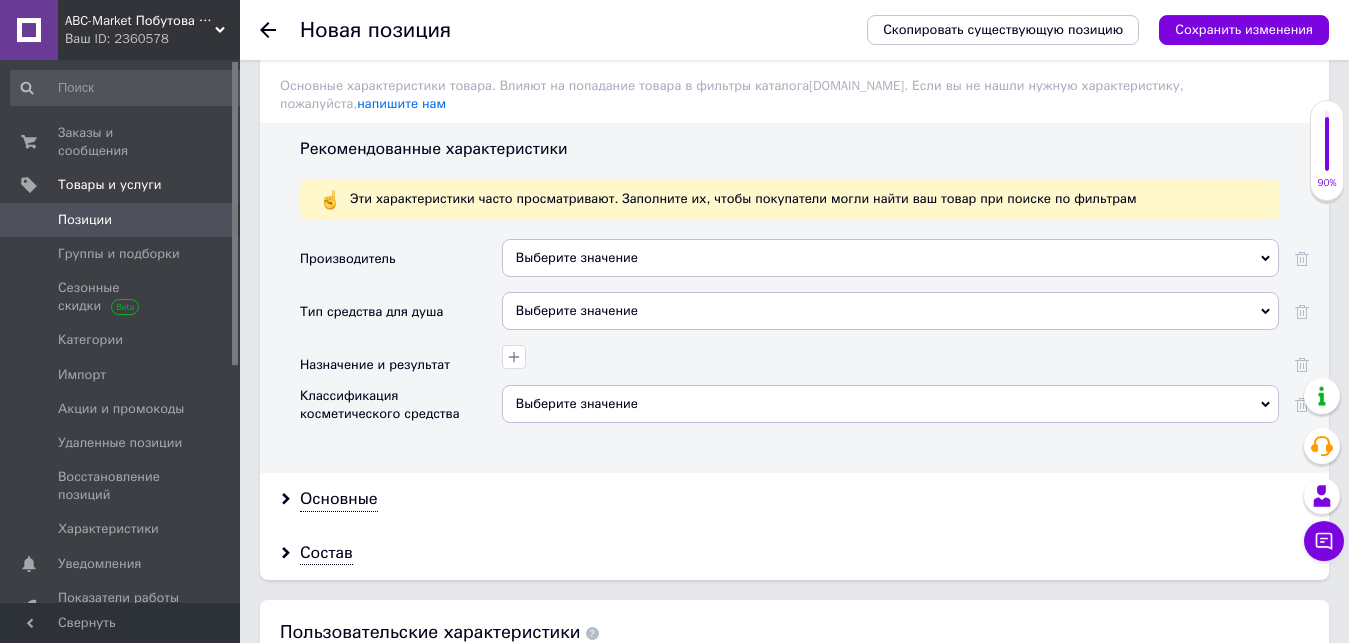 scroll, scrollTop: 1734, scrollLeft: 0, axis: vertical 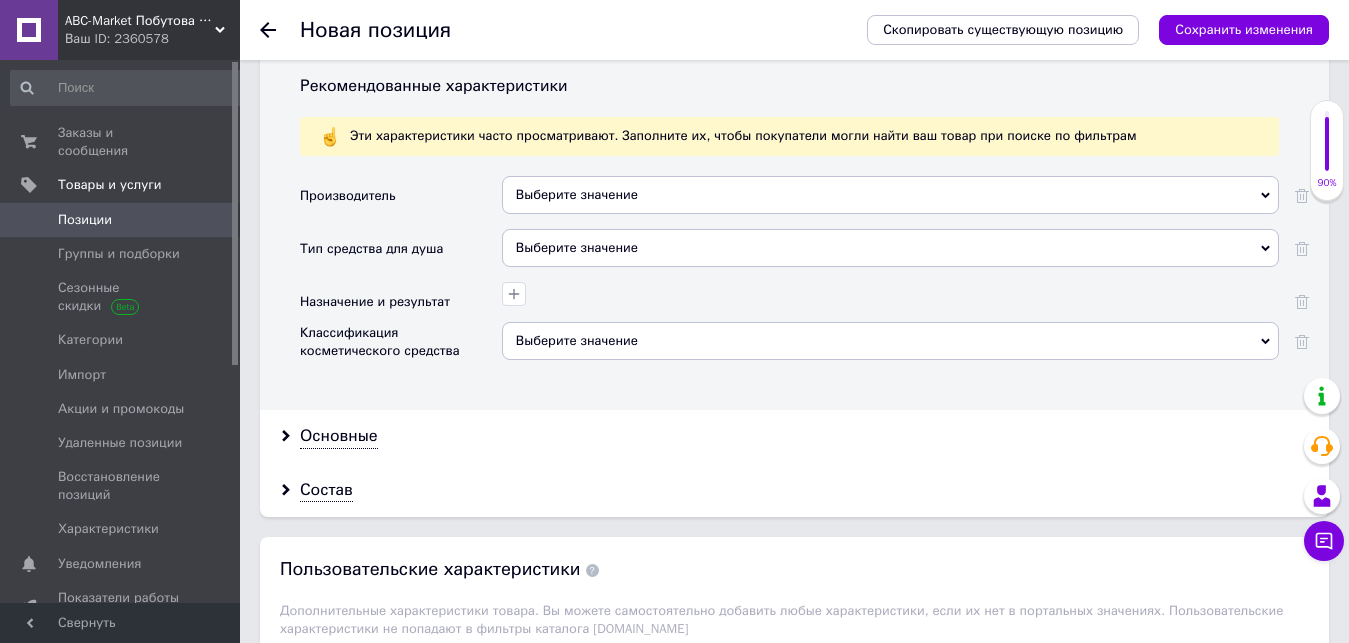 click on "Выберите значение" at bounding box center (890, 195) 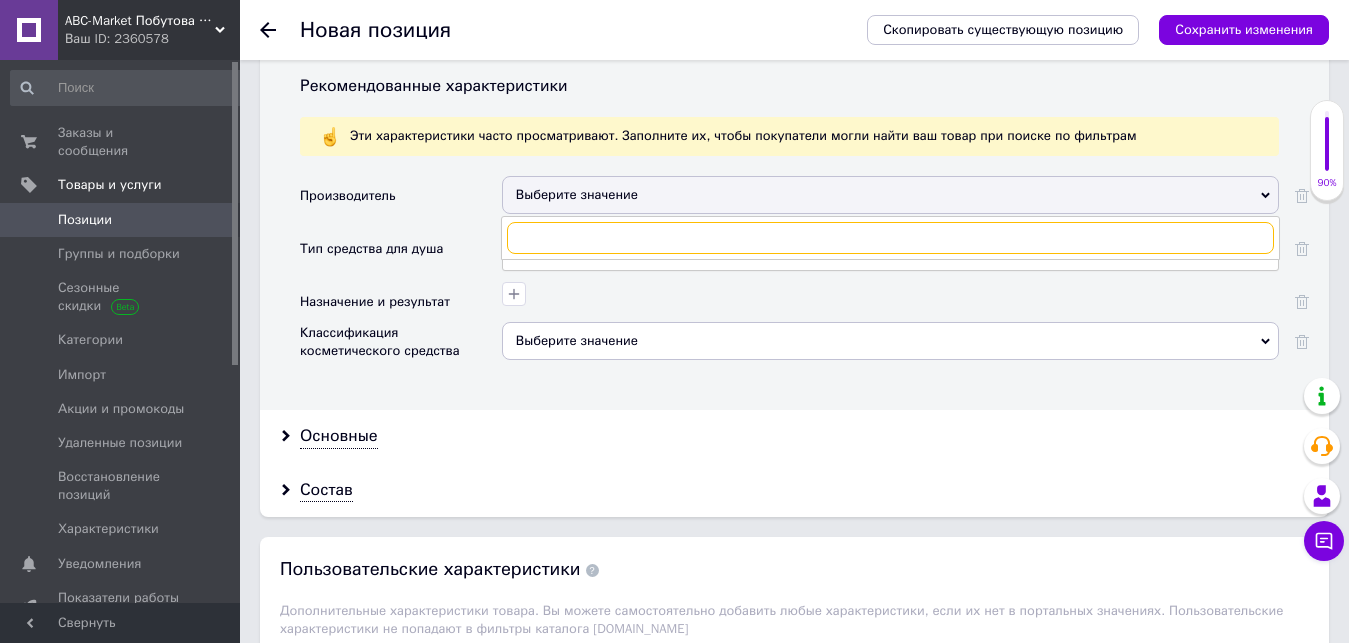 type on "Т" 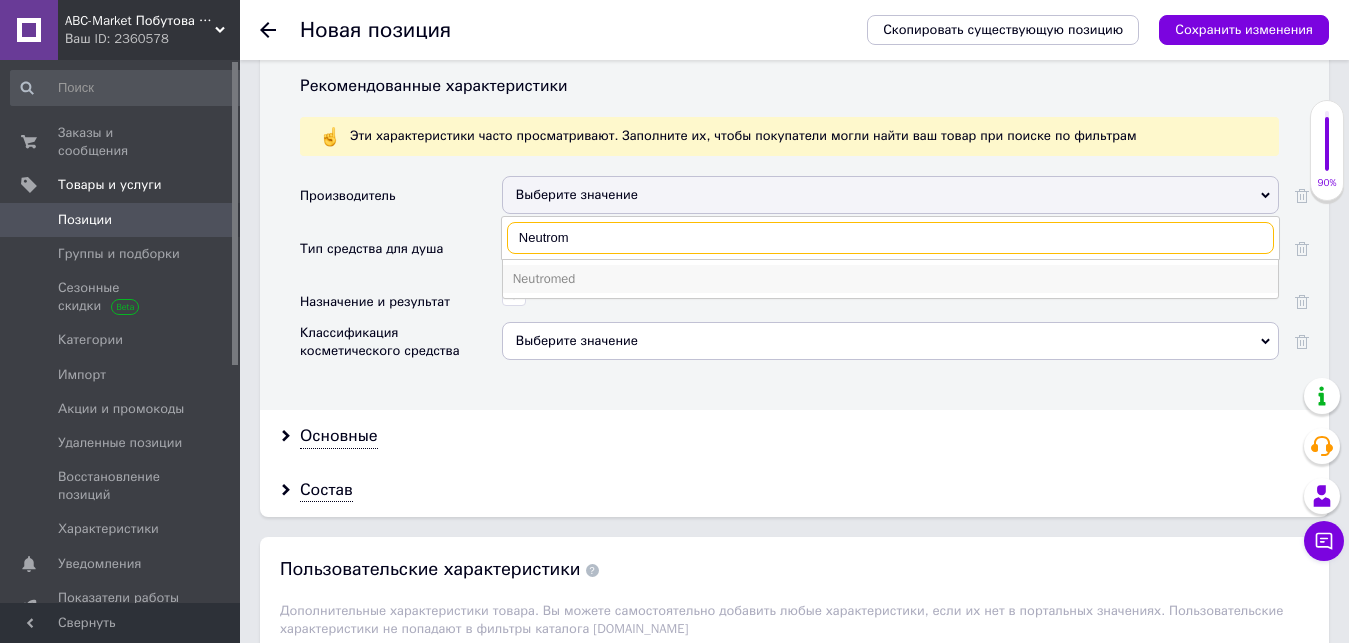 type on "Neutrom" 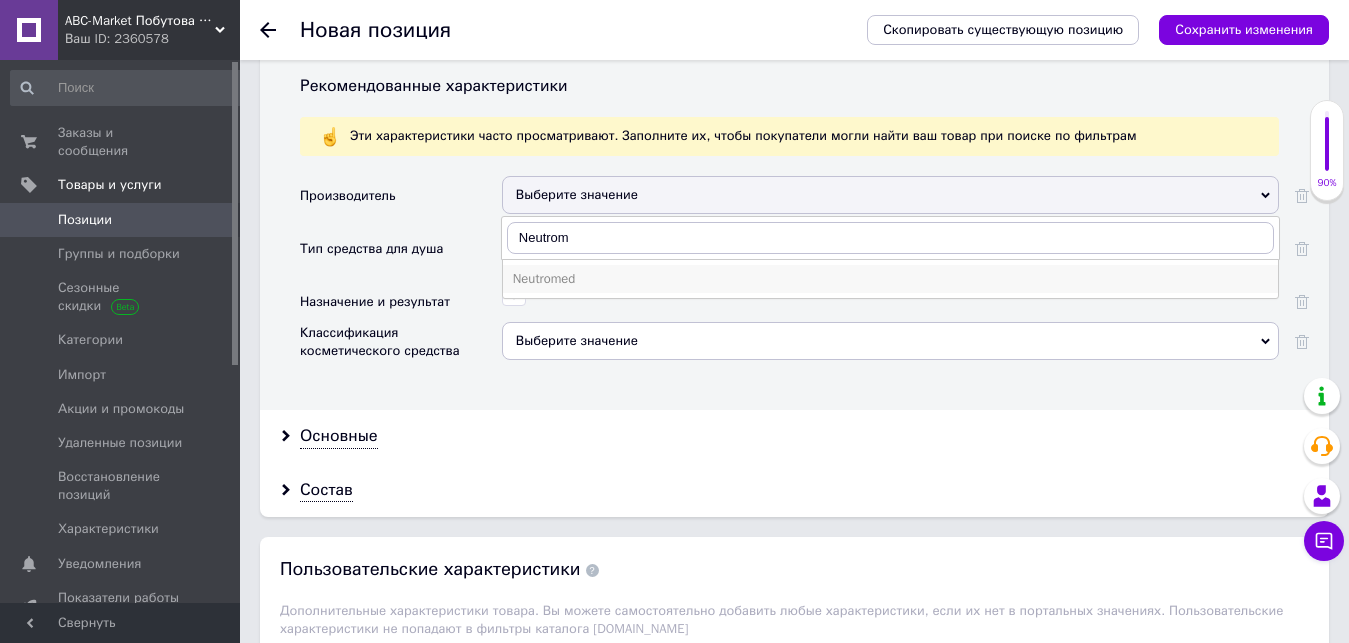 click on "Neutromed" at bounding box center (890, 279) 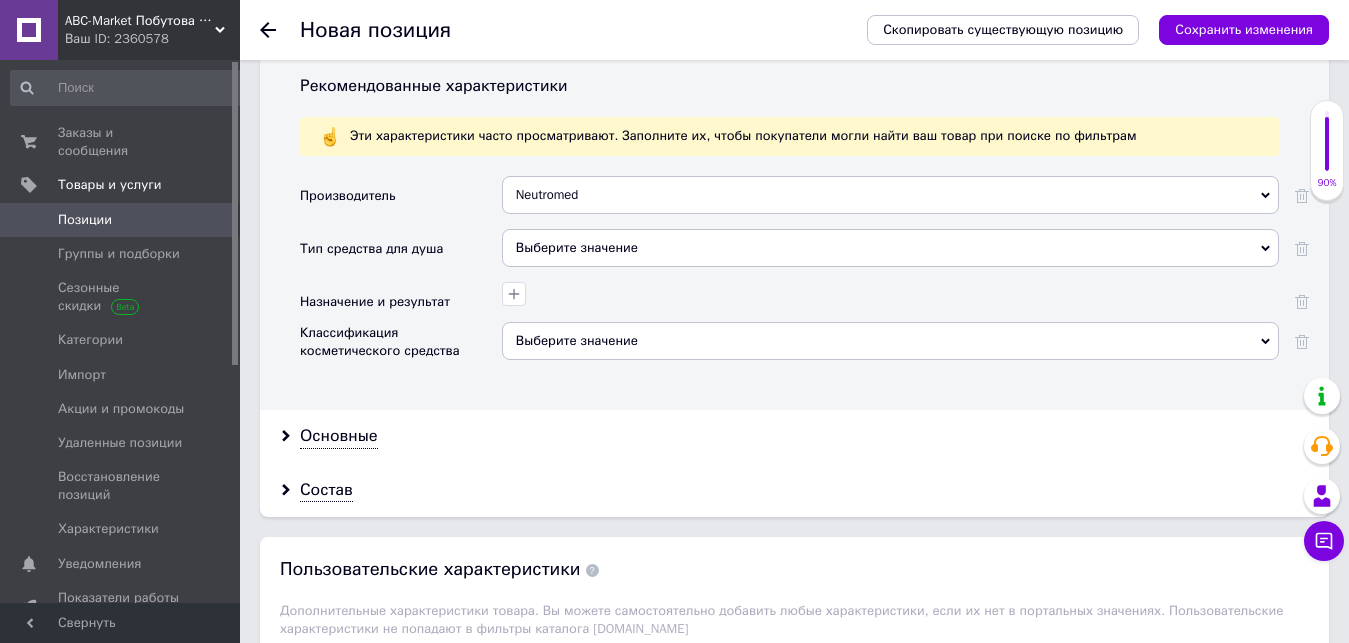 click on "Выберите значение" at bounding box center [890, 248] 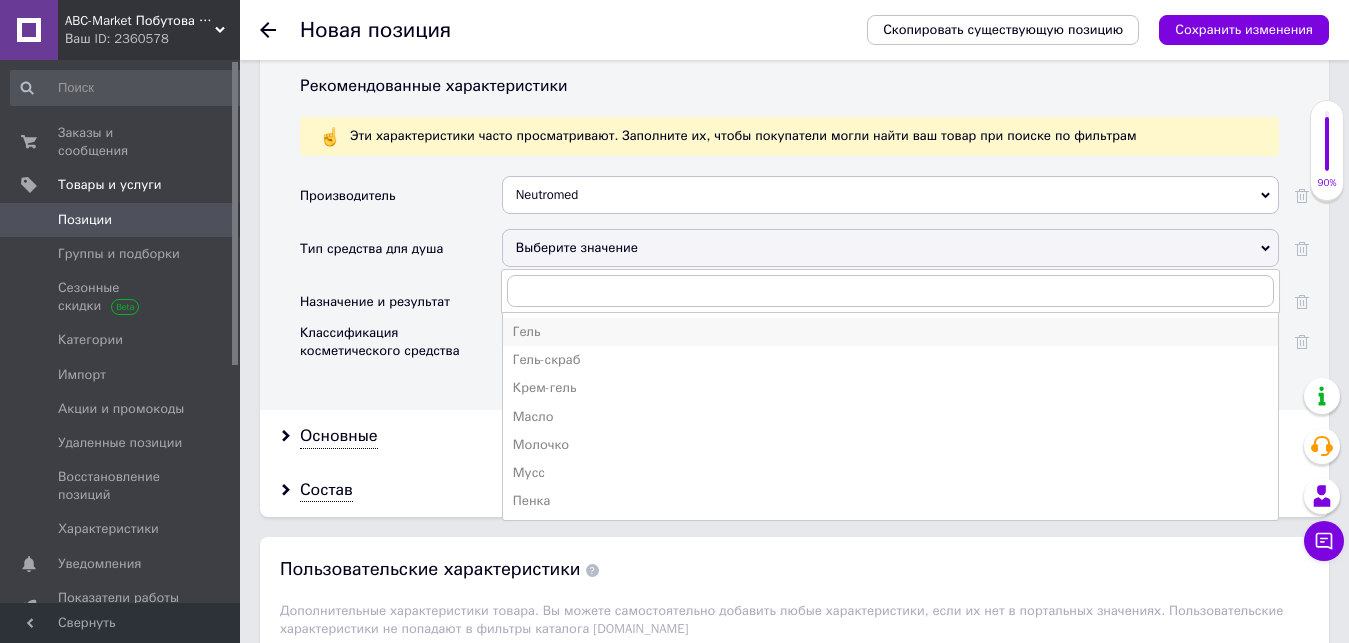 click on "Гель" at bounding box center [890, 332] 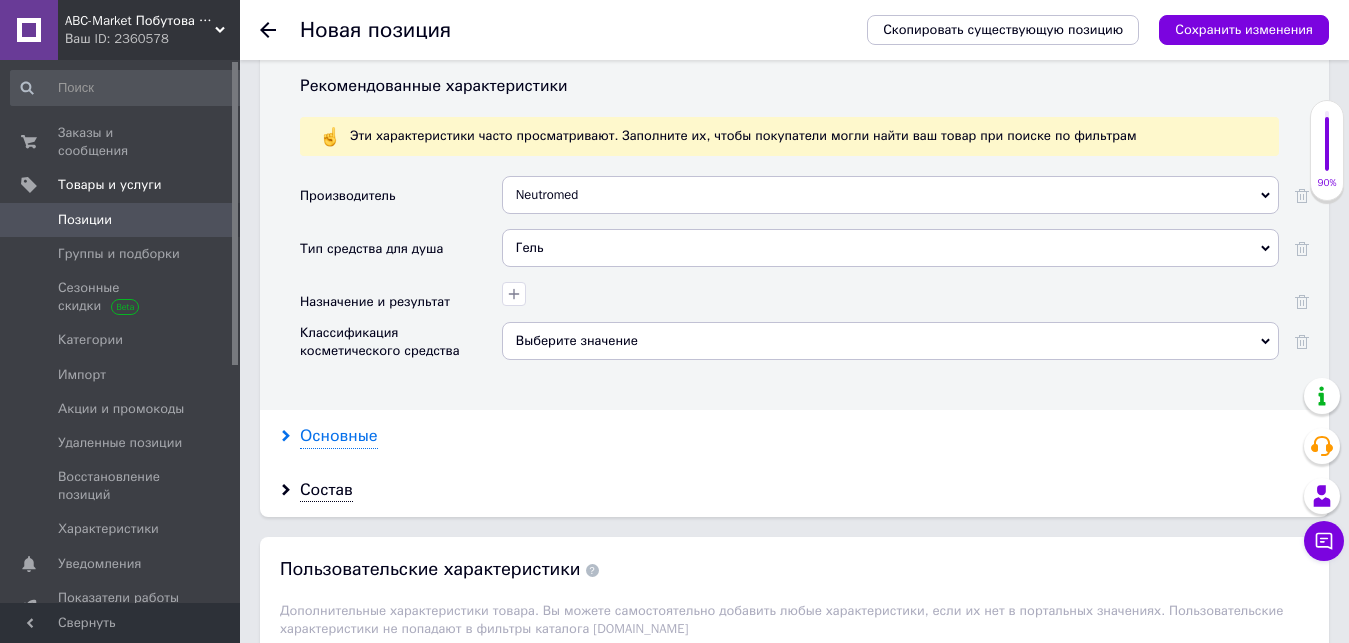 click on "Основные" at bounding box center (339, 436) 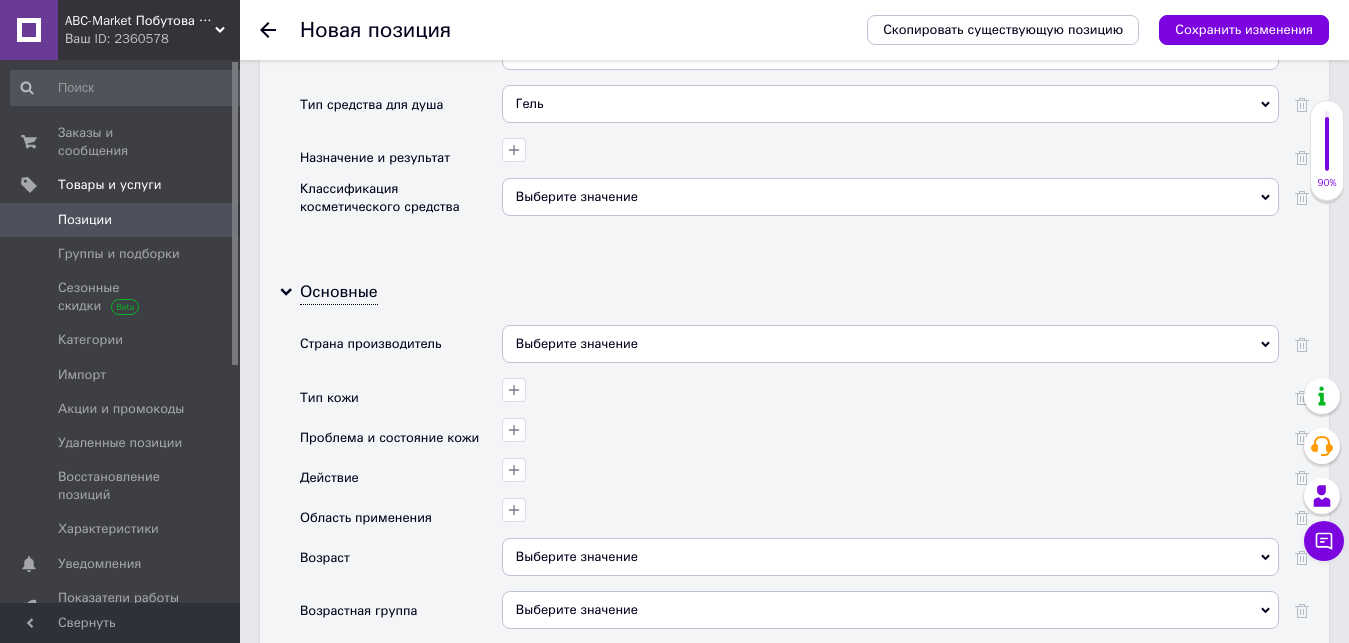 scroll, scrollTop: 1938, scrollLeft: 0, axis: vertical 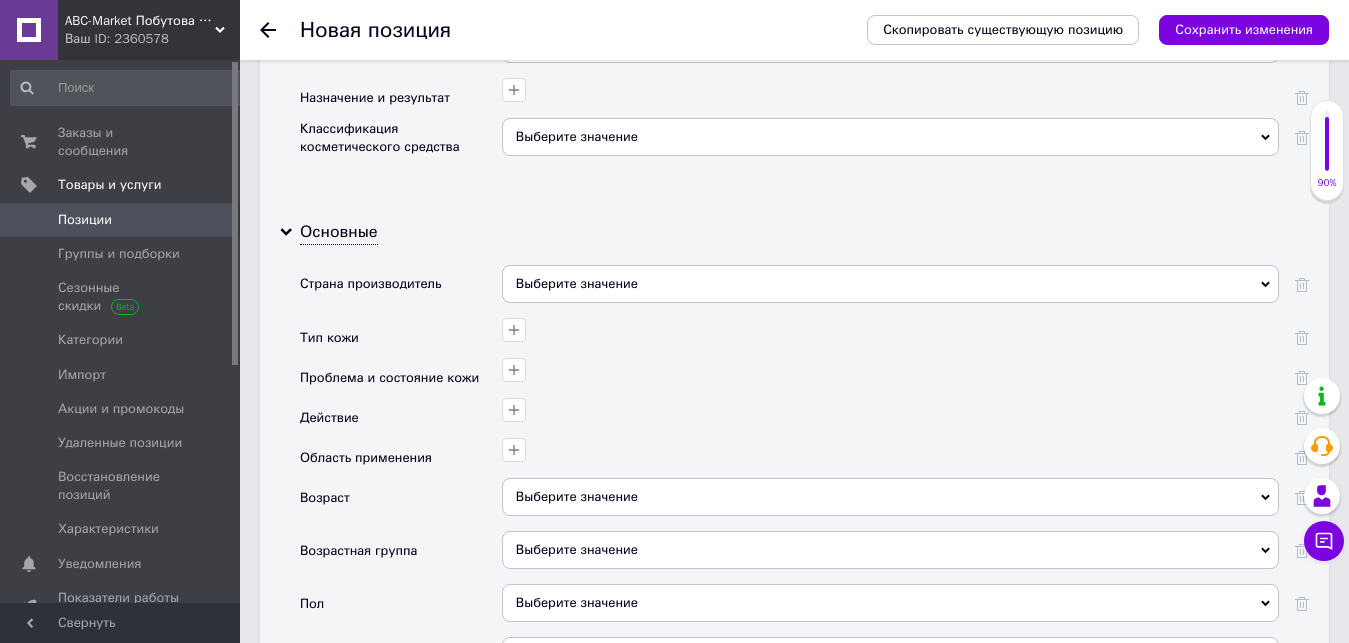 click on "Выберите значение" at bounding box center (890, 284) 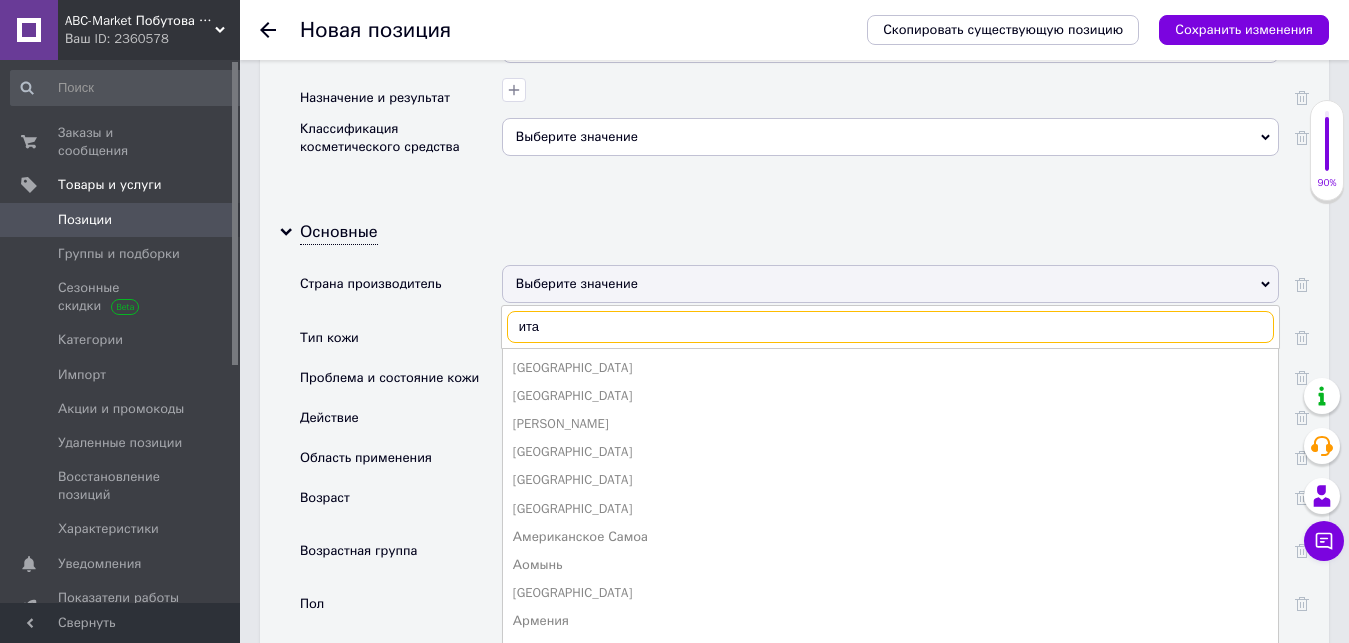 type on "итал" 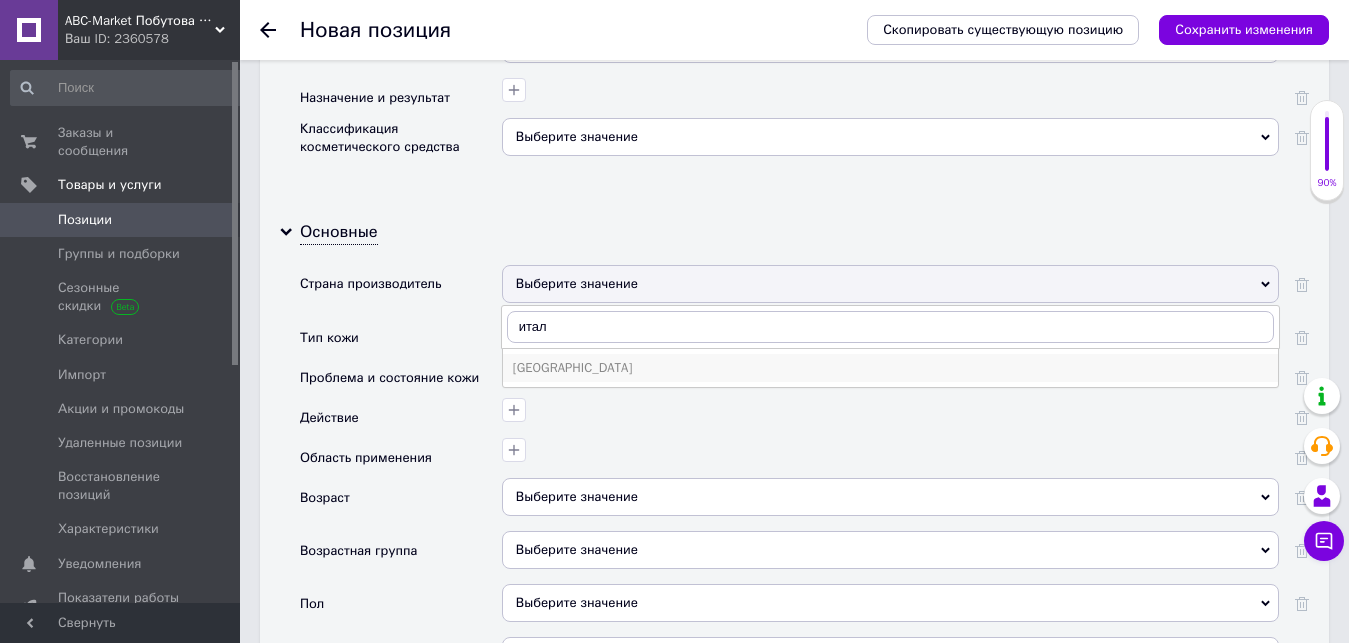 click on "[GEOGRAPHIC_DATA]" at bounding box center (890, 368) 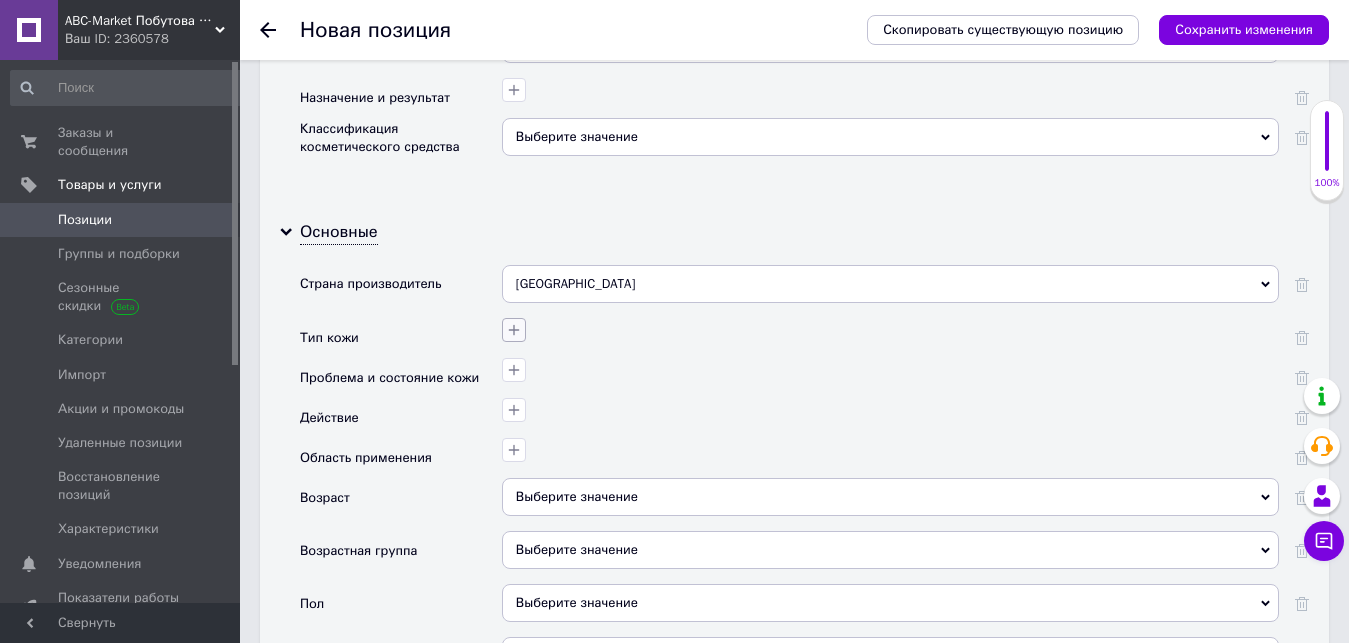 click 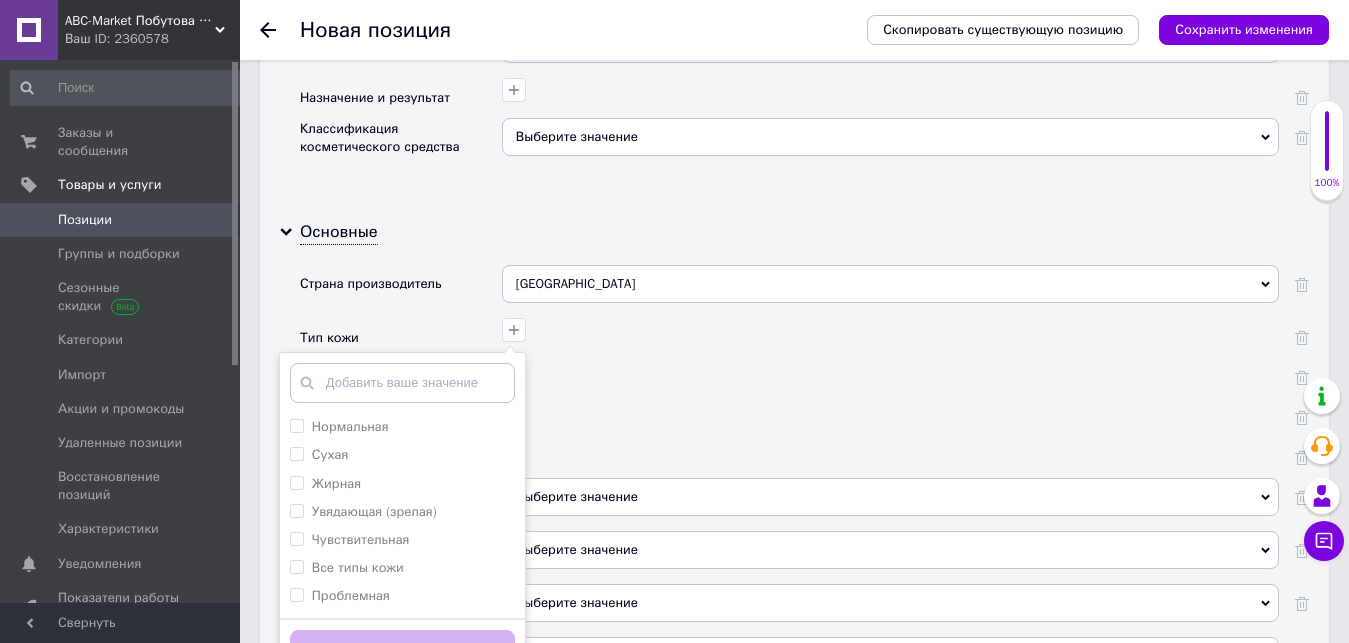 click at bounding box center [888, 367] 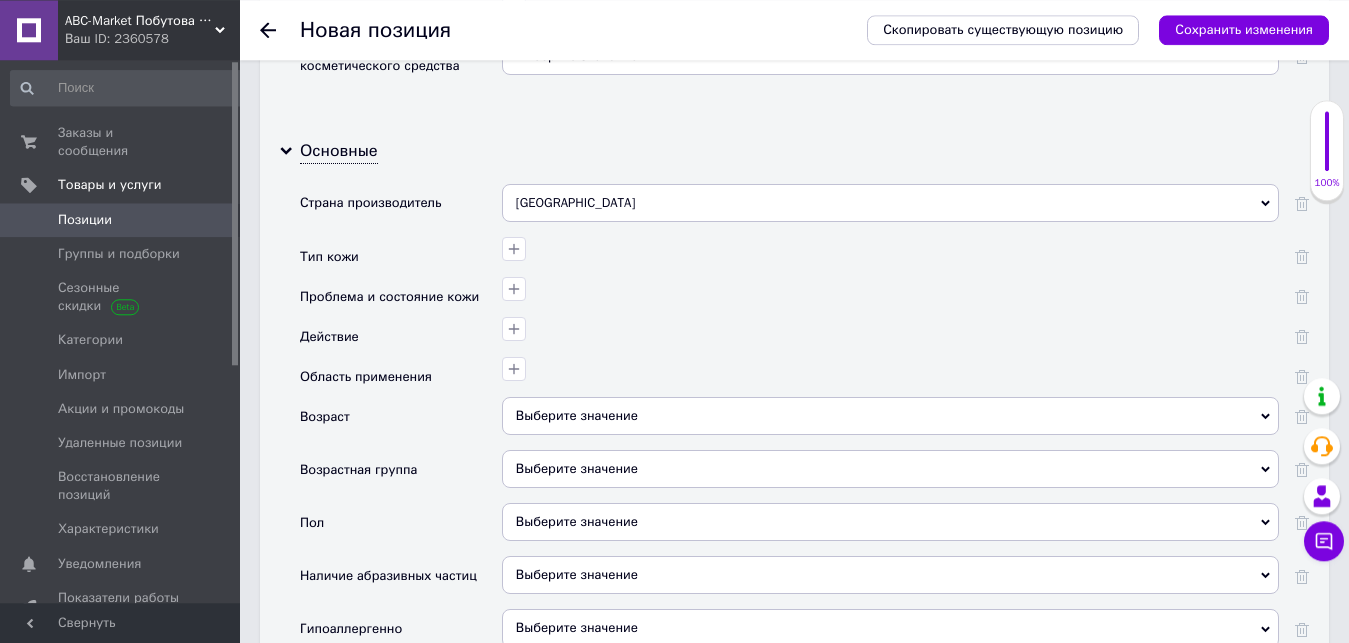 scroll, scrollTop: 2040, scrollLeft: 0, axis: vertical 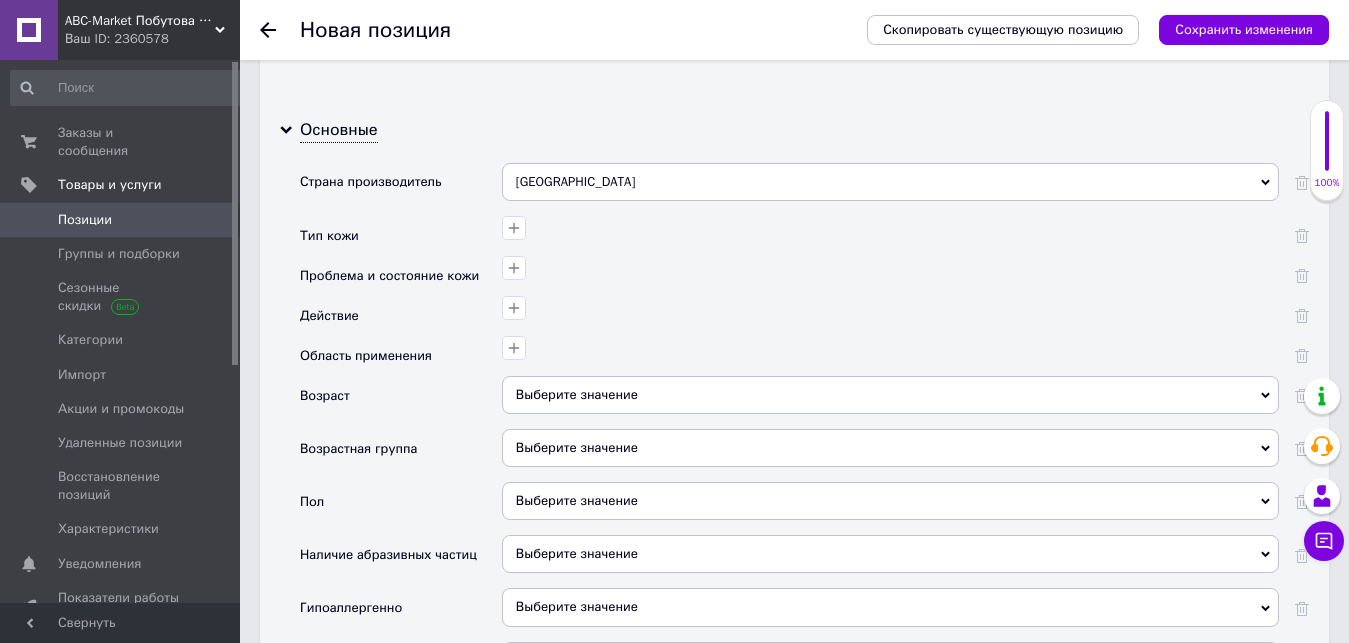 click on "Выберите значение" at bounding box center [890, 448] 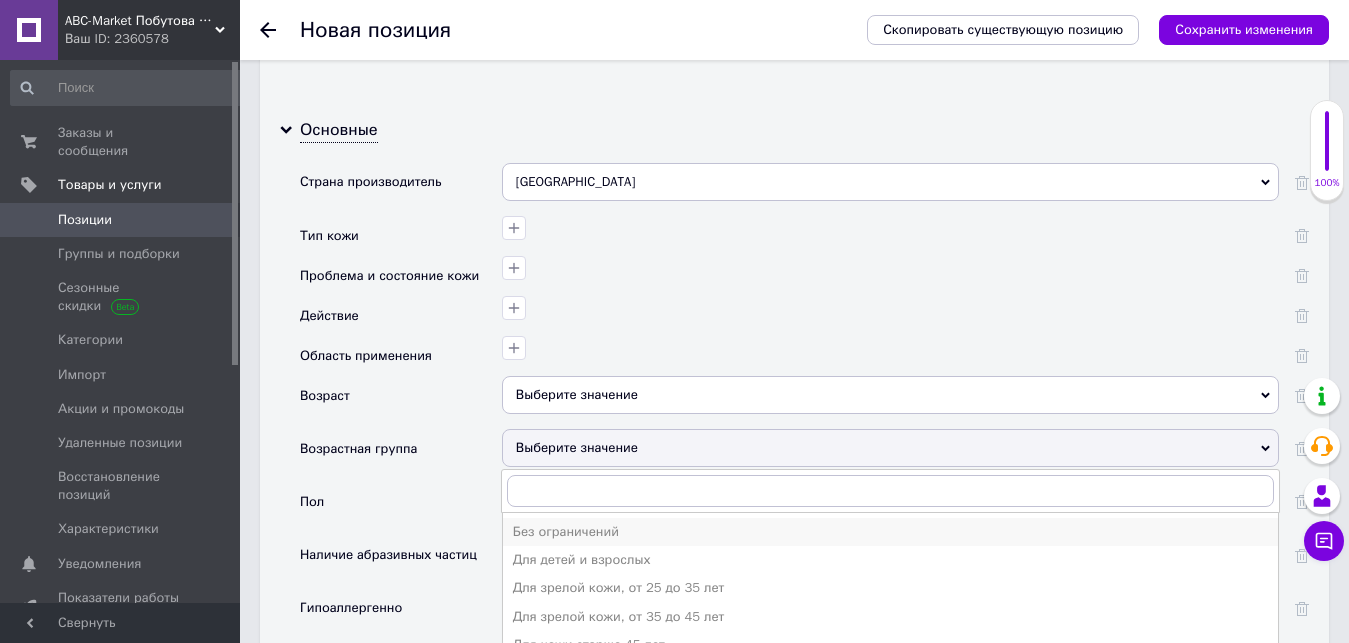 click on "Без ограничений" at bounding box center (890, 532) 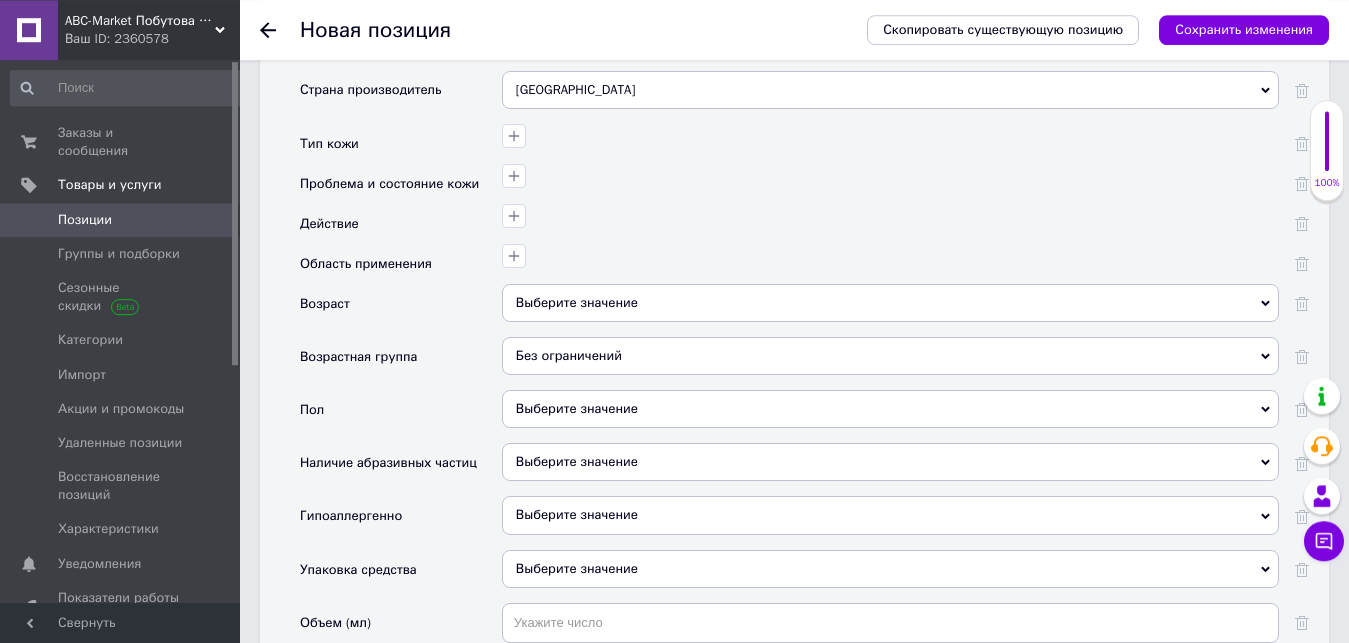 scroll, scrollTop: 2244, scrollLeft: 0, axis: vertical 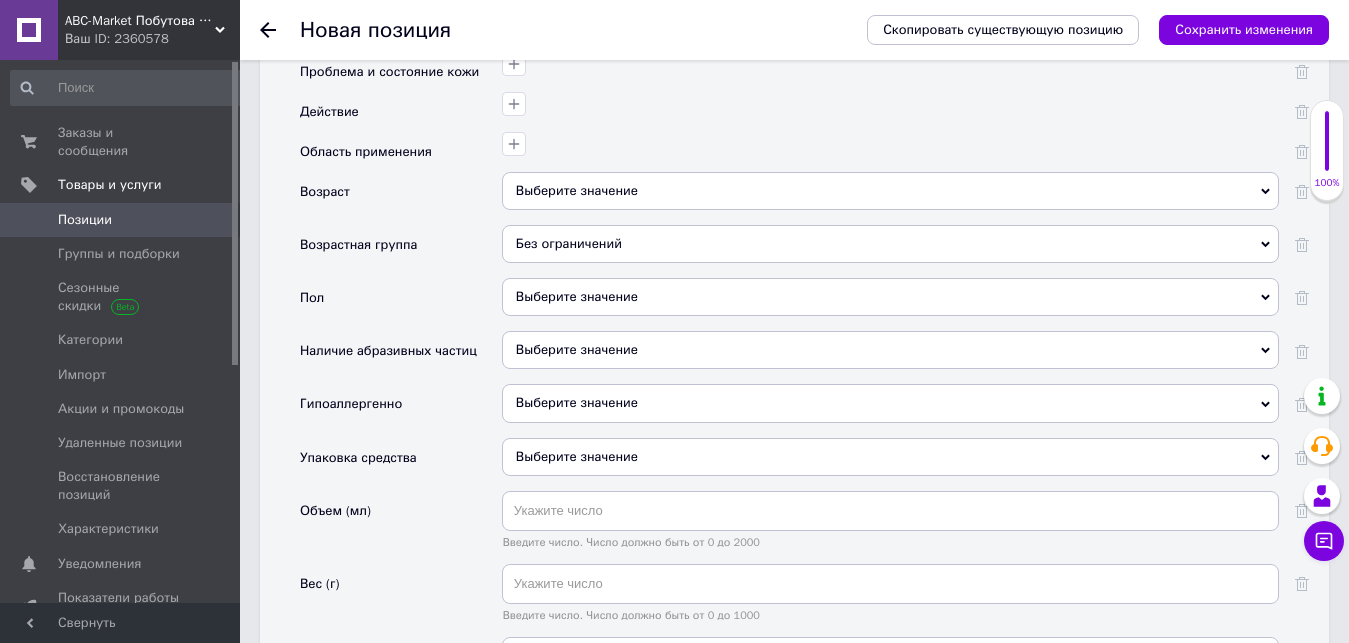 click on "Выберите значение" at bounding box center (577, 349) 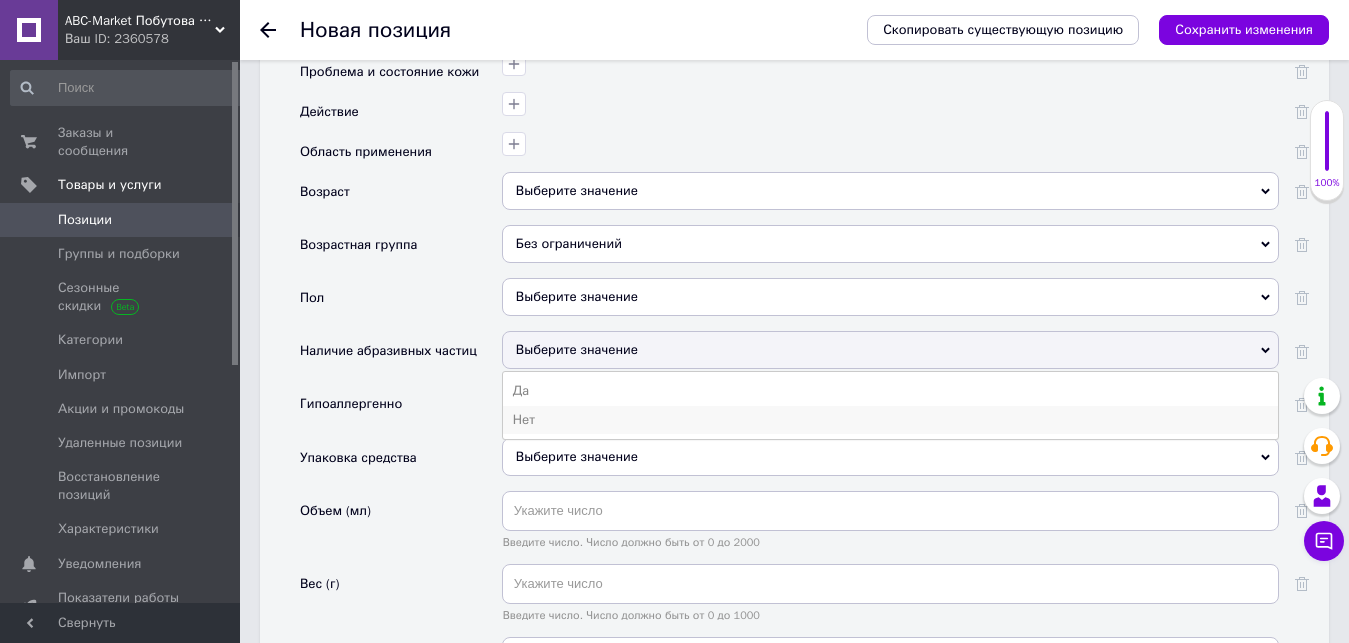 click on "Нет" at bounding box center [890, 420] 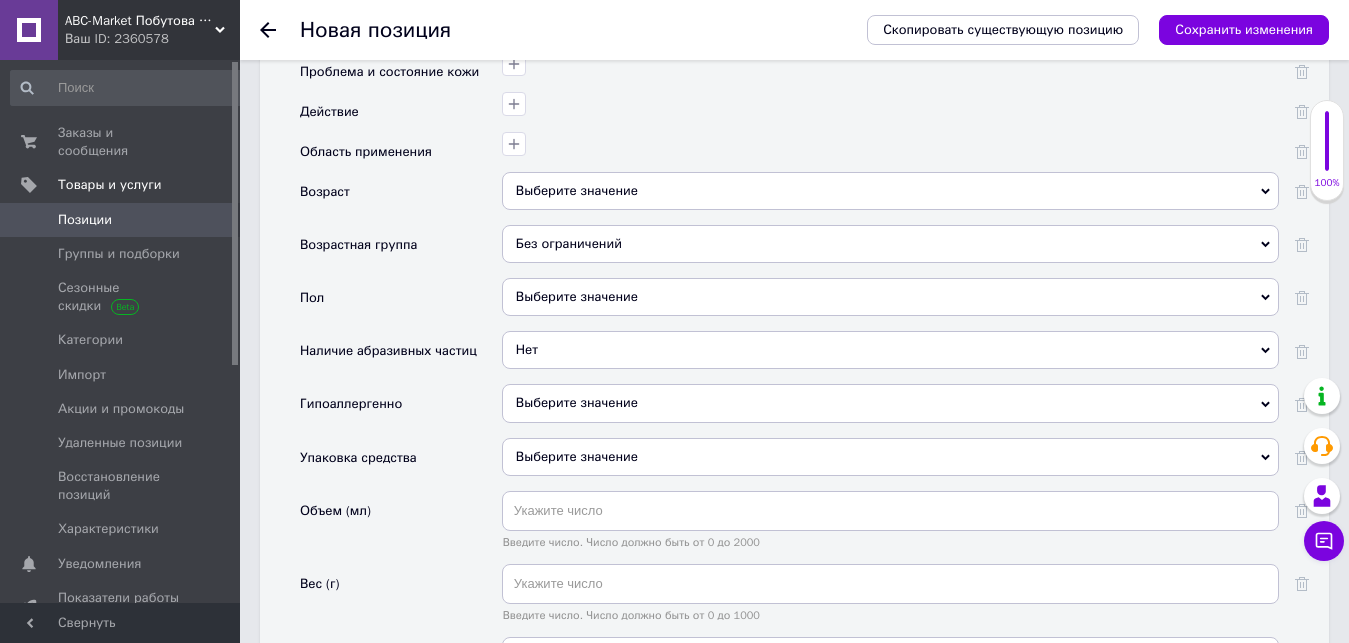 click on "Выберите значение" at bounding box center (577, 402) 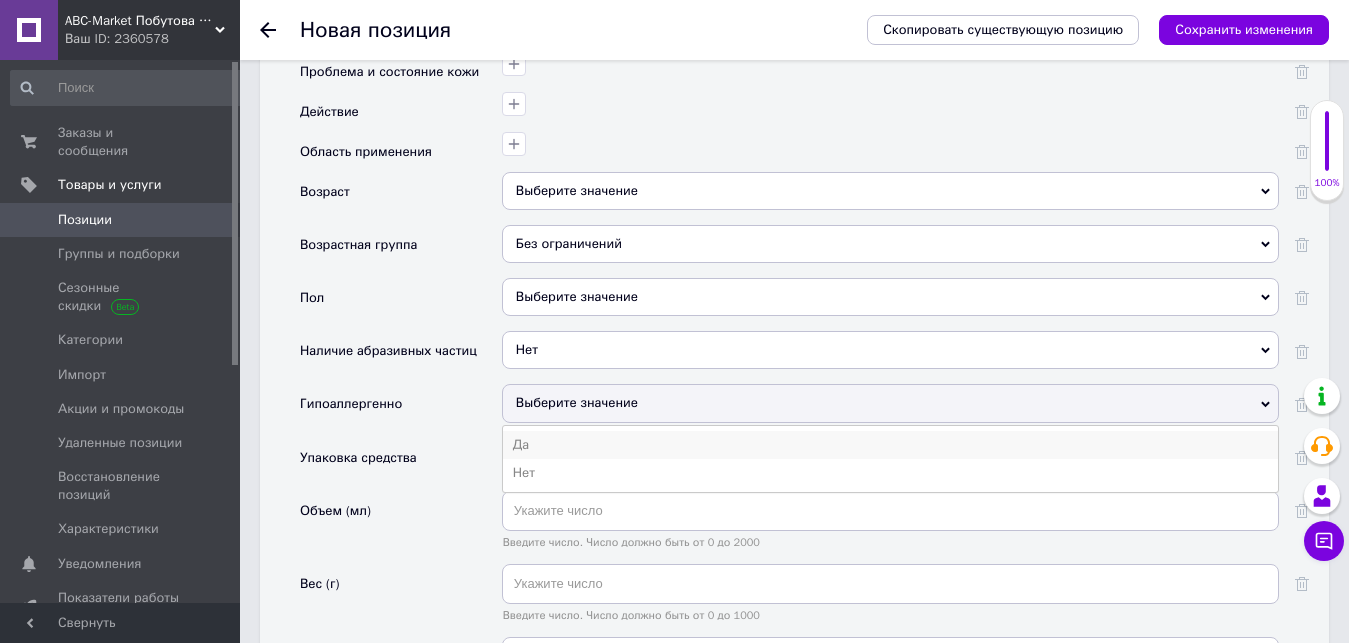 click on "Да" at bounding box center (890, 445) 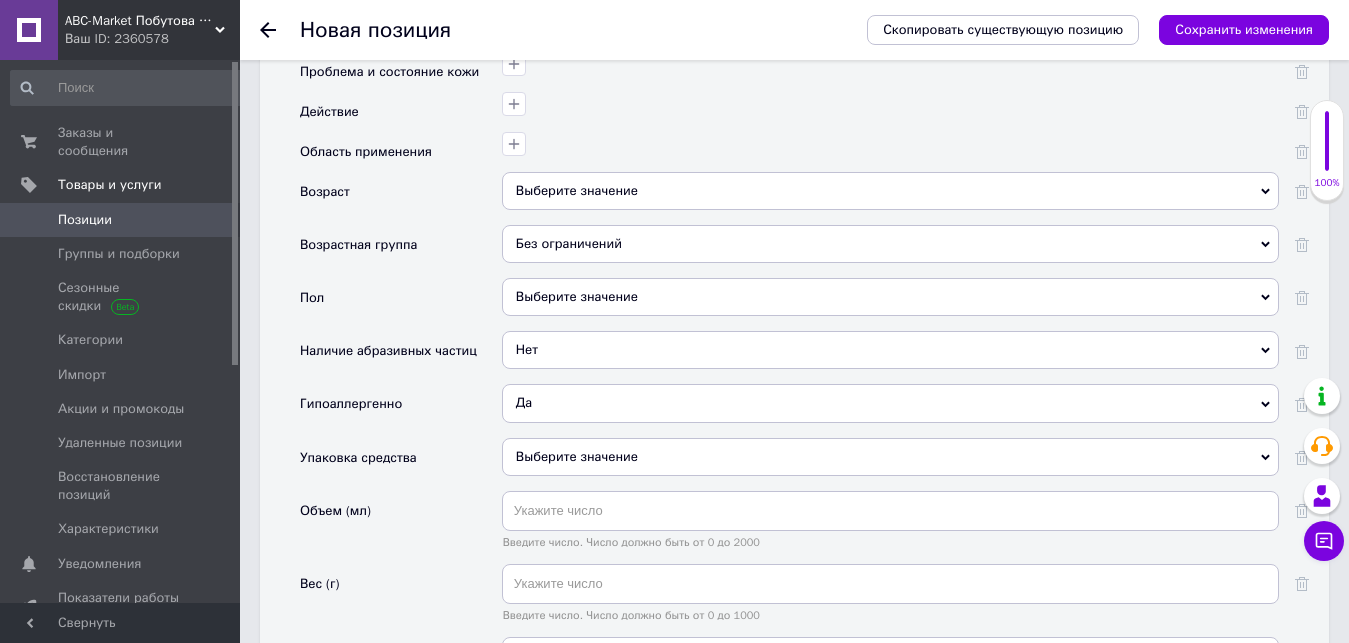 click on "Выберите значение" at bounding box center (890, 457) 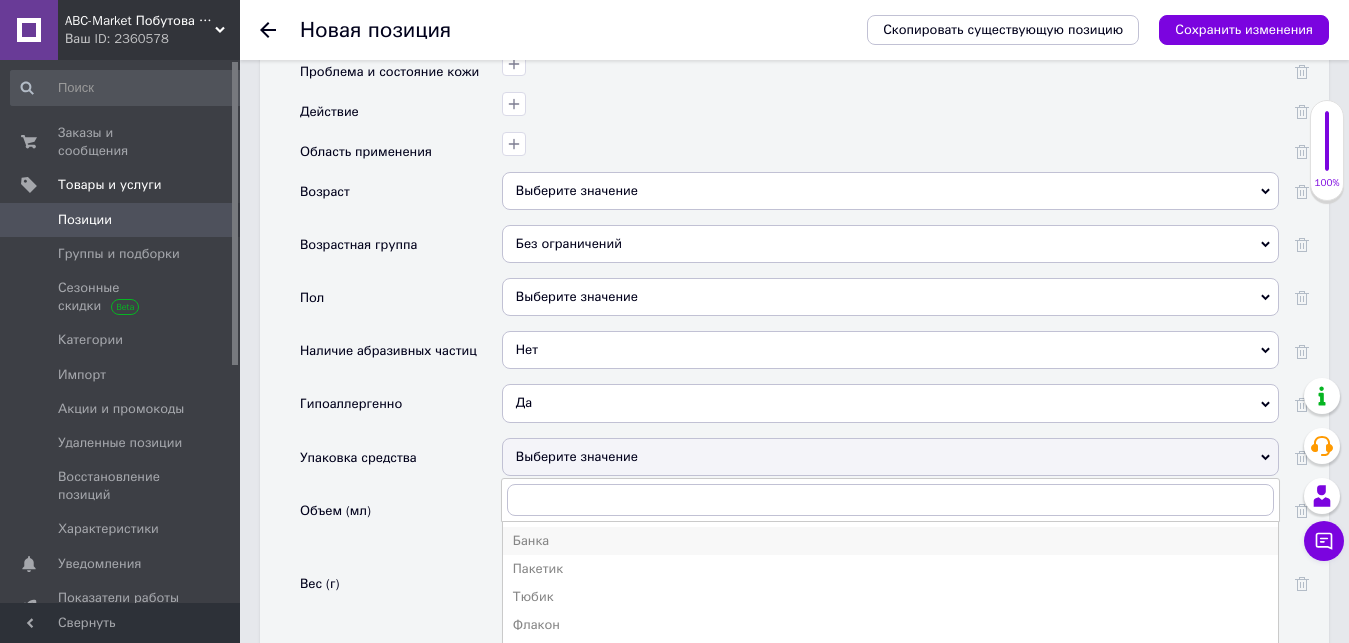 click on "Банка" at bounding box center [890, 541] 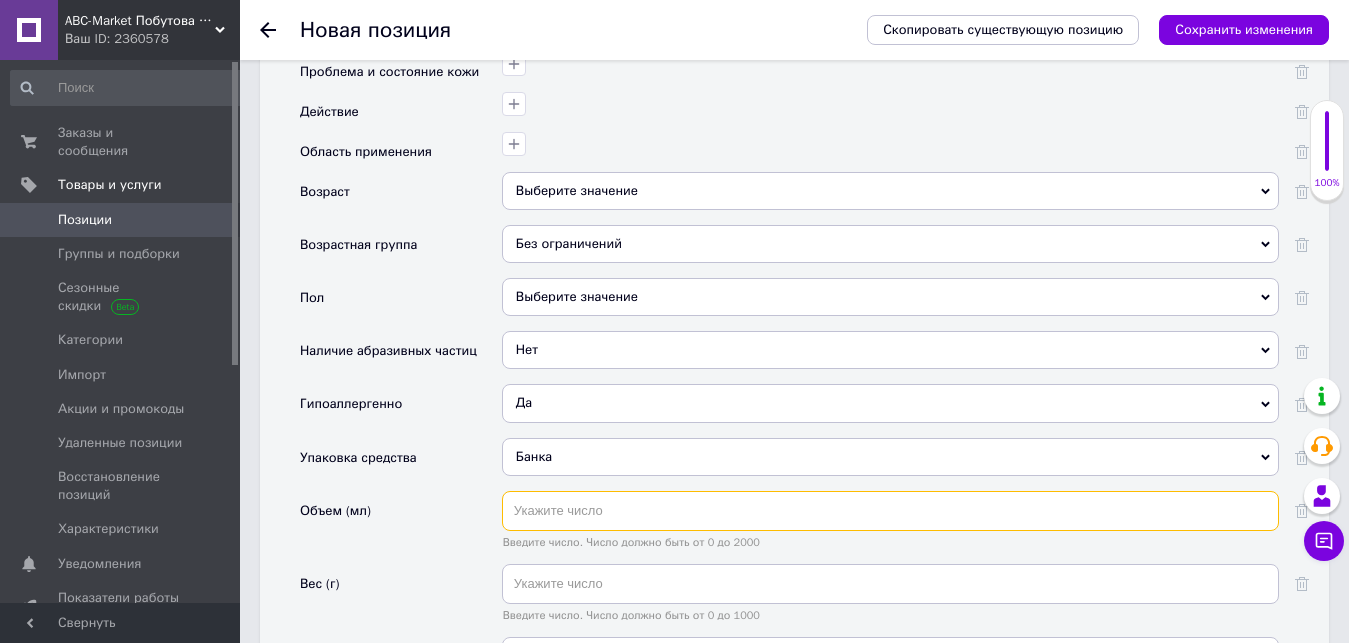 click at bounding box center (890, 511) 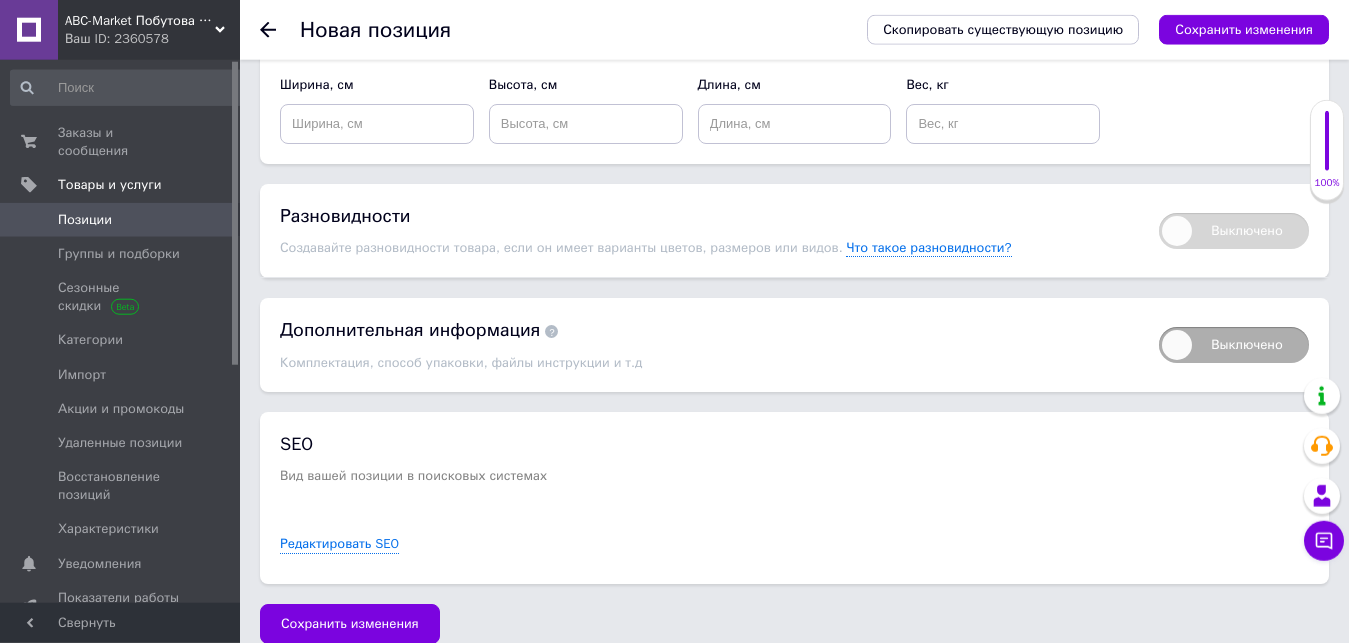 scroll, scrollTop: 3251, scrollLeft: 0, axis: vertical 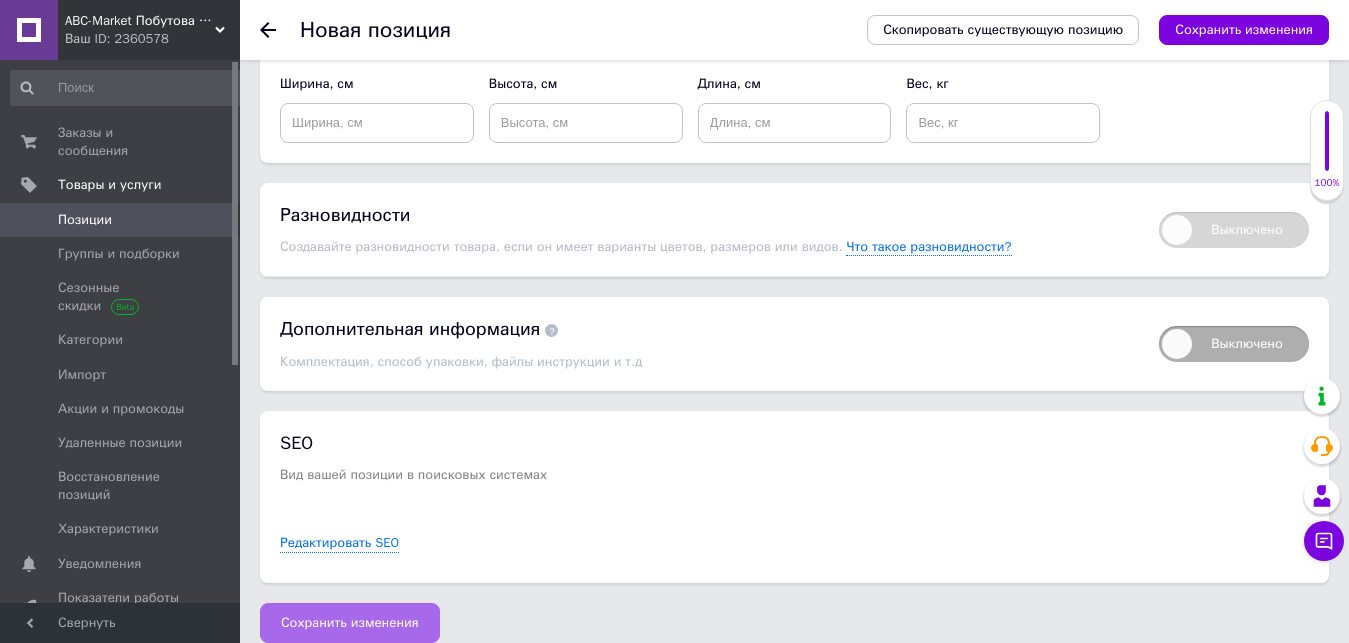type on "600" 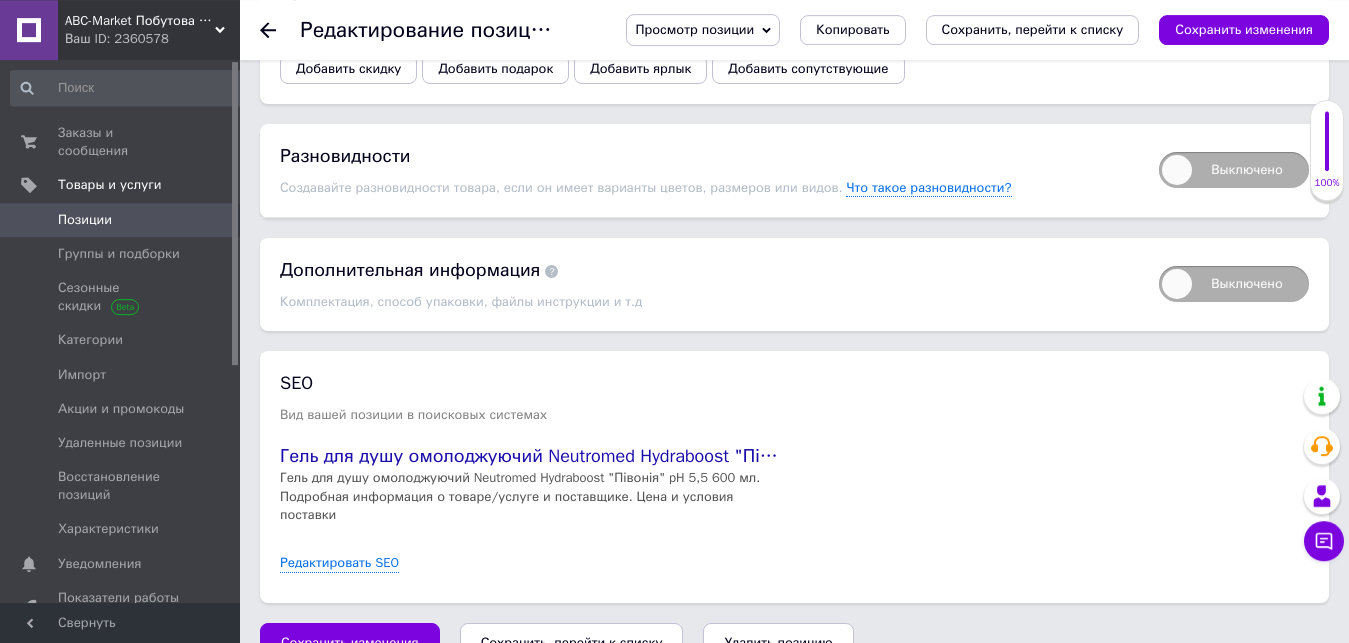 scroll, scrollTop: 2726, scrollLeft: 0, axis: vertical 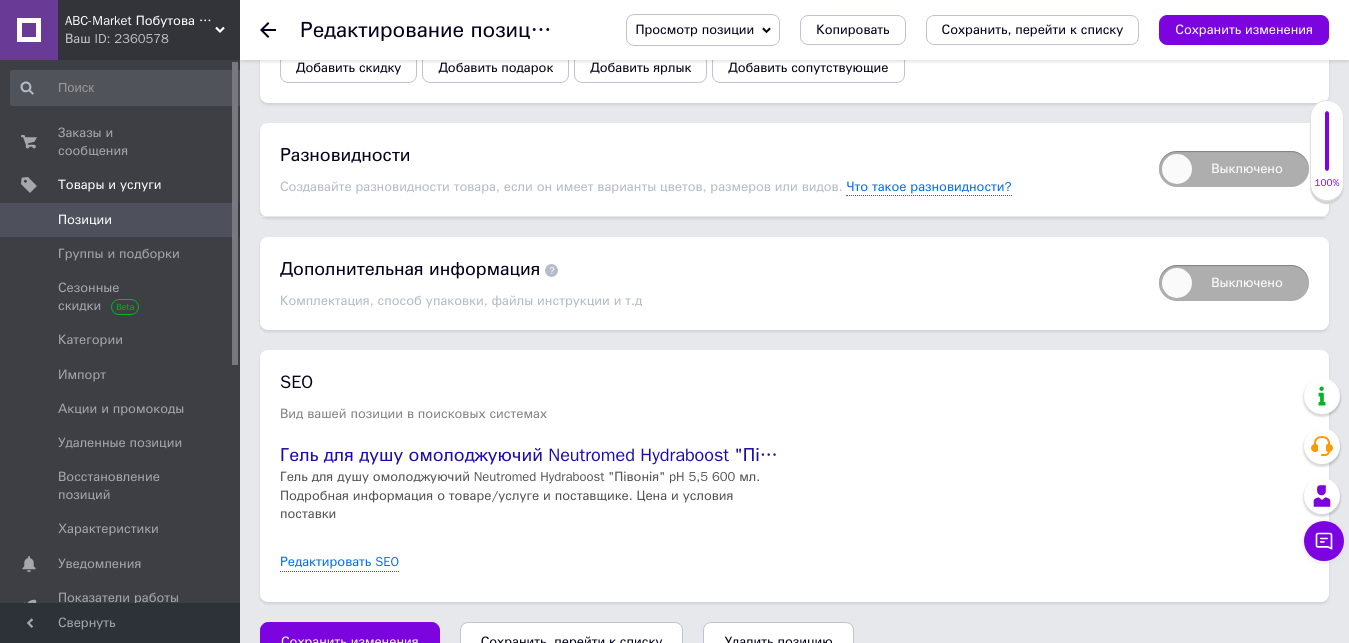 click on "Сохранить, перейти к списку" at bounding box center (572, 641) 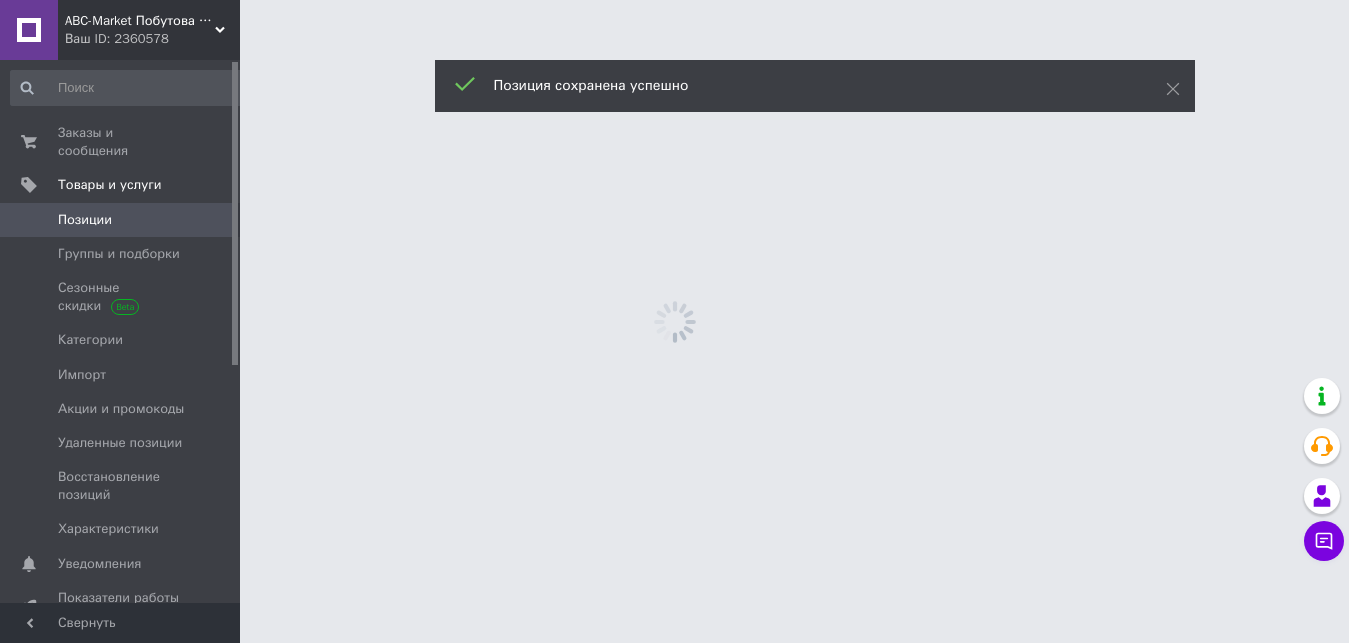 scroll, scrollTop: 0, scrollLeft: 0, axis: both 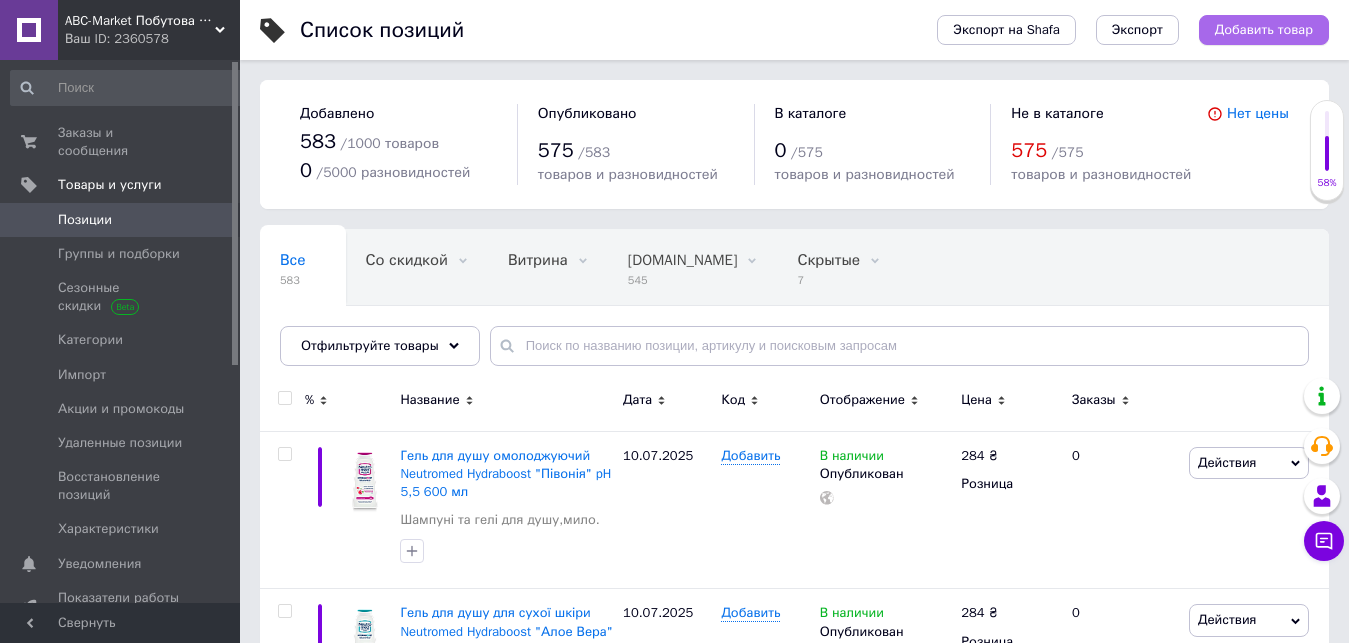 click on "Добавить товар" at bounding box center (1264, 30) 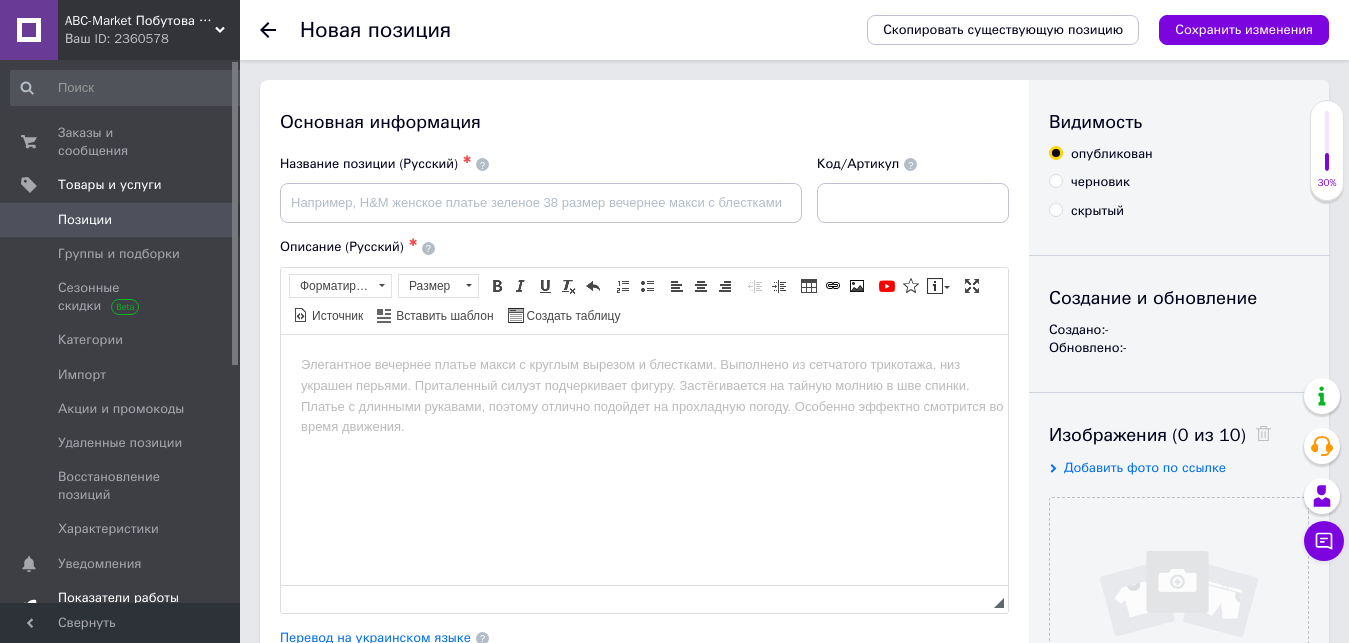 scroll, scrollTop: 0, scrollLeft: 0, axis: both 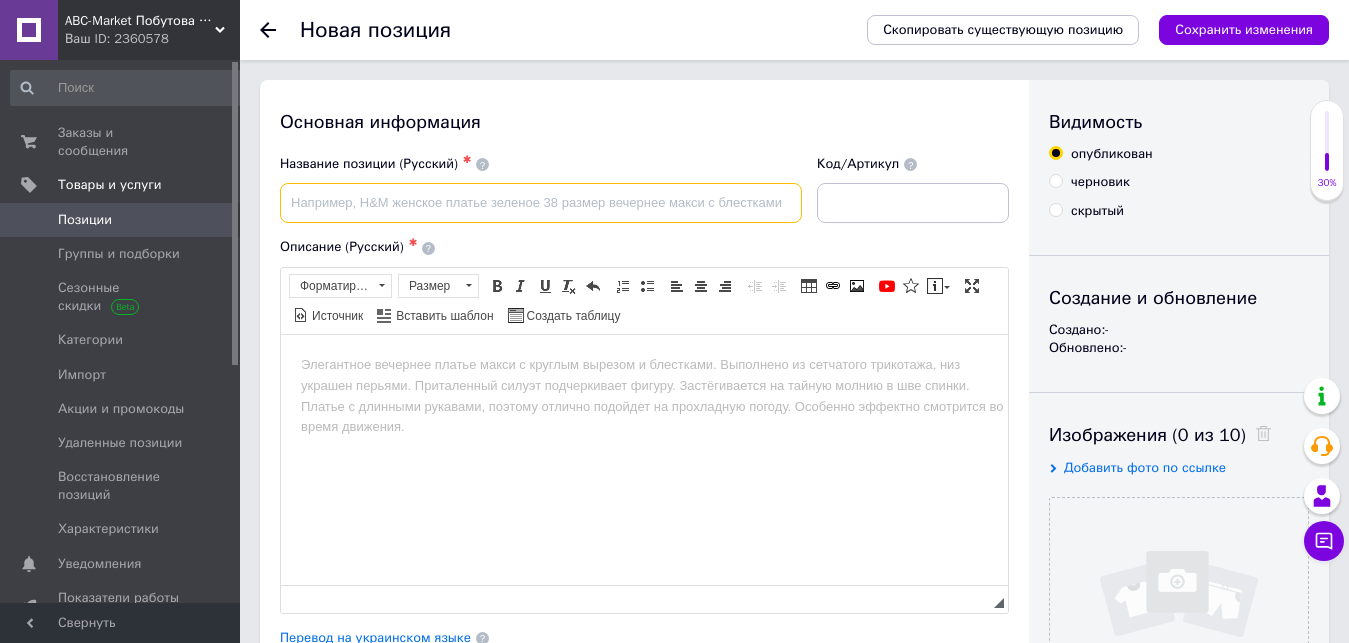 click at bounding box center (541, 203) 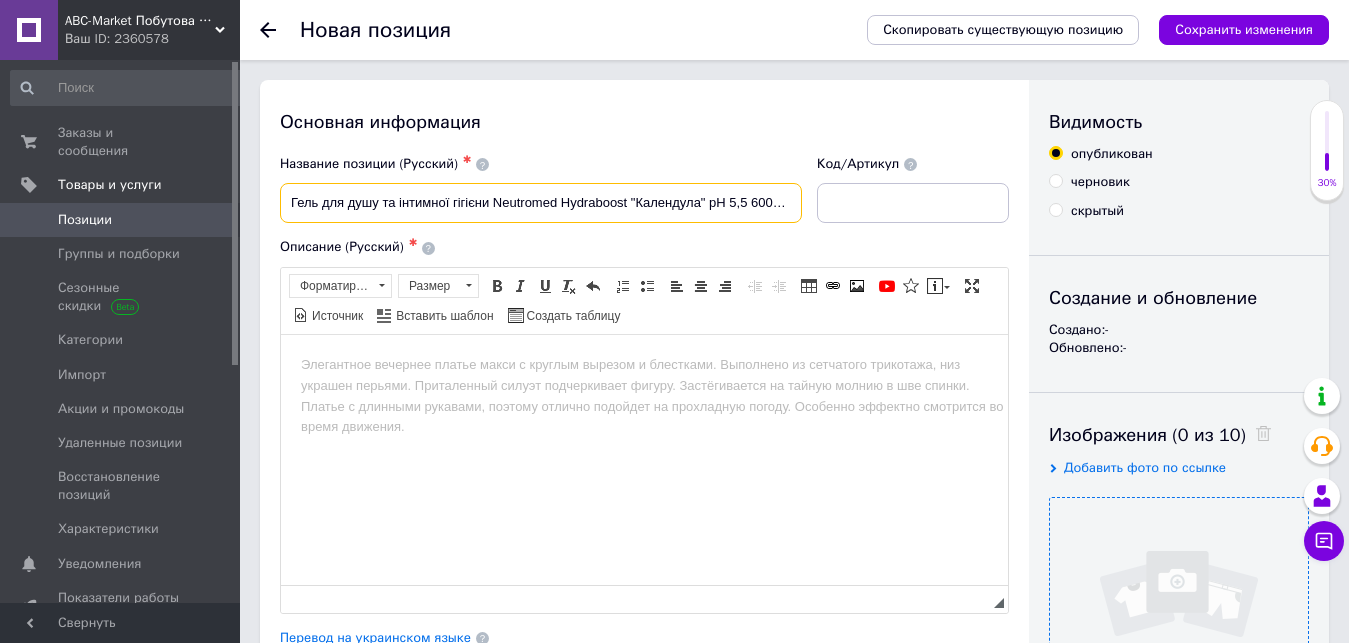 type on "Гель для душу та інтимної гігієни Neutromed Hydraboost "Календула" pH 5,5 600 мл" 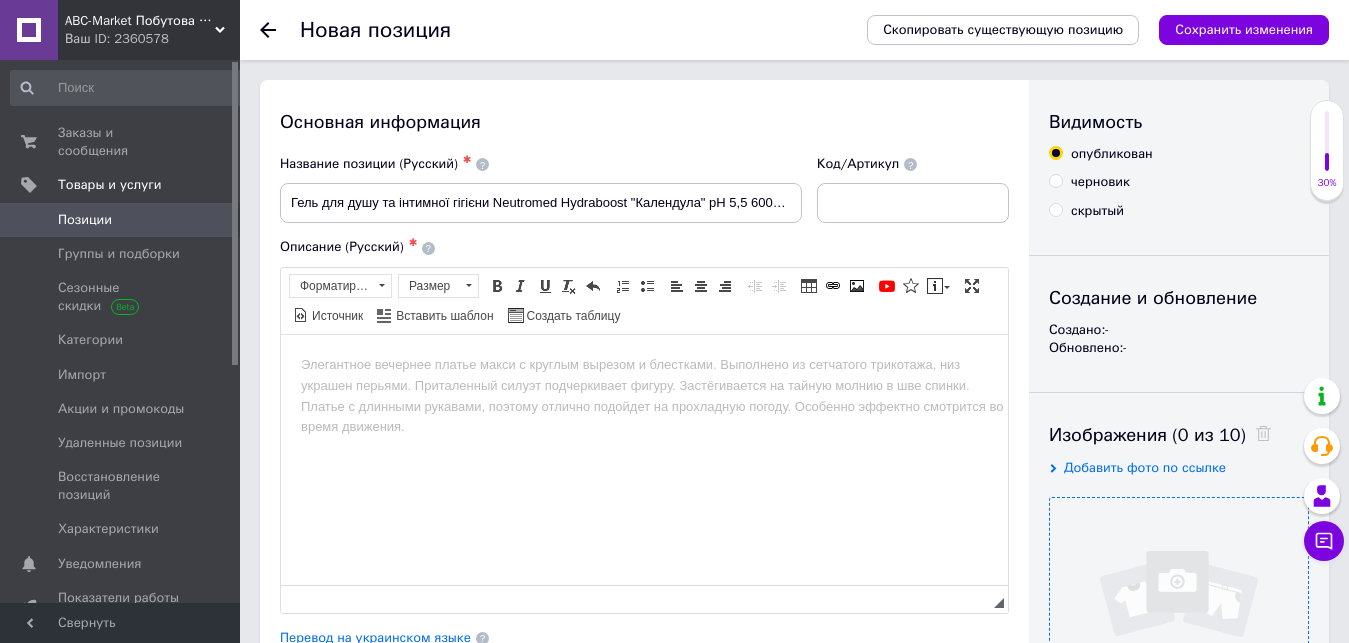 click at bounding box center (1179, 627) 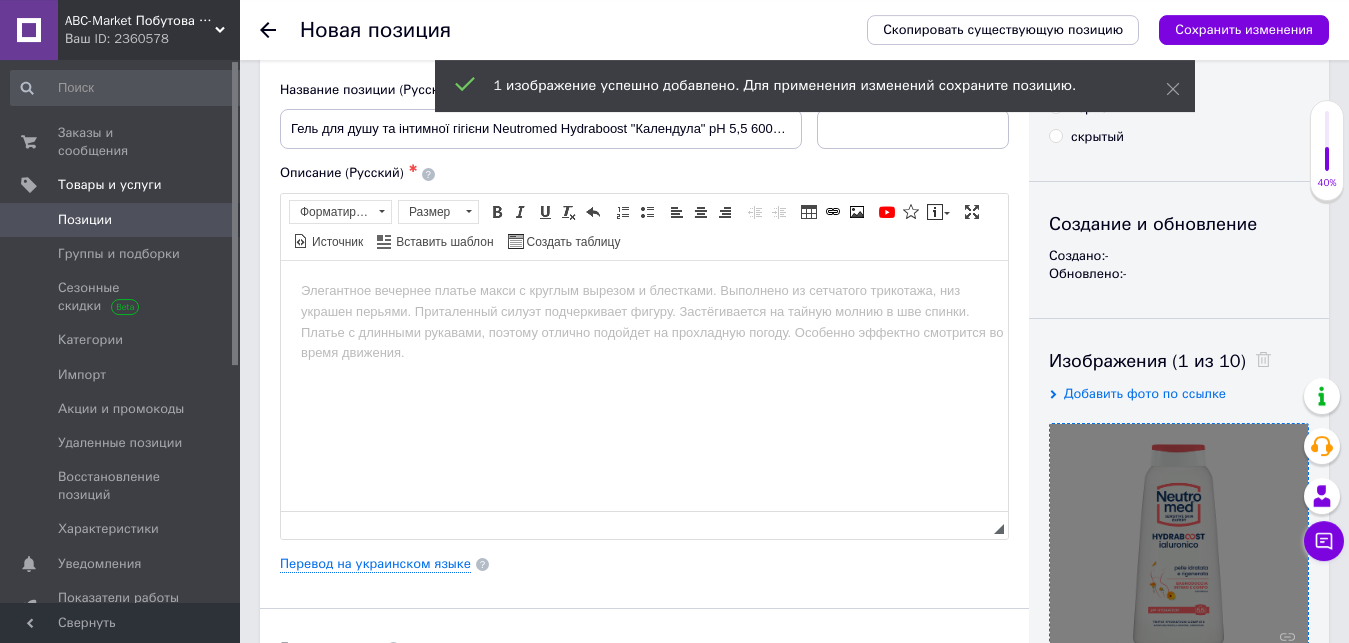 scroll, scrollTop: 0, scrollLeft: 0, axis: both 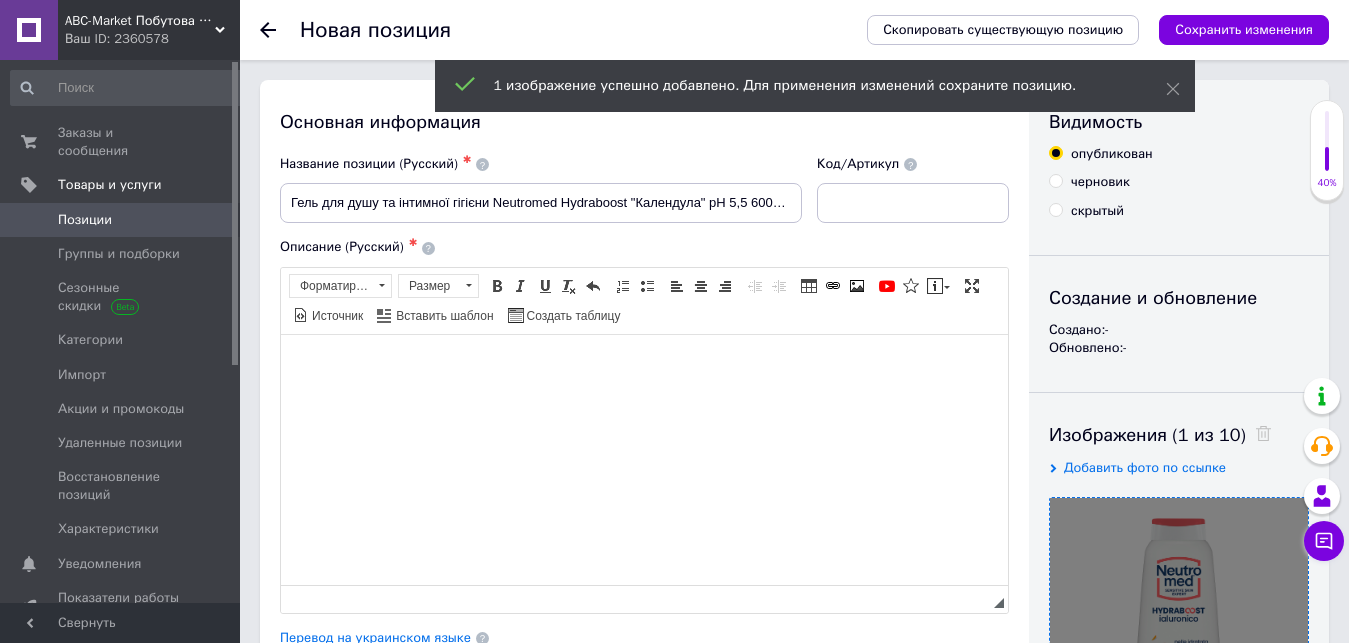 click at bounding box center (644, 364) 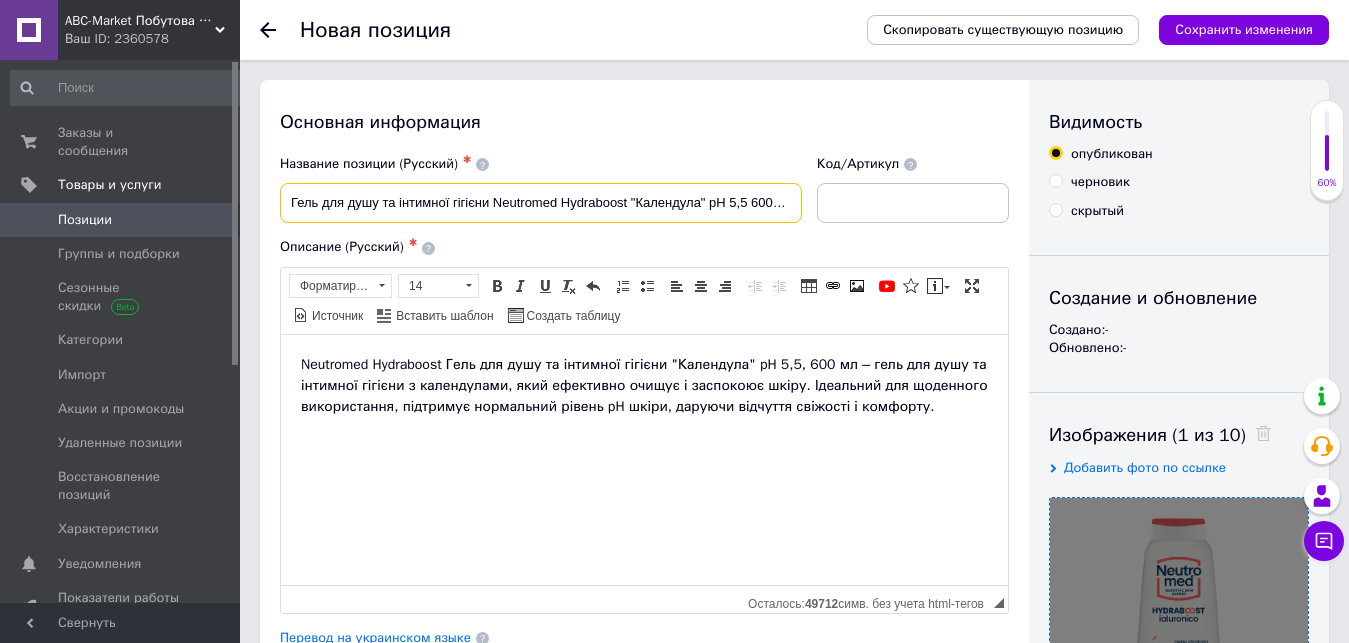 drag, startPoint x: 491, startPoint y: 203, endPoint x: 290, endPoint y: 209, distance: 201.08954 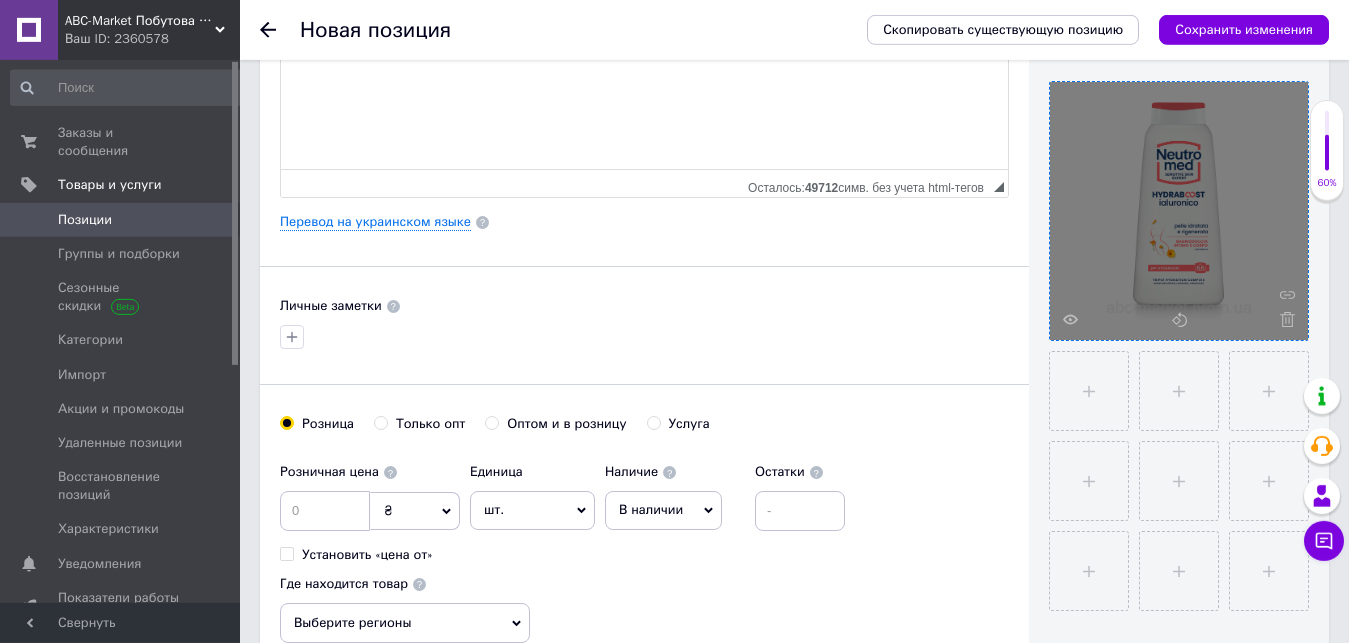 scroll, scrollTop: 816, scrollLeft: 0, axis: vertical 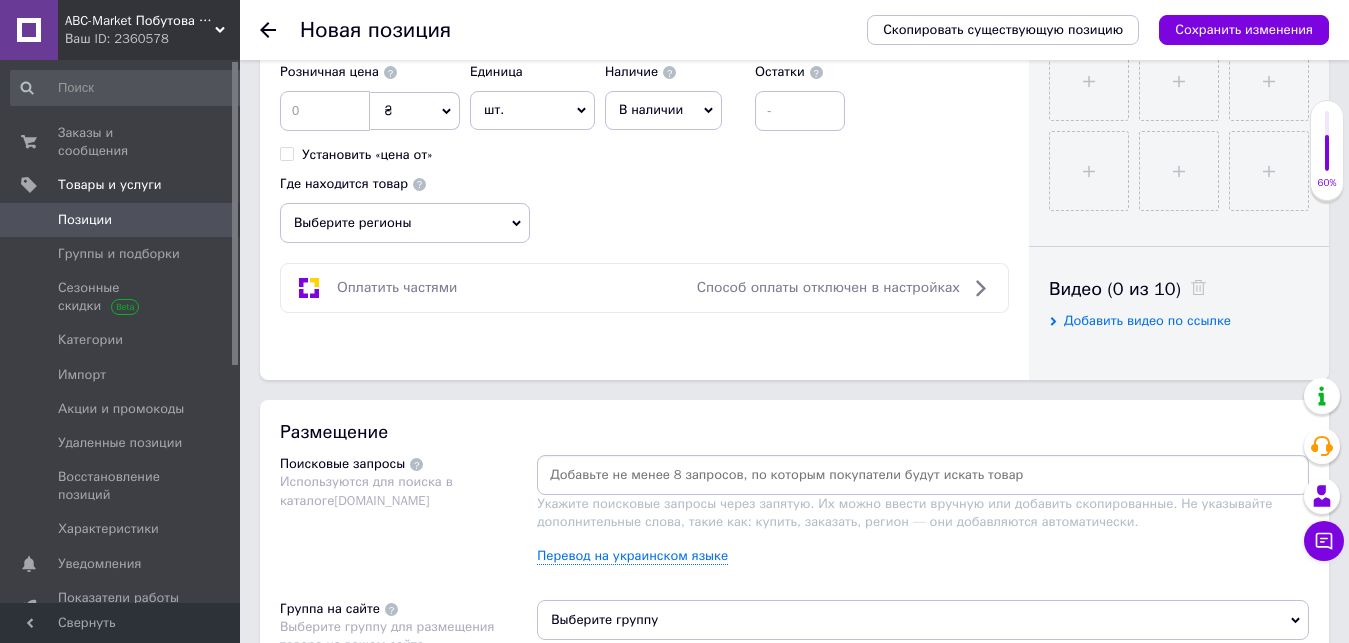 click at bounding box center [923, 475] 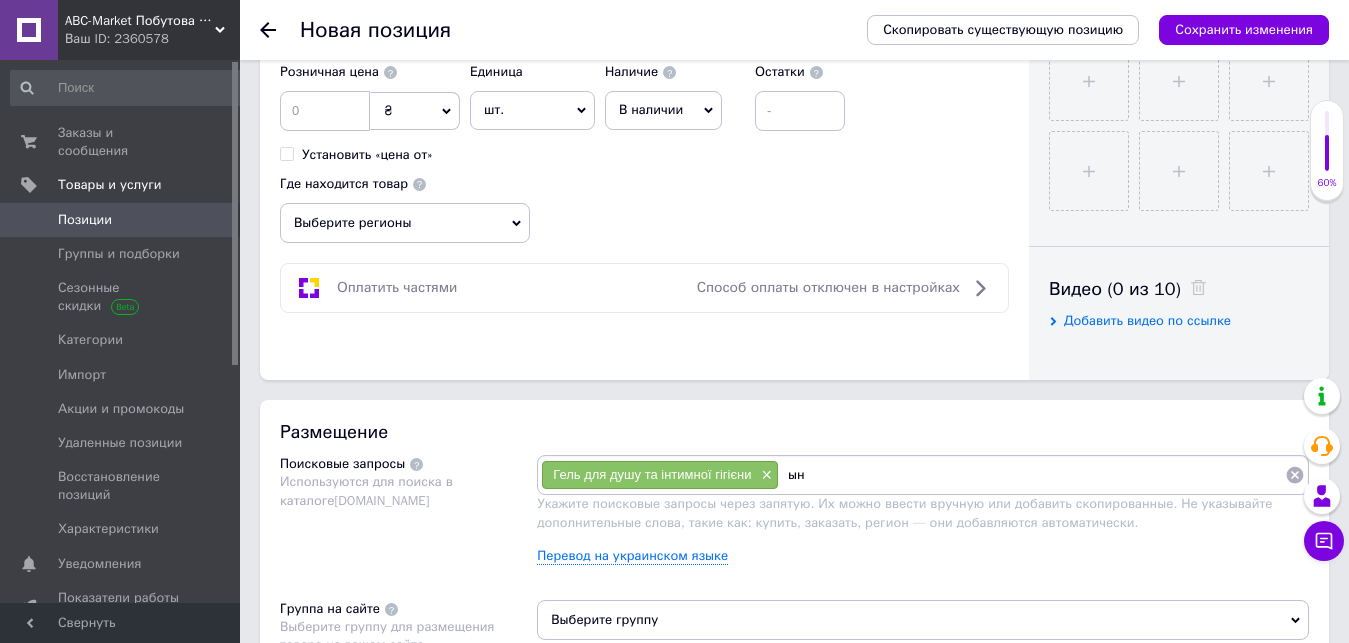 type on "ы" 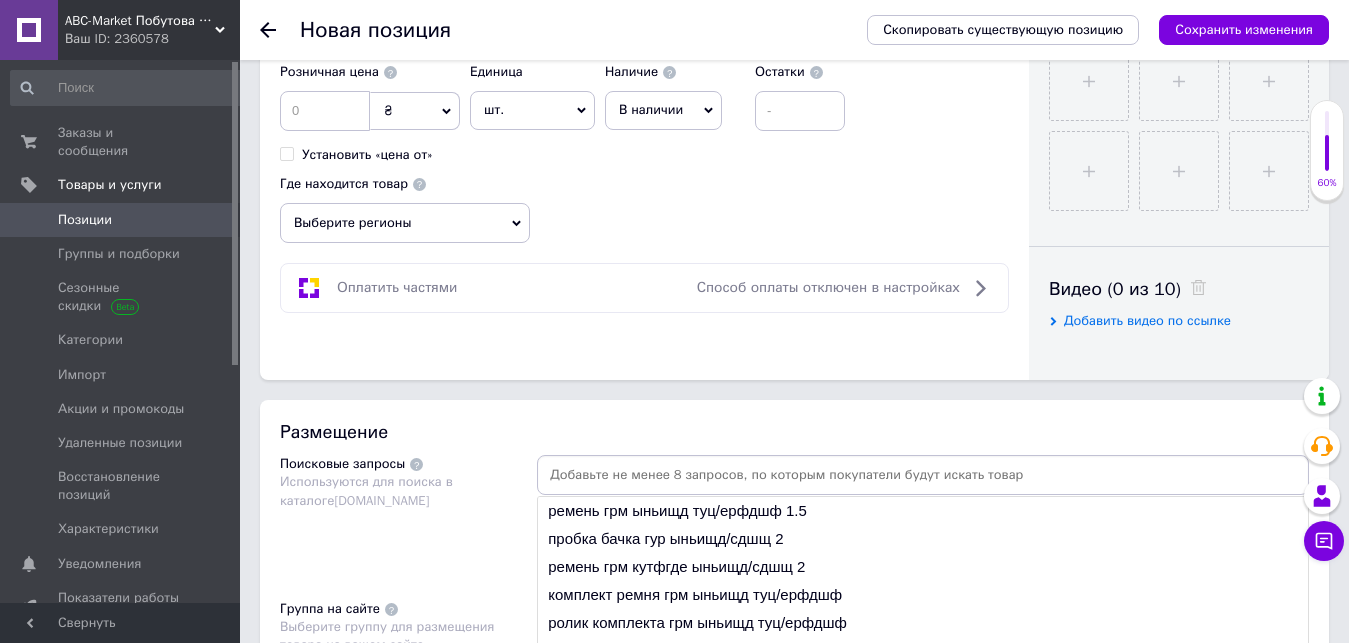 type on "Гель для душу та інтимної гігієни" 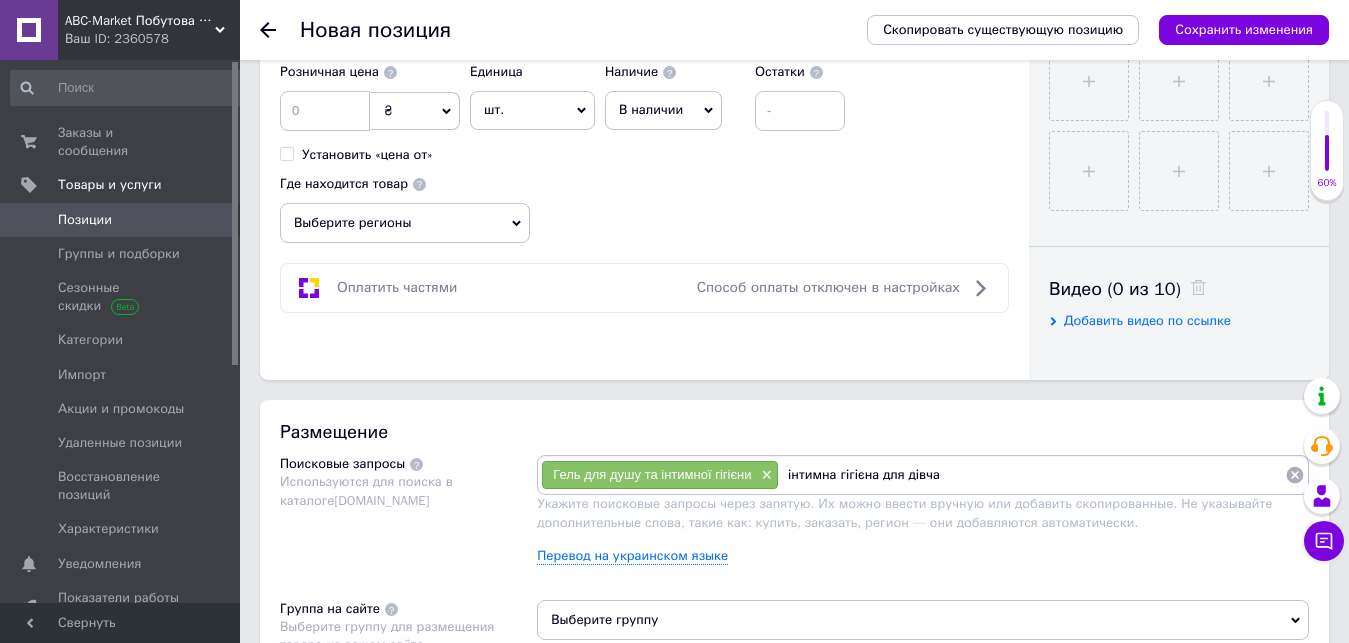 type on "інтимна гігієна для дівчат" 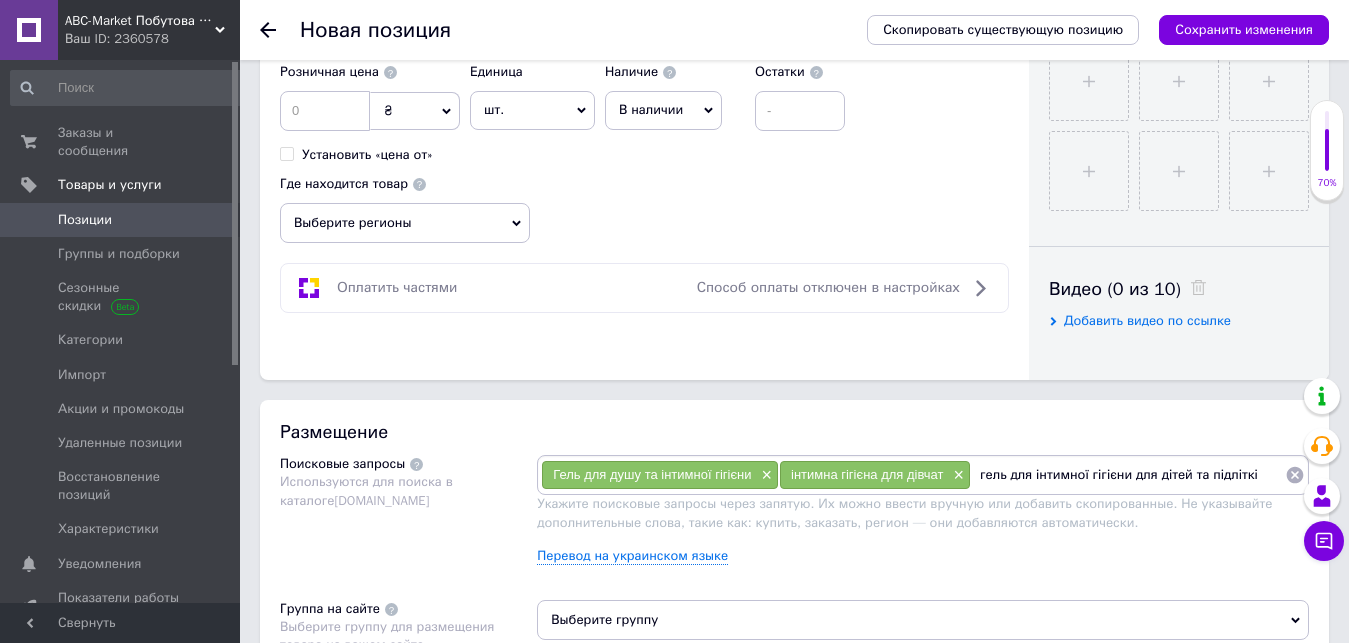 type on "гель для інтимної гігієни для дітей та підлітків" 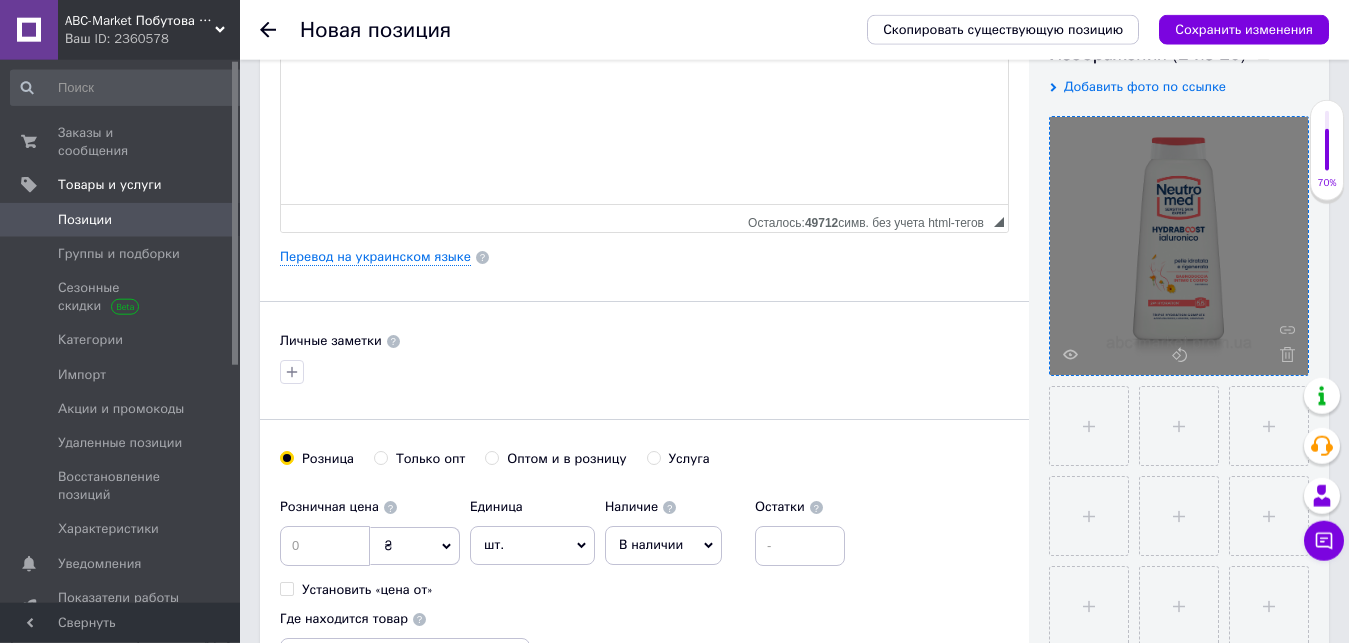 scroll, scrollTop: 204, scrollLeft: 0, axis: vertical 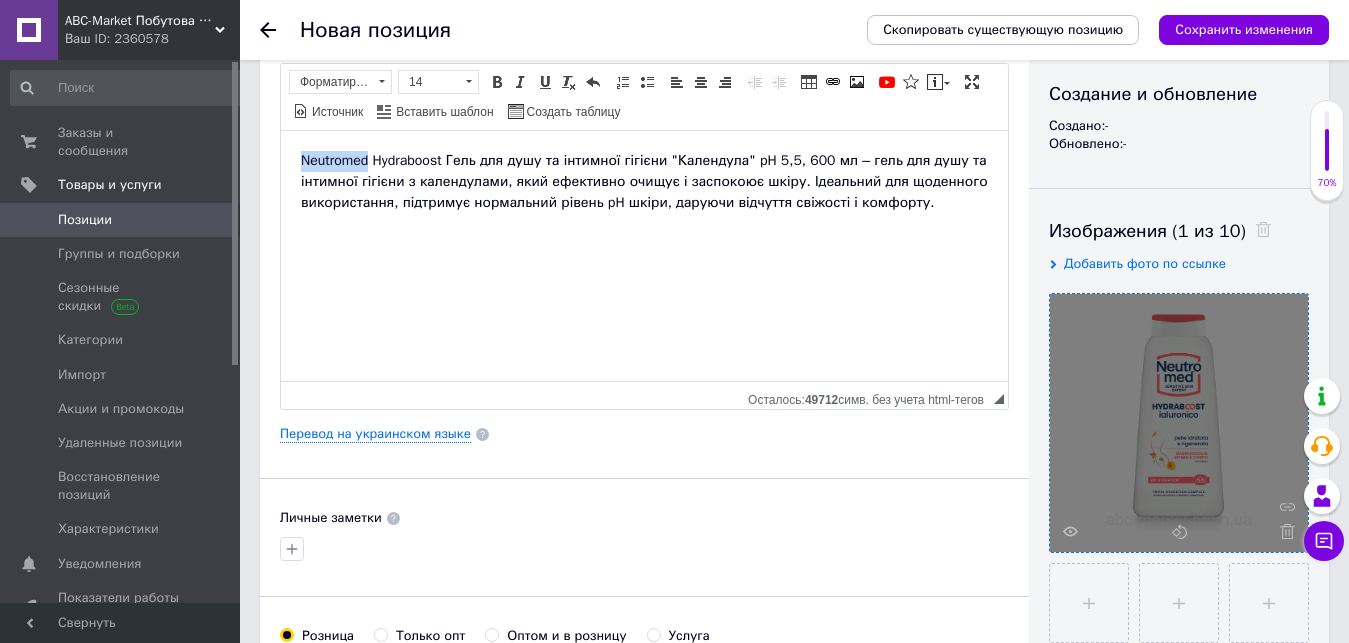 drag, startPoint x: 369, startPoint y: 162, endPoint x: 305, endPoint y: 161, distance: 64.00781 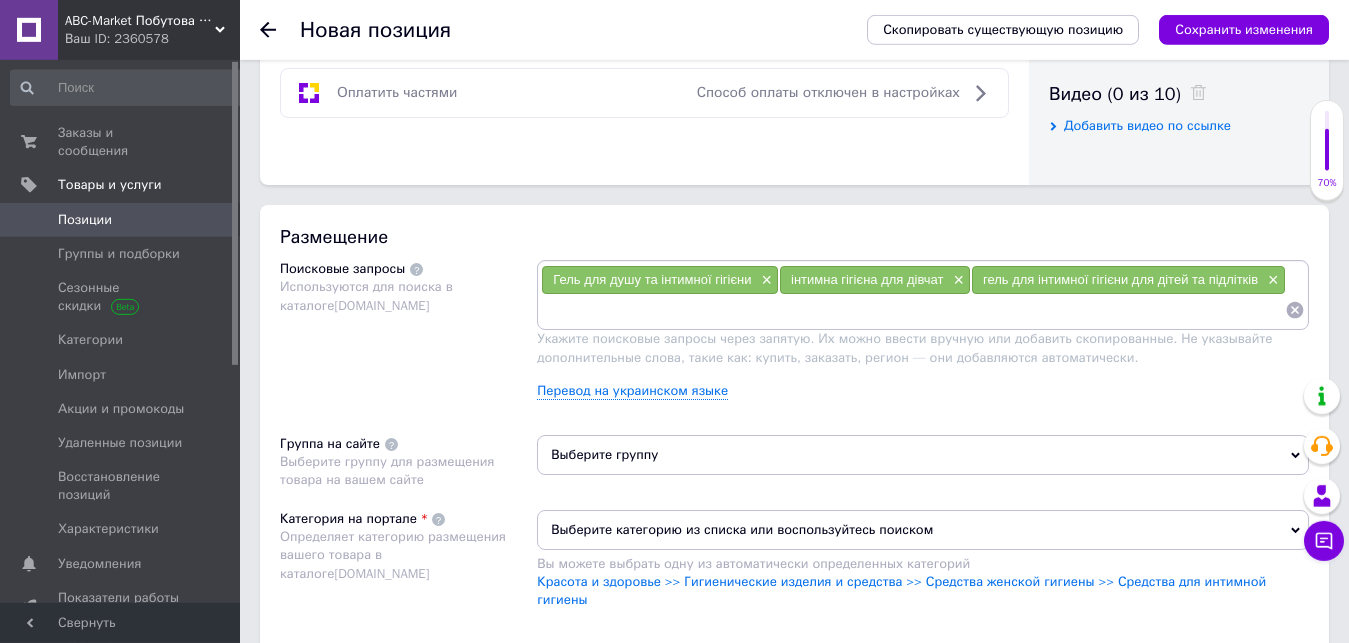 scroll, scrollTop: 1122, scrollLeft: 0, axis: vertical 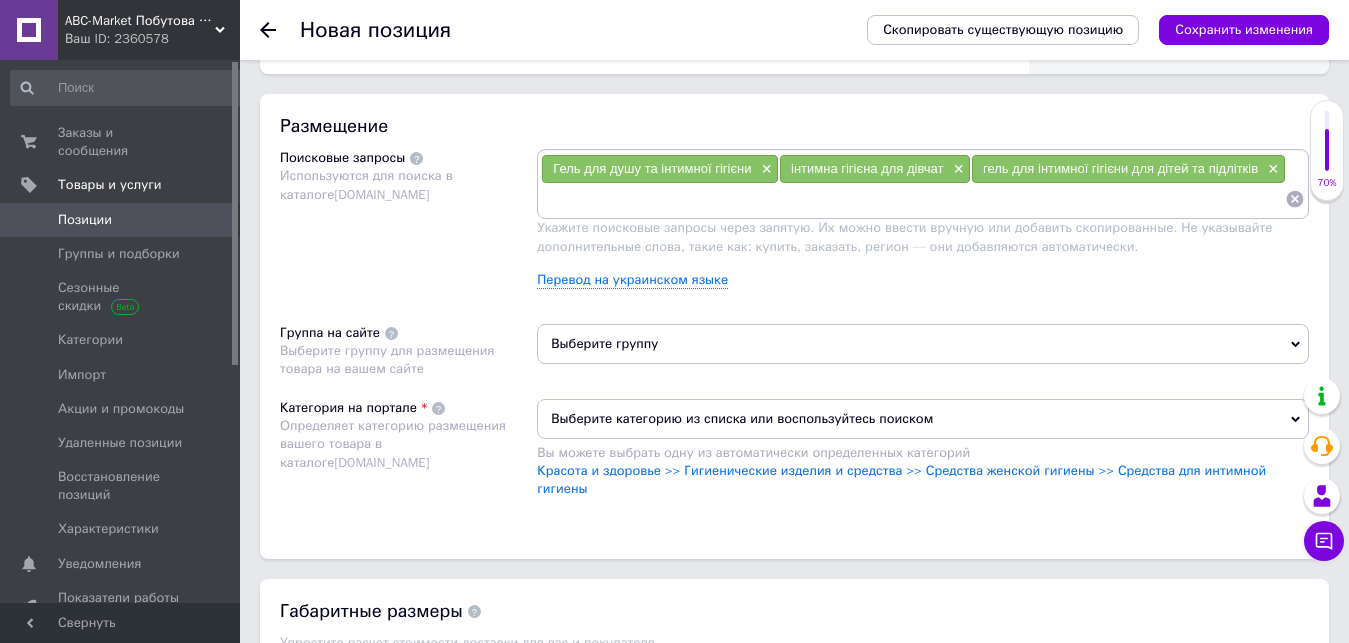 click at bounding box center [913, 199] 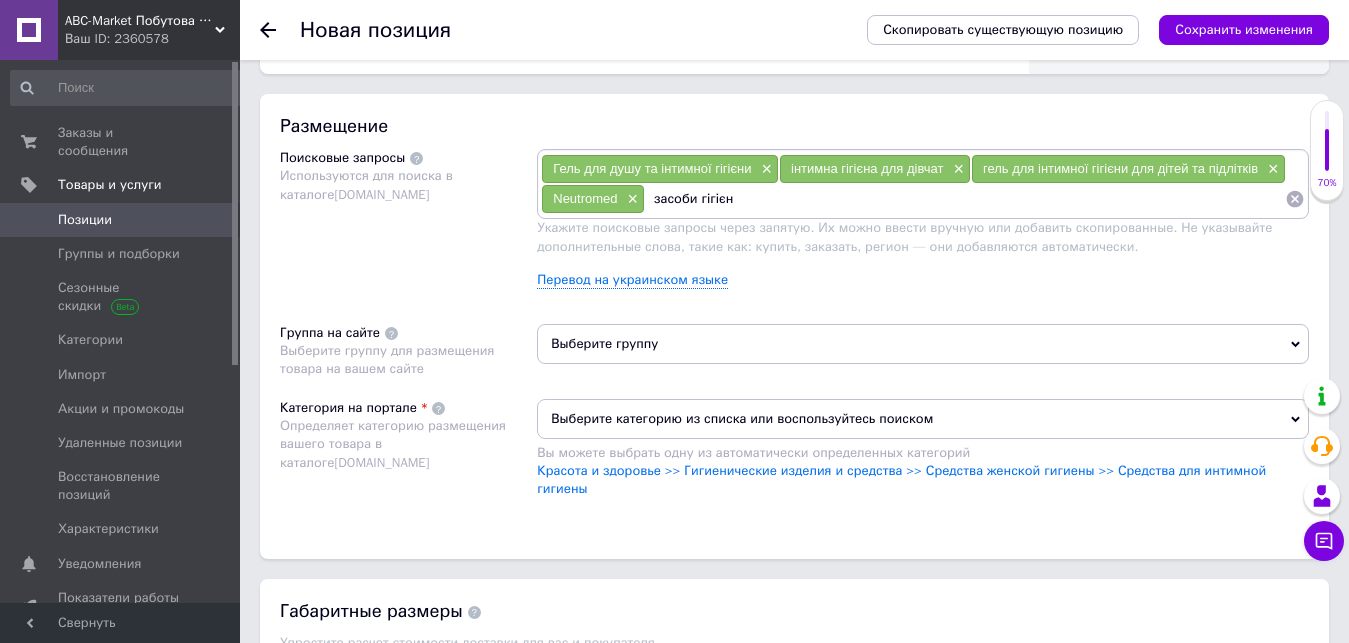 type on "засоби гігієни" 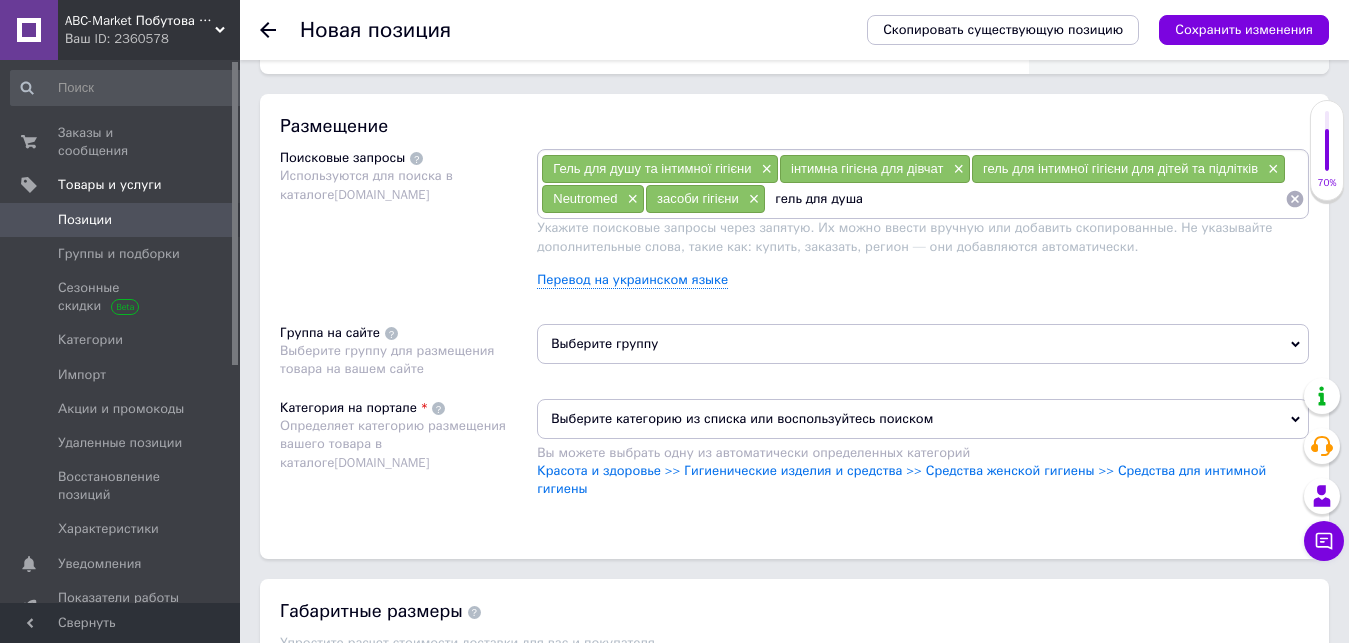 type on "гель для душа" 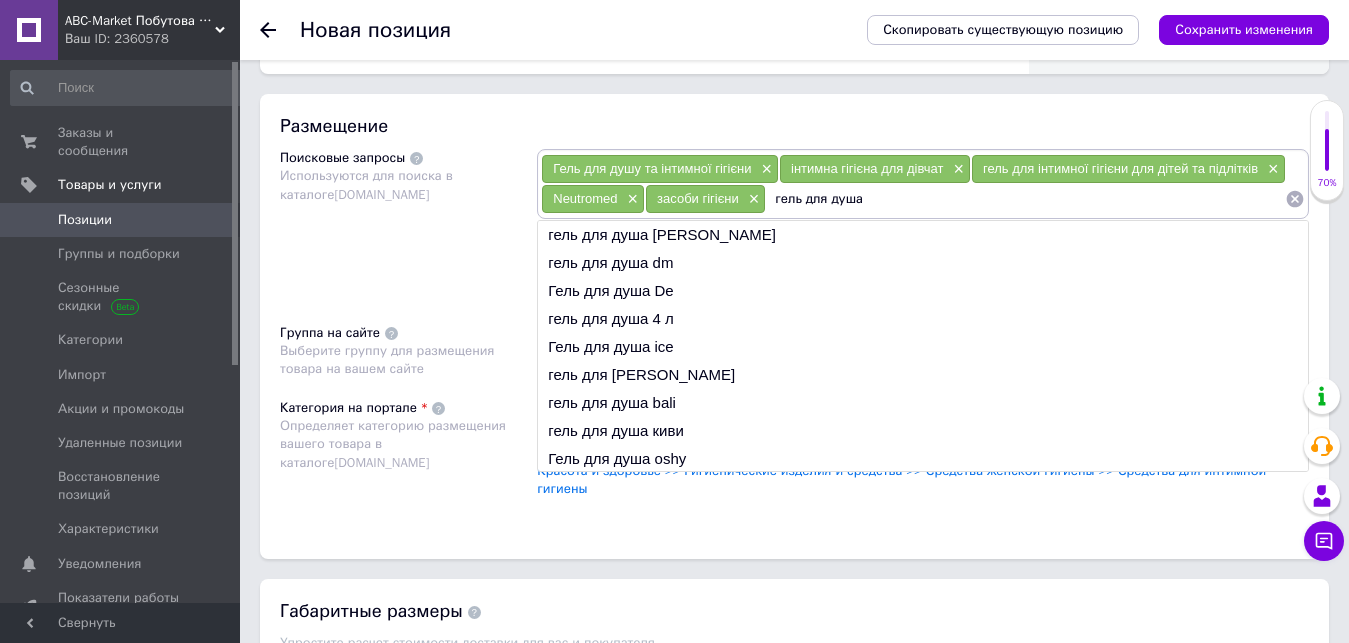 type 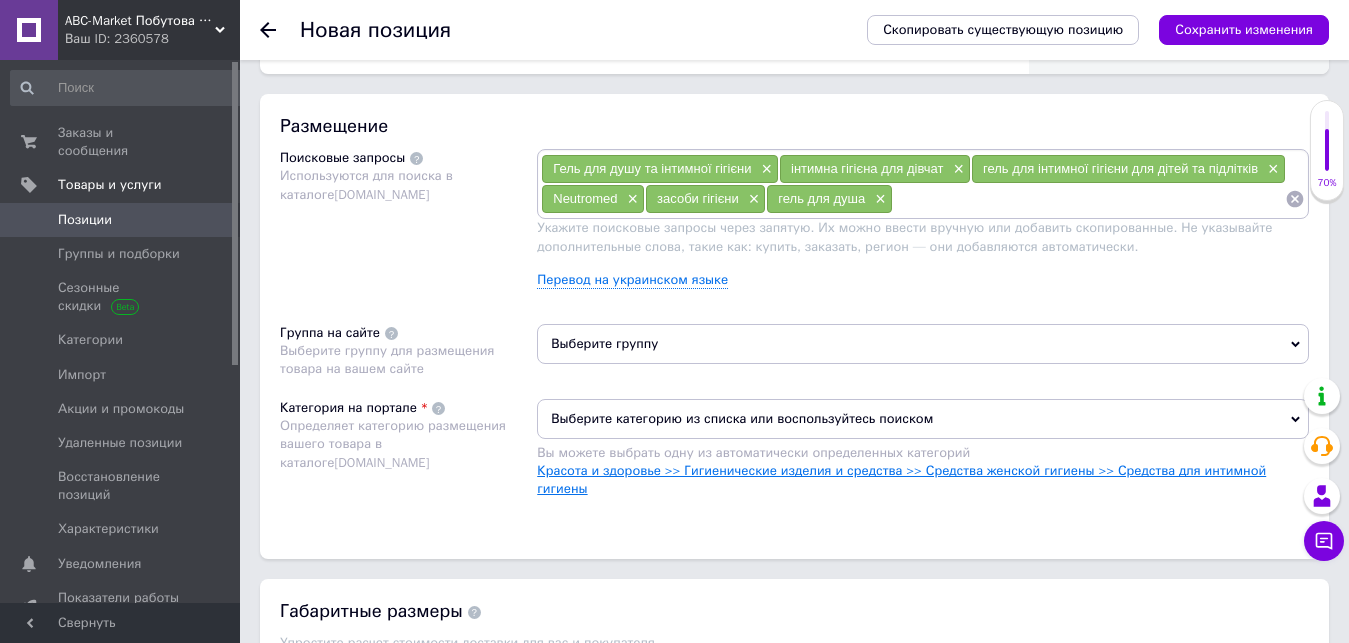 click on "Красота и здоровье >> Гигиенические изделия и средства >> Средства женской гигиены >> Средства для интимной гигиены" at bounding box center [901, 479] 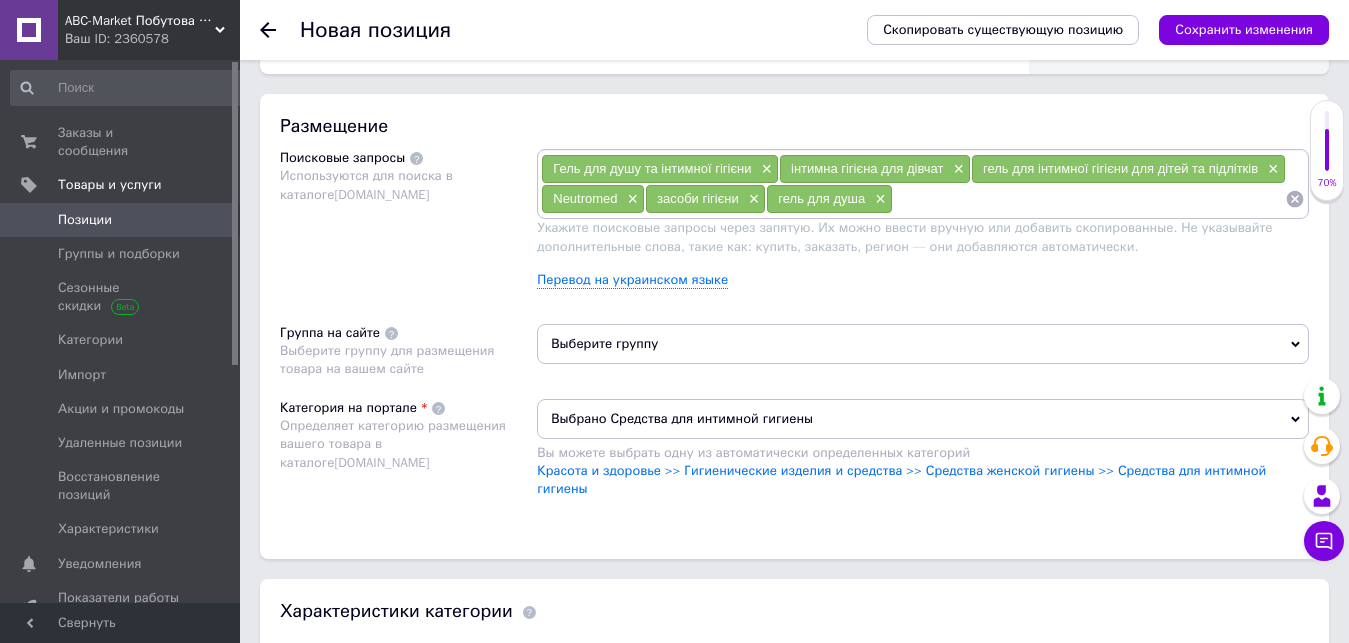 click on "Выберите группу" at bounding box center (923, 344) 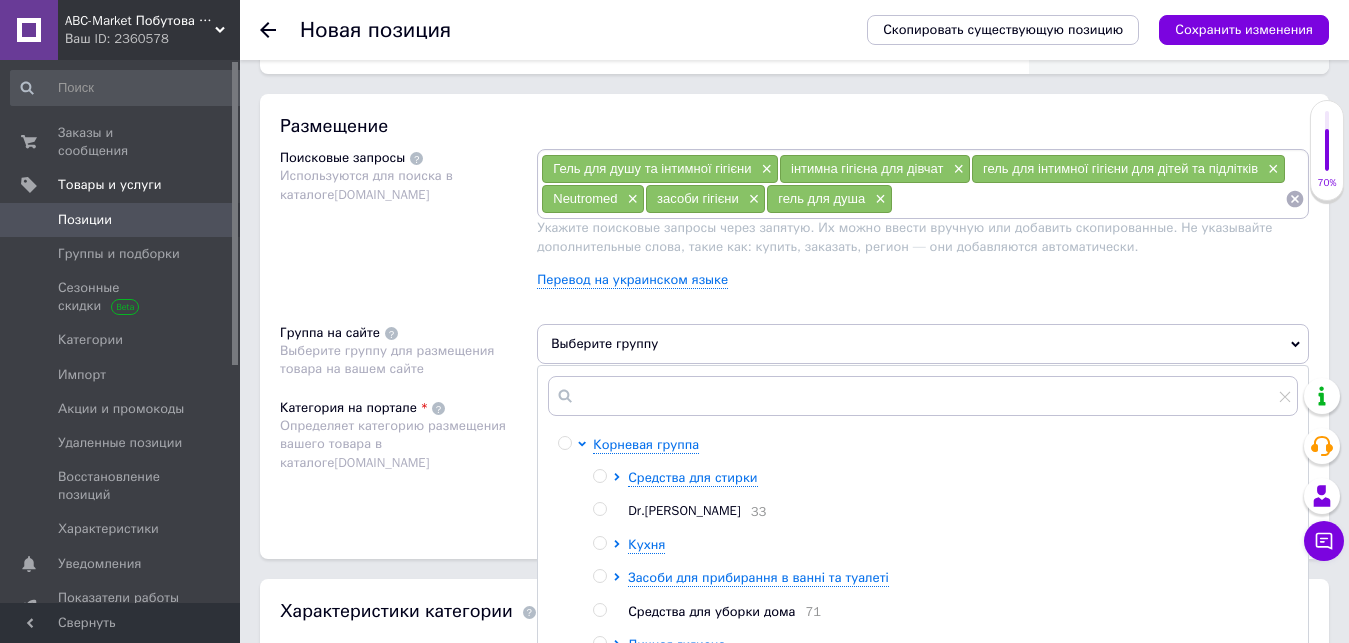 scroll, scrollTop: 20, scrollLeft: 0, axis: vertical 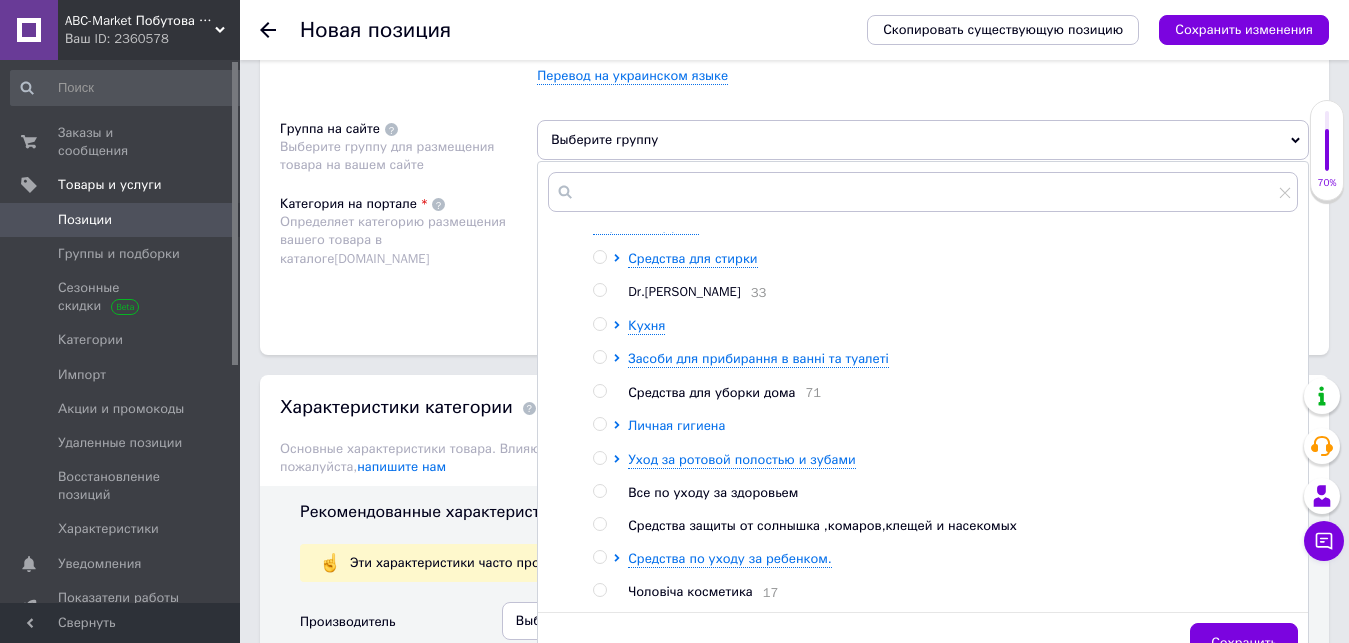 click 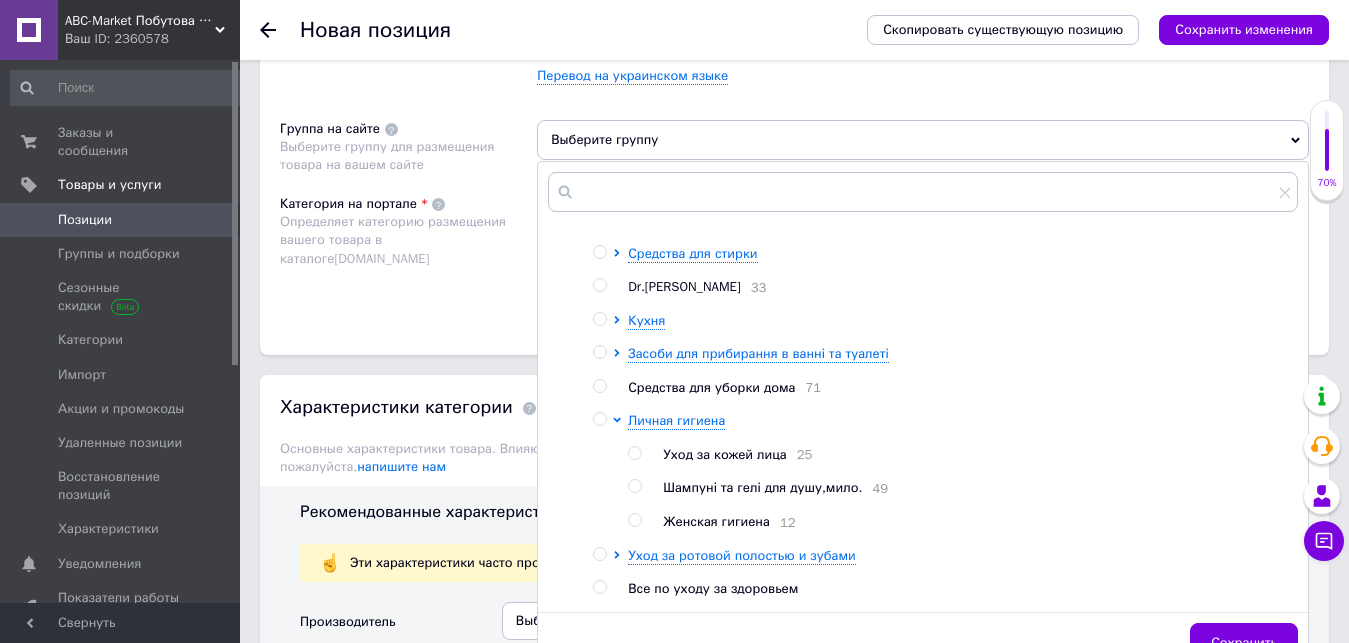 click at bounding box center (634, 486) 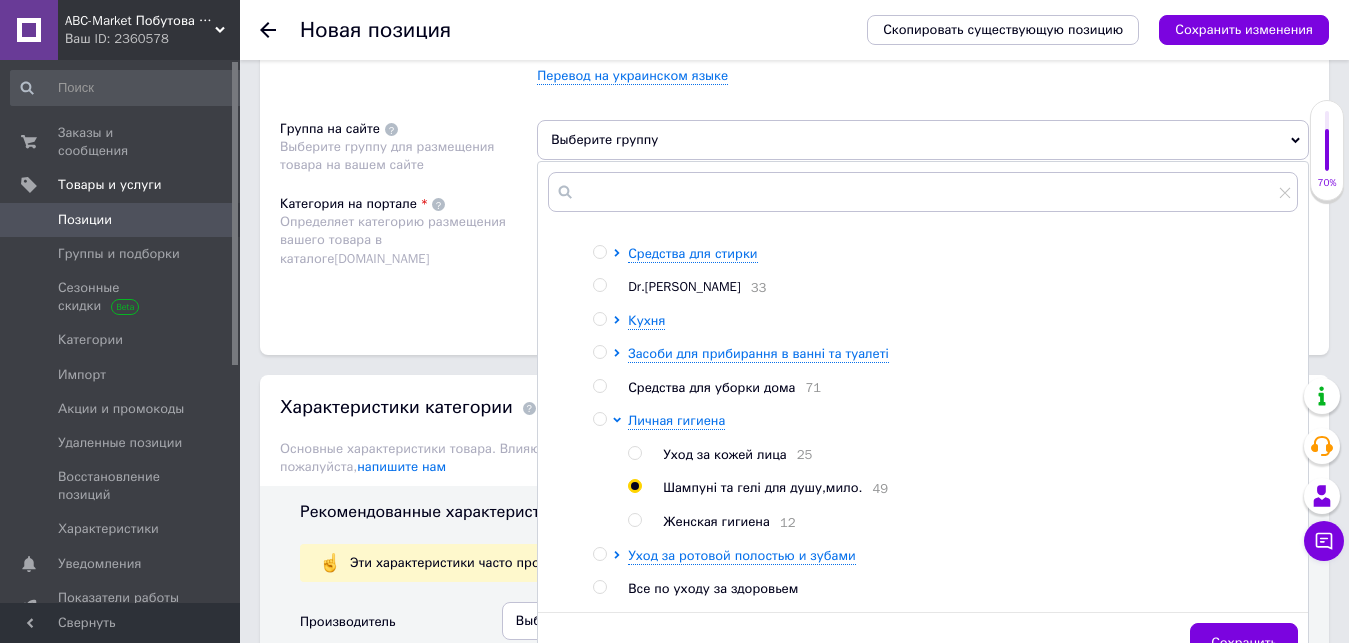 radio on "true" 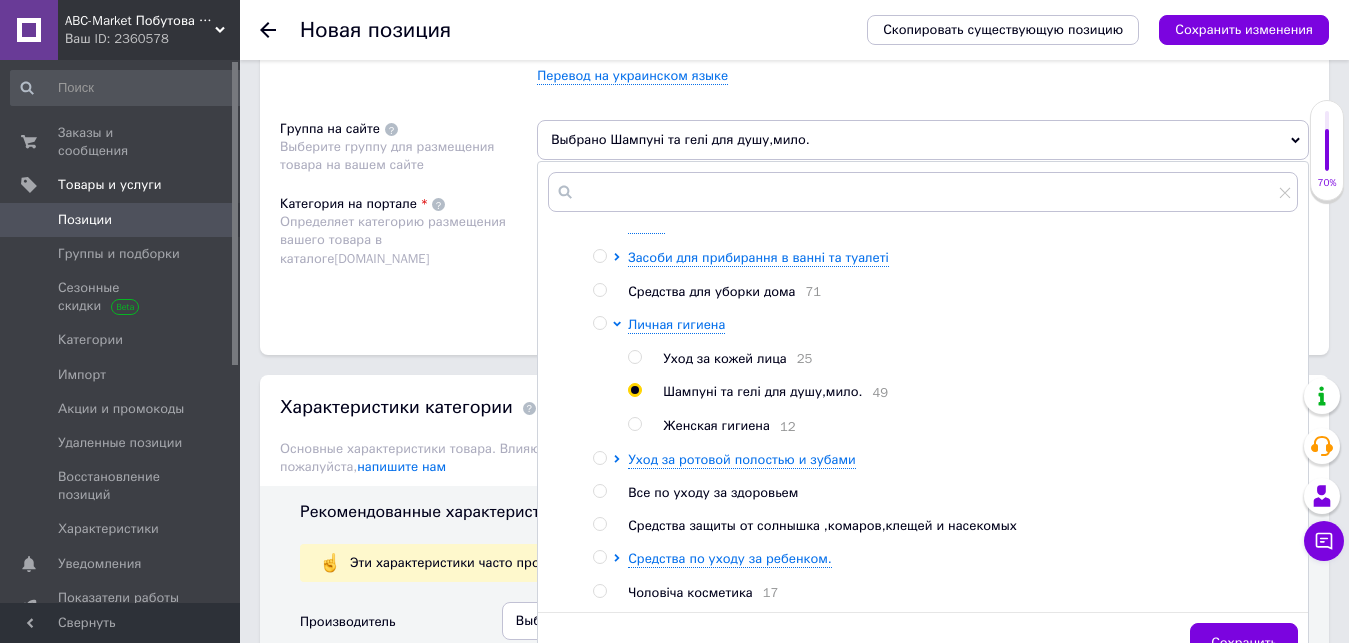 scroll, scrollTop: 122, scrollLeft: 0, axis: vertical 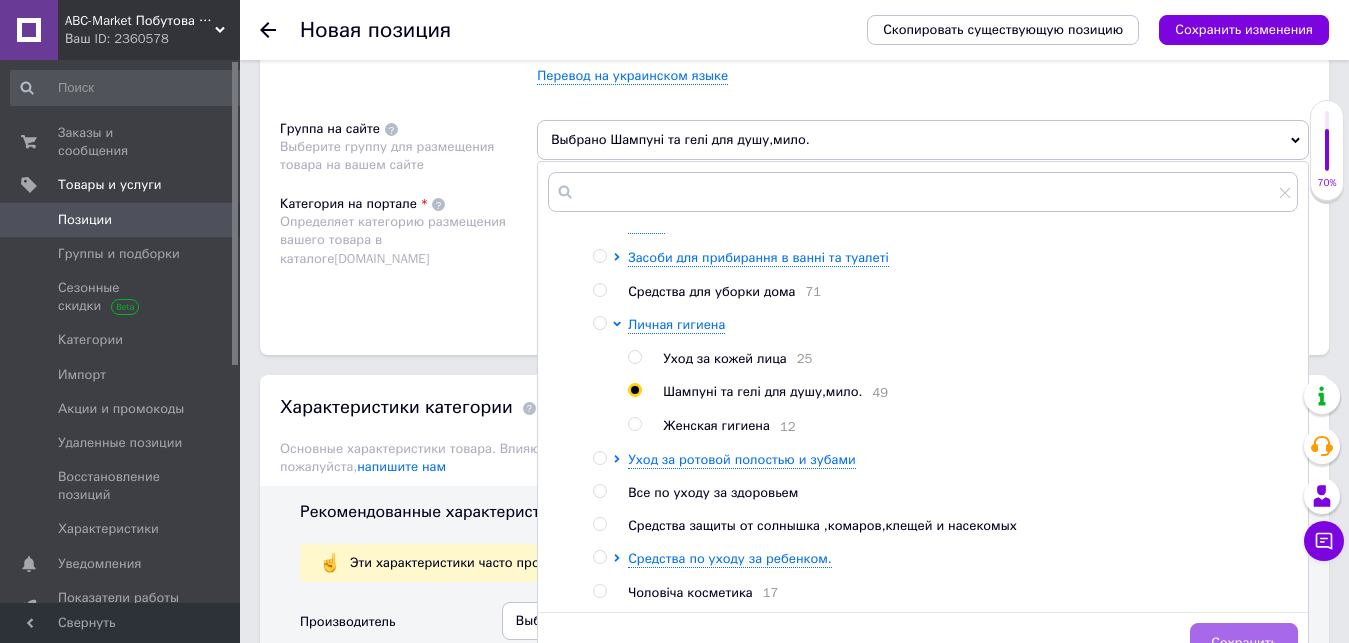 click on "Сохранить" at bounding box center [1244, 643] 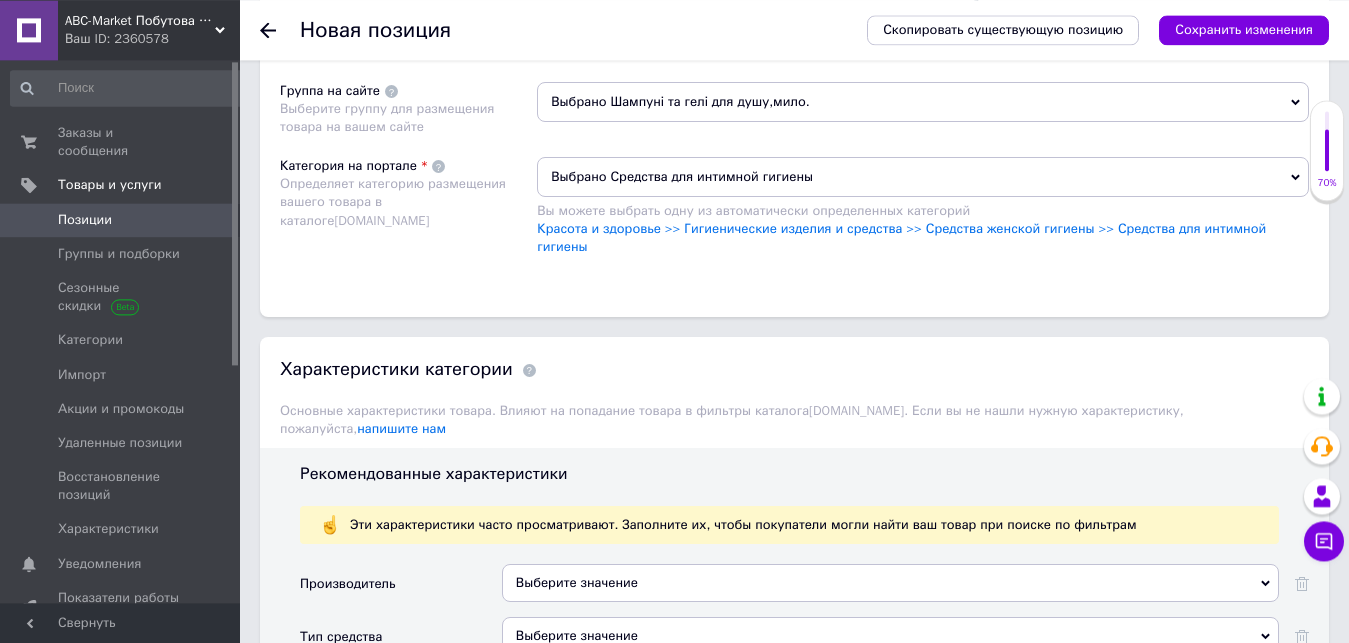 scroll, scrollTop: 1632, scrollLeft: 0, axis: vertical 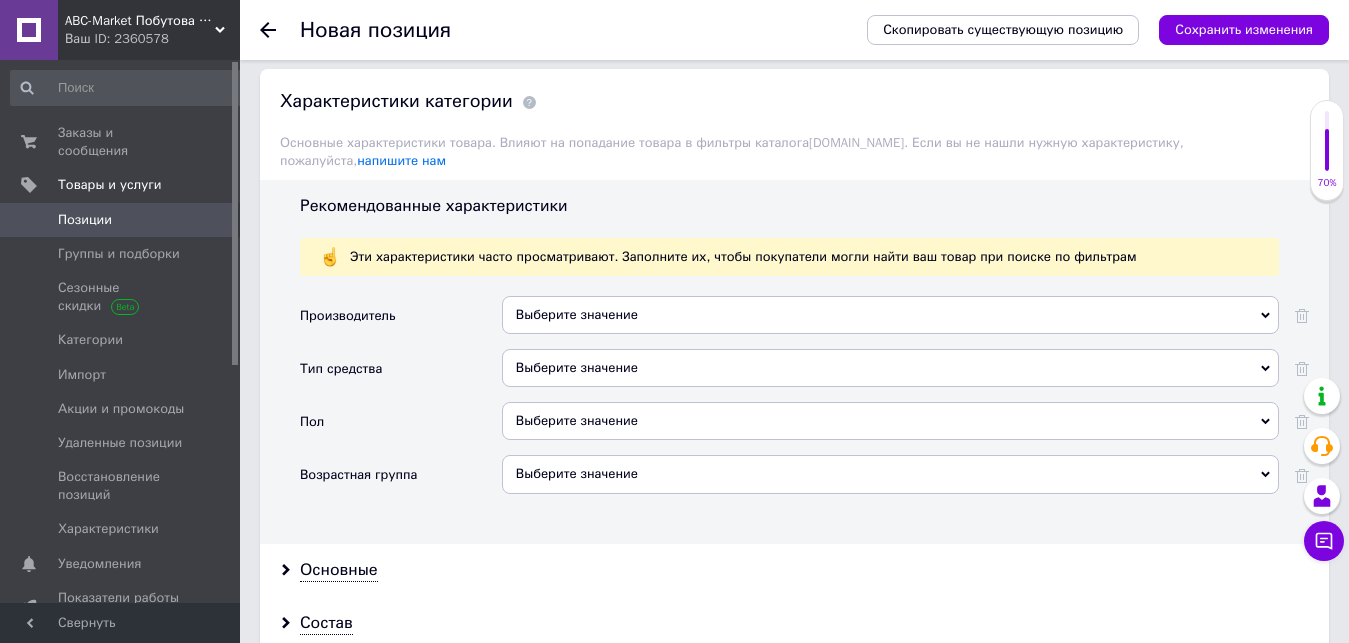 click on "Выберите значение" at bounding box center [890, 315] 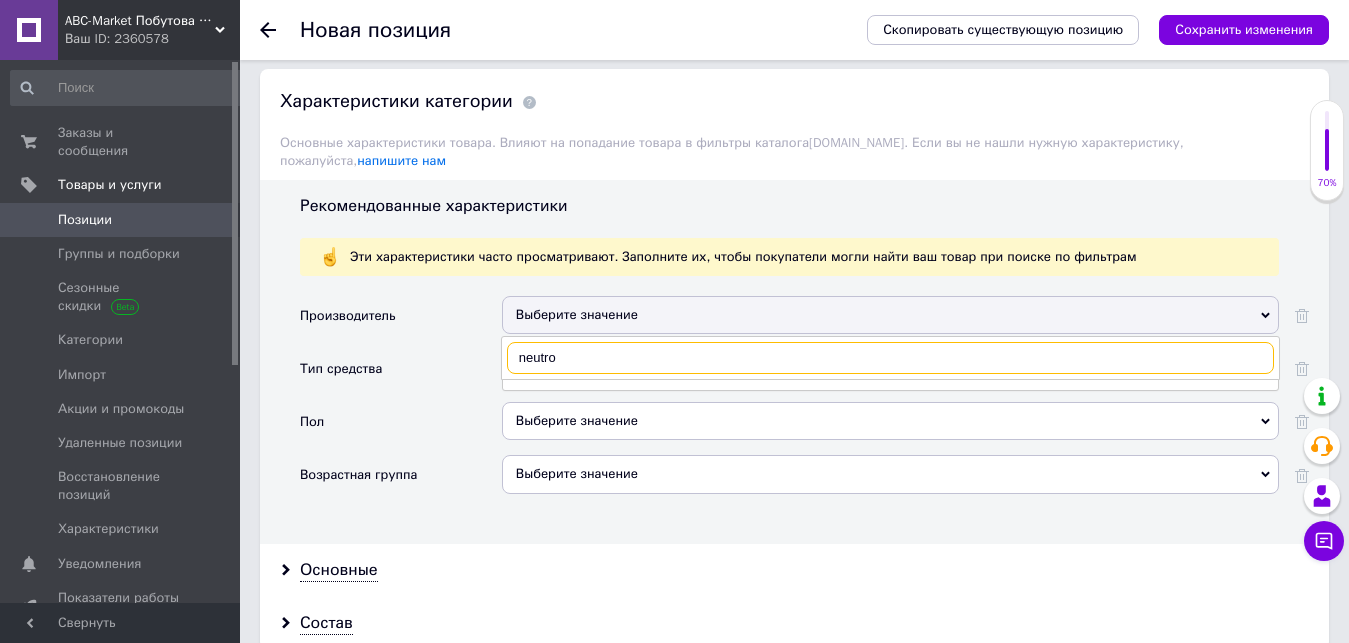 type on "neutrom" 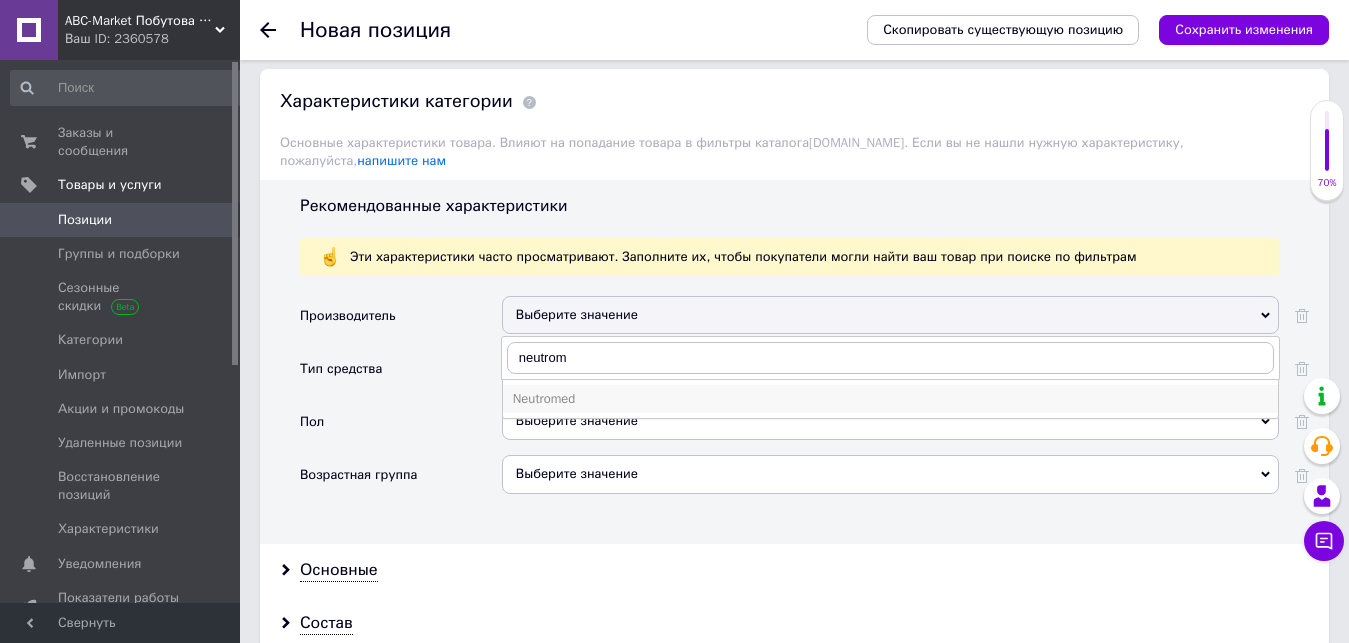 click on "Neutromed" at bounding box center (890, 399) 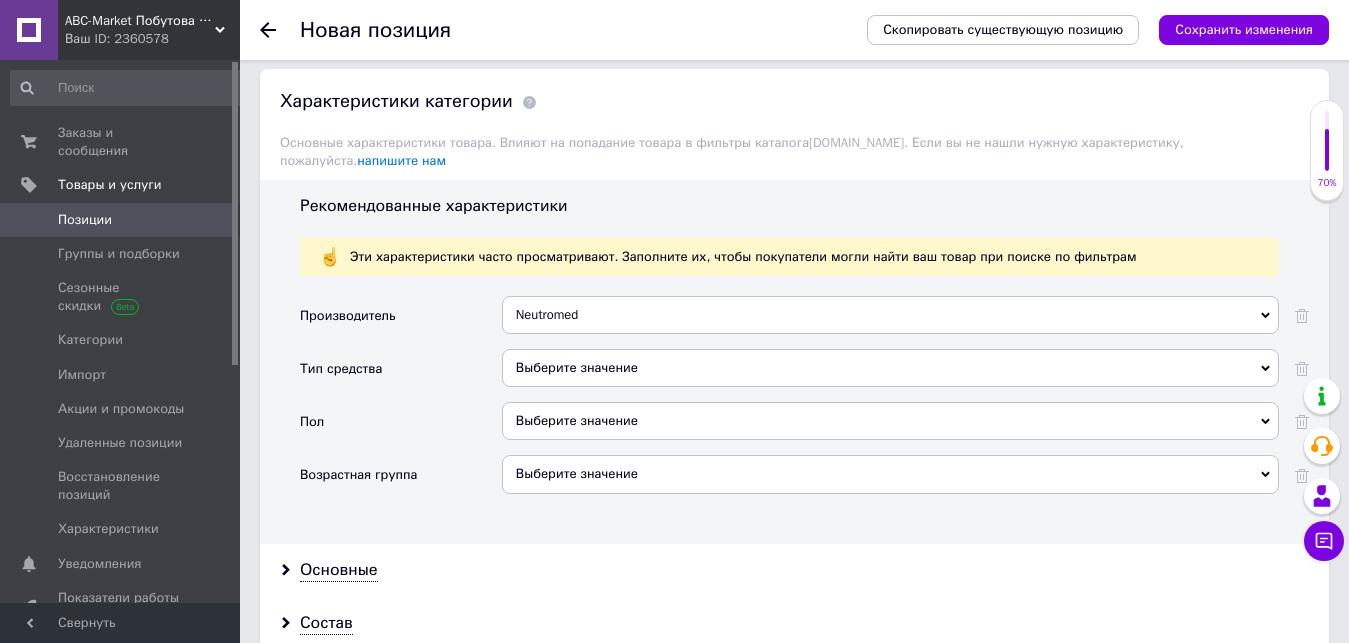 click on "Выберите значение" at bounding box center (890, 368) 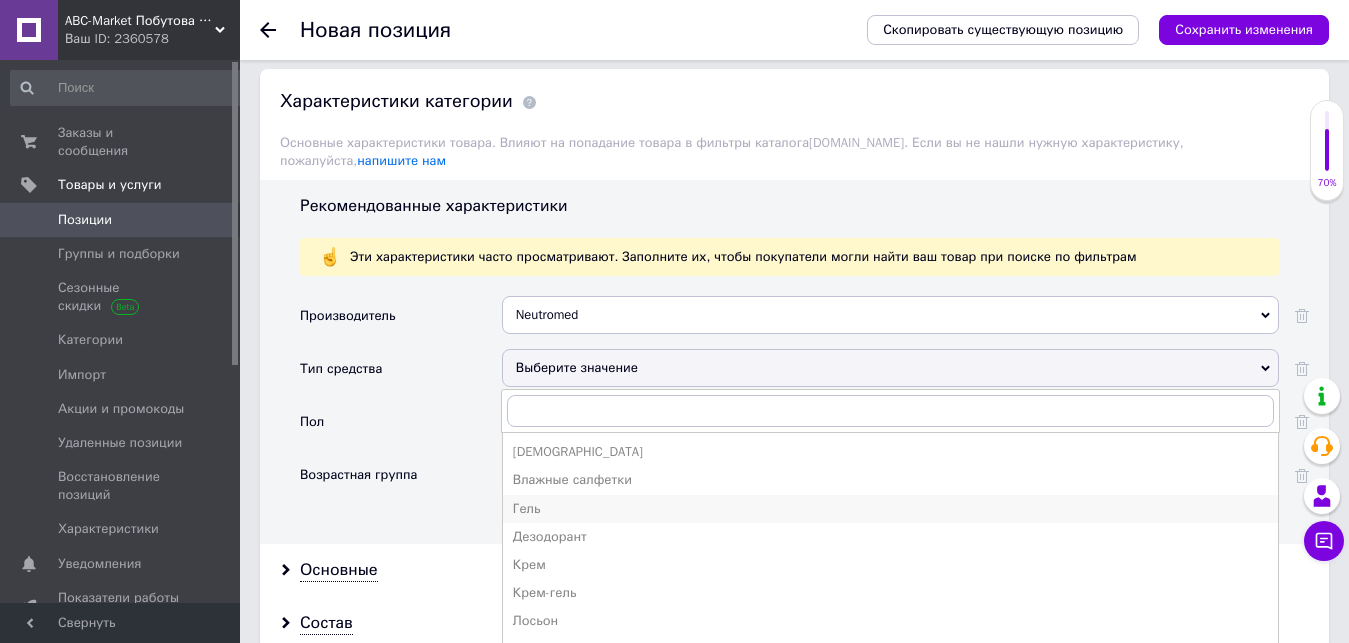 click on "Гель" at bounding box center (890, 509) 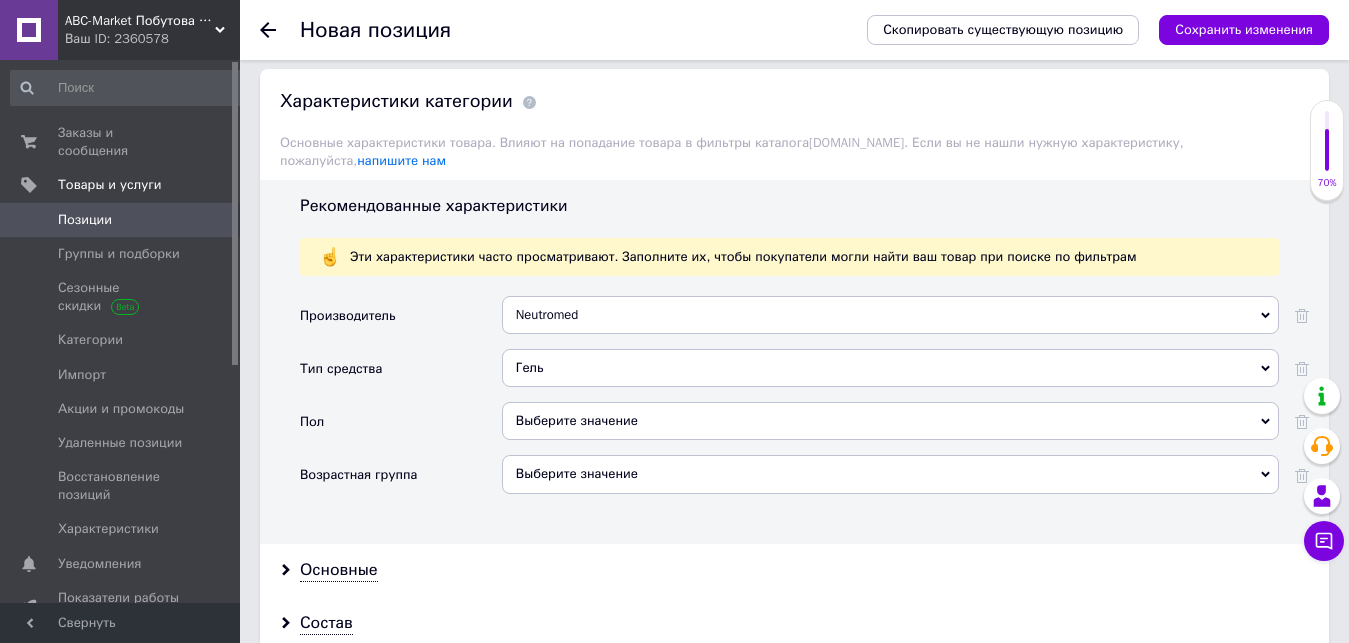 click on "Выберите значение" at bounding box center [890, 474] 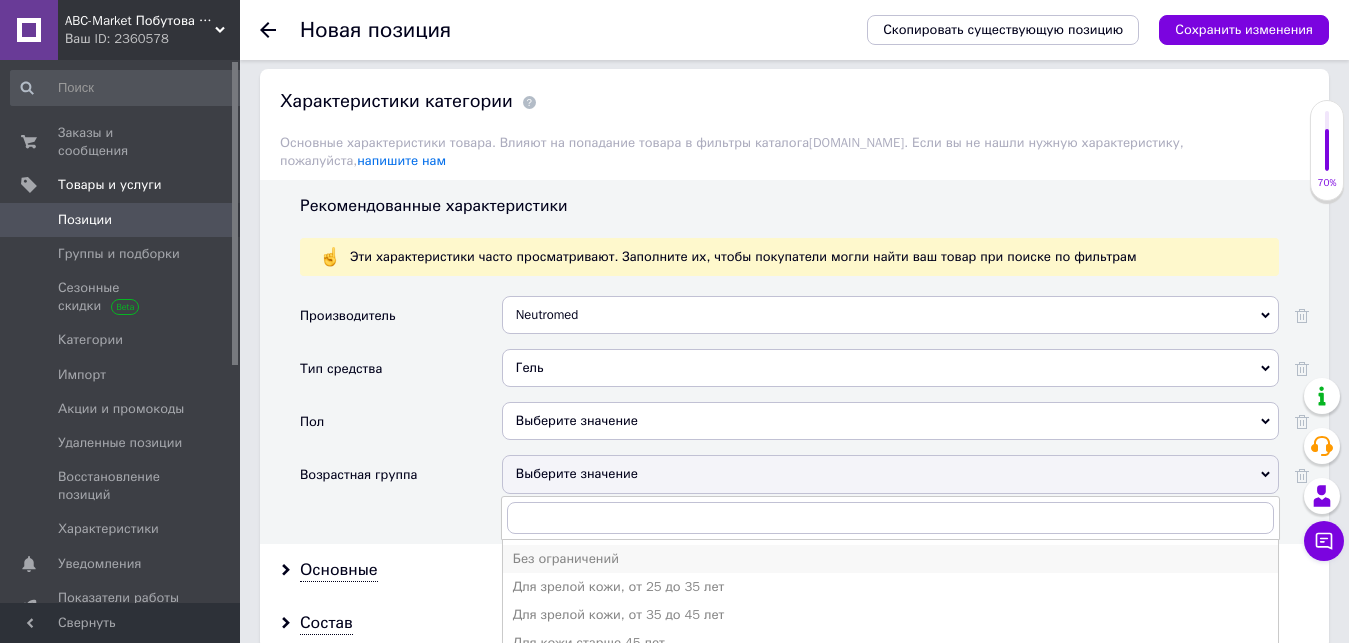 click on "Без ограничений" at bounding box center [890, 559] 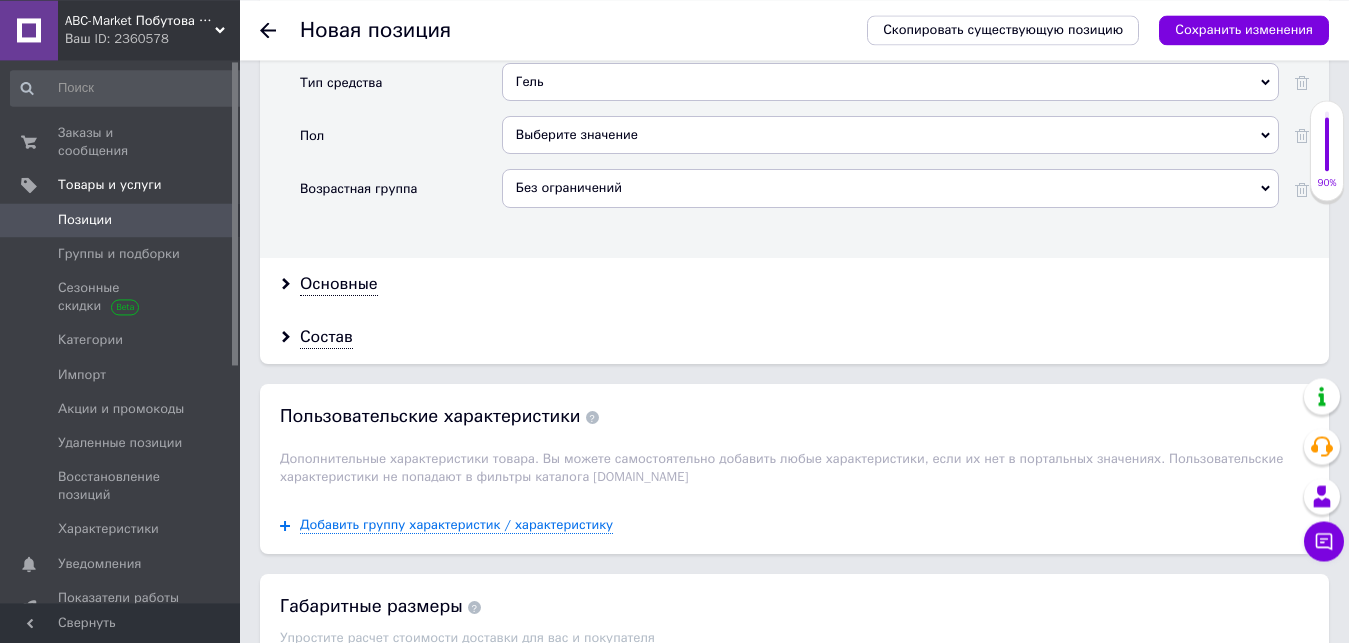 scroll, scrollTop: 1938, scrollLeft: 0, axis: vertical 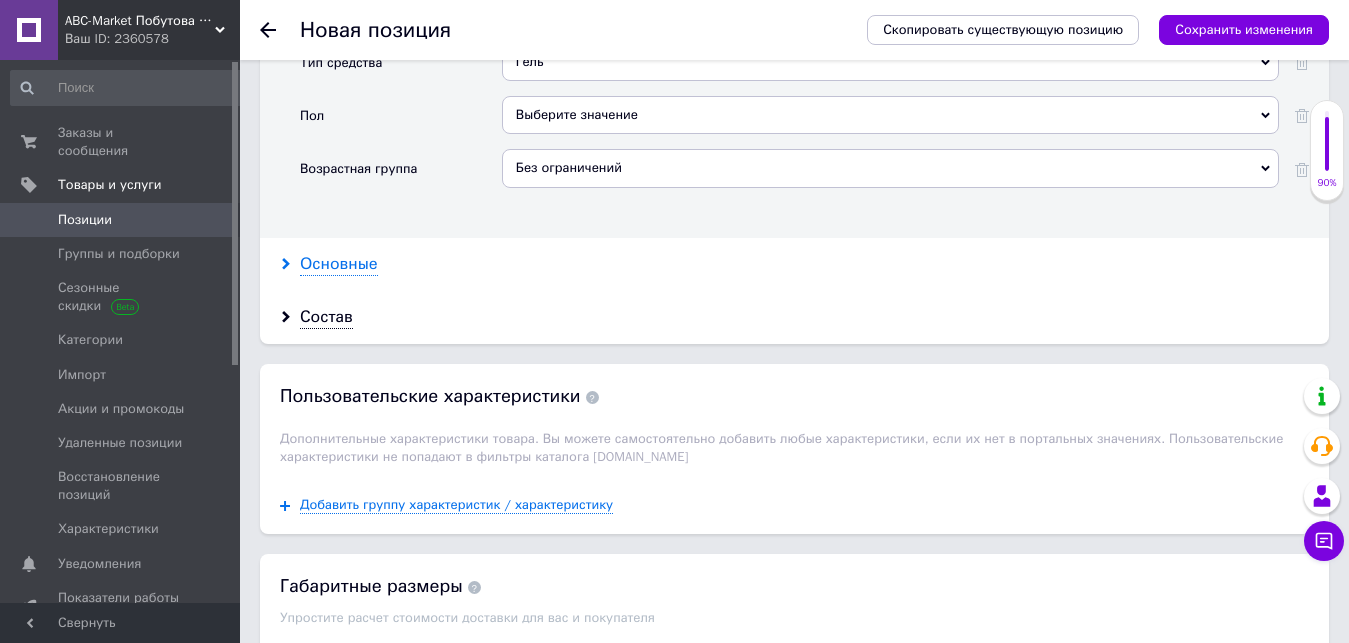 click on "Основные" at bounding box center [339, 264] 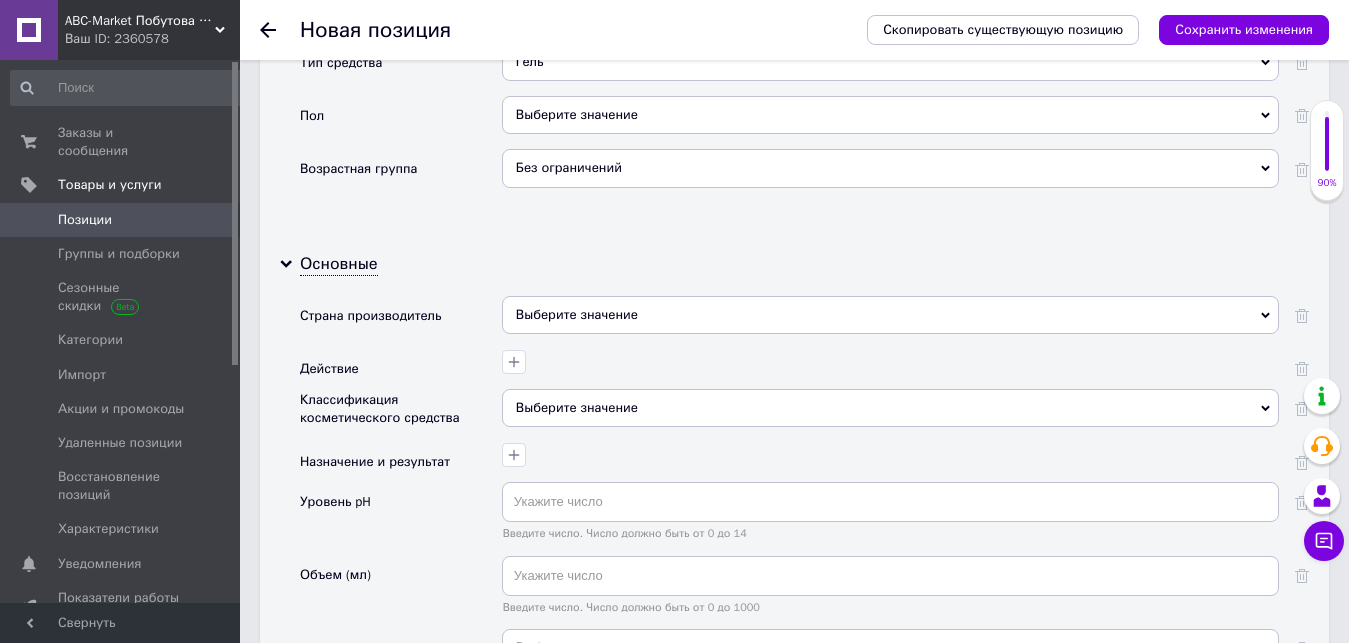 click on "Выберите значение" at bounding box center [890, 315] 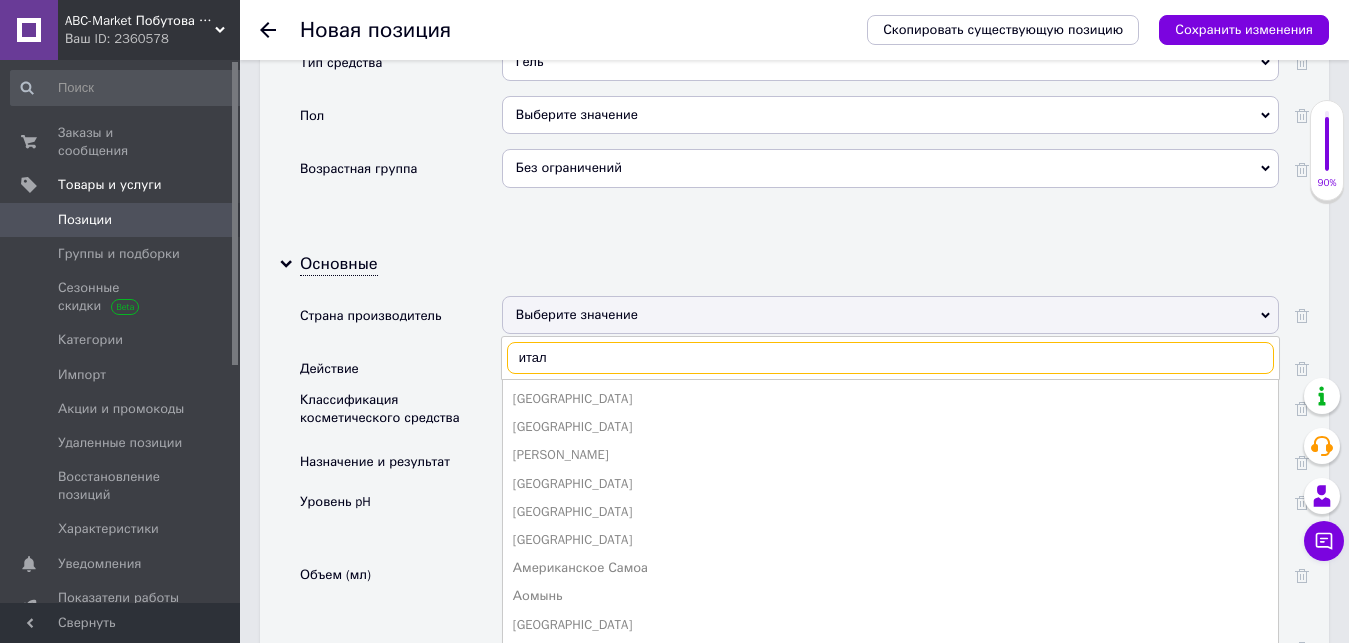 type on "итал" 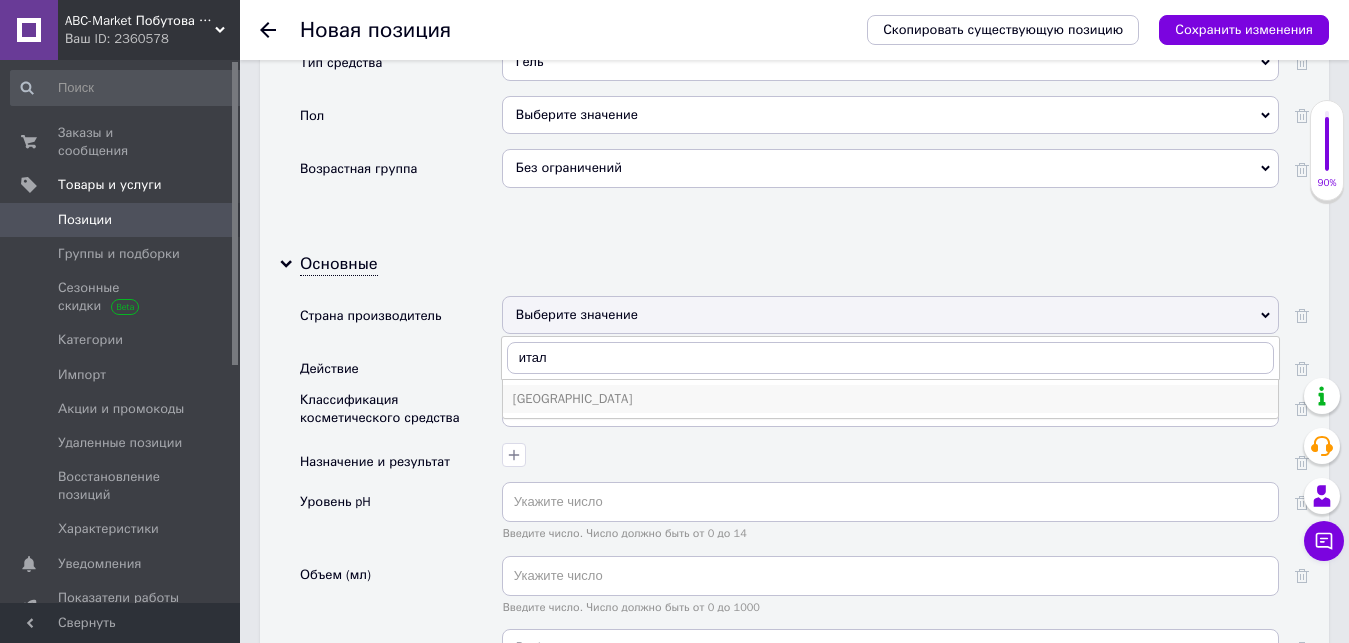 click on "[GEOGRAPHIC_DATA]" at bounding box center (890, 399) 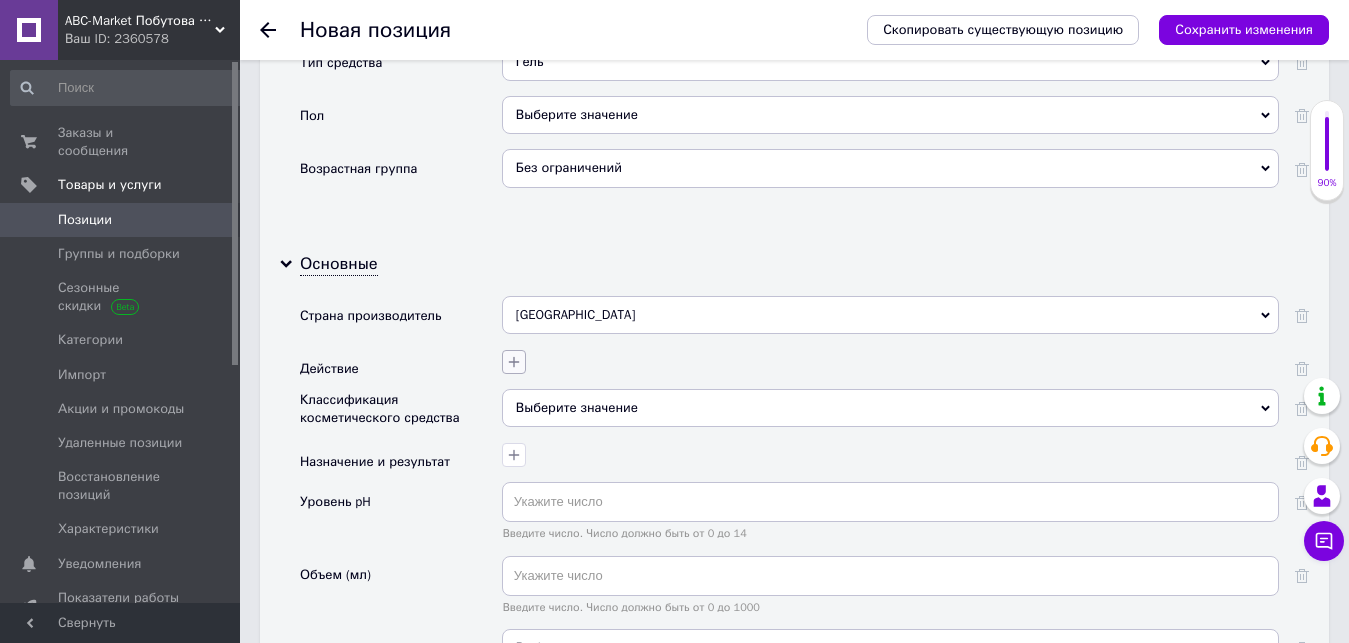 click 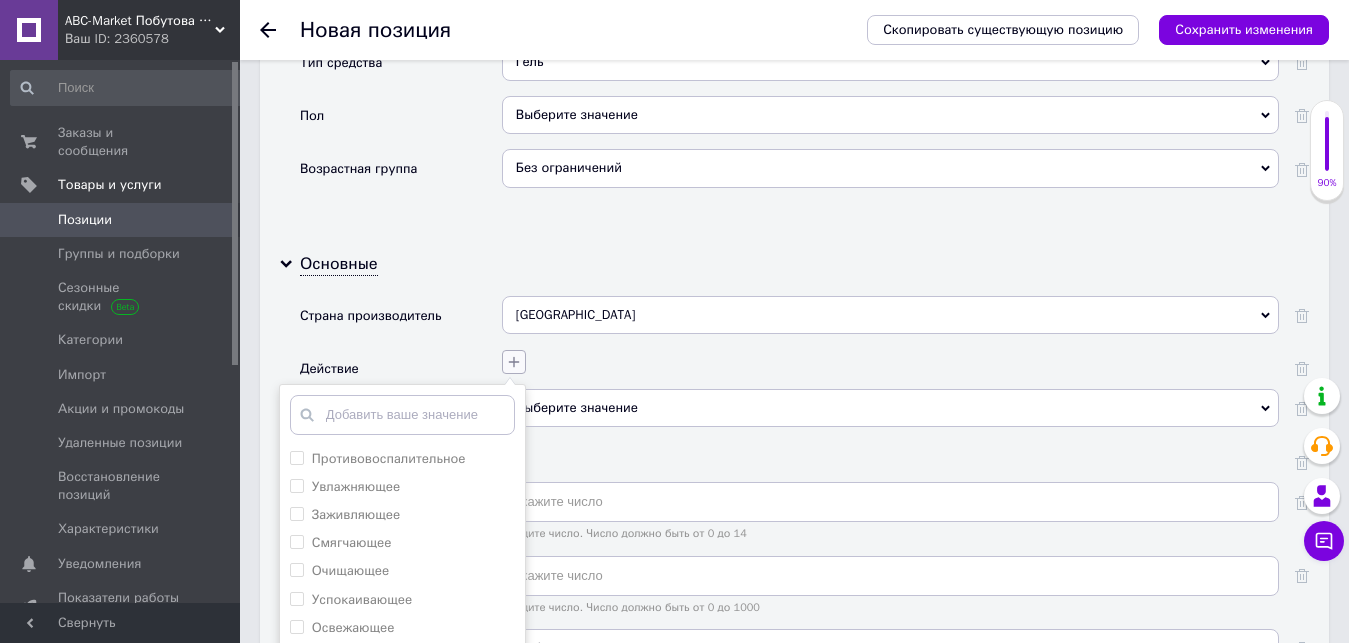 click 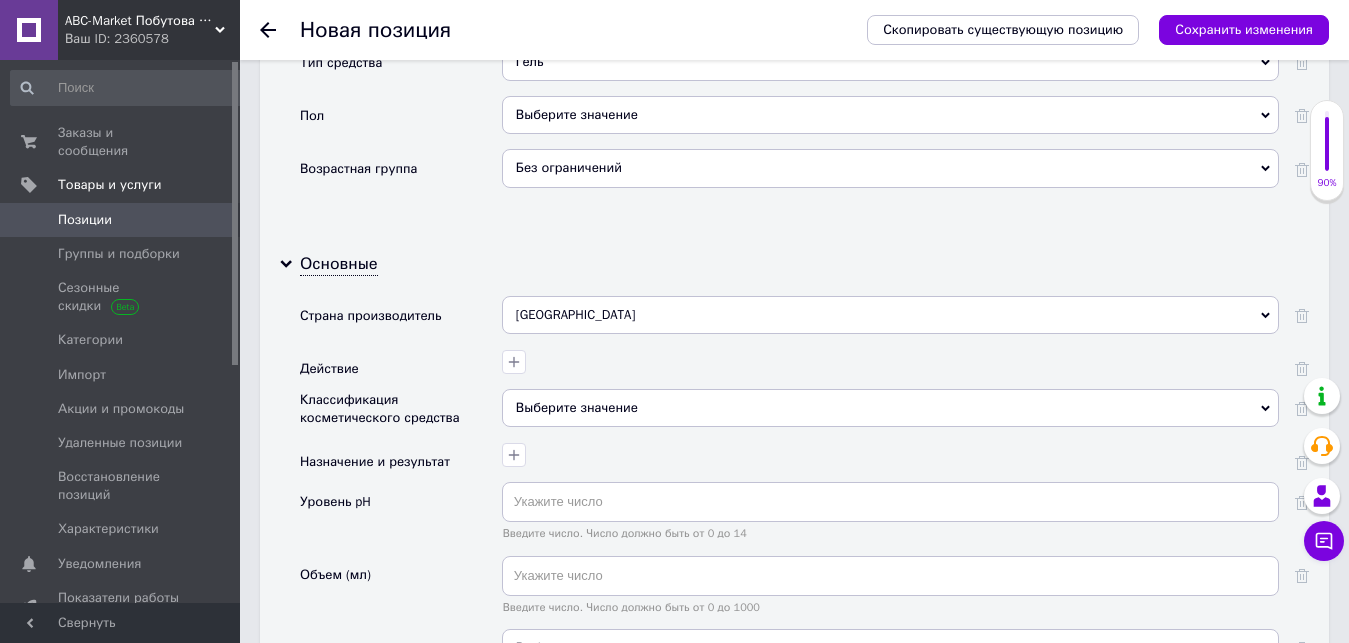 click on "Выберите значение" at bounding box center (890, 408) 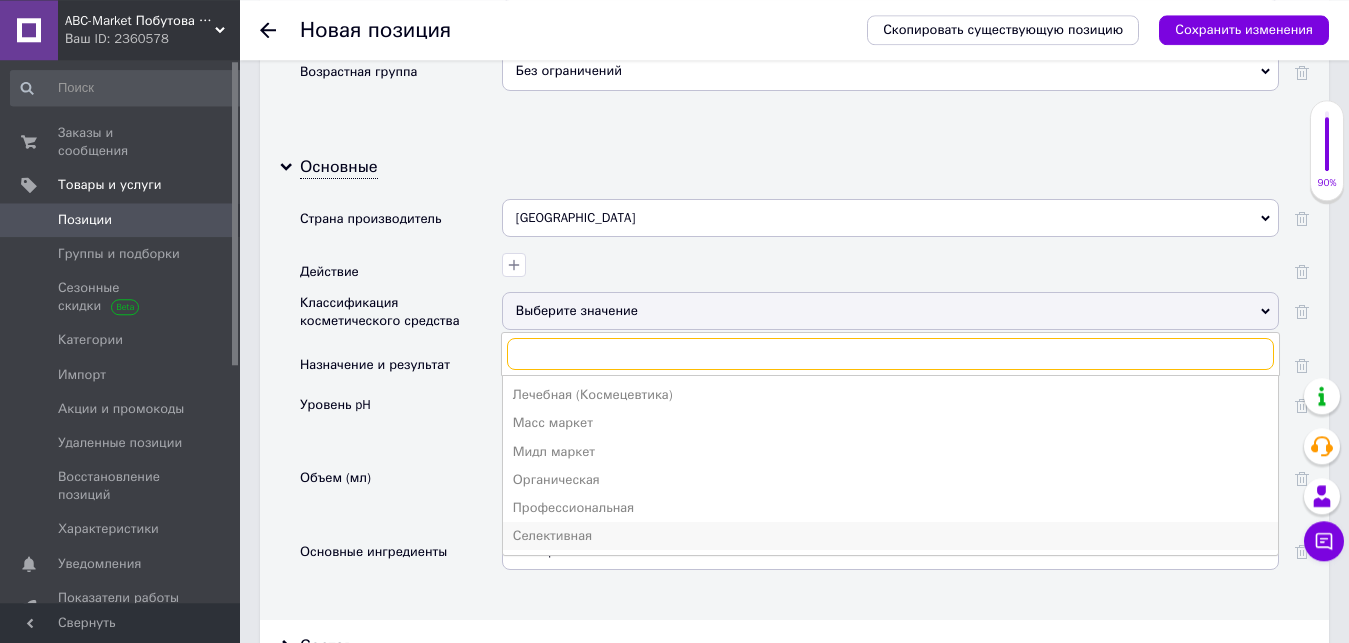 scroll, scrollTop: 2040, scrollLeft: 0, axis: vertical 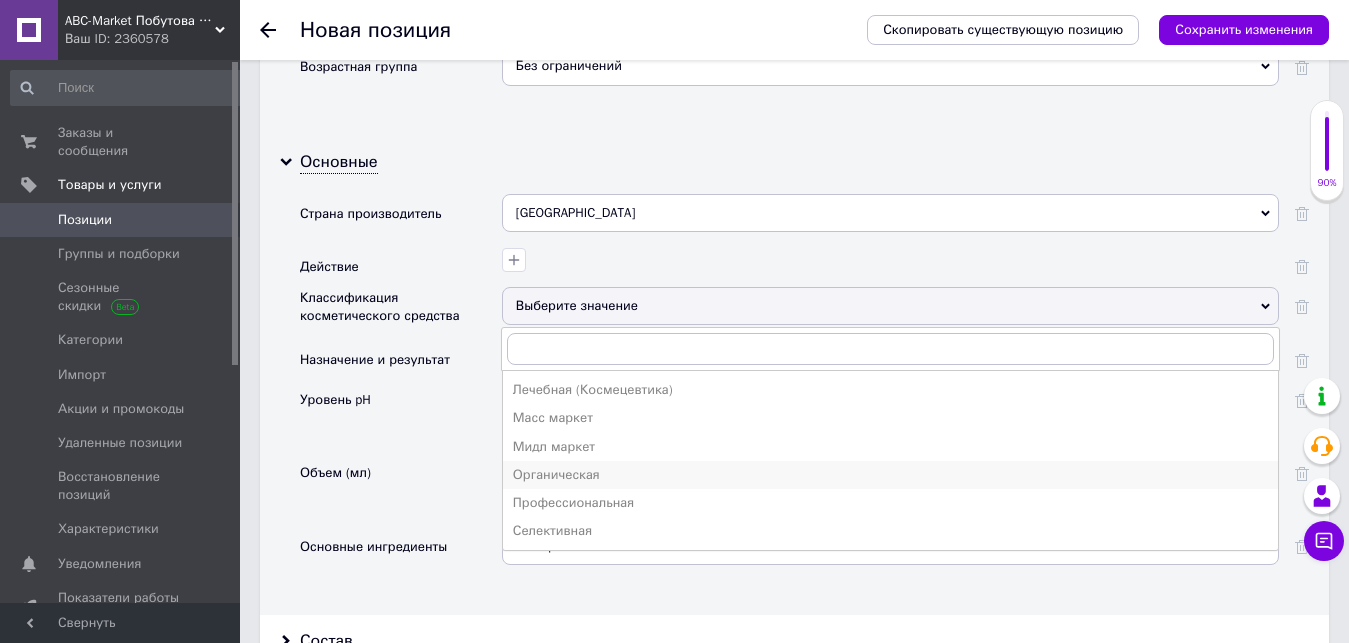 click on "Органическая" at bounding box center (890, 475) 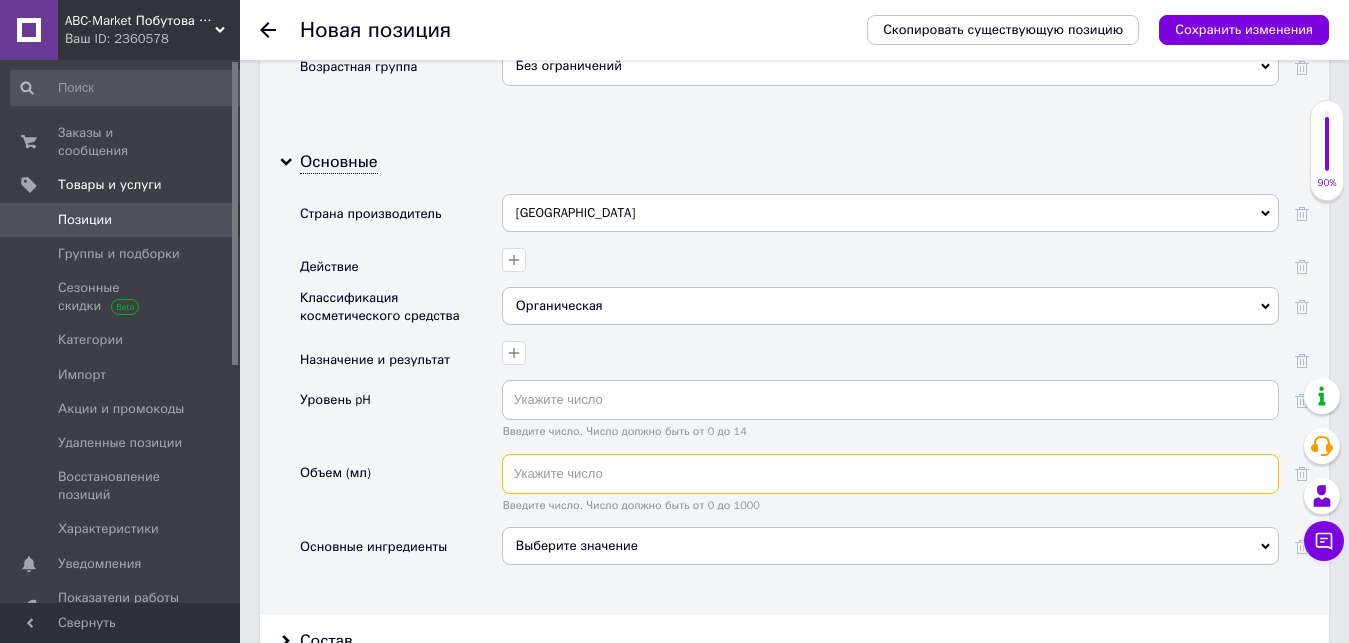 click at bounding box center [890, 474] 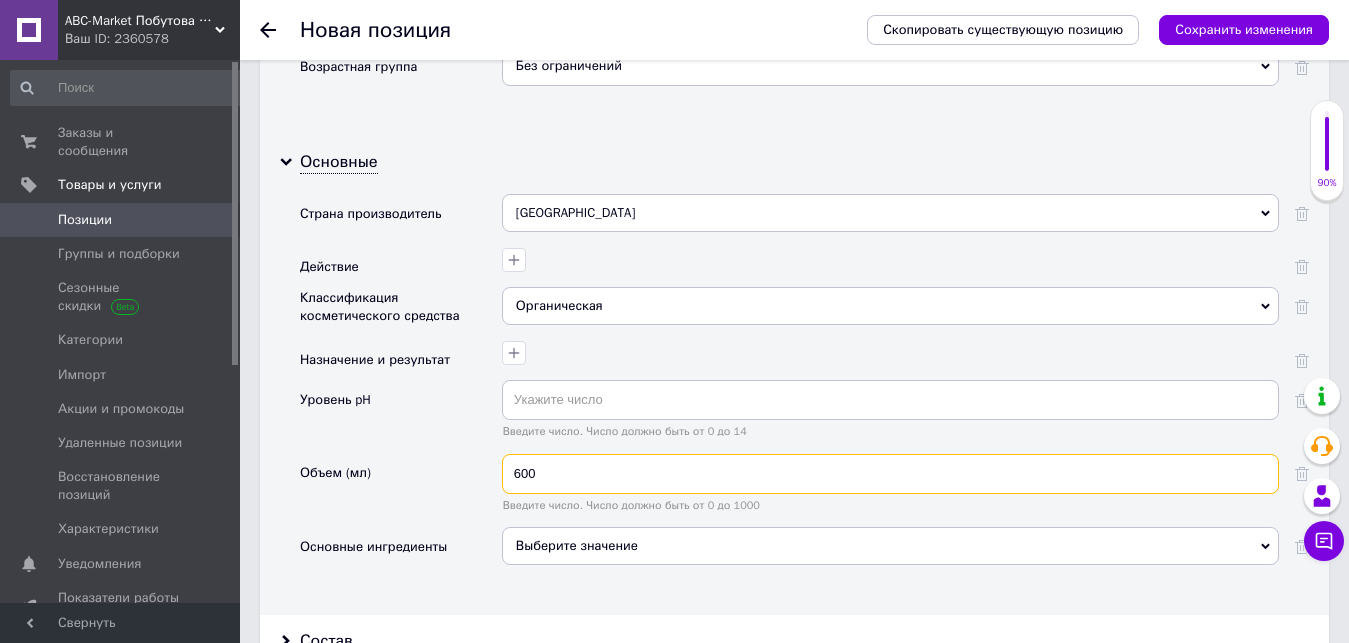 type on "600" 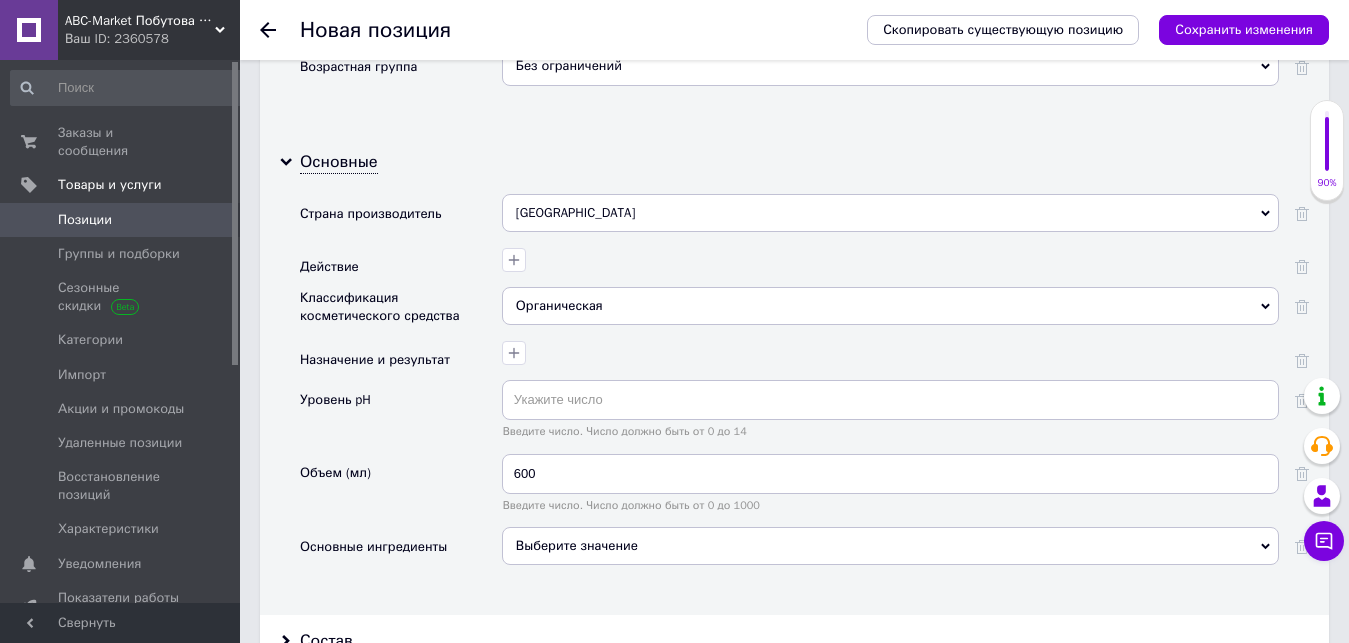 click on "Основные Страна производитель [GEOGRAPHIC_DATA] [GEOGRAPHIC_DATA] [GEOGRAPHIC_DATA] [GEOGRAPHIC_DATA] [GEOGRAPHIC_DATA] [GEOGRAPHIC_DATA] [GEOGRAPHIC_DATA] [GEOGRAPHIC_DATA] [GEOGRAPHIC_DATA] [GEOGRAPHIC_DATA] Аомынь [GEOGRAPHIC_DATA] [GEOGRAPHIC_DATA] [GEOGRAPHIC_DATA] [GEOGRAPHIC_DATA] [GEOGRAPHIC_DATA] [GEOGRAPHIC_DATA] [GEOGRAPHIC_DATA] [GEOGRAPHIC_DATA] [GEOGRAPHIC_DATA] [GEOGRAPHIC_DATA] [GEOGRAPHIC_DATA] [GEOGRAPHIC_DATA] [GEOGRAPHIC_DATA] [GEOGRAPHIC_DATA] [GEOGRAPHIC_DATA] [GEOGRAPHIC_DATA] [GEOGRAPHIC_DATA] [GEOGRAPHIC_DATA] [GEOGRAPHIC_DATA] Венесуэла Восточный Тимор Вьетнам Гавайи [GEOGRAPHIC_DATA] [GEOGRAPHIC_DATA] [GEOGRAPHIC_DATA] [GEOGRAPHIC_DATA] [GEOGRAPHIC_DATA] Голландия Гондурас Гонконг Гренада Греция [GEOGRAPHIC_DATA] [GEOGRAPHIC_DATA] [GEOGRAPHIC_DATA] Доминиканская [GEOGRAPHIC_DATA] [GEOGRAPHIC_DATA] [GEOGRAPHIC_DATA] [GEOGRAPHIC_DATA] 600" at bounding box center (794, 375) 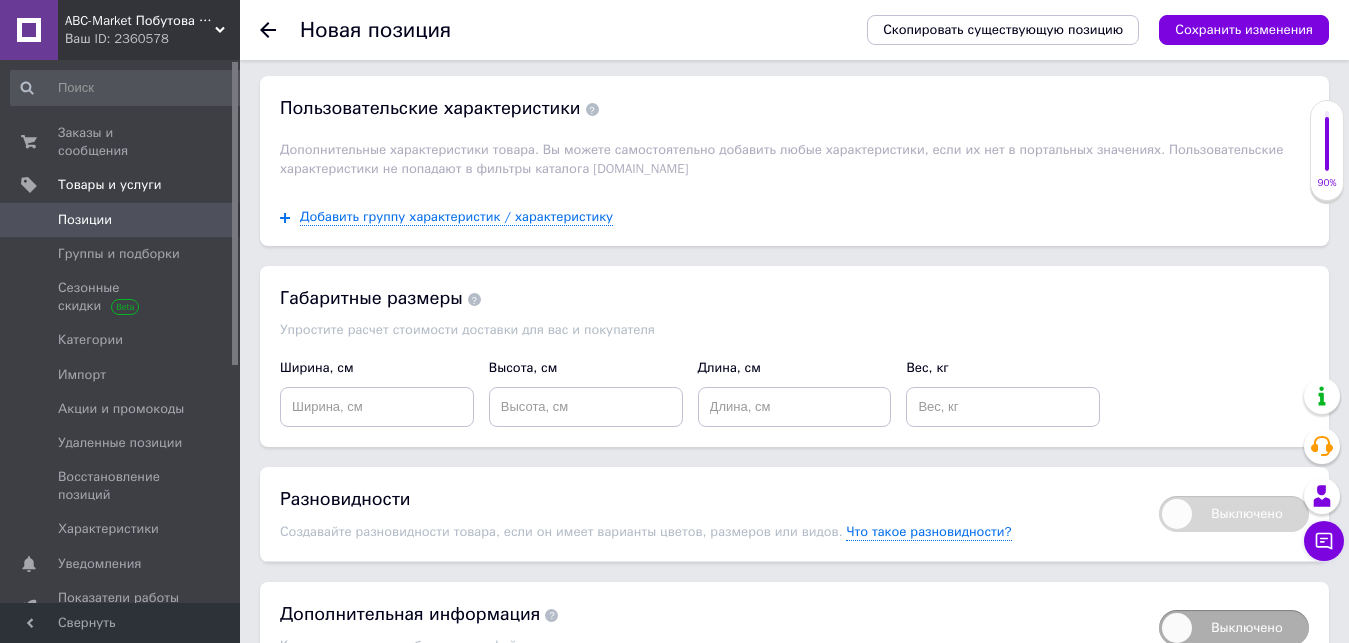 scroll, scrollTop: 2918, scrollLeft: 0, axis: vertical 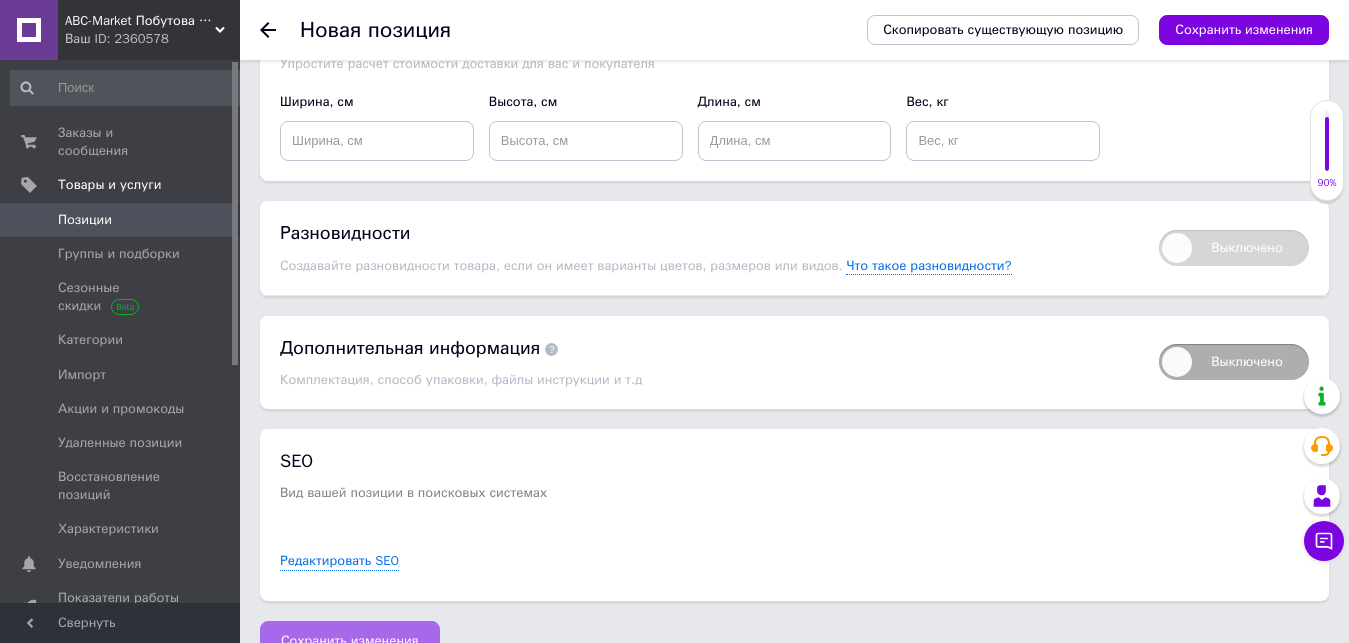 click on "Сохранить изменения" at bounding box center (350, 641) 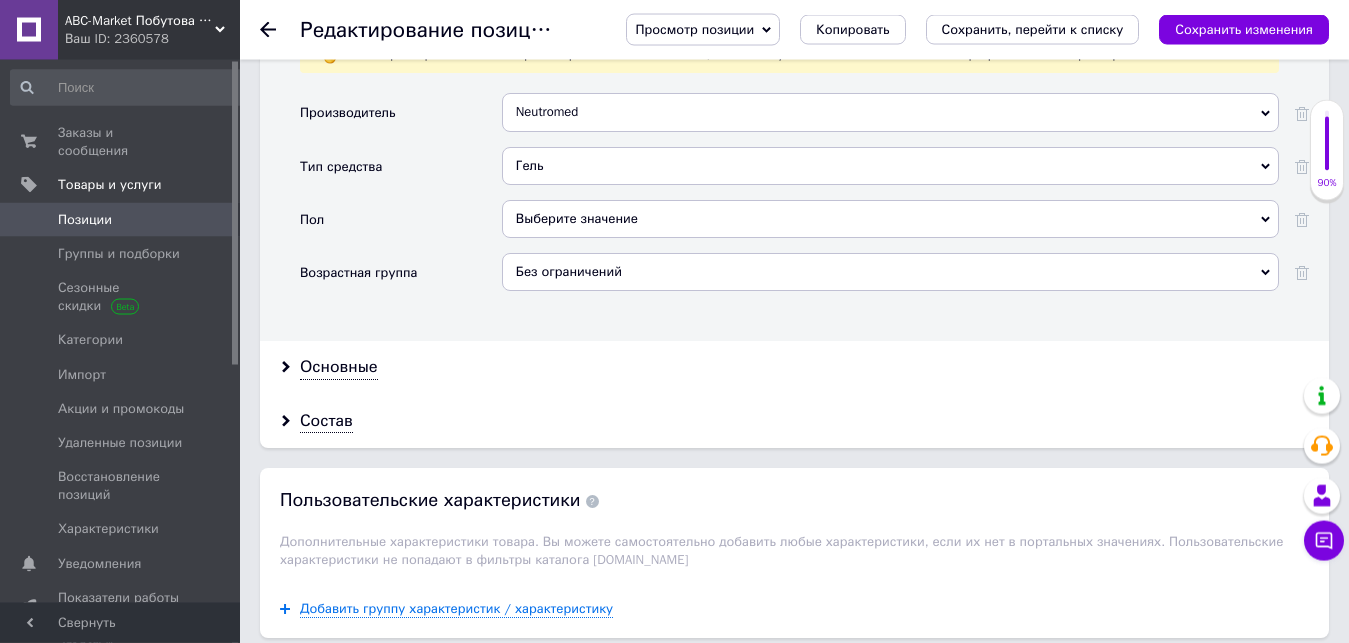 scroll, scrollTop: 1836, scrollLeft: 0, axis: vertical 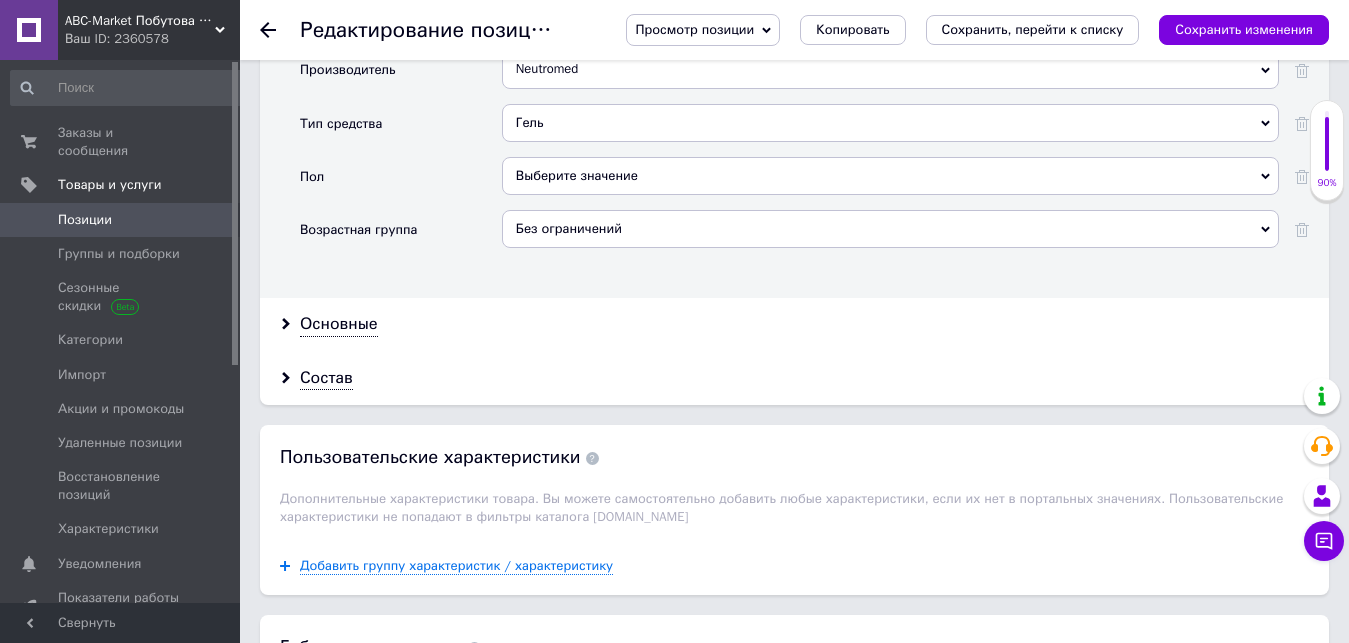 click on "Выберите значение" at bounding box center (890, 176) 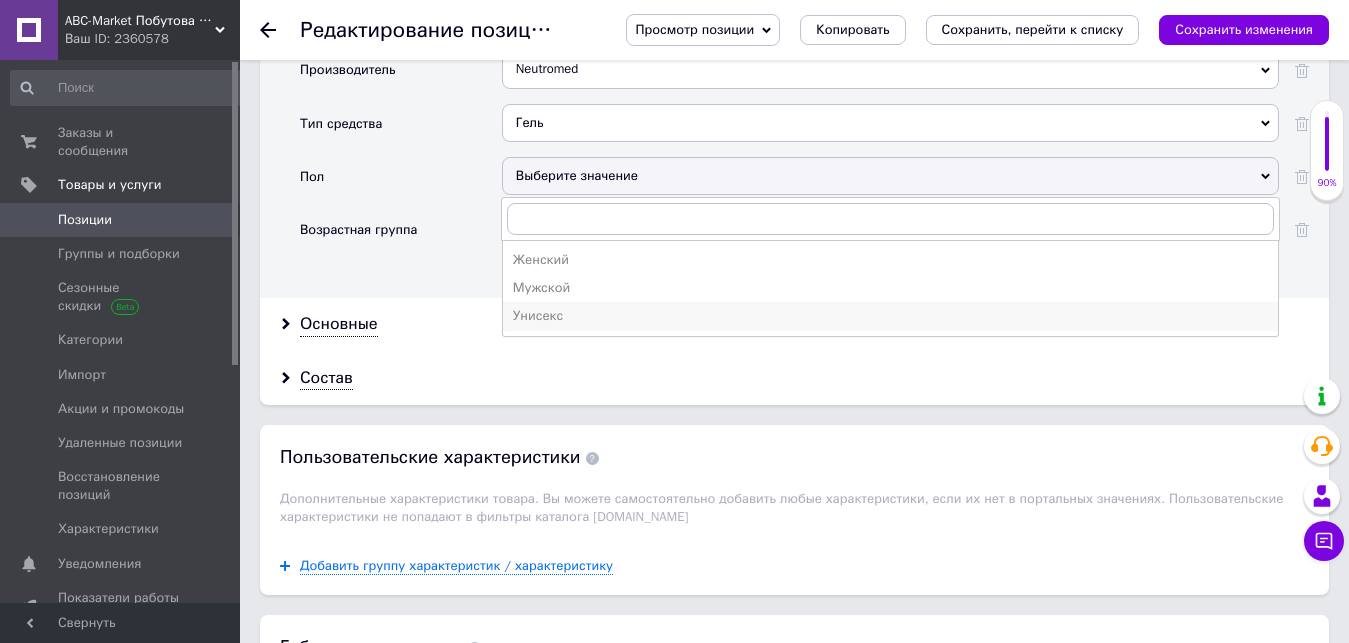 click on "Унисекс" at bounding box center (890, 316) 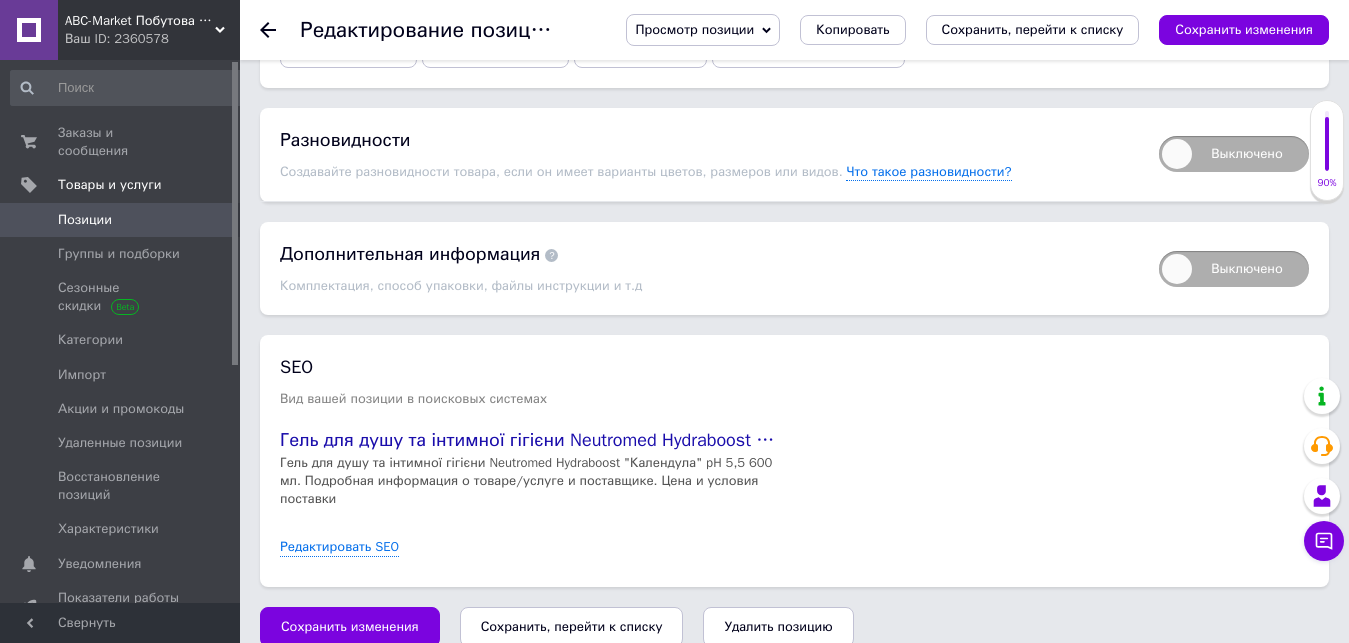 scroll, scrollTop: 2758, scrollLeft: 0, axis: vertical 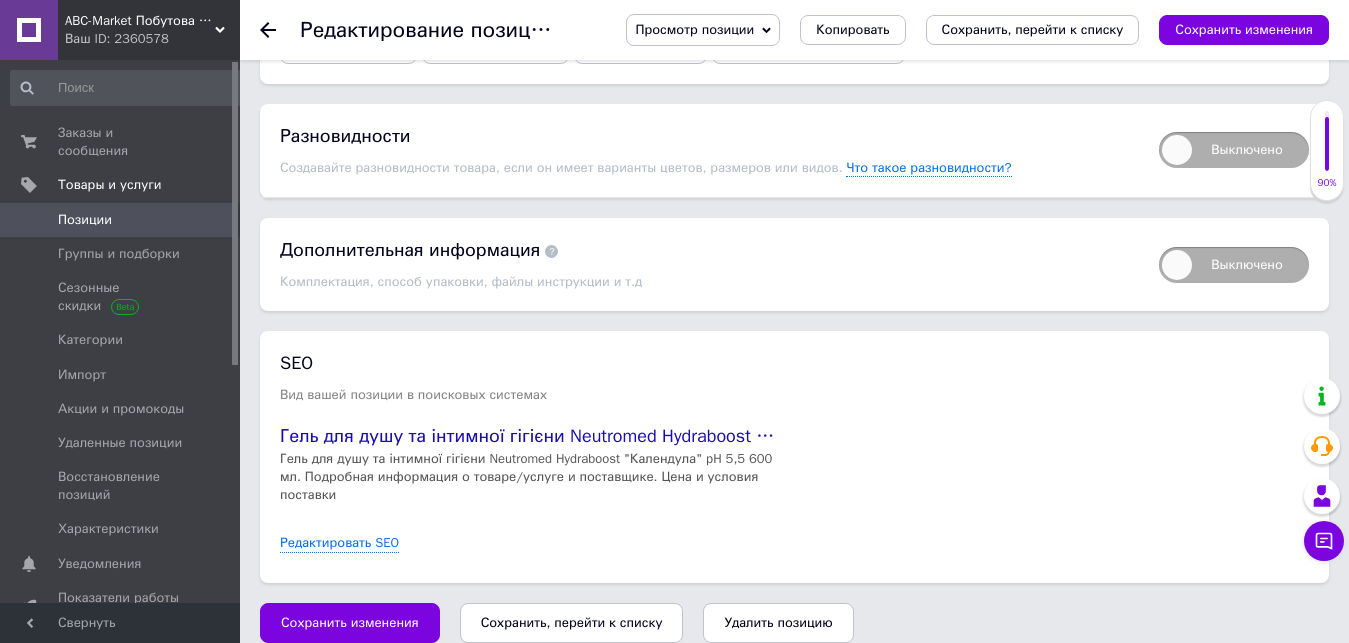 click on "Сохранить, перейти к списку" at bounding box center [572, 622] 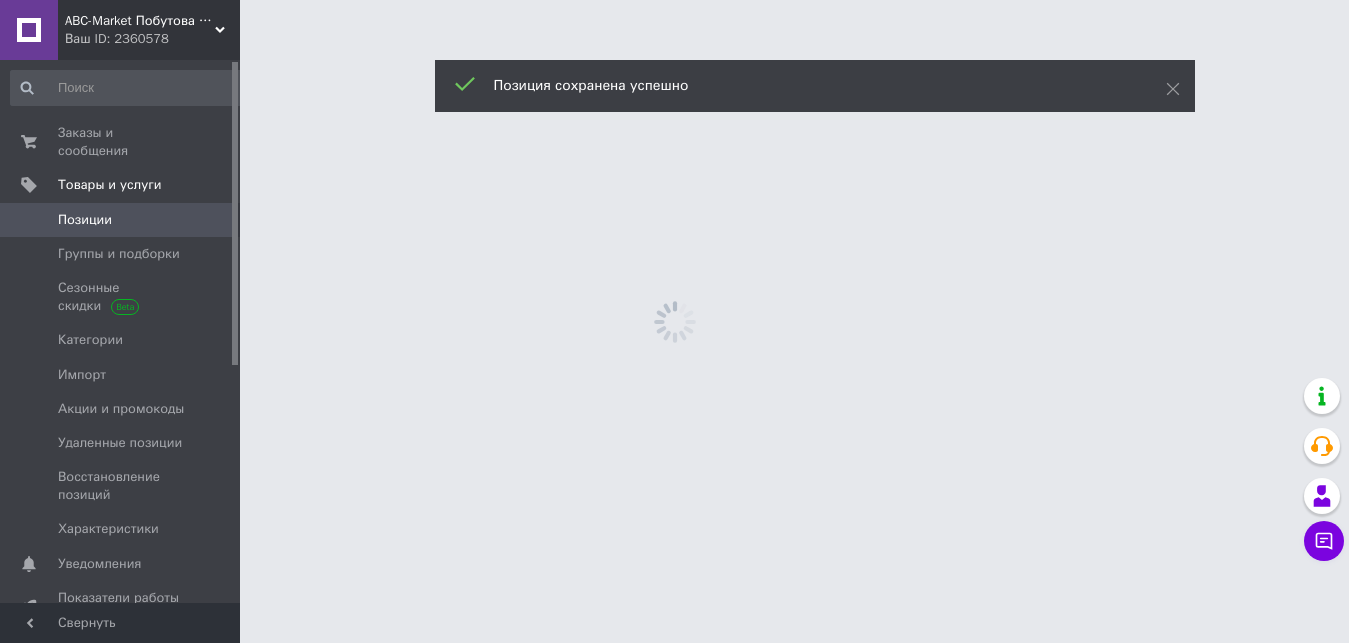 scroll, scrollTop: 0, scrollLeft: 0, axis: both 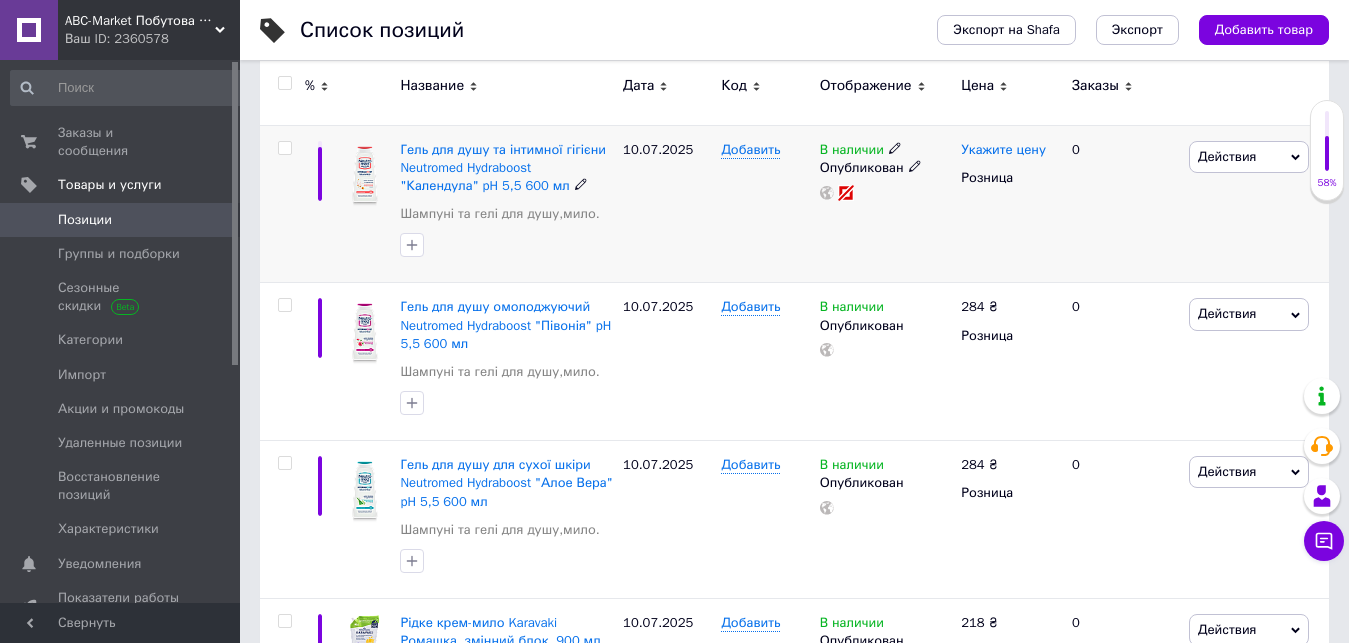 click on "Укажите цену" at bounding box center [1003, 150] 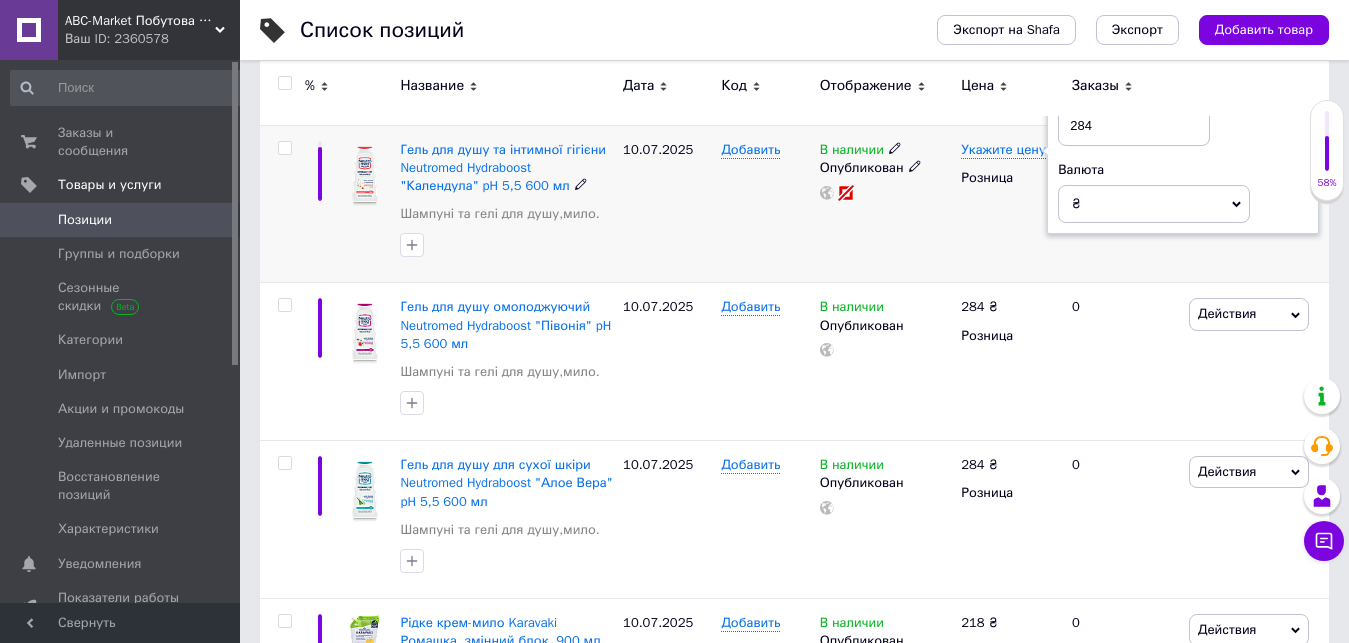 type on "284" 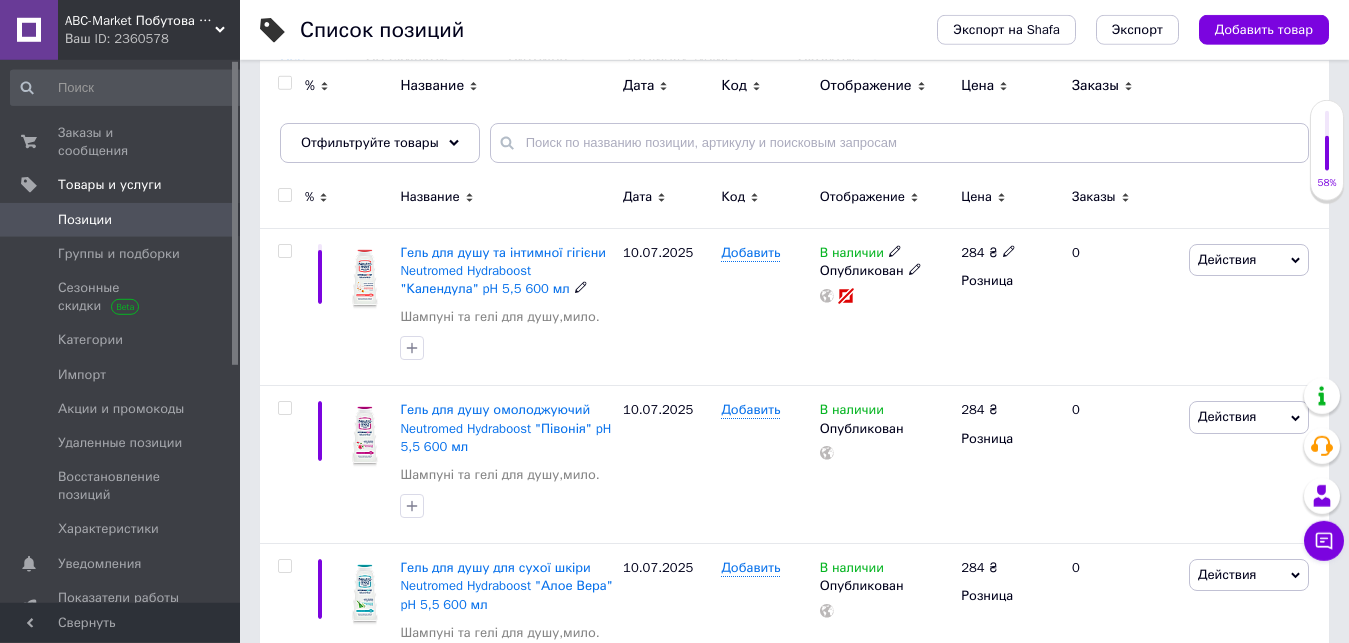 scroll, scrollTop: 0, scrollLeft: 0, axis: both 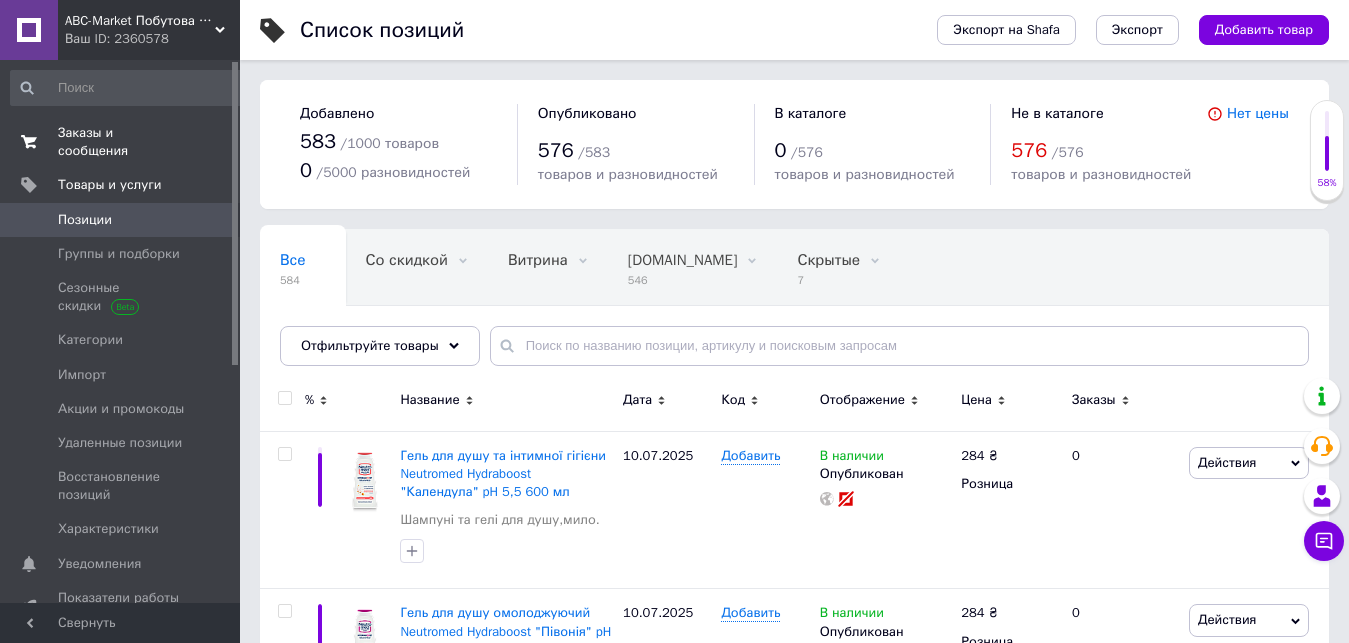 click on "Заказы и сообщения" at bounding box center (121, 142) 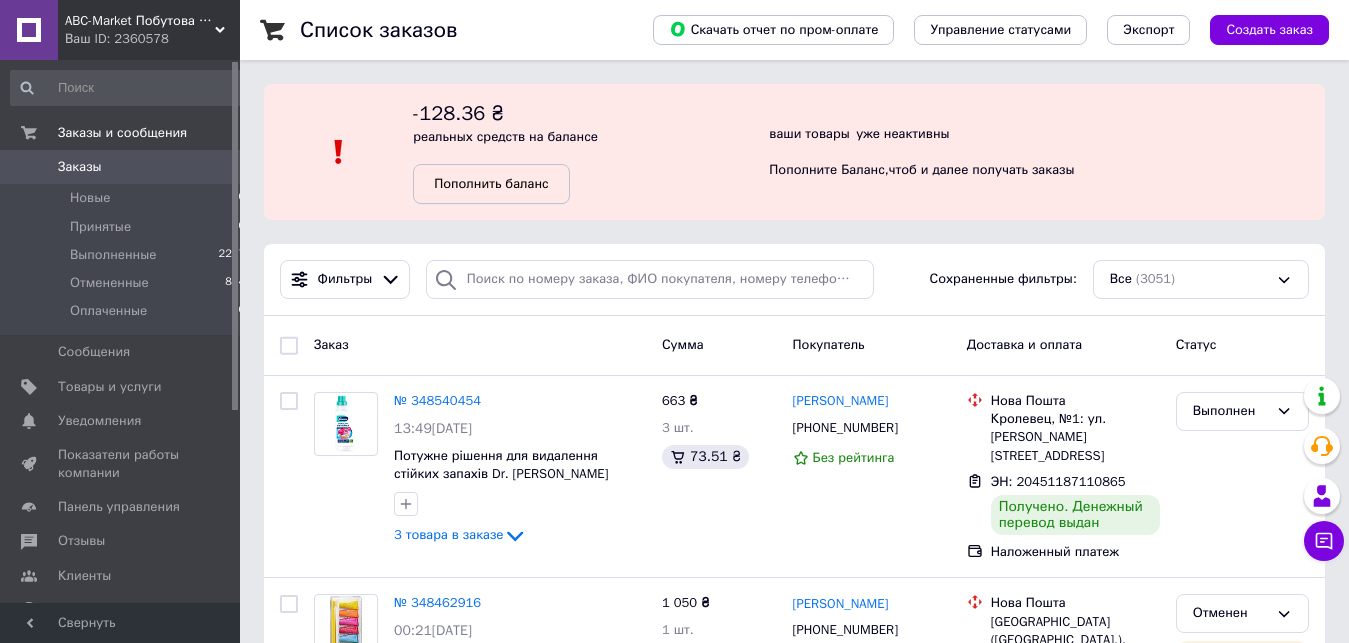 click on "Пополнить баланс" at bounding box center [491, 183] 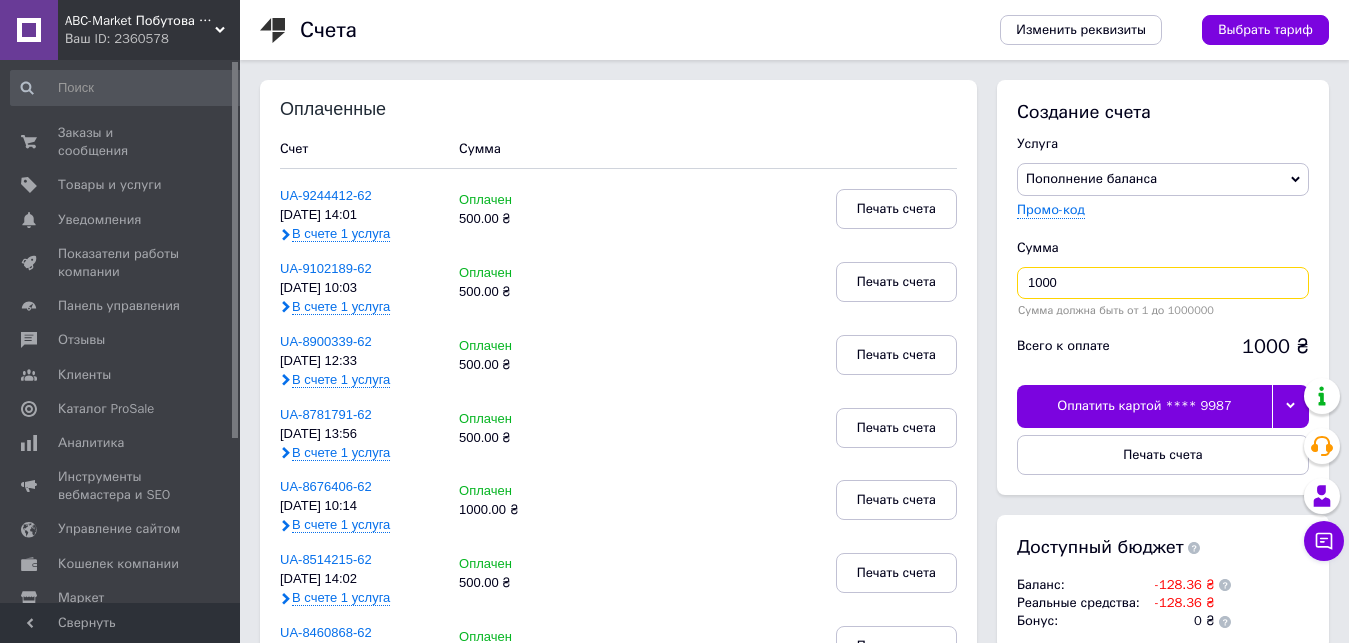 drag, startPoint x: 1152, startPoint y: 283, endPoint x: 1006, endPoint y: 286, distance: 146.03082 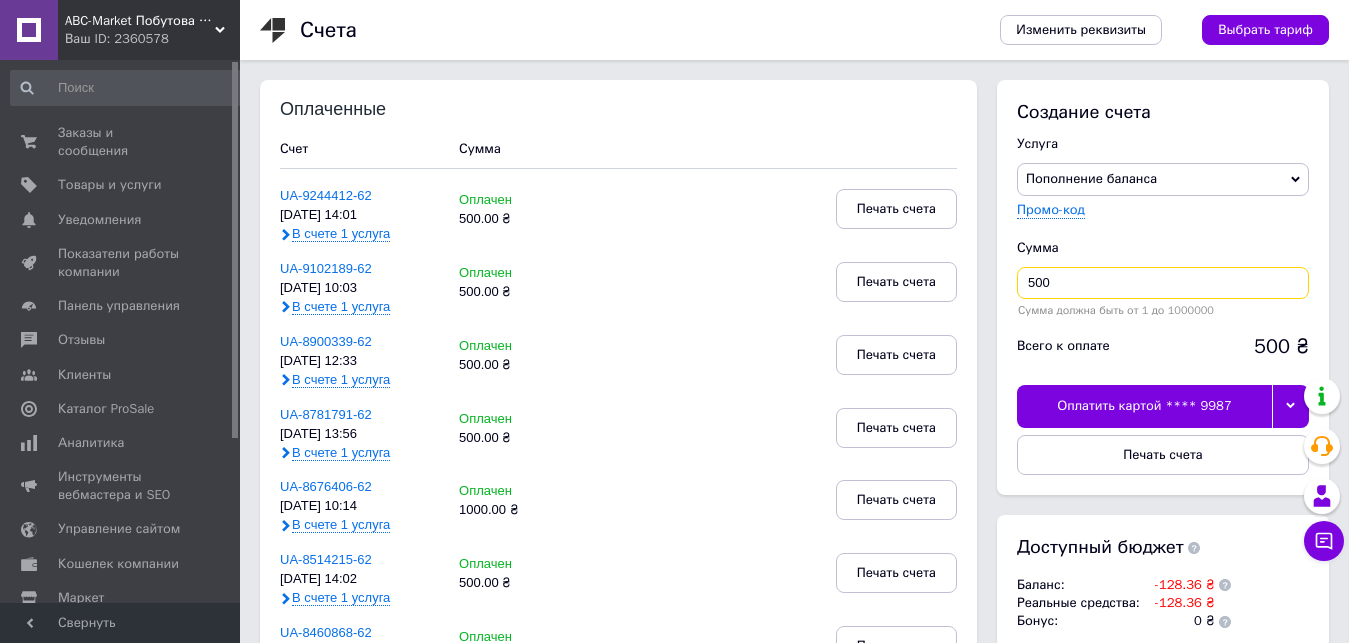 type on "500" 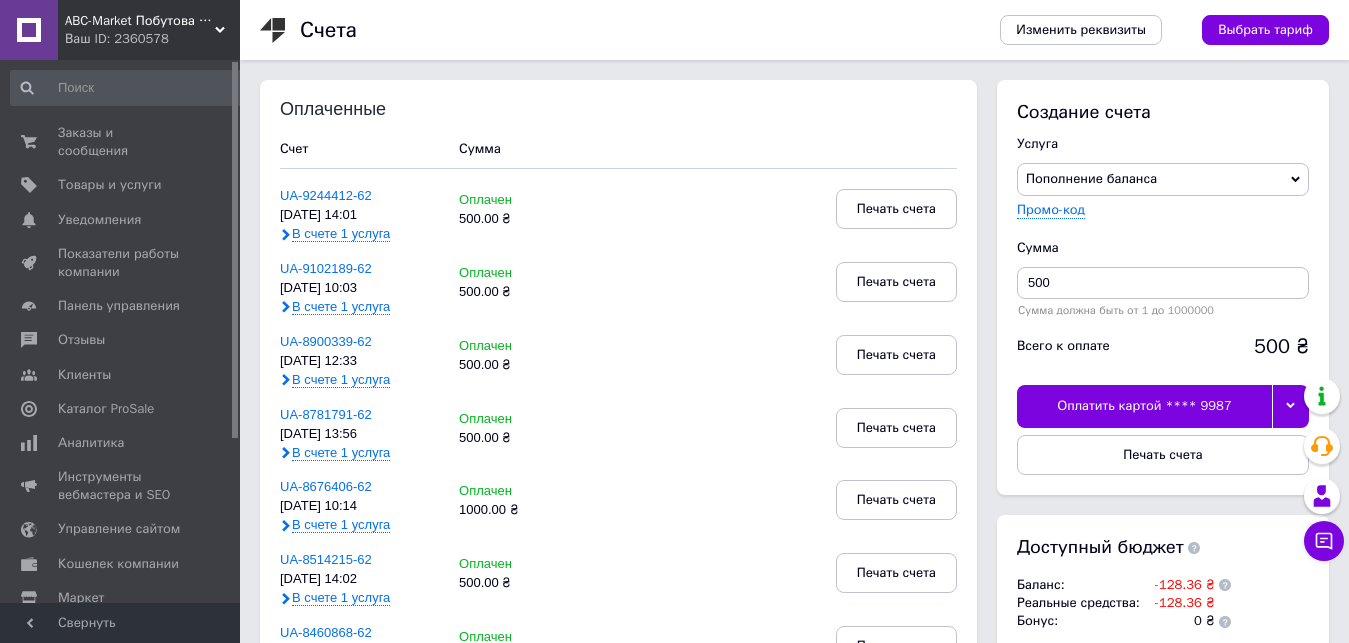 click 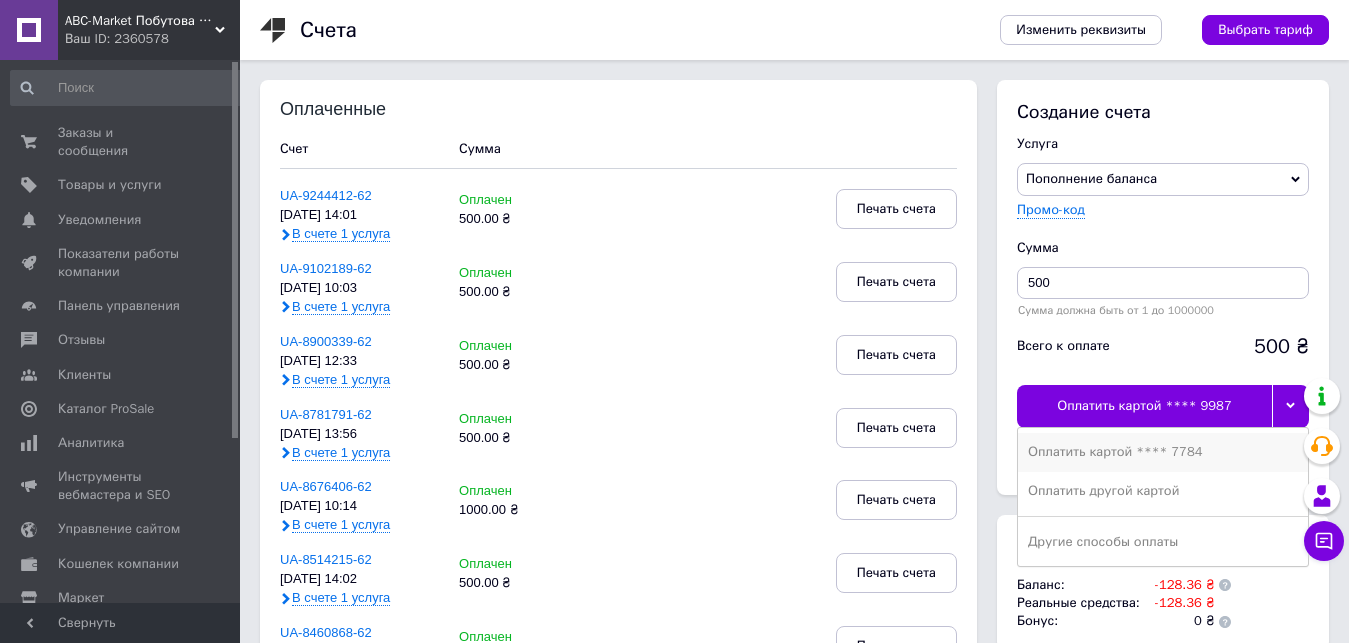 click on "Оплатить картой  **** 7784" at bounding box center (1163, 452) 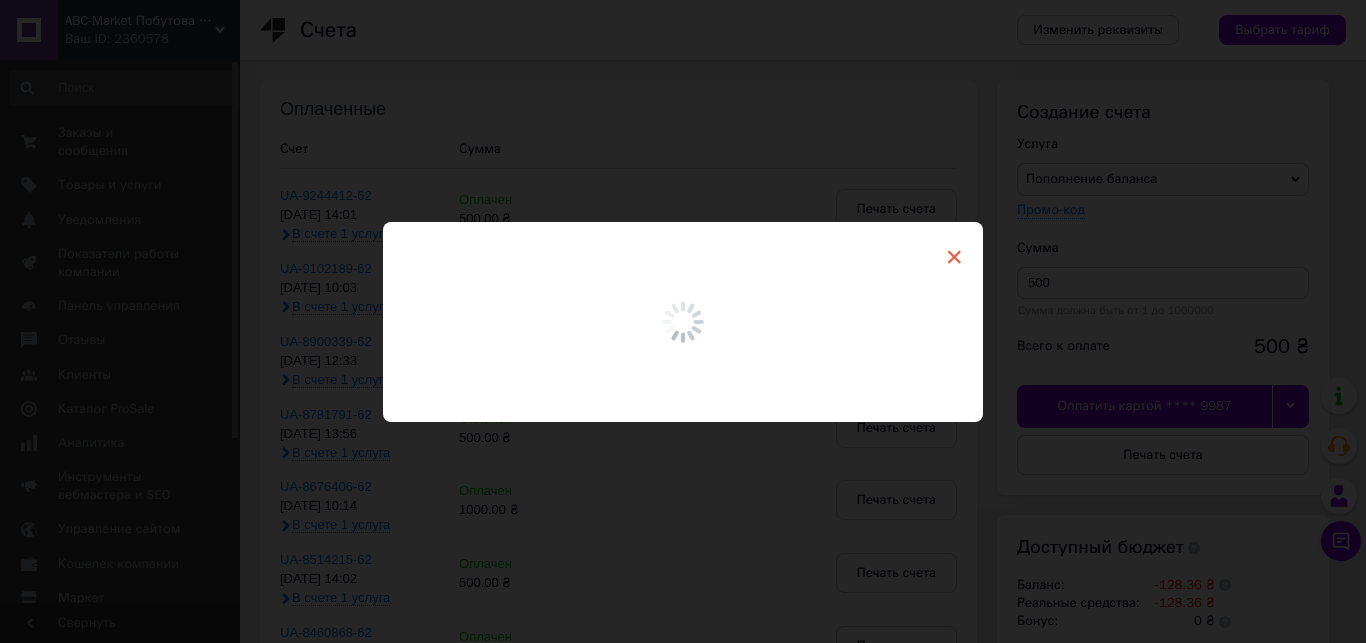 click on "×" at bounding box center [954, 257] 